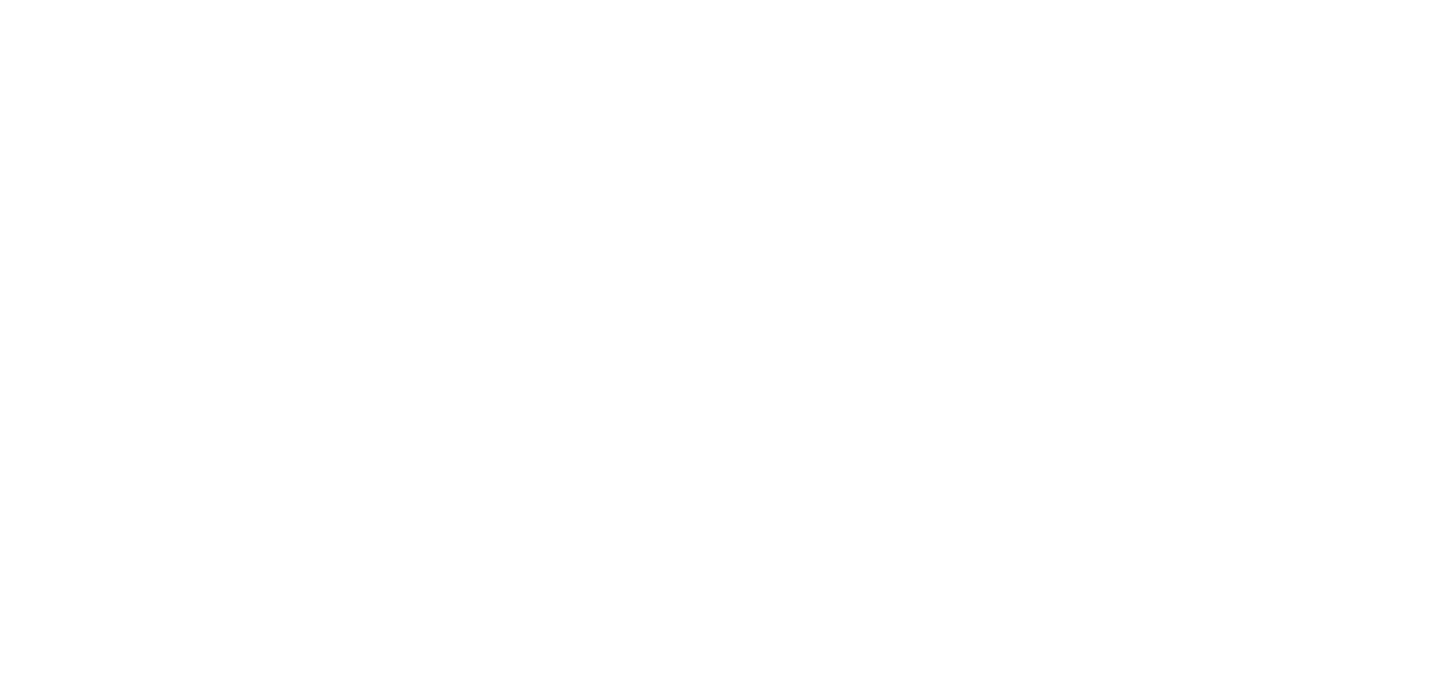 scroll, scrollTop: 0, scrollLeft: 0, axis: both 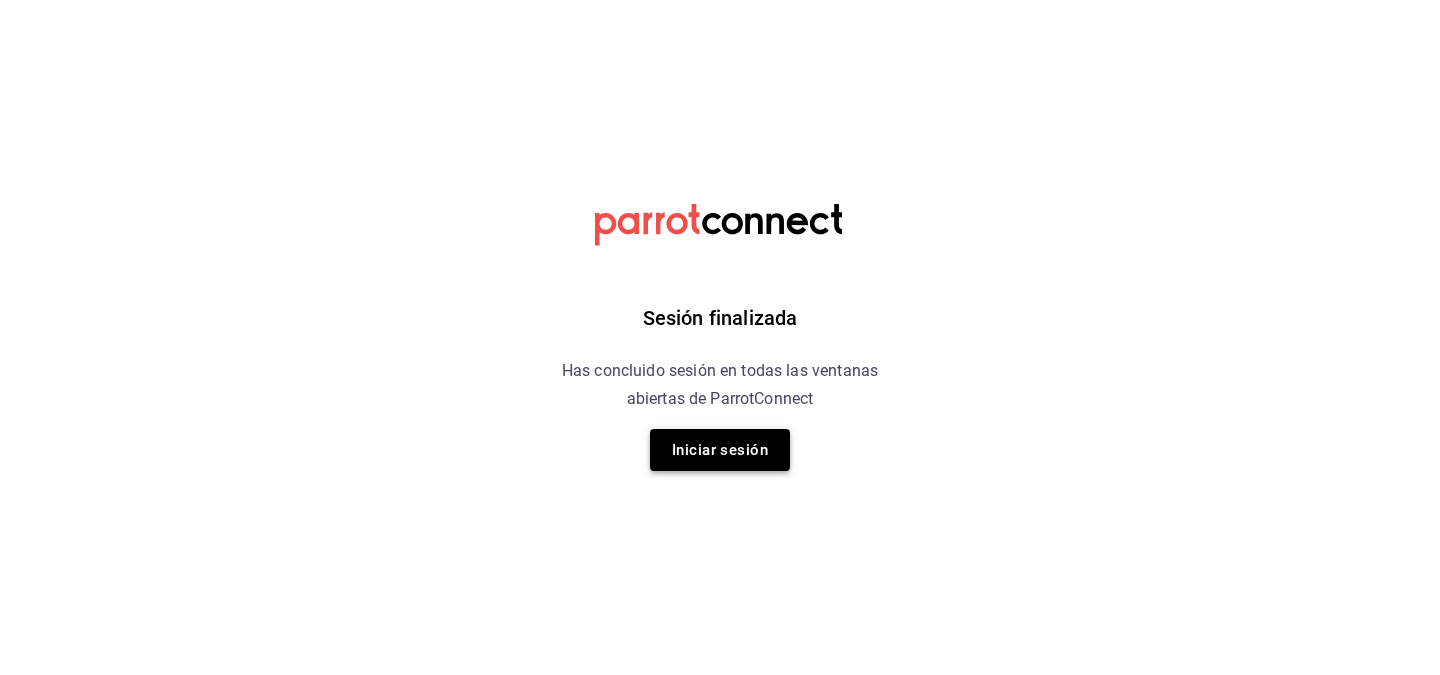 click on "Iniciar sesión" at bounding box center (720, 450) 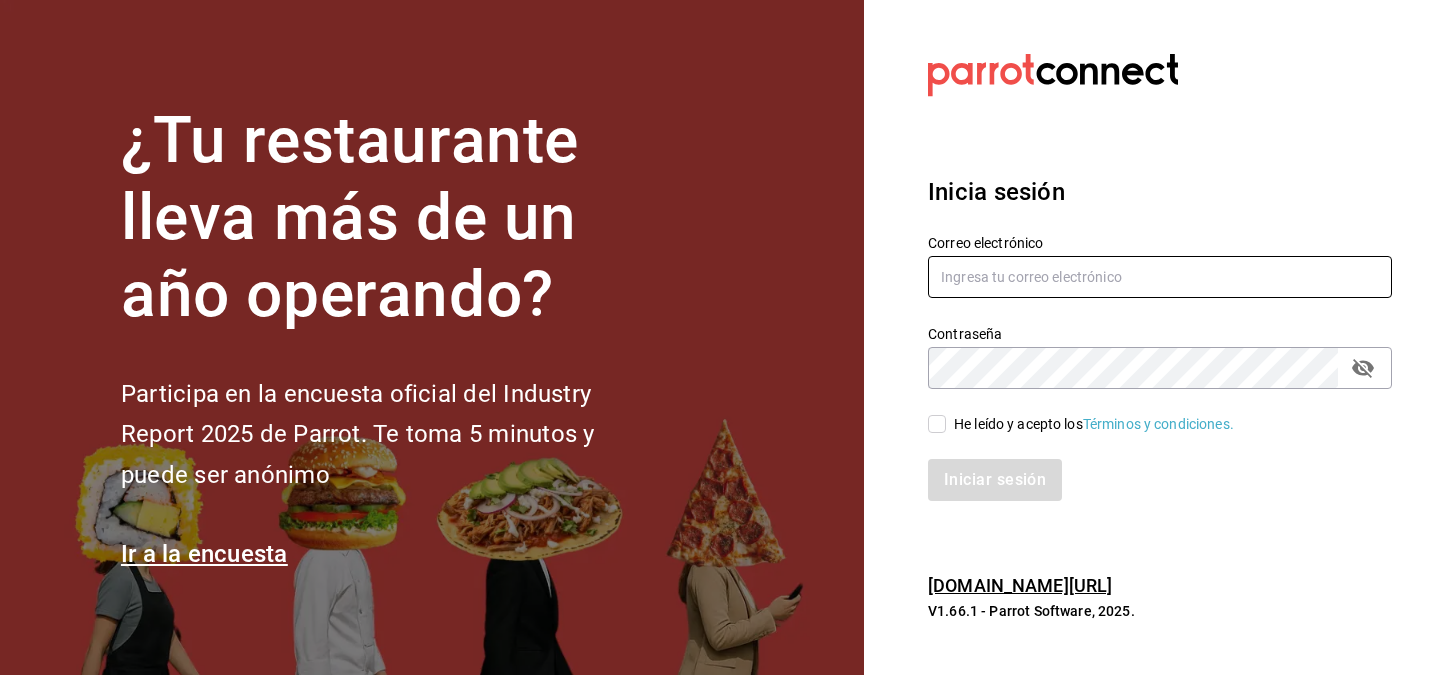 type on "[EMAIL_ADDRESS][DOMAIN_NAME]" 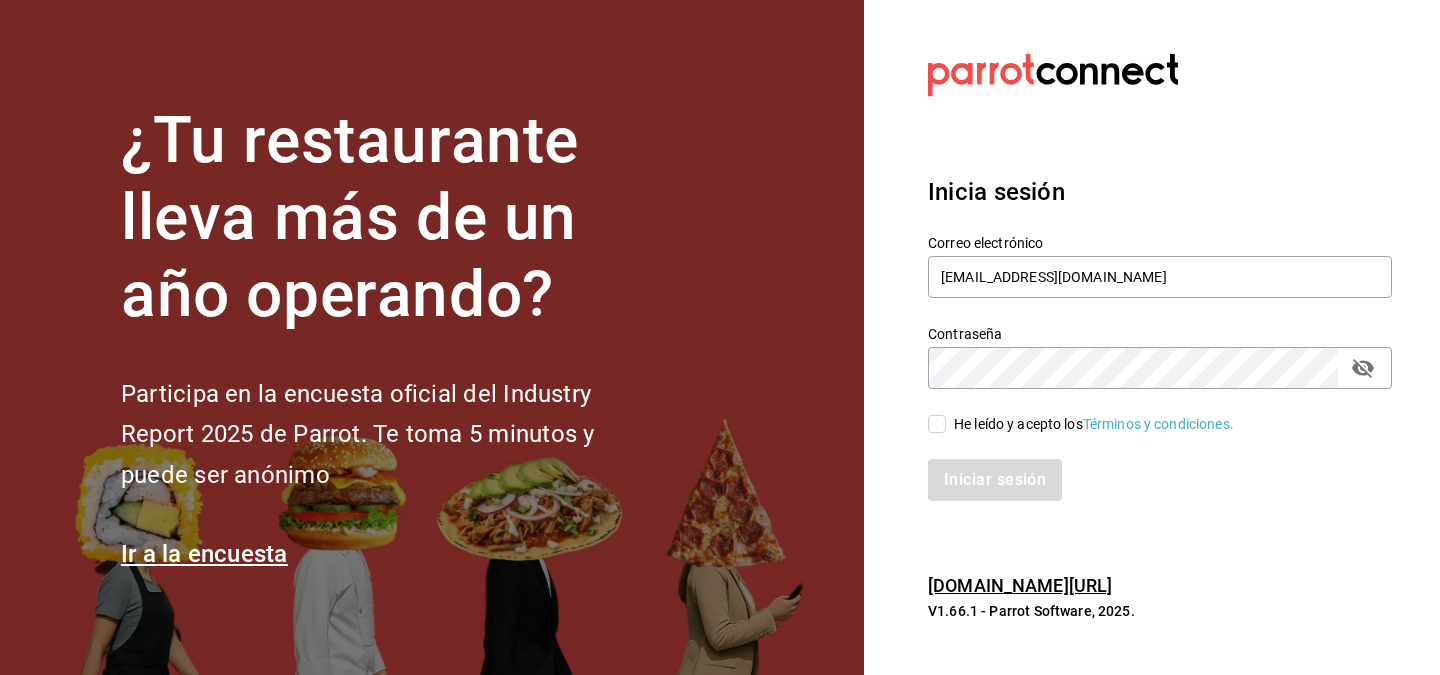 click on "He leído y acepto los  Términos y condiciones." at bounding box center (937, 424) 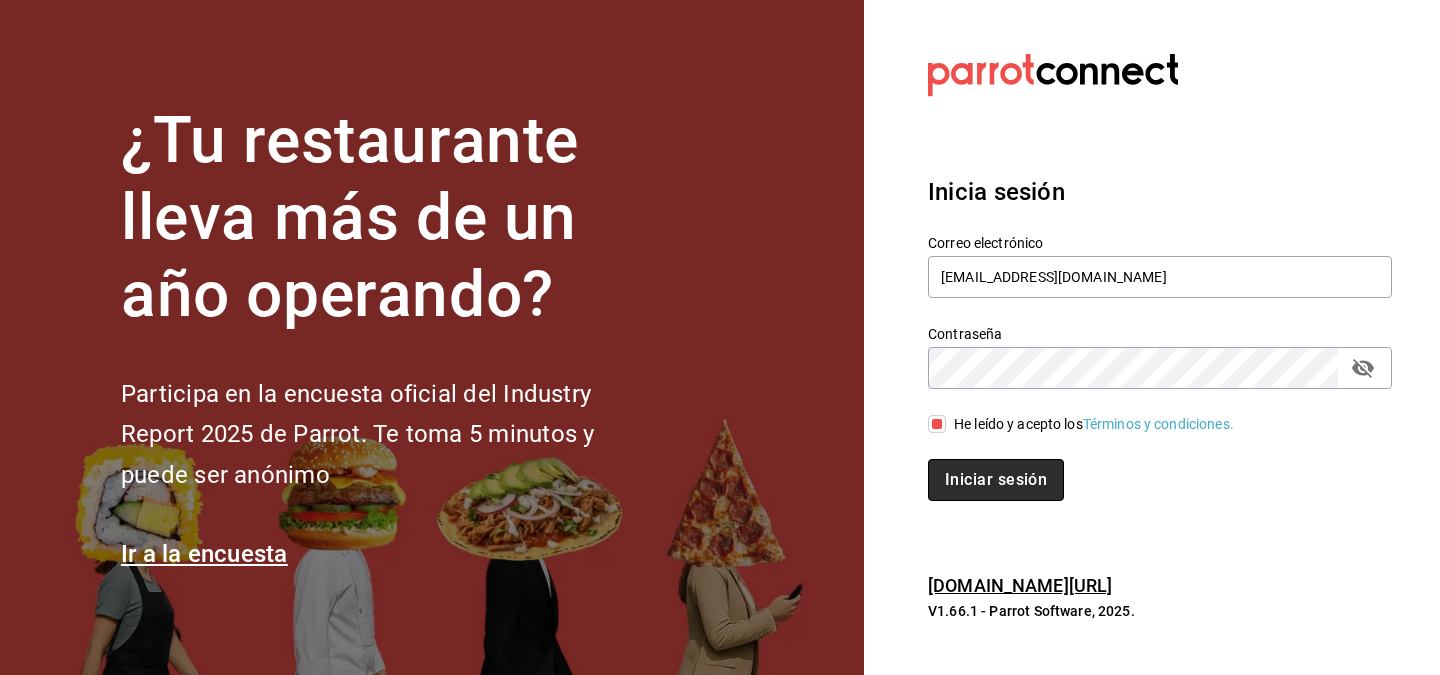 click on "Iniciar sesión" at bounding box center (996, 480) 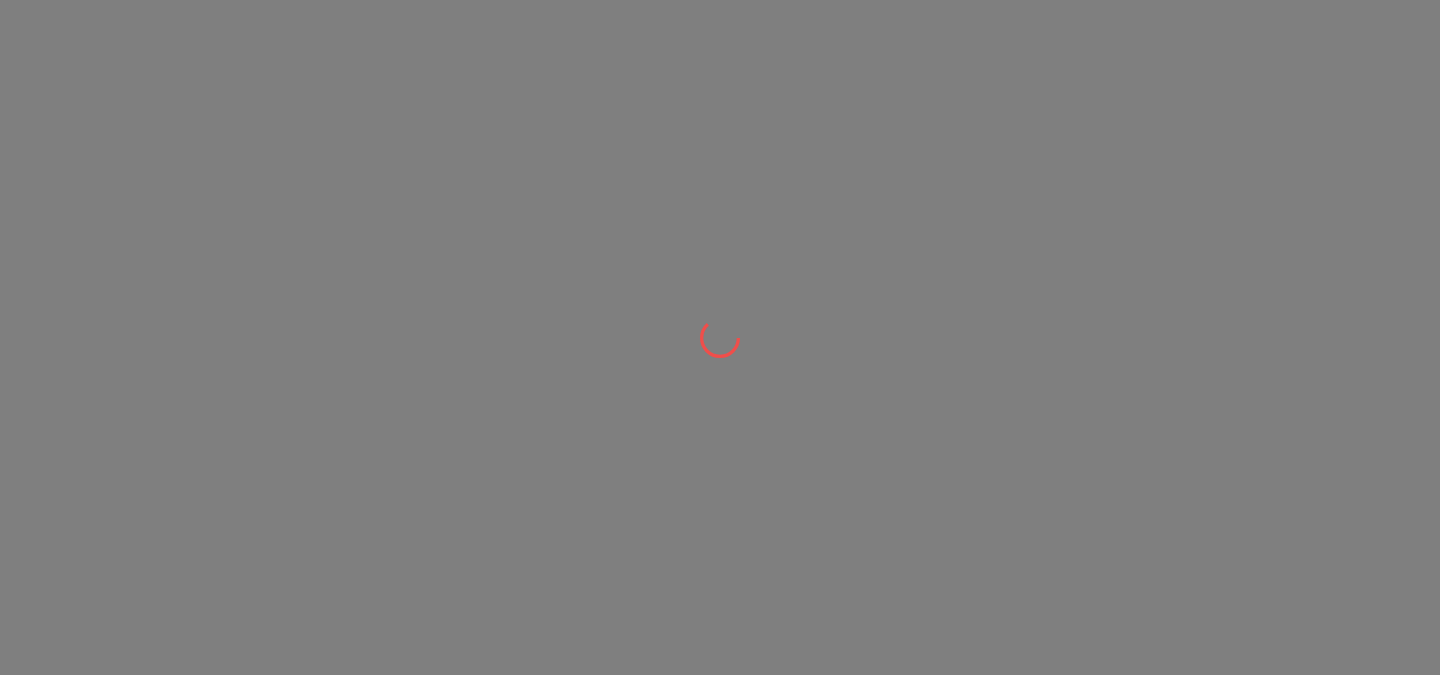 scroll, scrollTop: 0, scrollLeft: 0, axis: both 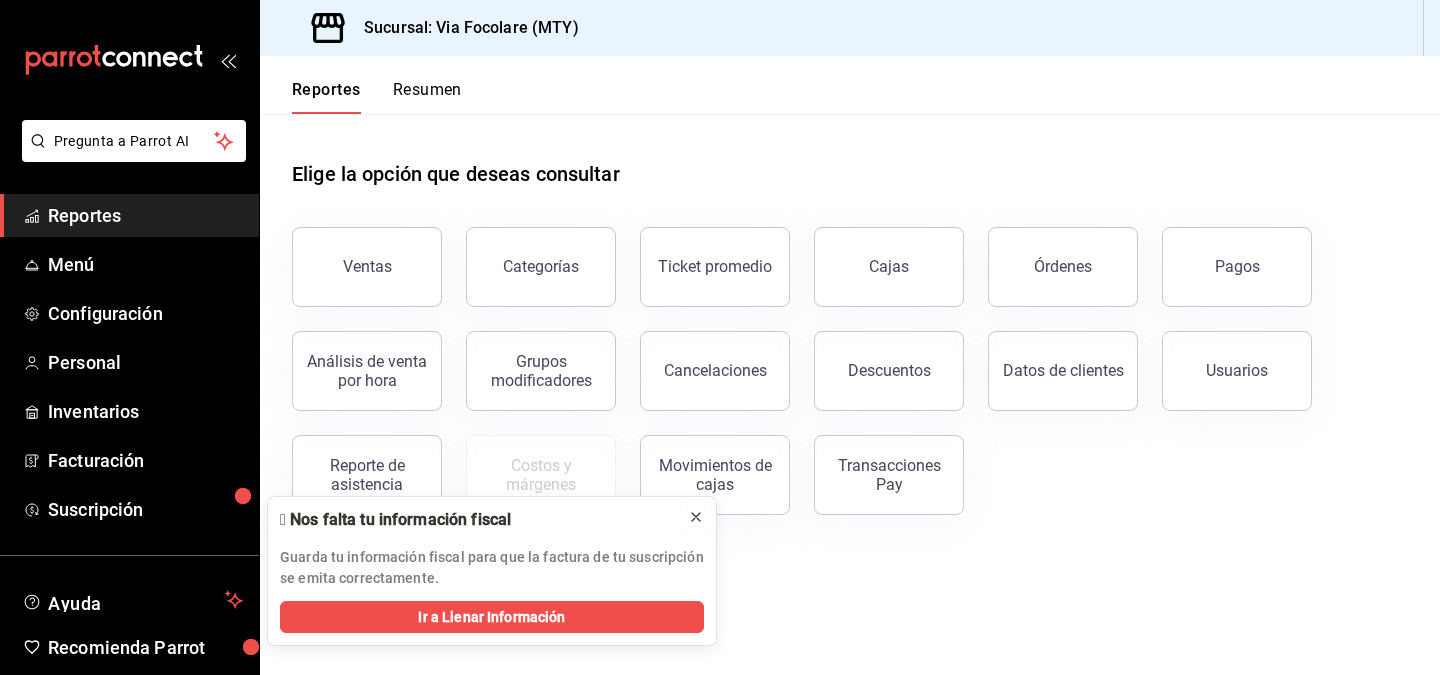 click 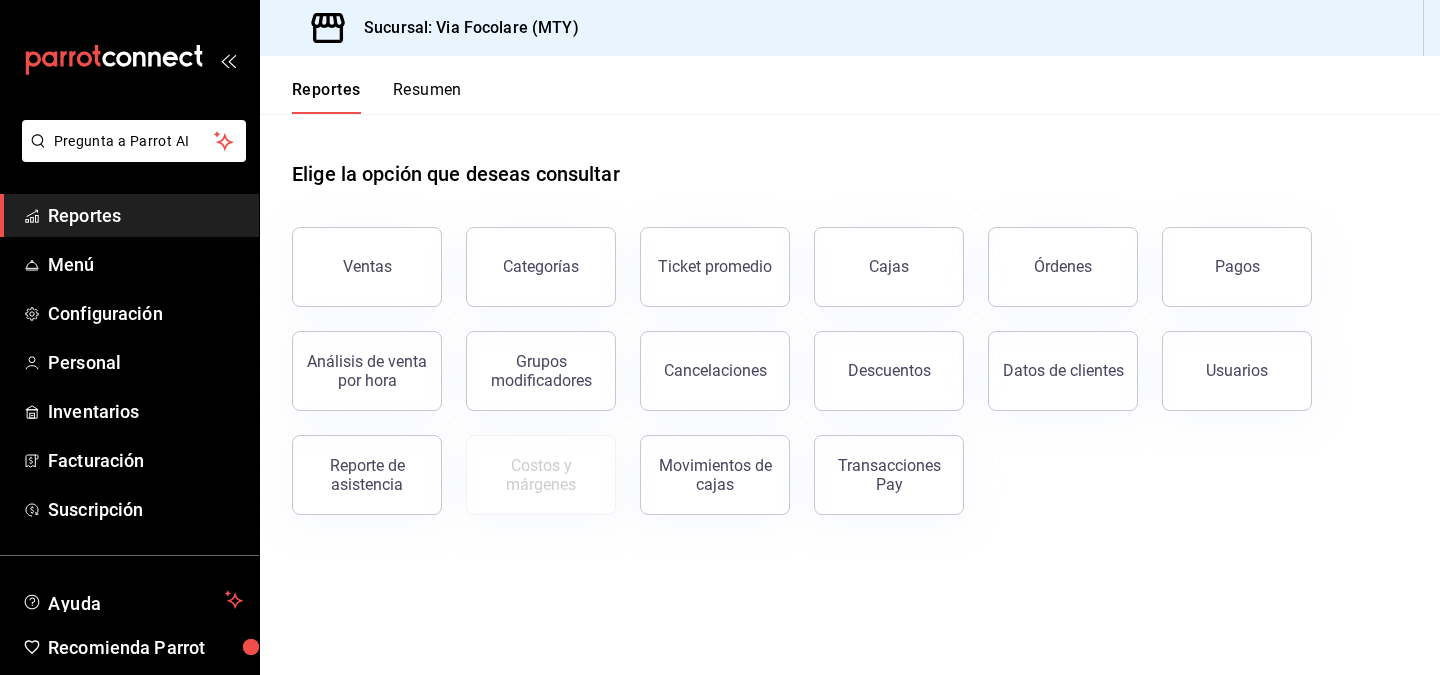 click on "Reportes" at bounding box center (145, 215) 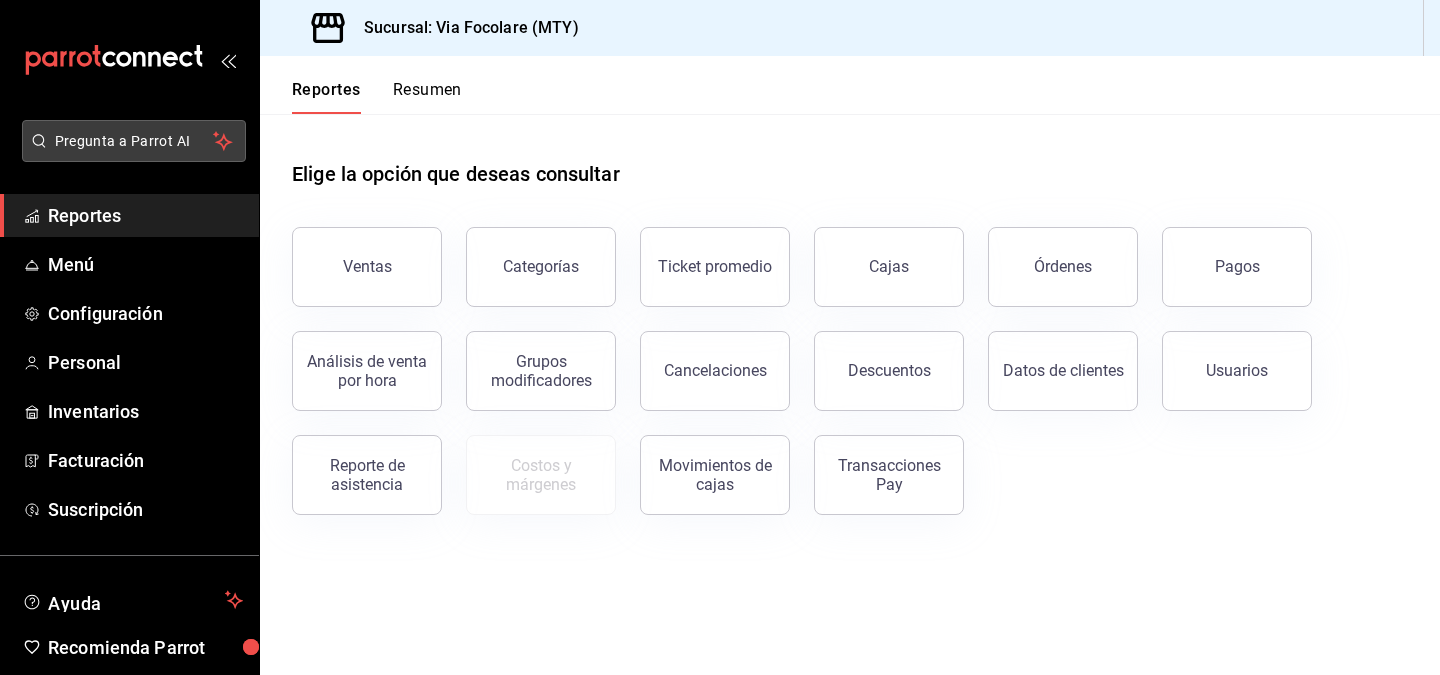 click on "Pregunta a Parrot AI" at bounding box center (134, 141) 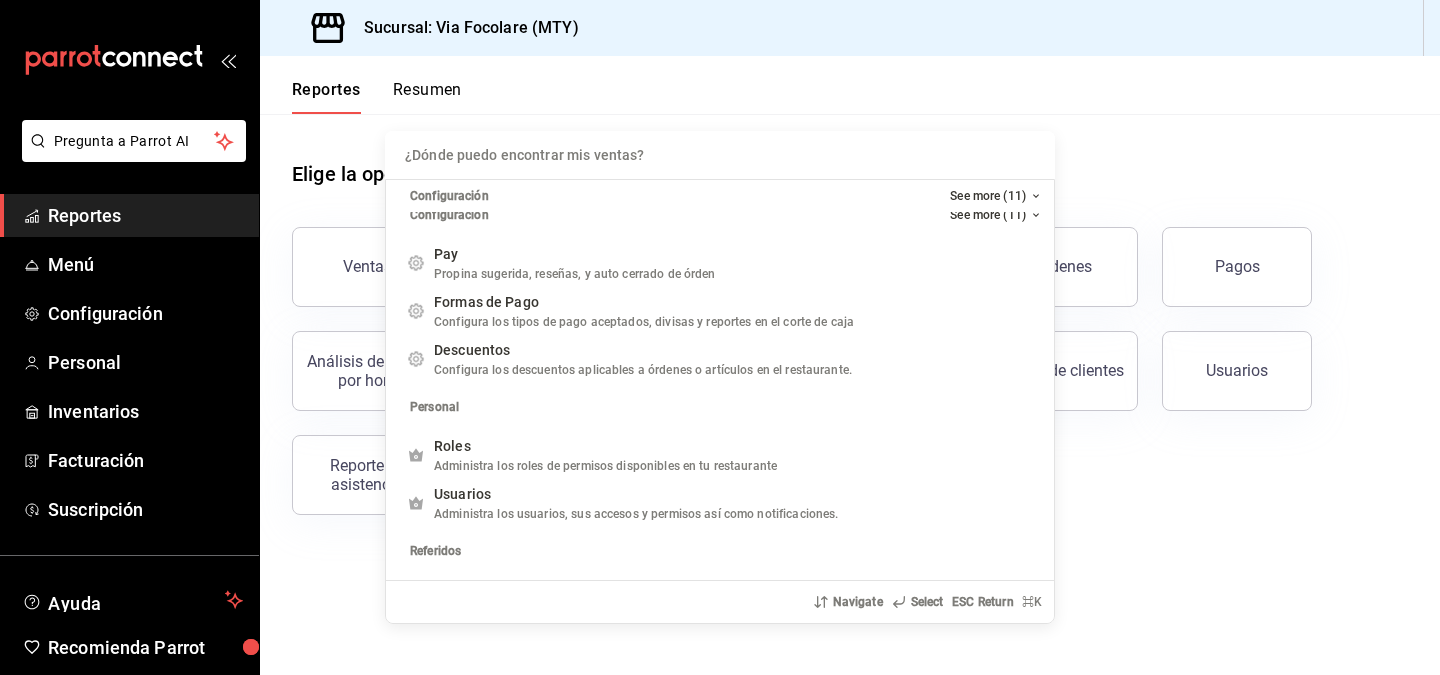 scroll, scrollTop: 384, scrollLeft: 0, axis: vertical 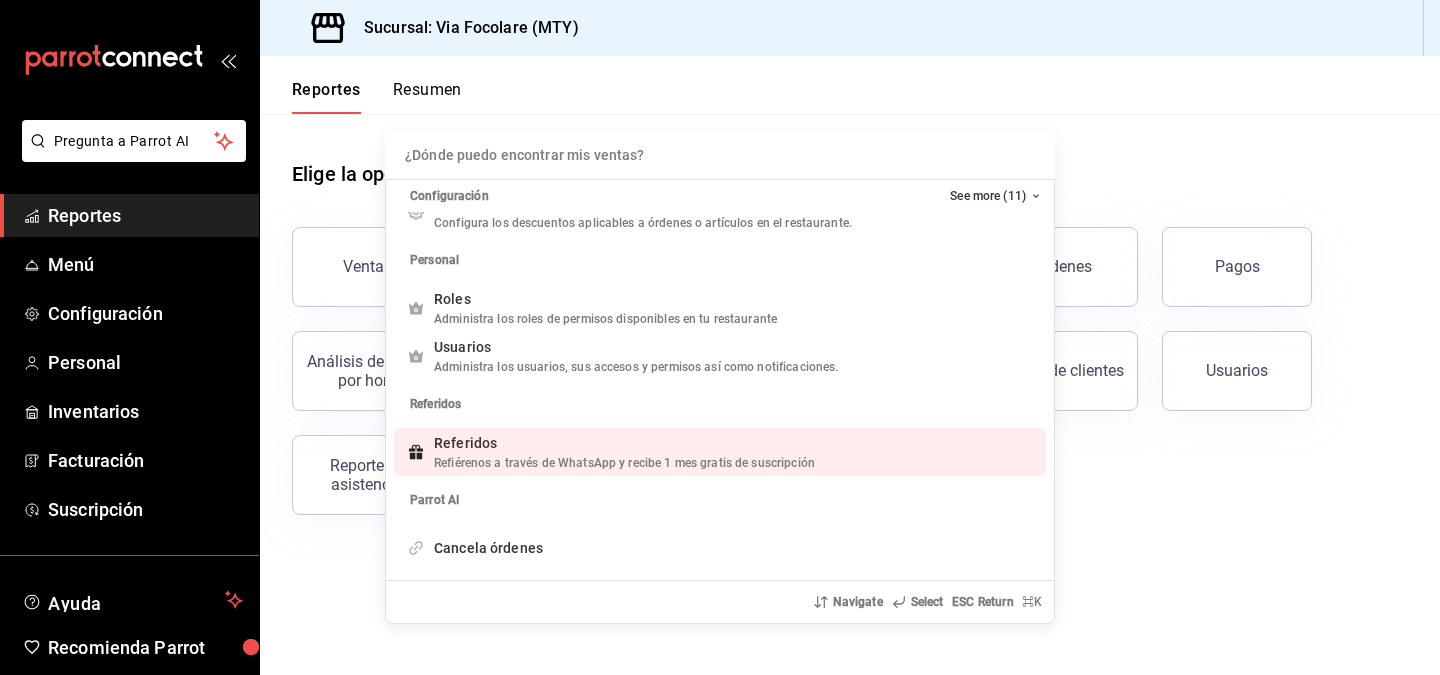 click on "¿Dónde puedo encontrar mis ventas? Configuración See more (11) Ventas Venta de artículos agrupados por artículo, incluyendo el artículo con más ventas y la venta total por periodo. Add shortcut Órdenes Detalle y listado de cada orden registrada, filtrables por canal de venta, fecha o status. Add shortcut Pagos Pagos recibidos por tipo (efectivo, tarjeta, etc.), incluyendo propinas por tipo de pago. Add shortcut Configuración See more (11) Pay Propina sugerida, reseñas, y auto cerrado de órden Add shortcut Formas de Pago Configura los tipos de pago aceptados, divisas y reportes en el corte de caja Add shortcut Descuentos Configura los descuentos aplicables a órdenes o artículos en el restaurante. Add shortcut Personal Roles Administra los roles de permisos disponibles en tu restaurante Add shortcut Usuarios Administra los usuarios, sus accesos y permisos así como notificaciones. Add shortcut Referidos Referidos Refiérenos a través de WhatsApp y recibe 1 mes gratis de suscripción Add shortcut K" at bounding box center (720, 337) 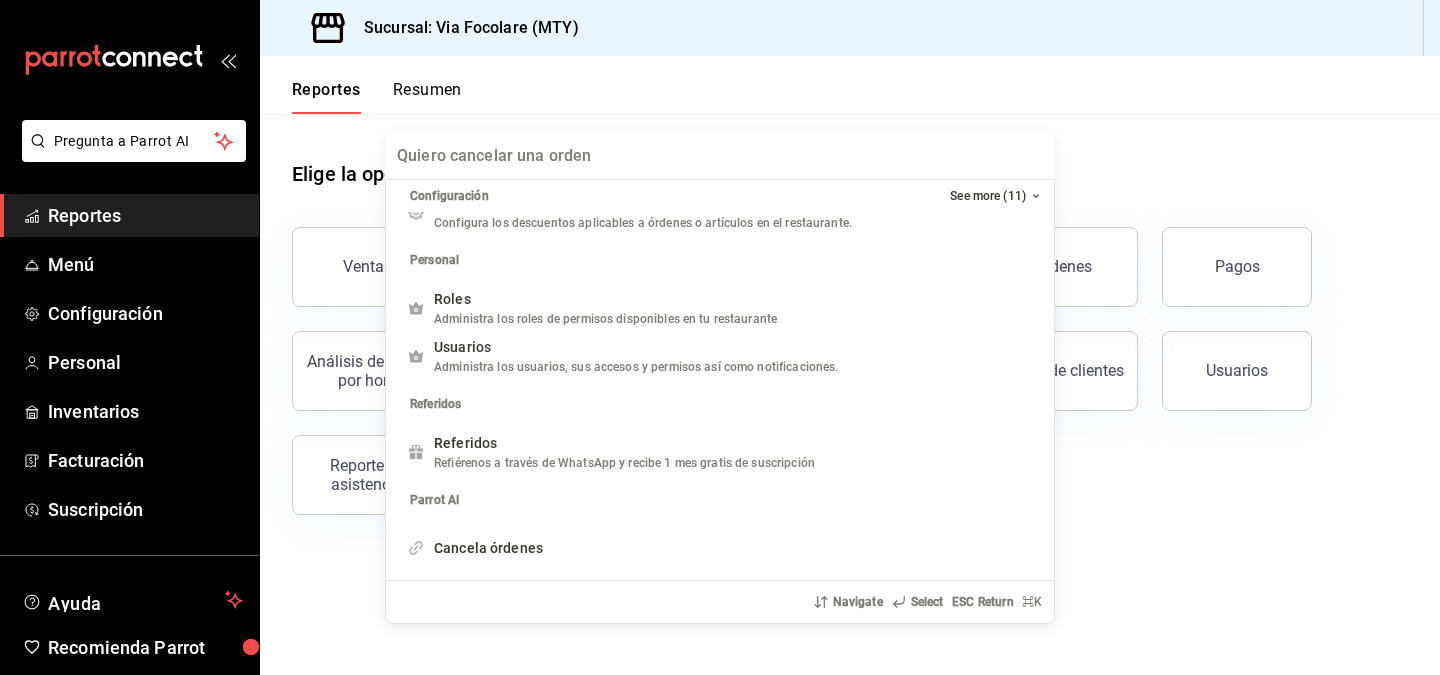 scroll, scrollTop: 335, scrollLeft: 0, axis: vertical 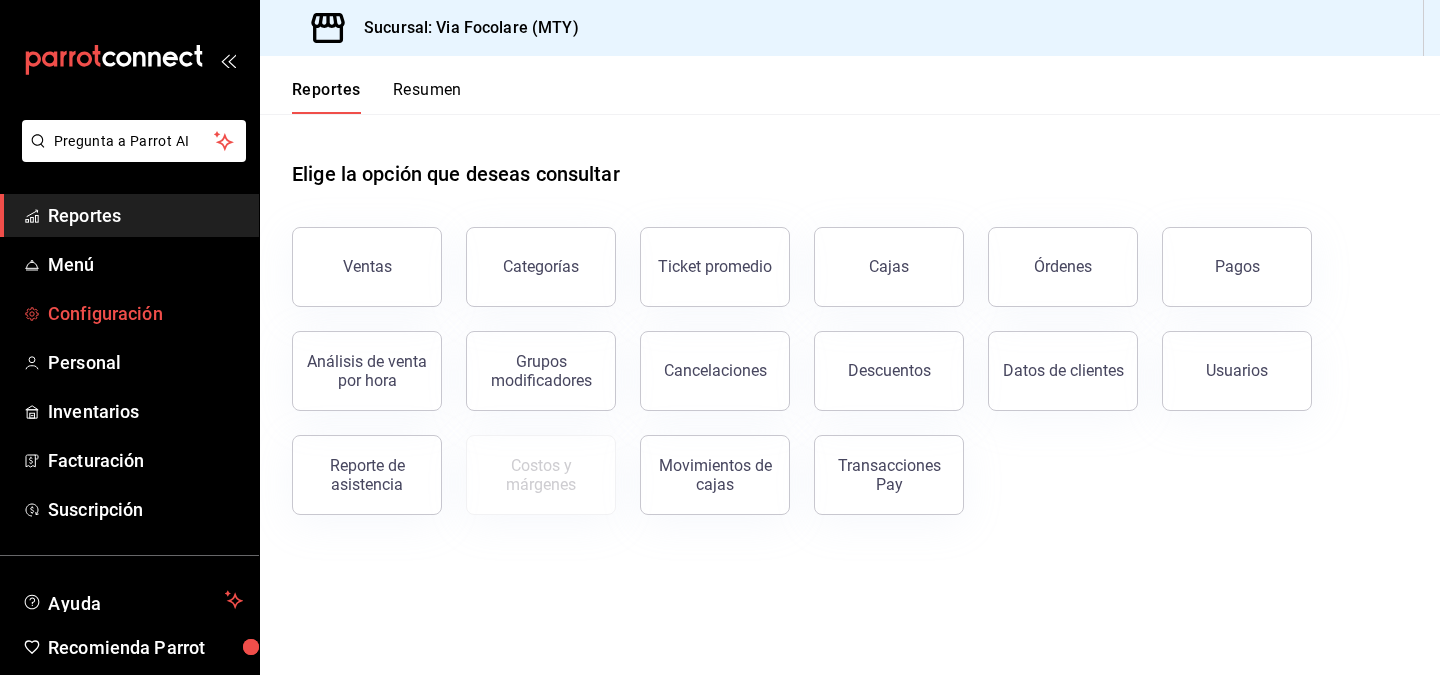 click on "Configuración" at bounding box center (129, 313) 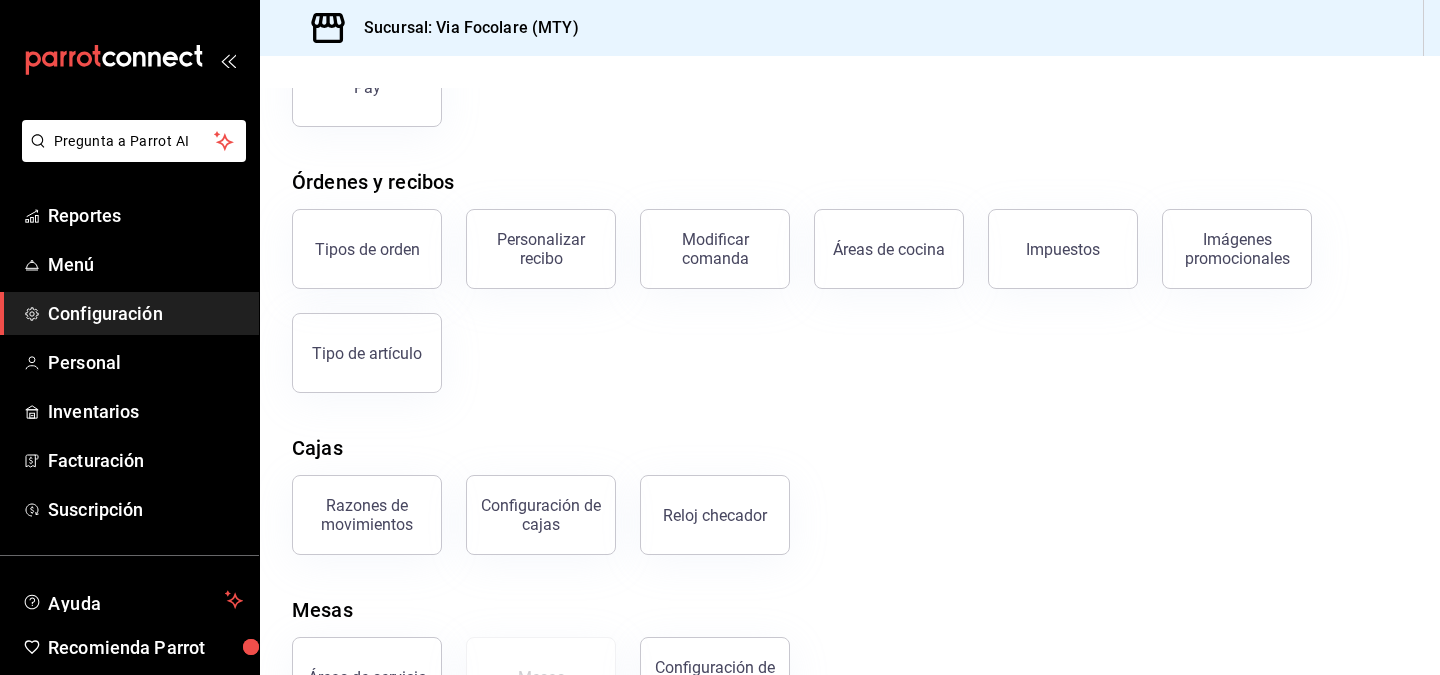 scroll, scrollTop: 0, scrollLeft: 0, axis: both 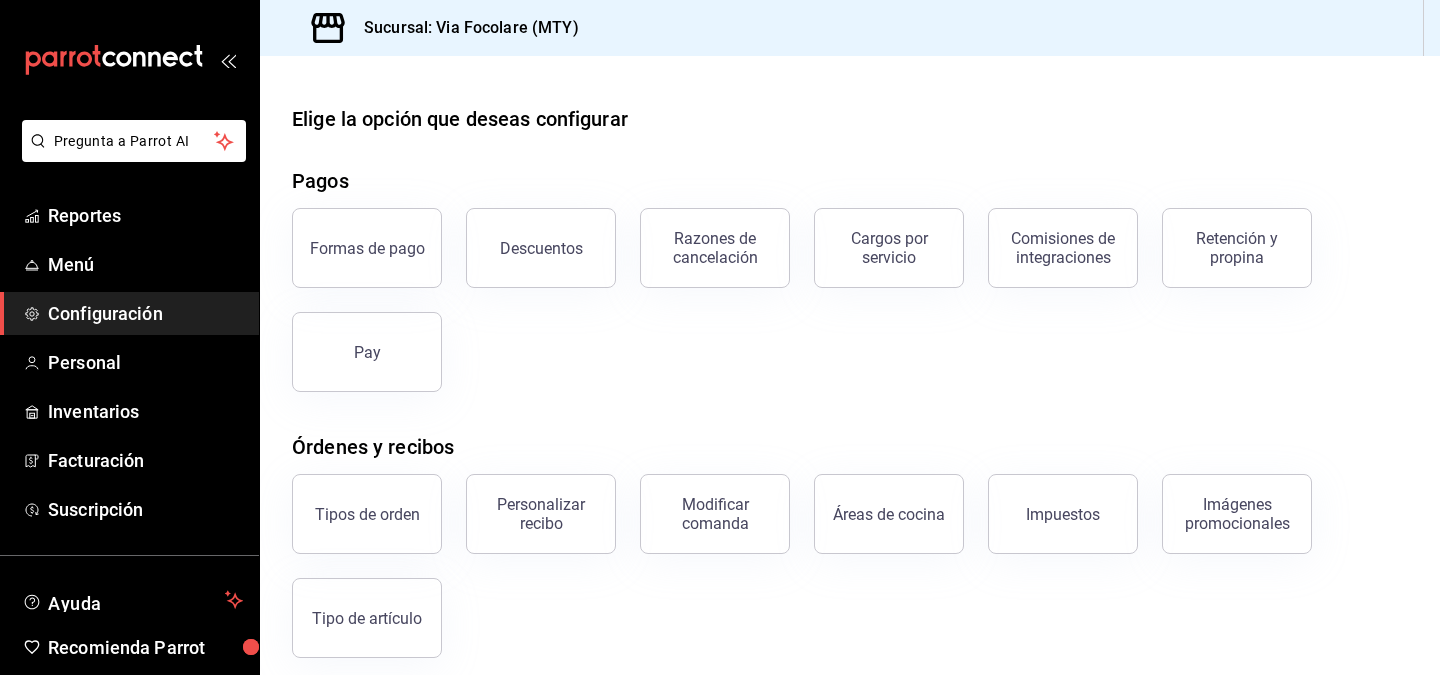 click 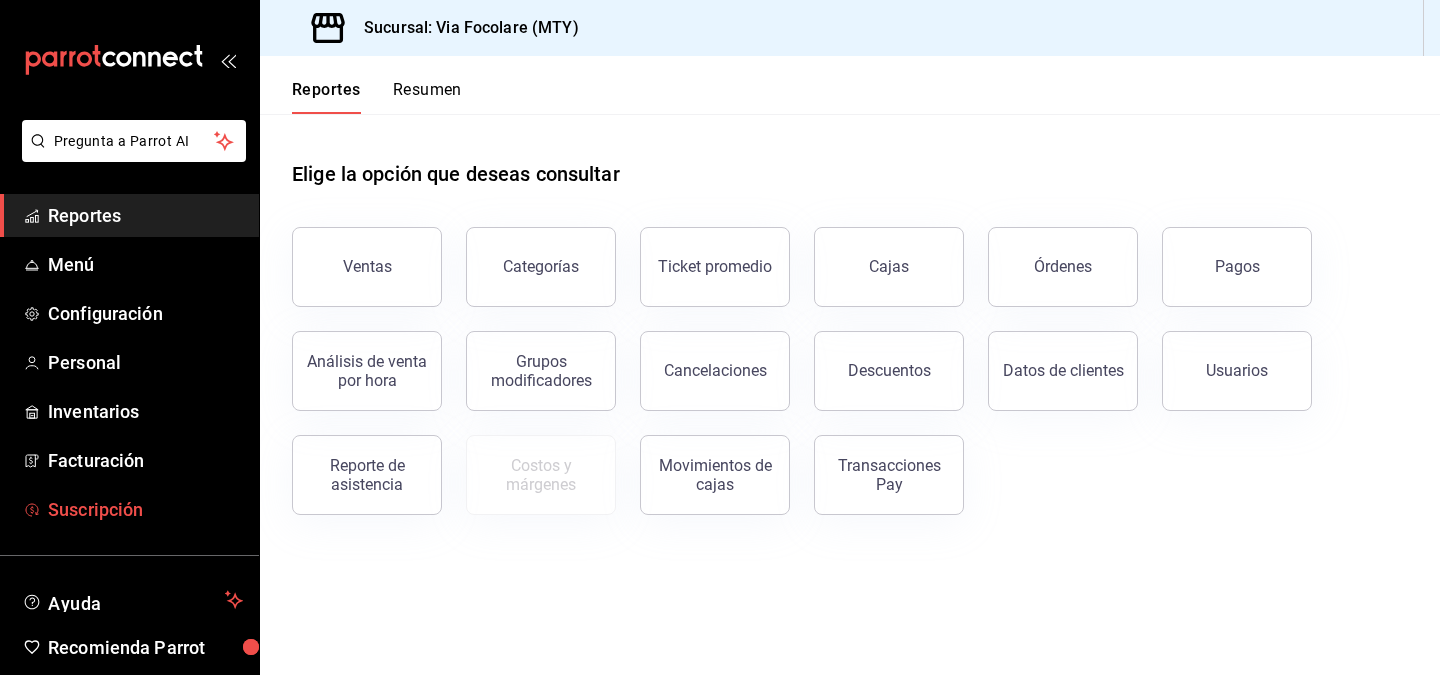 click on "Suscripción" at bounding box center [129, 509] 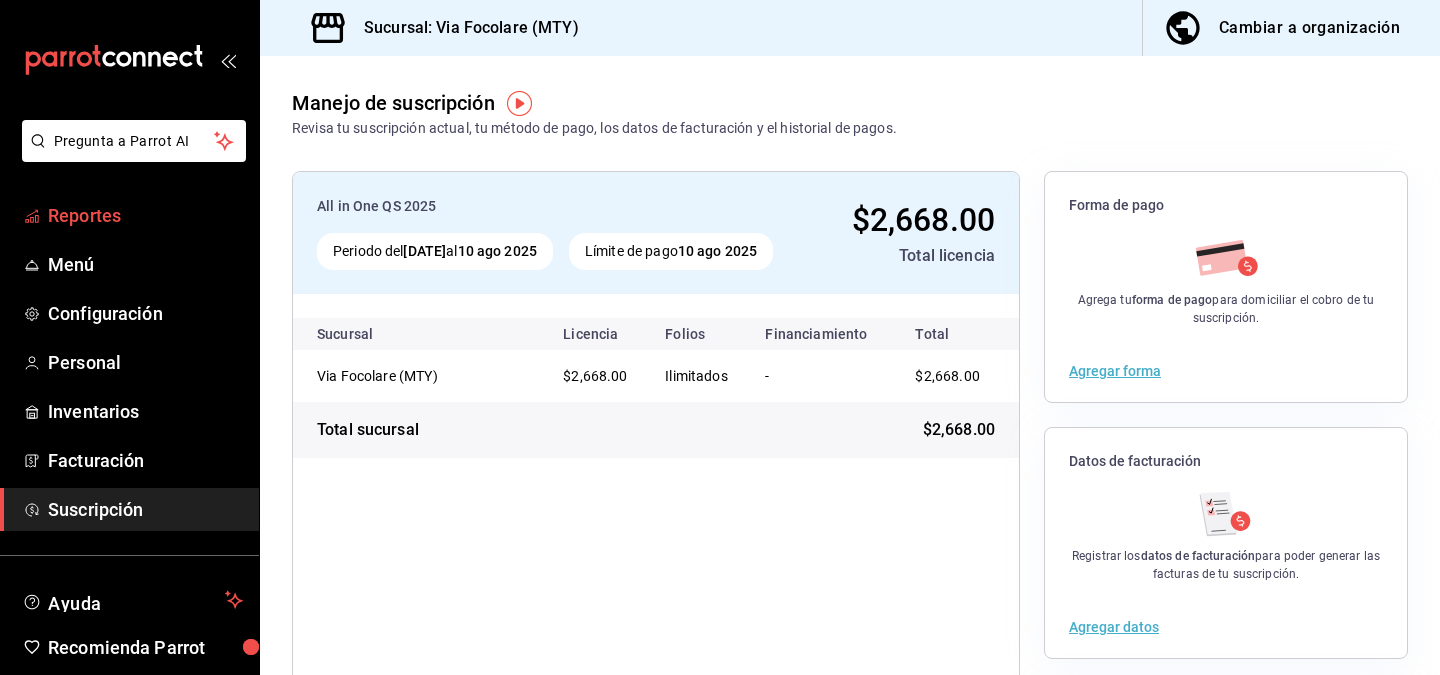 click on "Reportes" at bounding box center [145, 215] 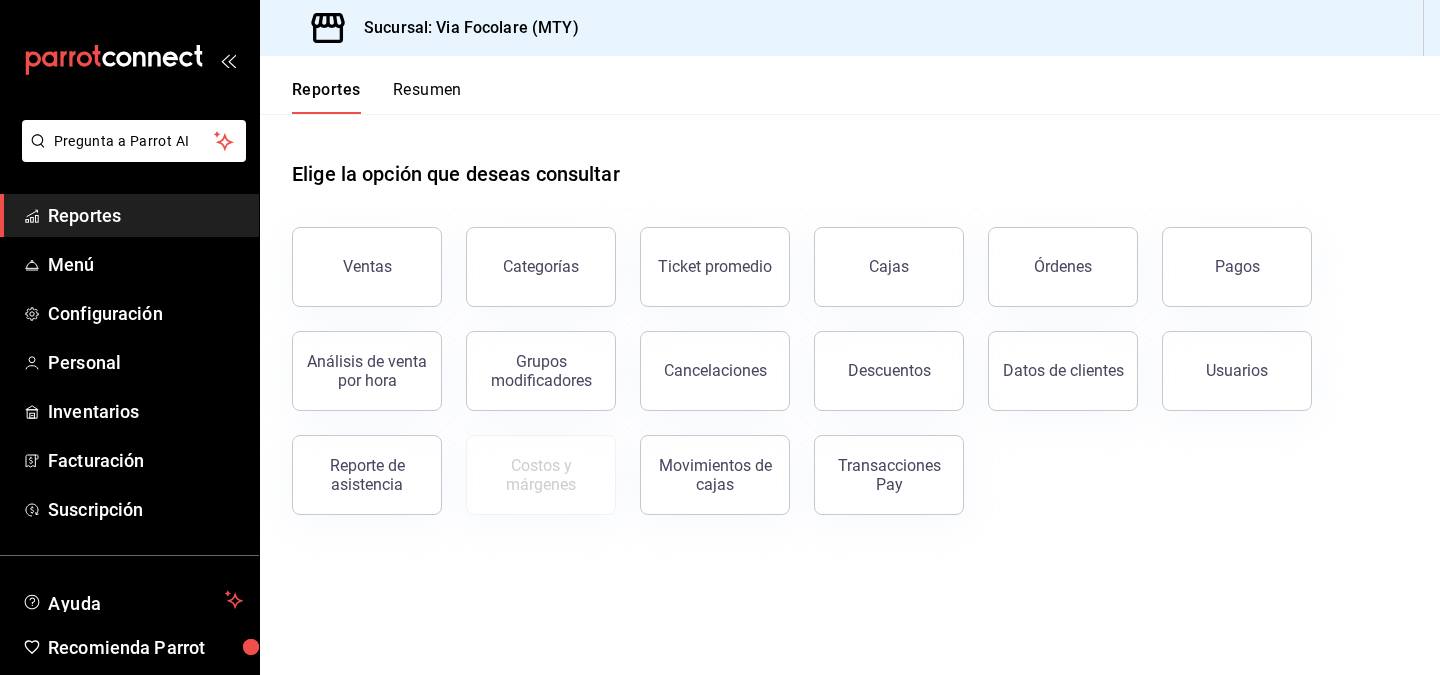 click on "Sucursal: Via Focolare (MTY)" at bounding box center [463, 28] 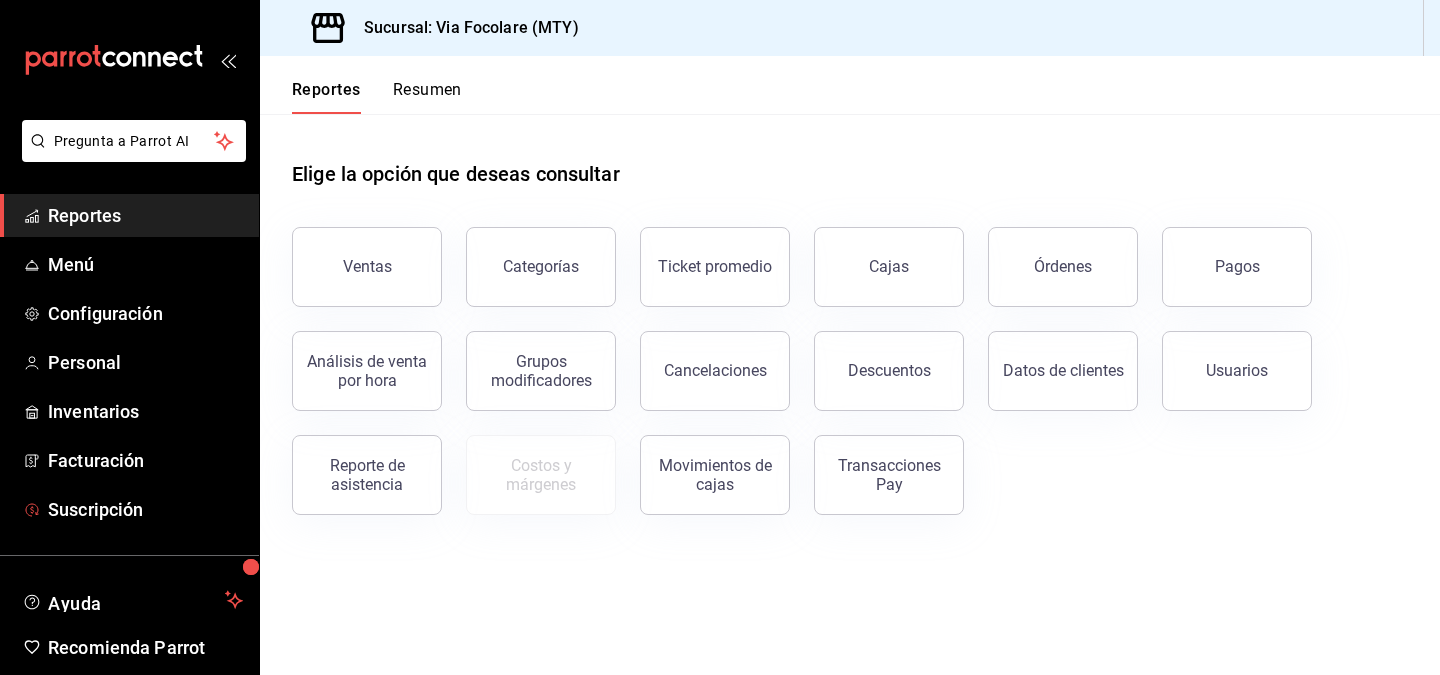 scroll, scrollTop: 80, scrollLeft: 0, axis: vertical 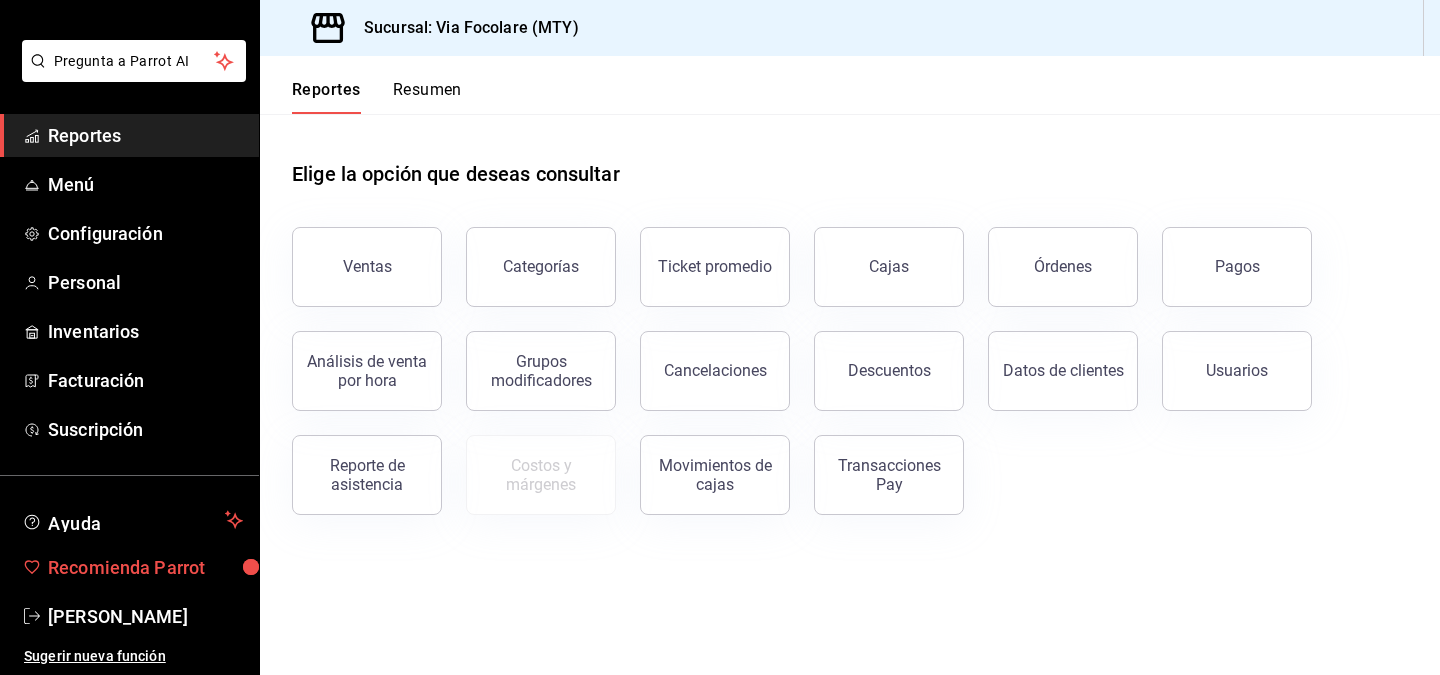 click on "Recomienda Parrot" at bounding box center (145, 567) 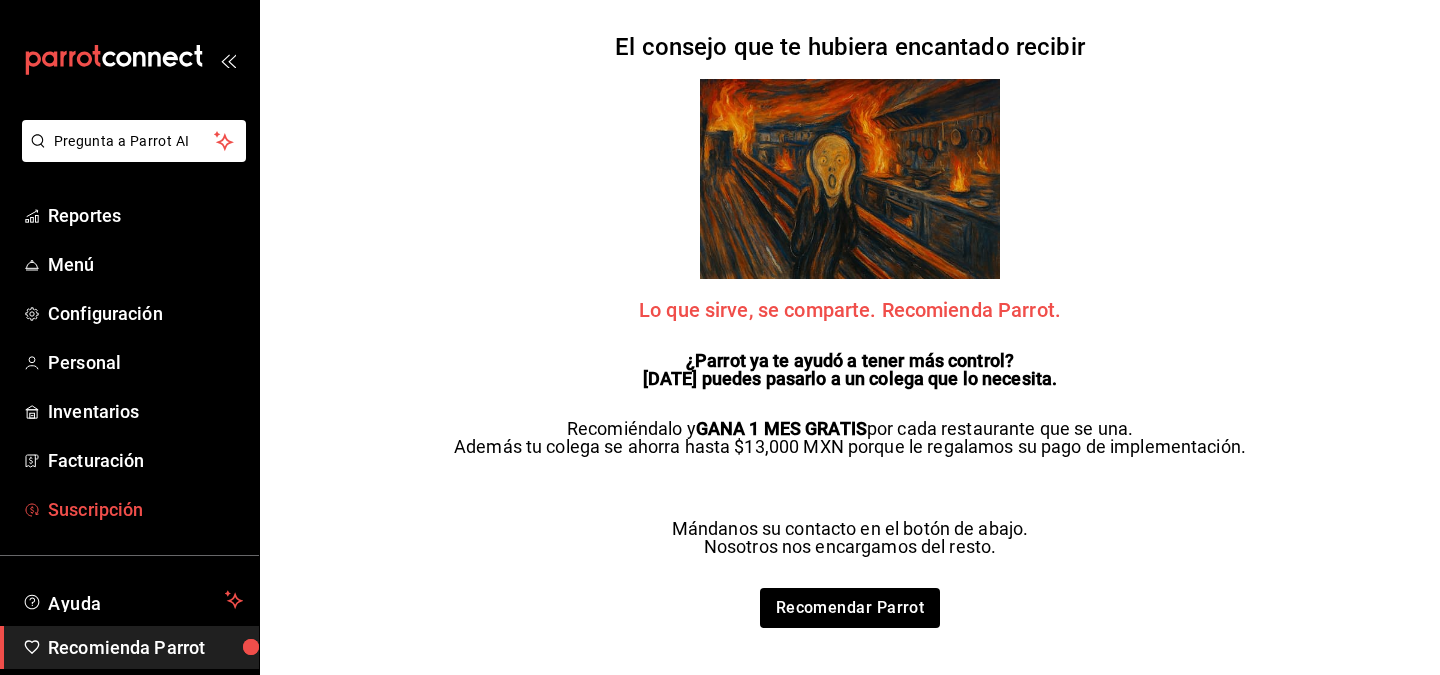 click on "Suscripción" at bounding box center (145, 509) 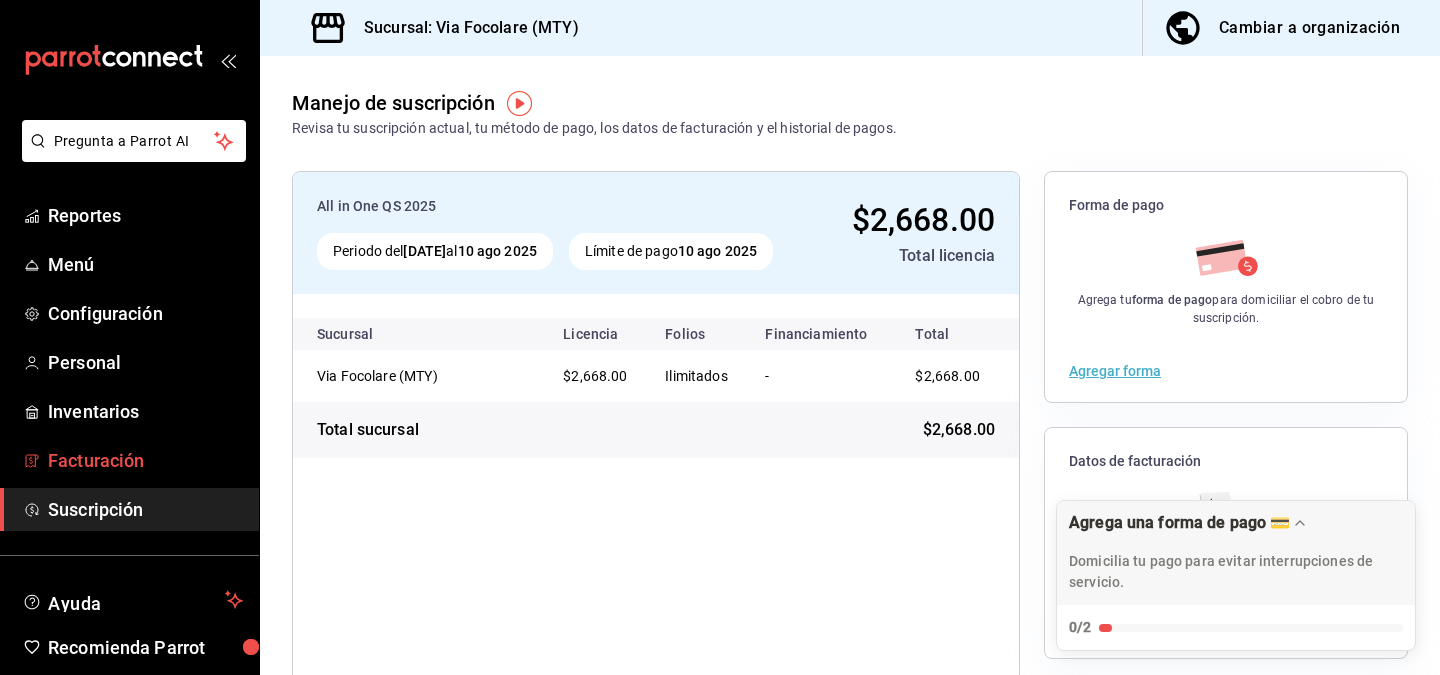 click on "Facturación" at bounding box center (145, 460) 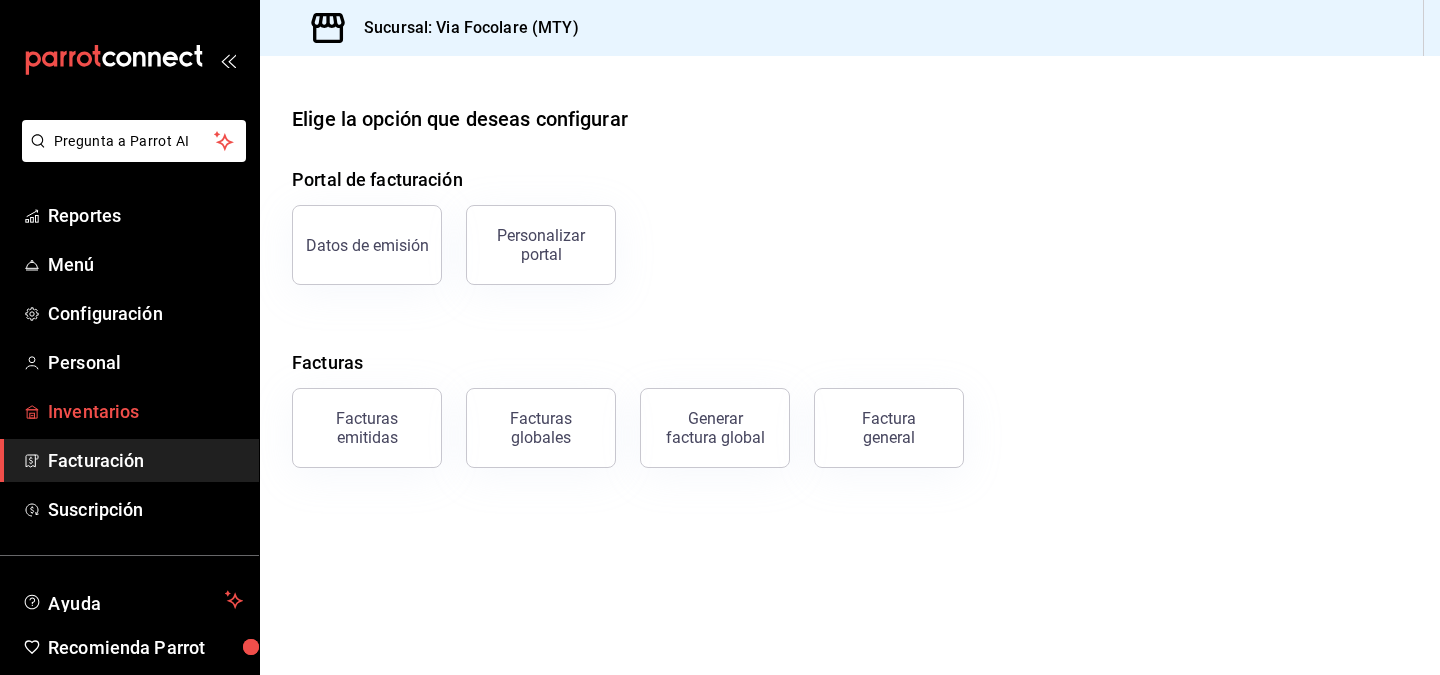 click on "Inventarios" at bounding box center [145, 411] 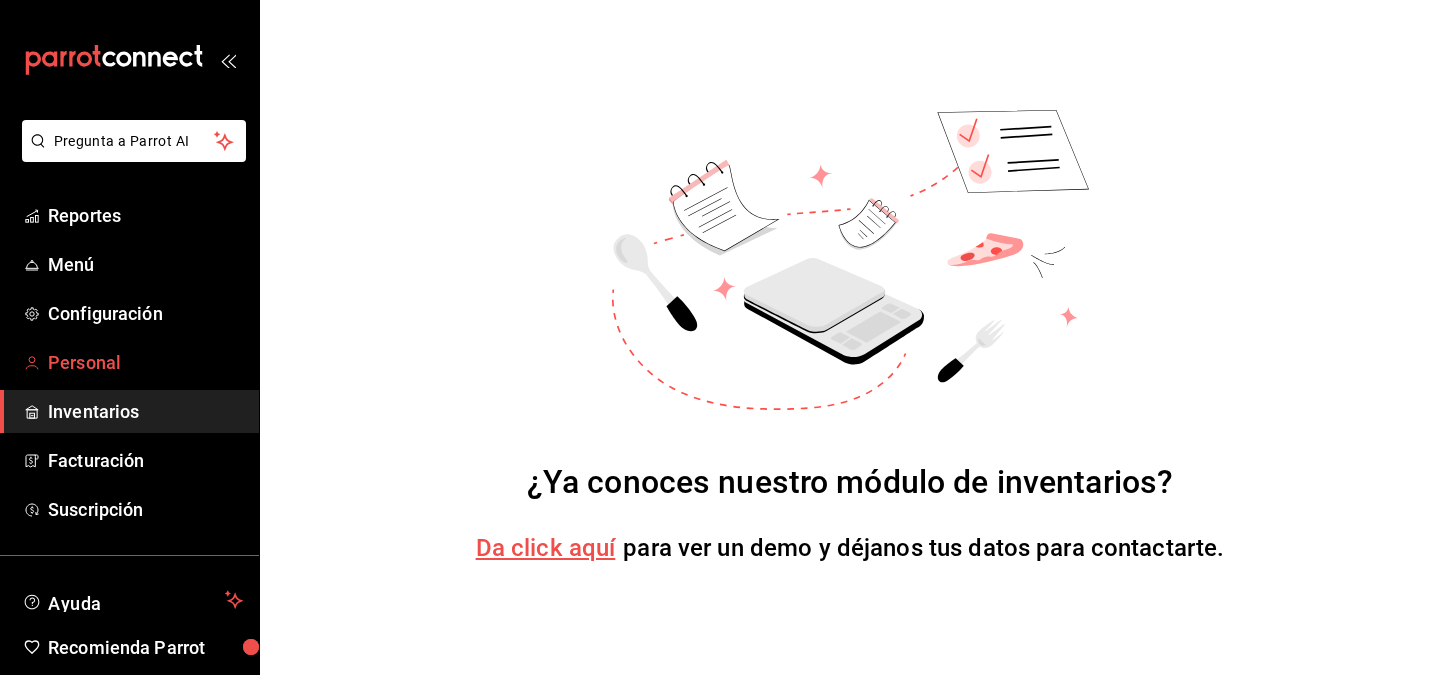 click on "Personal" at bounding box center (145, 362) 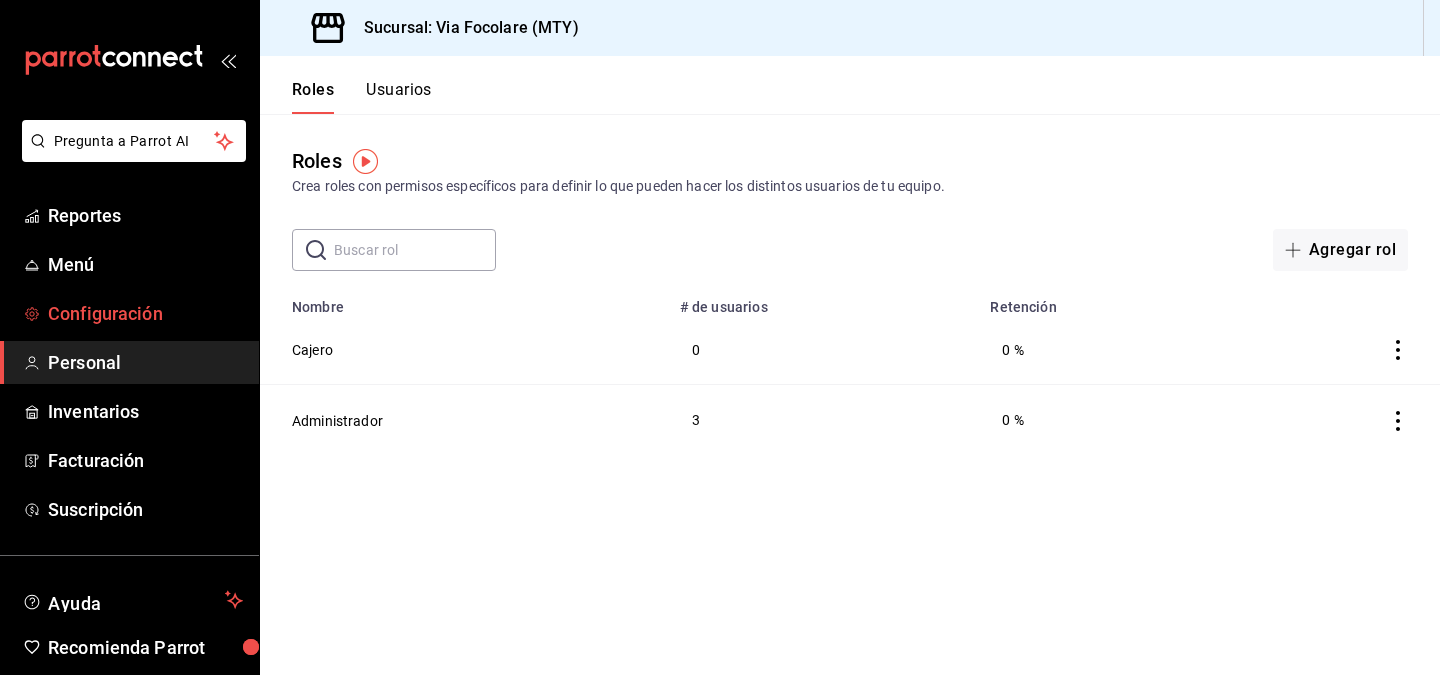 click on "Configuración" at bounding box center [145, 313] 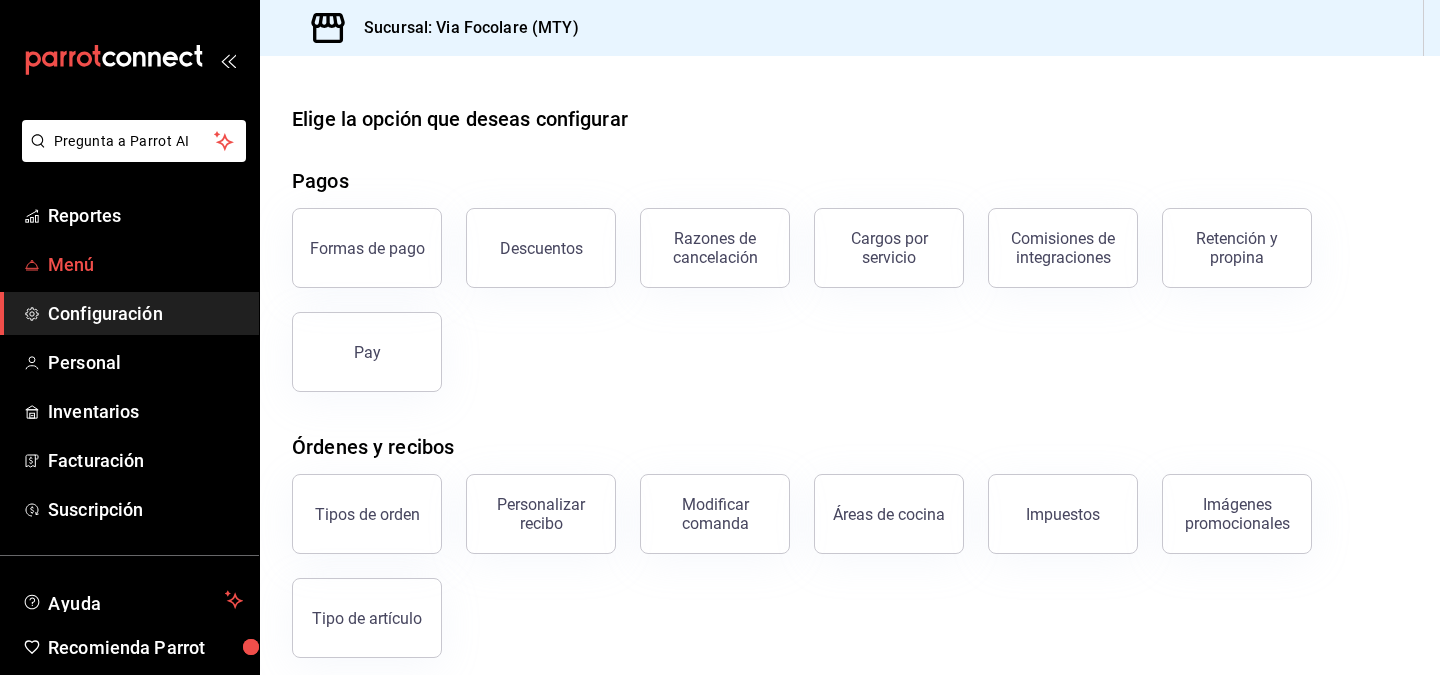 click on "Menú" at bounding box center [145, 264] 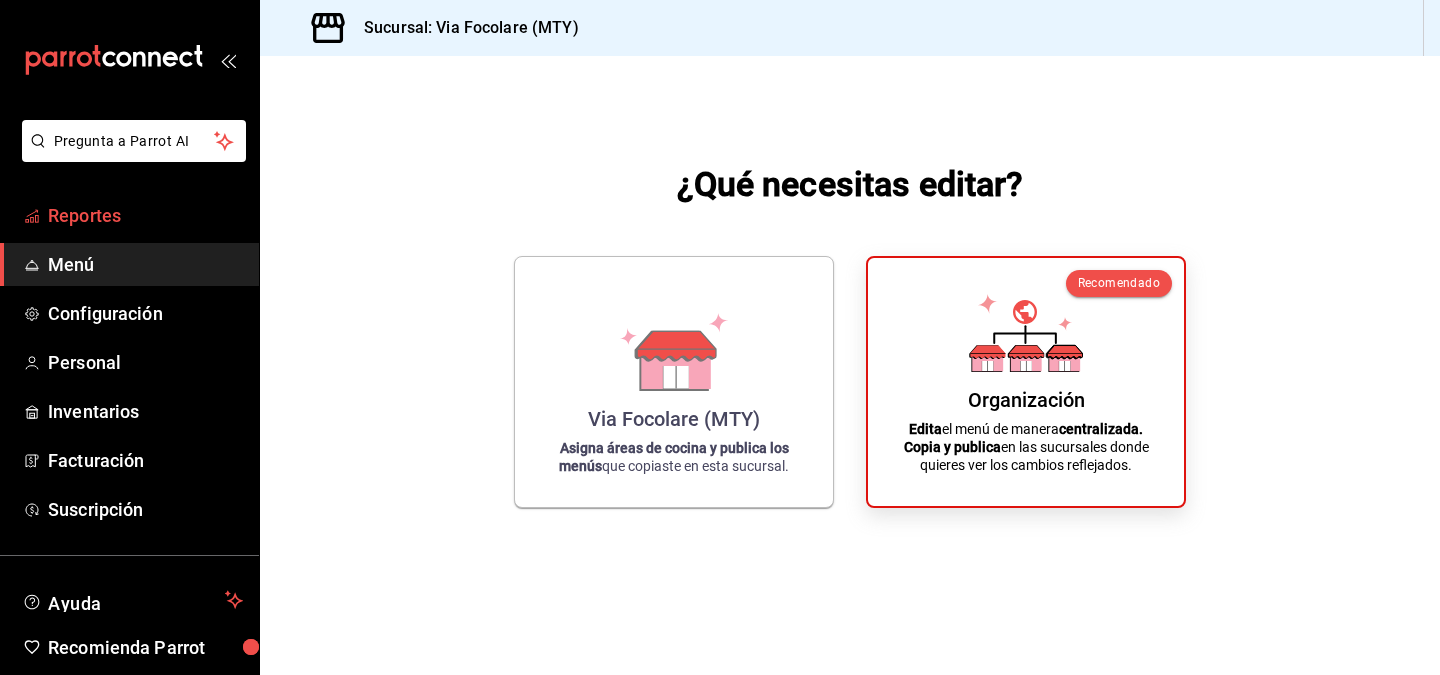 click on "Reportes" at bounding box center [145, 215] 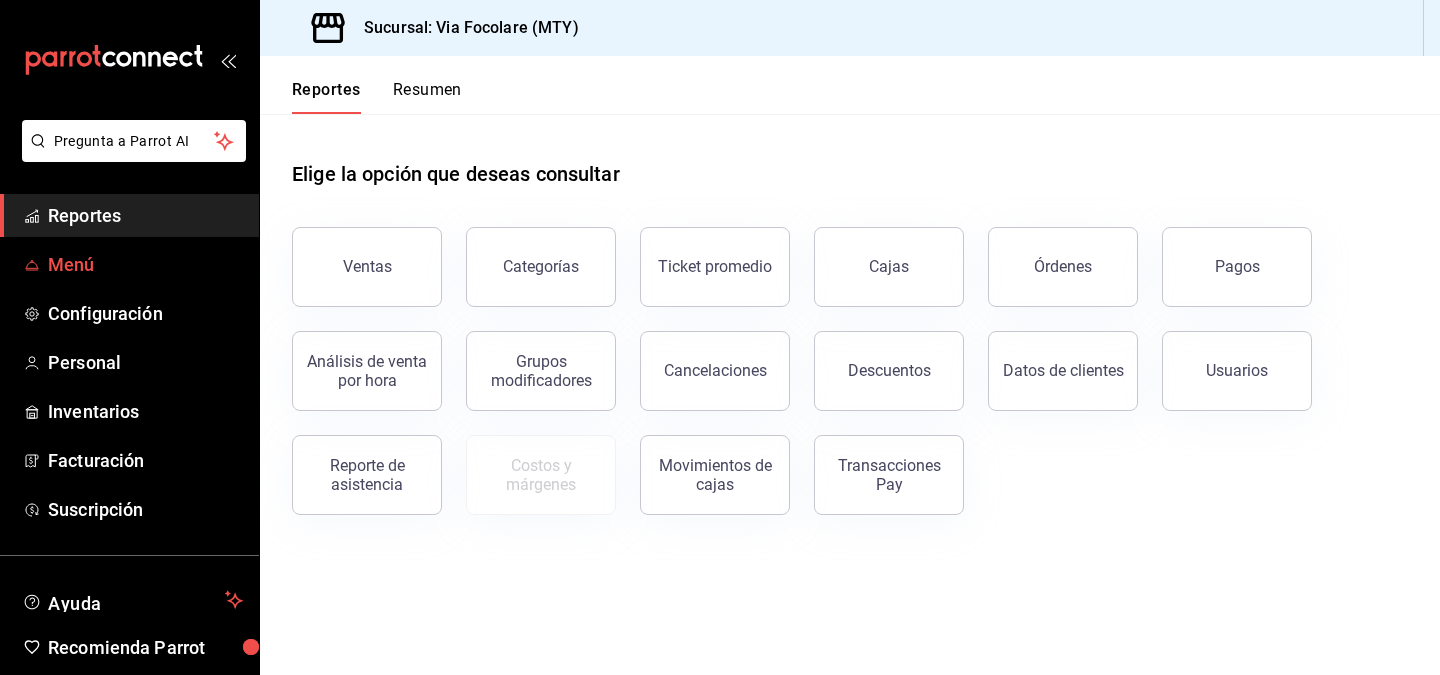 click on "Menú" at bounding box center (145, 264) 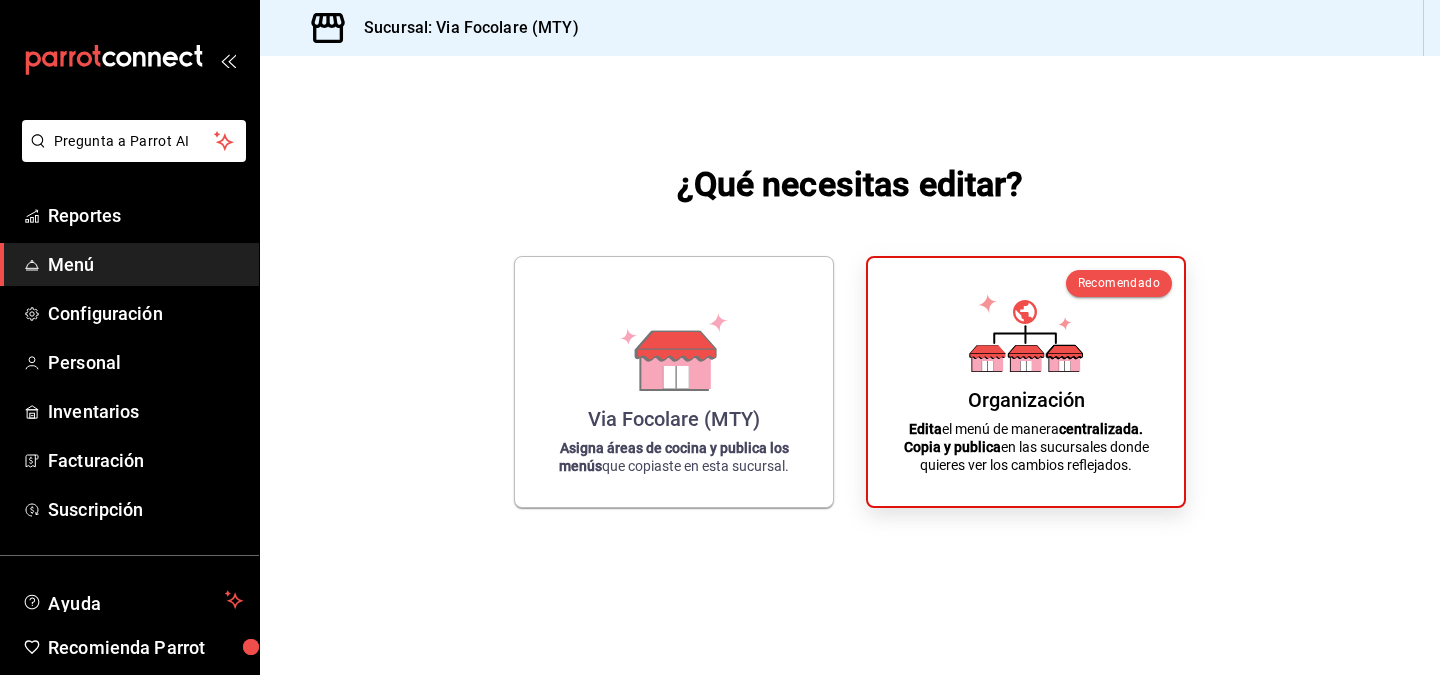 click 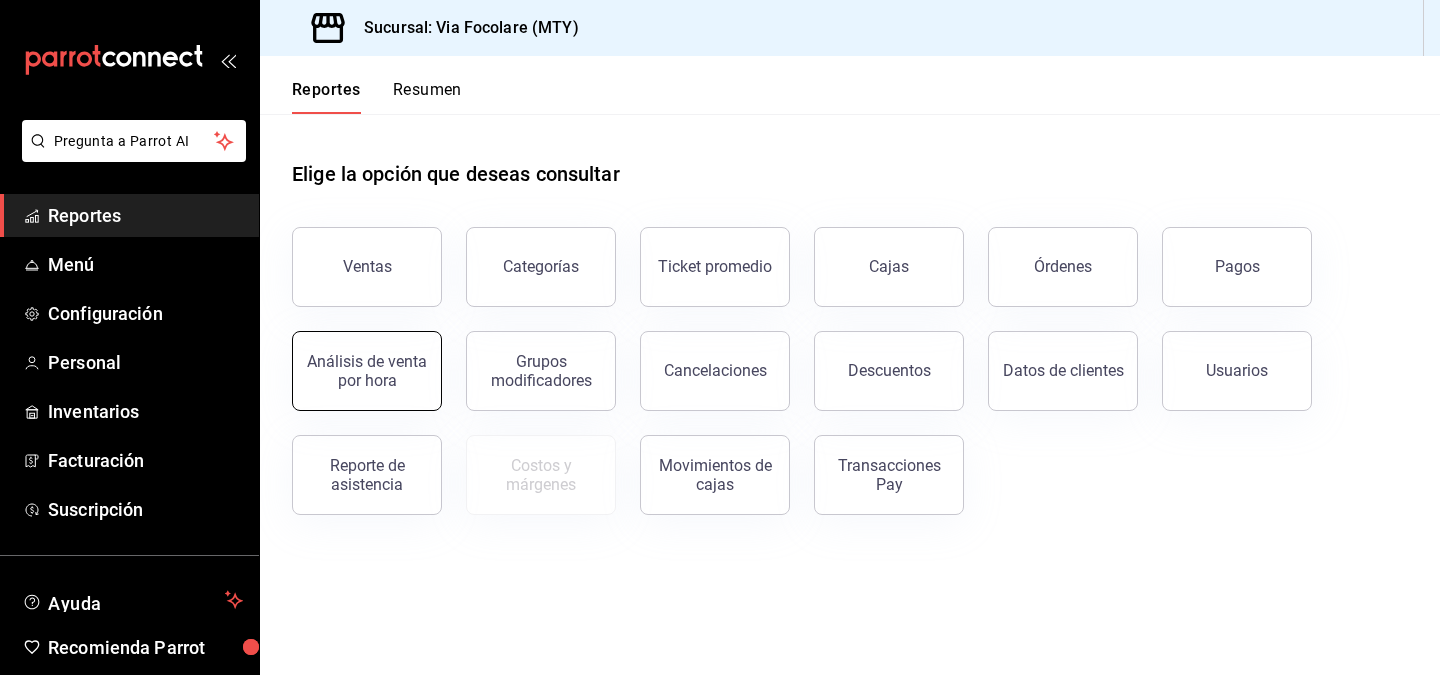 click on "Análisis de venta por hora" at bounding box center (367, 371) 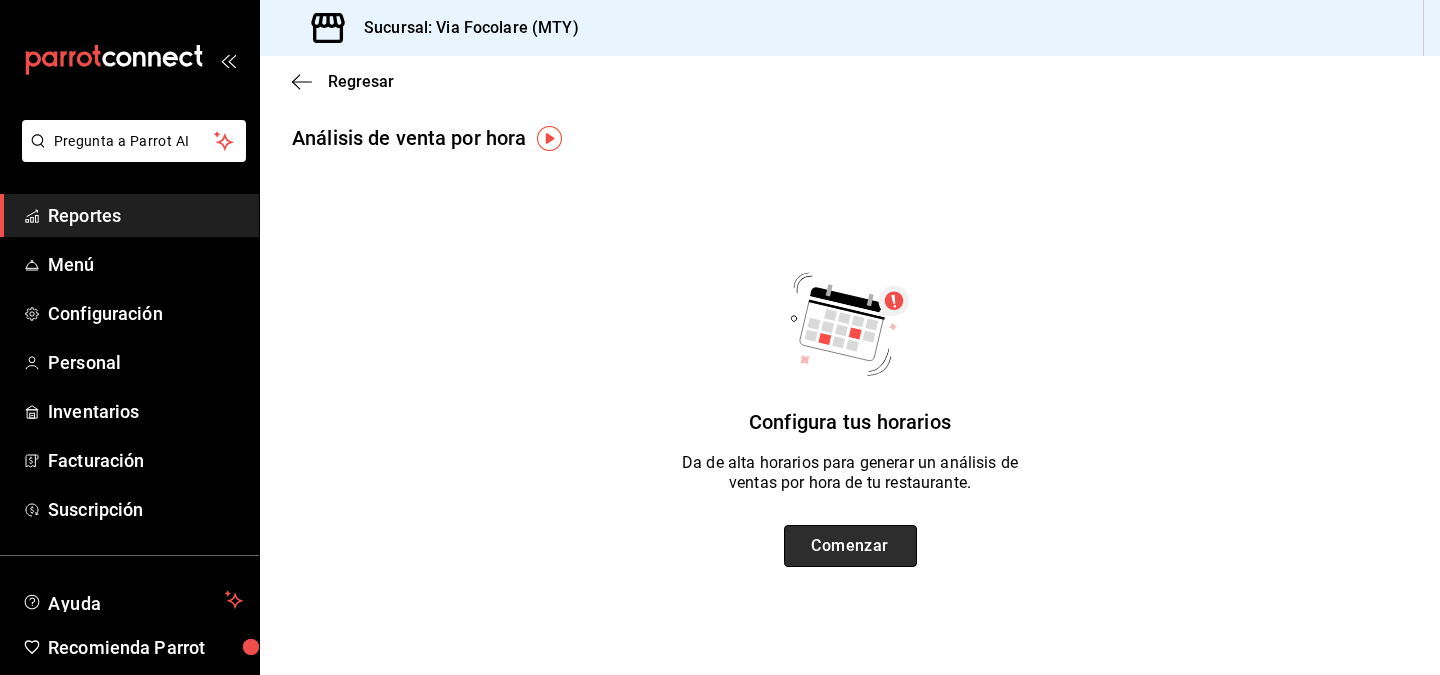 click on "Comenzar" at bounding box center [850, 546] 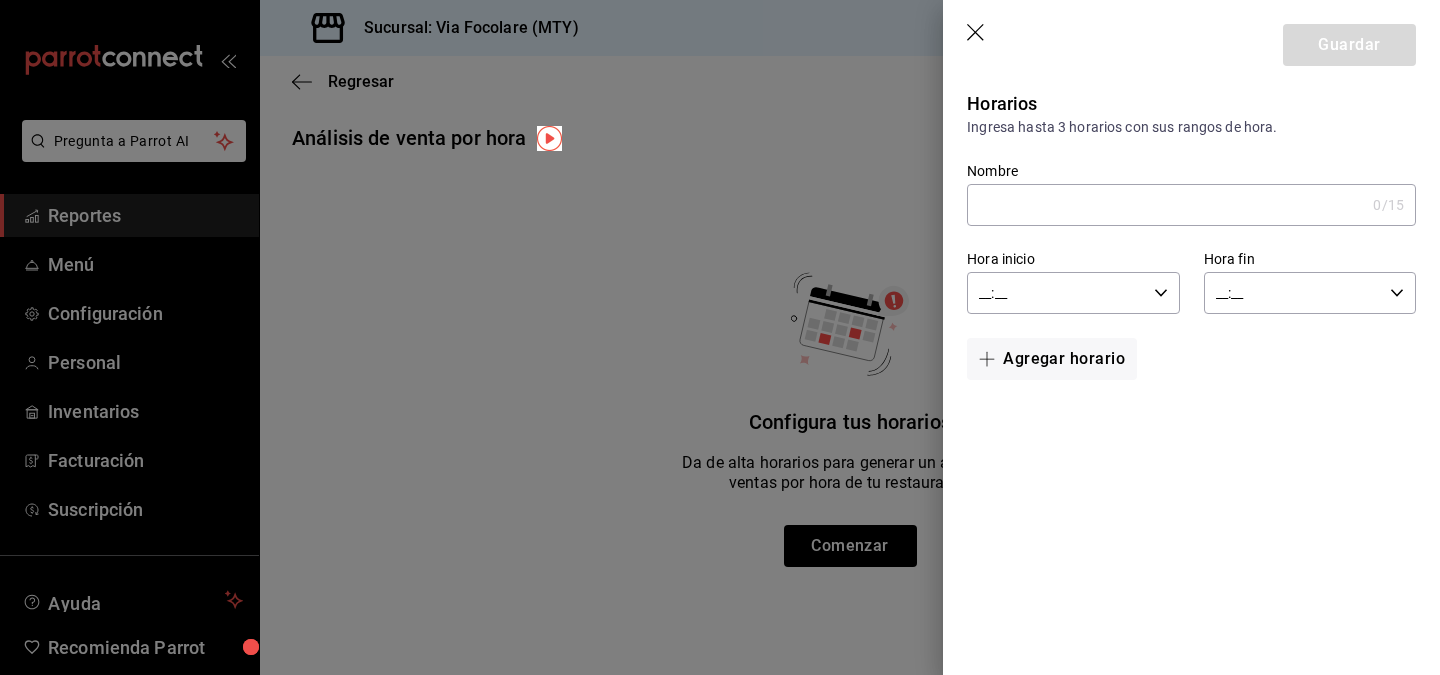 click on "Nombre" at bounding box center [1166, 205] 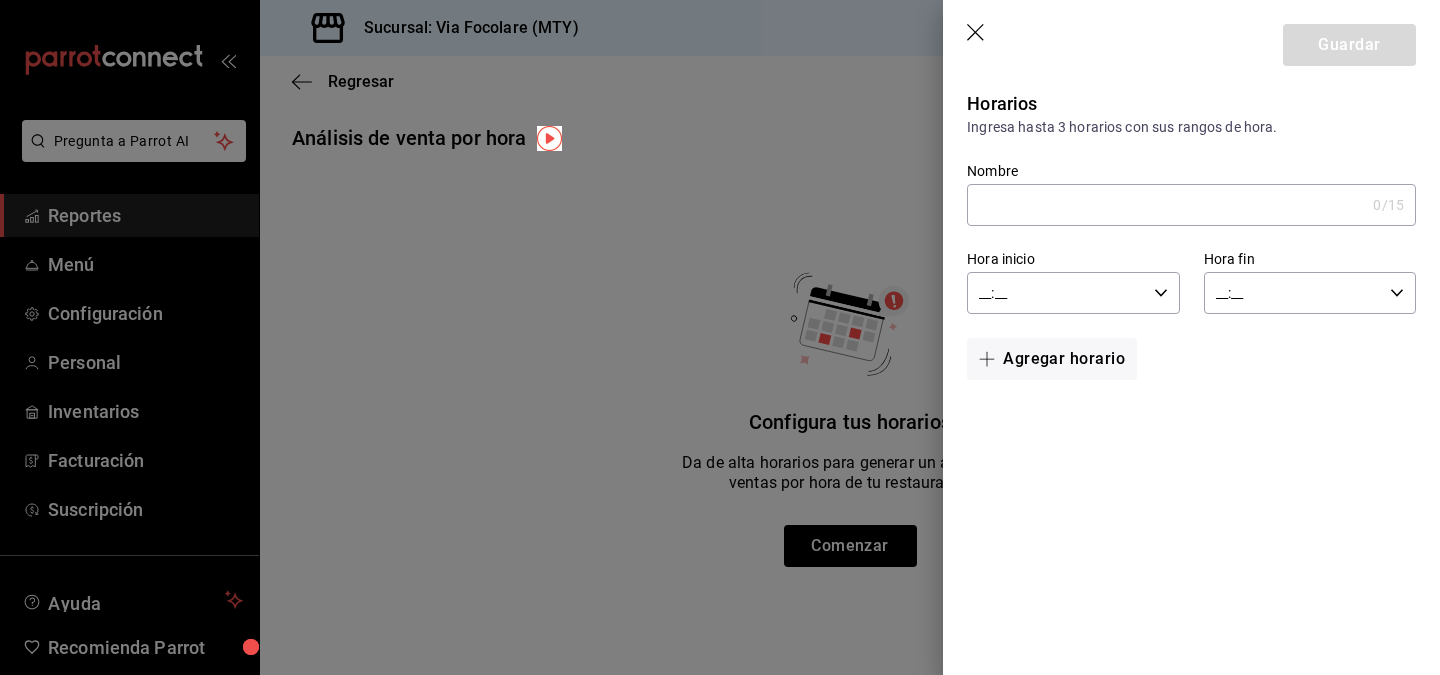 click 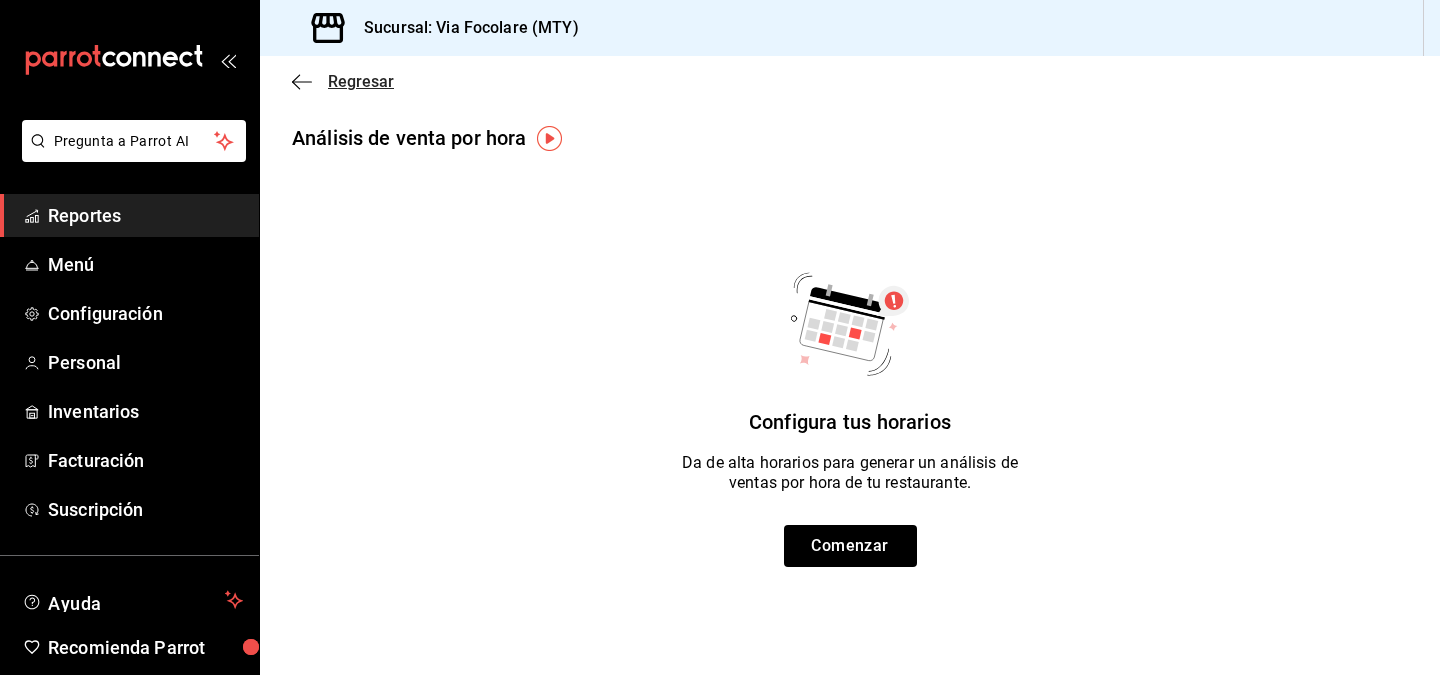 click 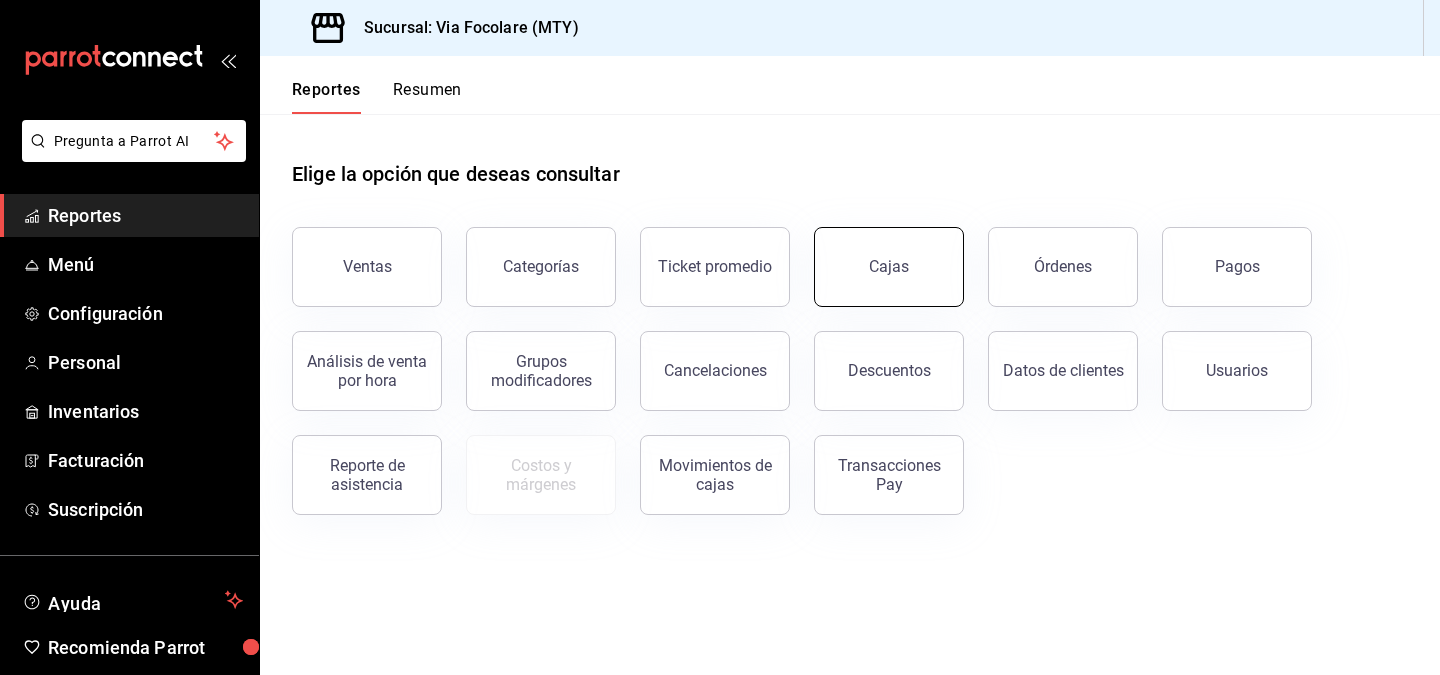 click on "Cajas" at bounding box center [889, 267] 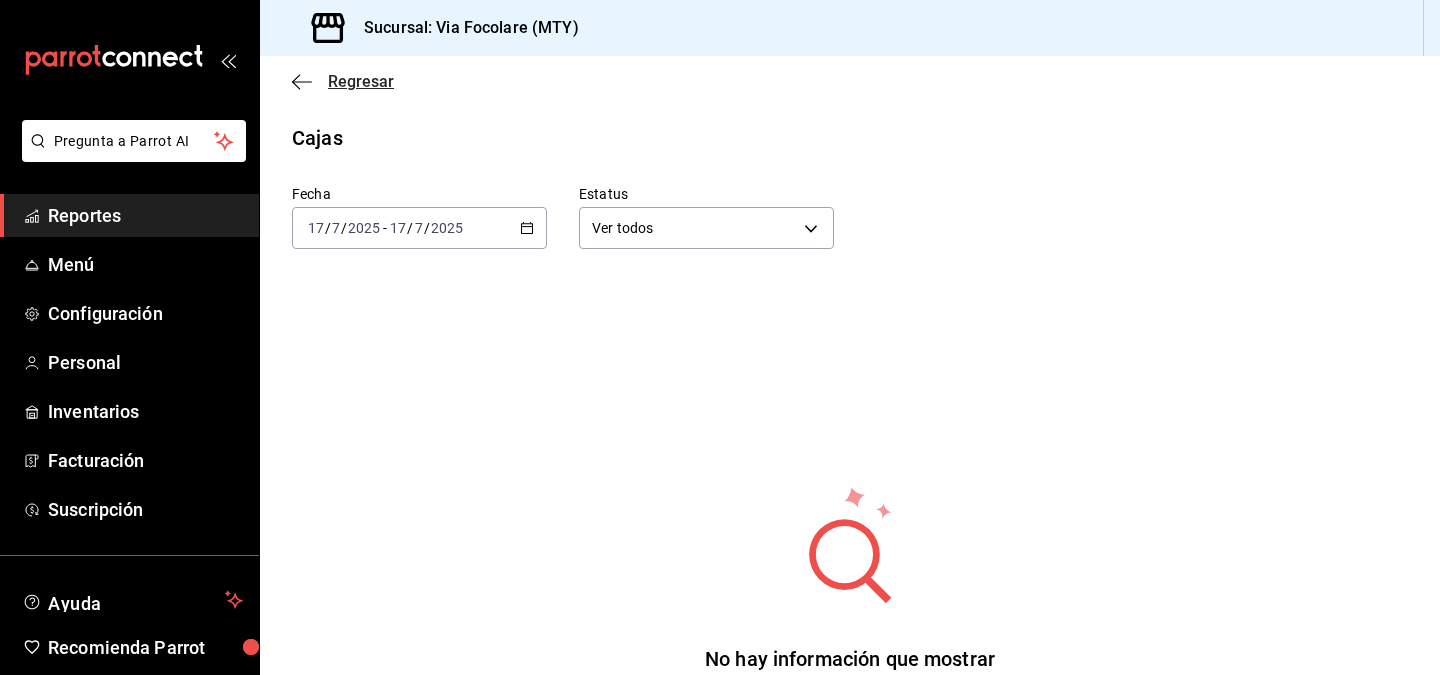 click on "Regresar" at bounding box center [361, 81] 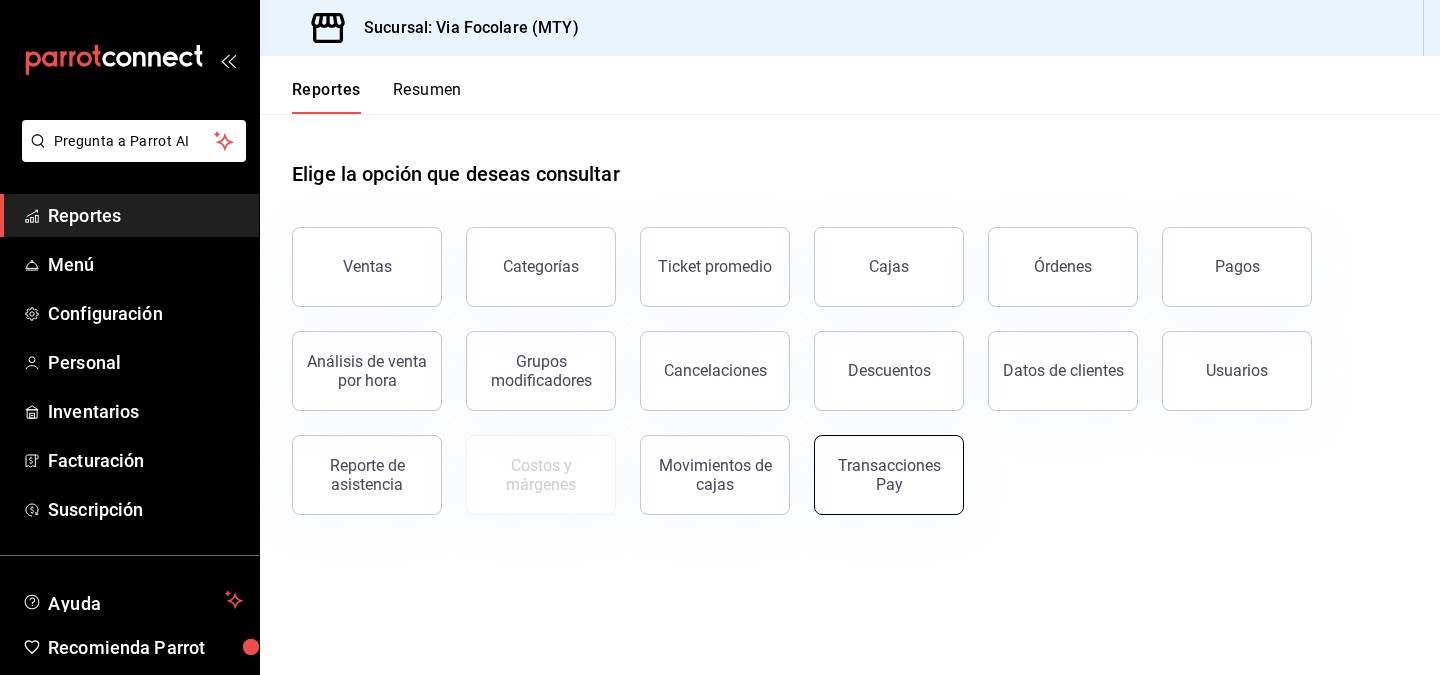 click on "Transacciones Pay" at bounding box center [889, 475] 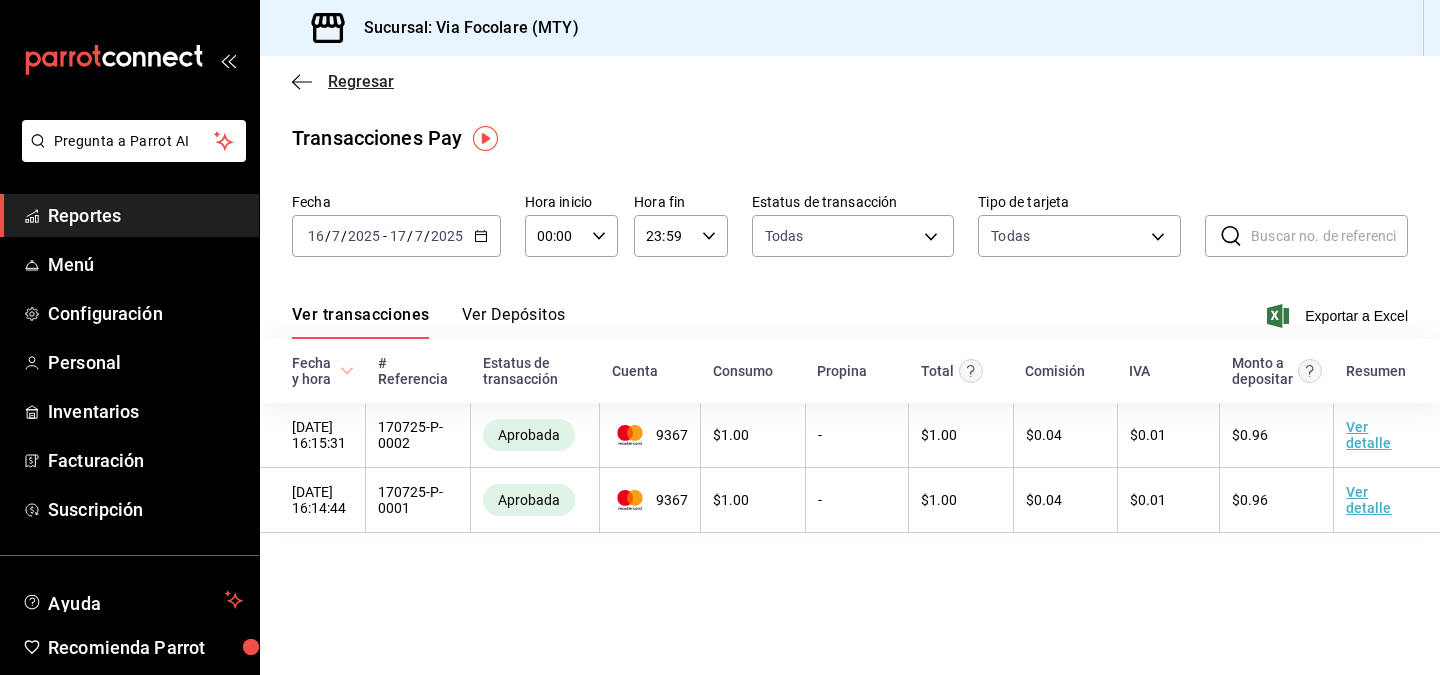 click on "Regresar" at bounding box center [361, 81] 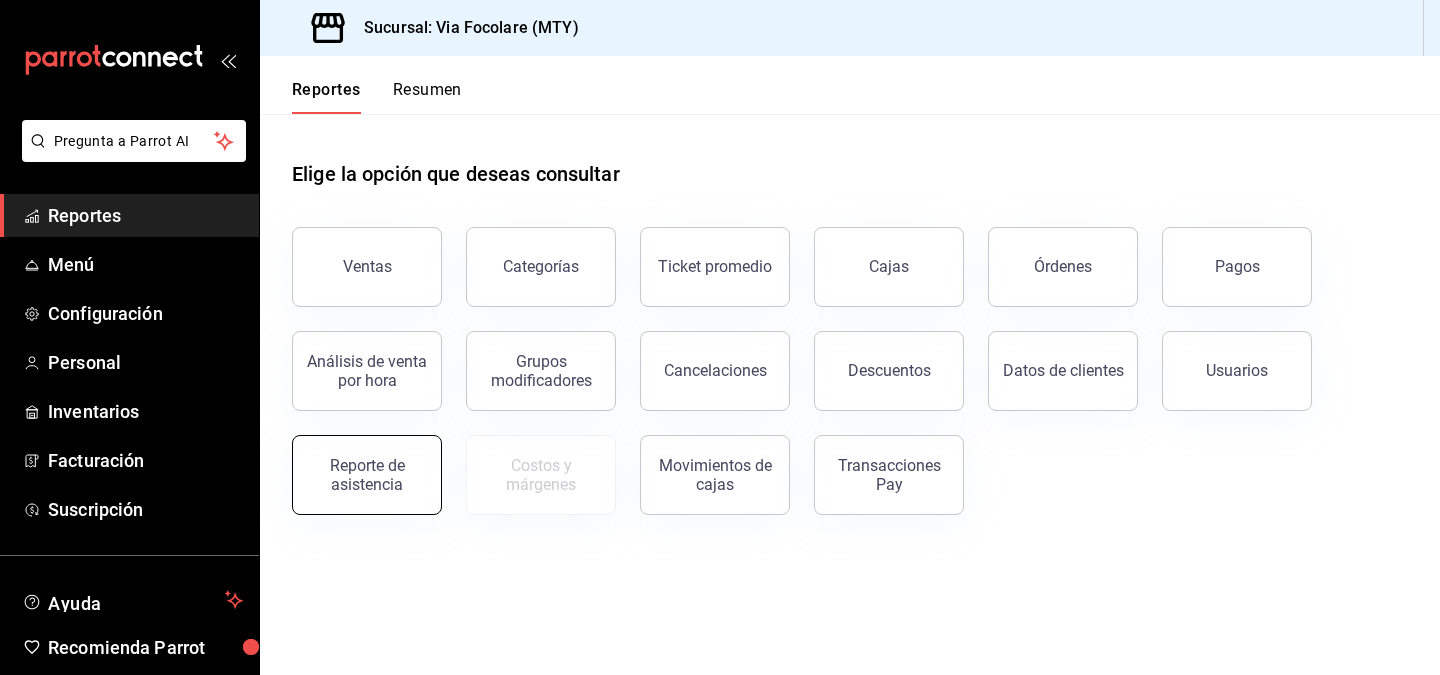 click on "Reporte de asistencia" at bounding box center (367, 475) 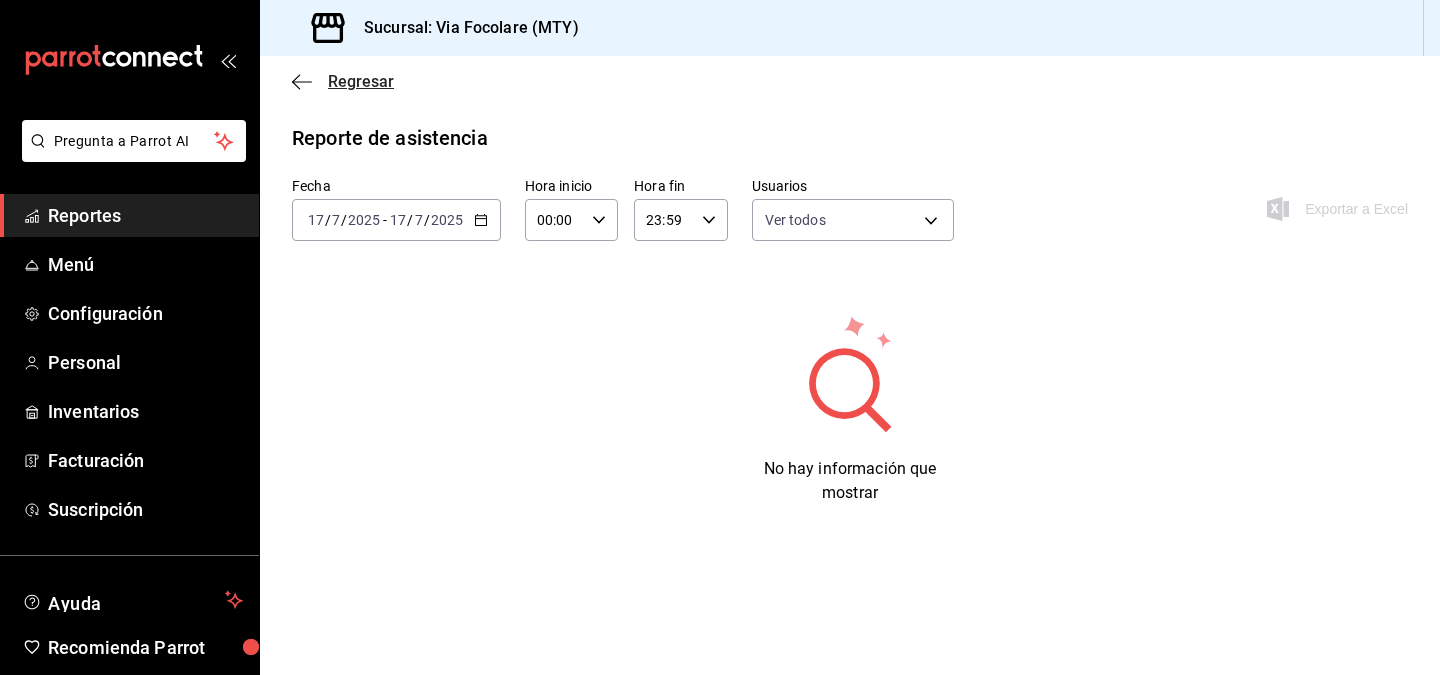 click on "Regresar" at bounding box center [361, 81] 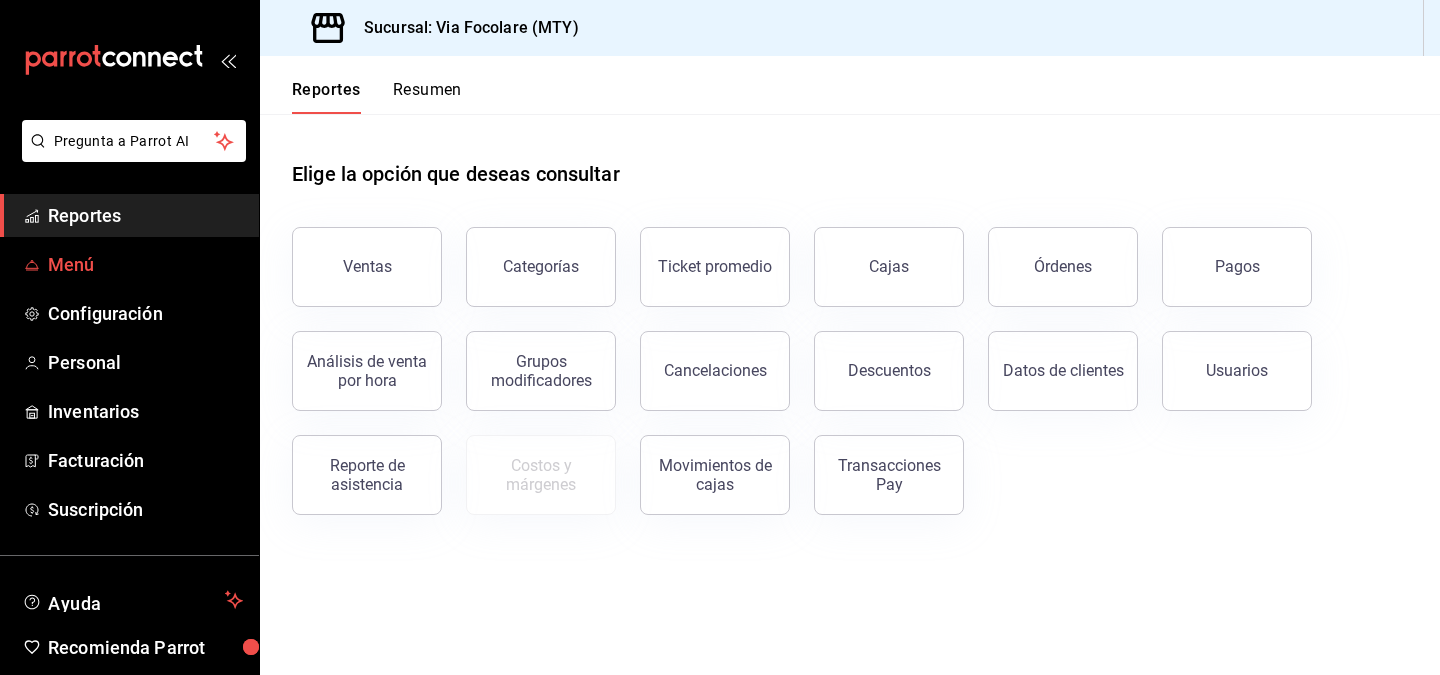 click on "Menú" at bounding box center [129, 264] 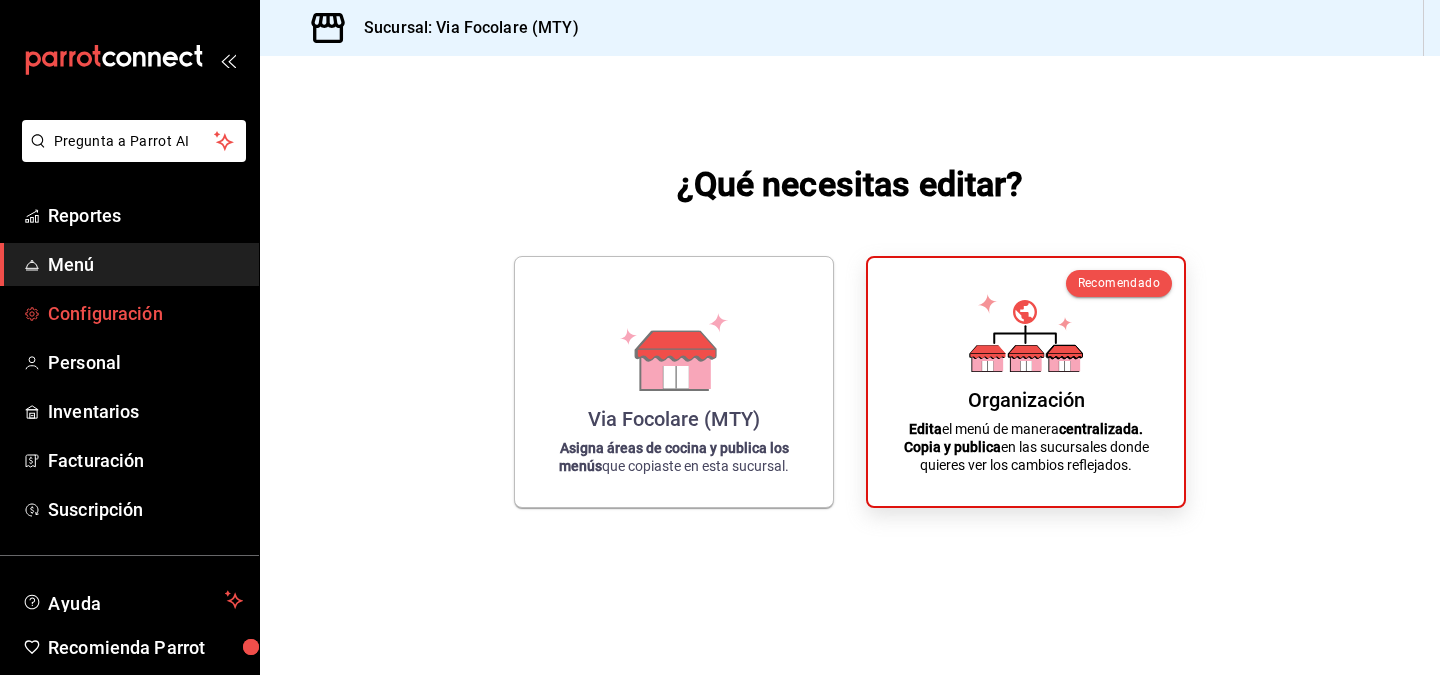 click on "Configuración" at bounding box center [129, 313] 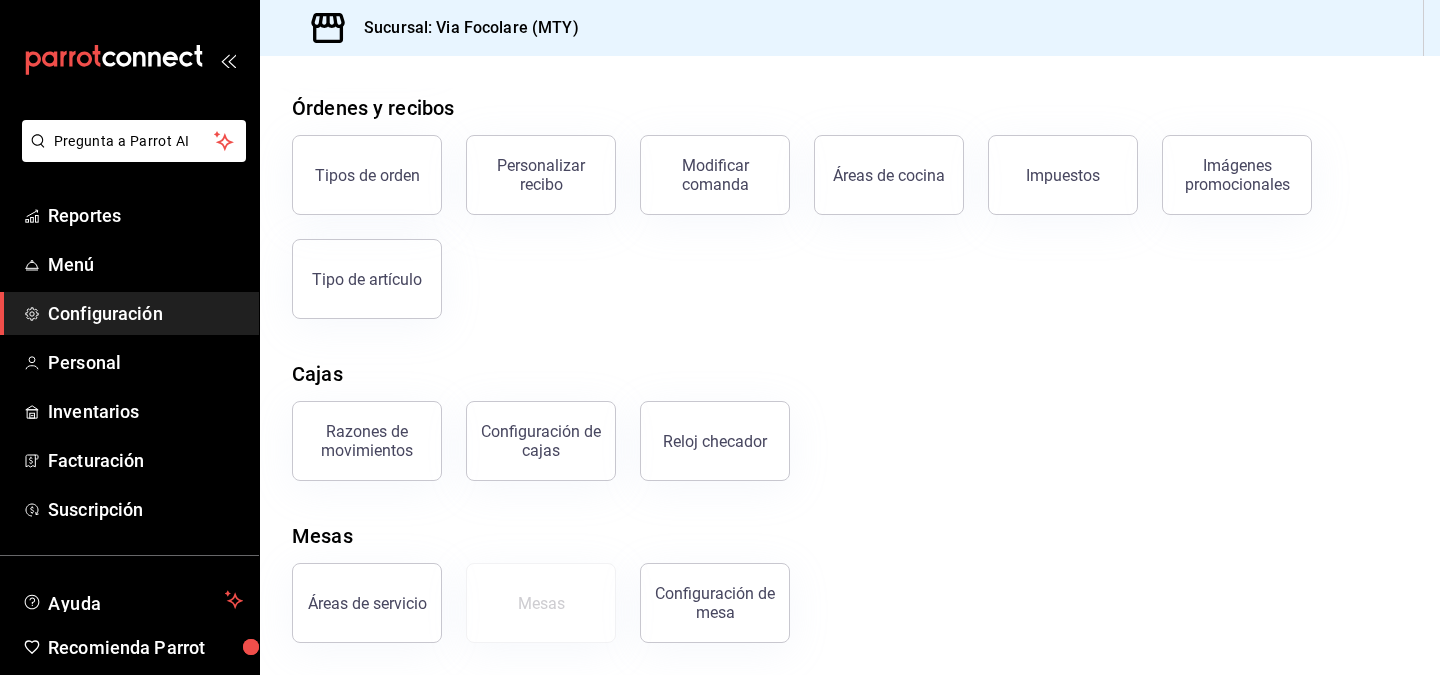 scroll, scrollTop: 0, scrollLeft: 0, axis: both 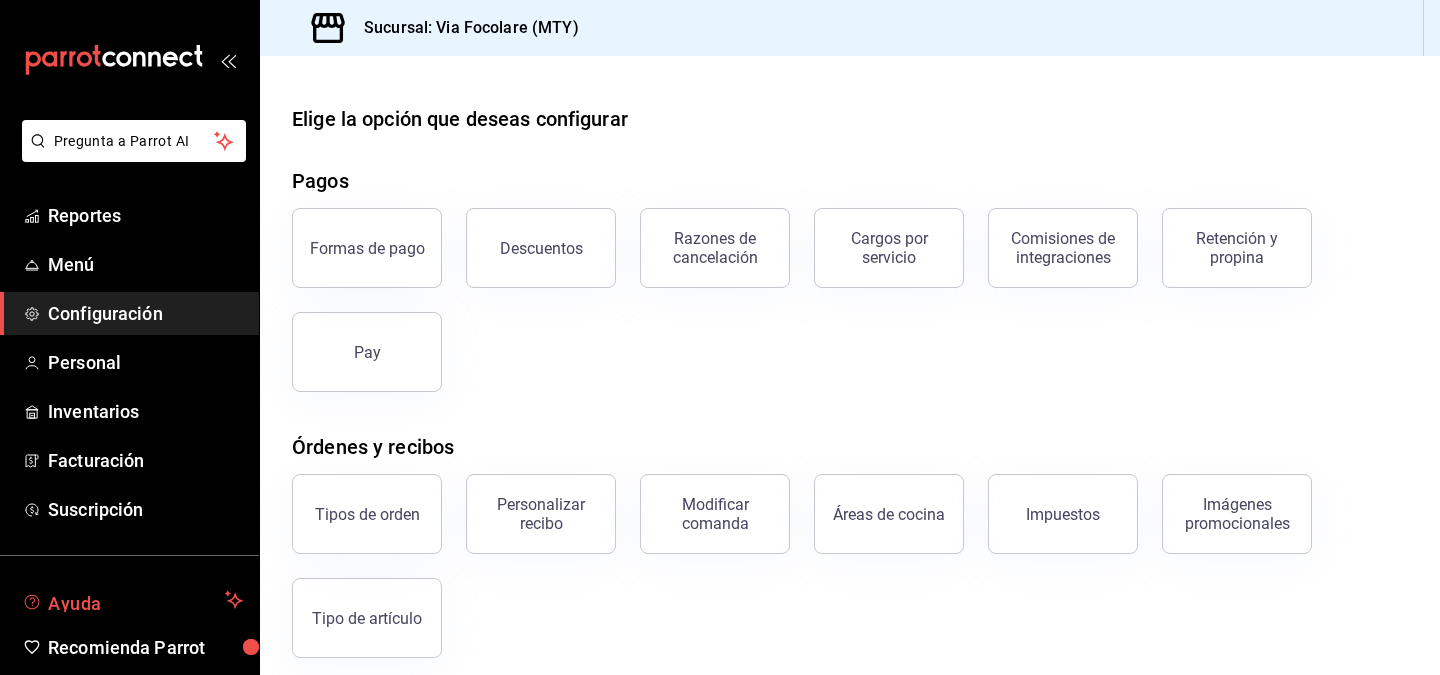 click on "Ayuda" at bounding box center [132, 600] 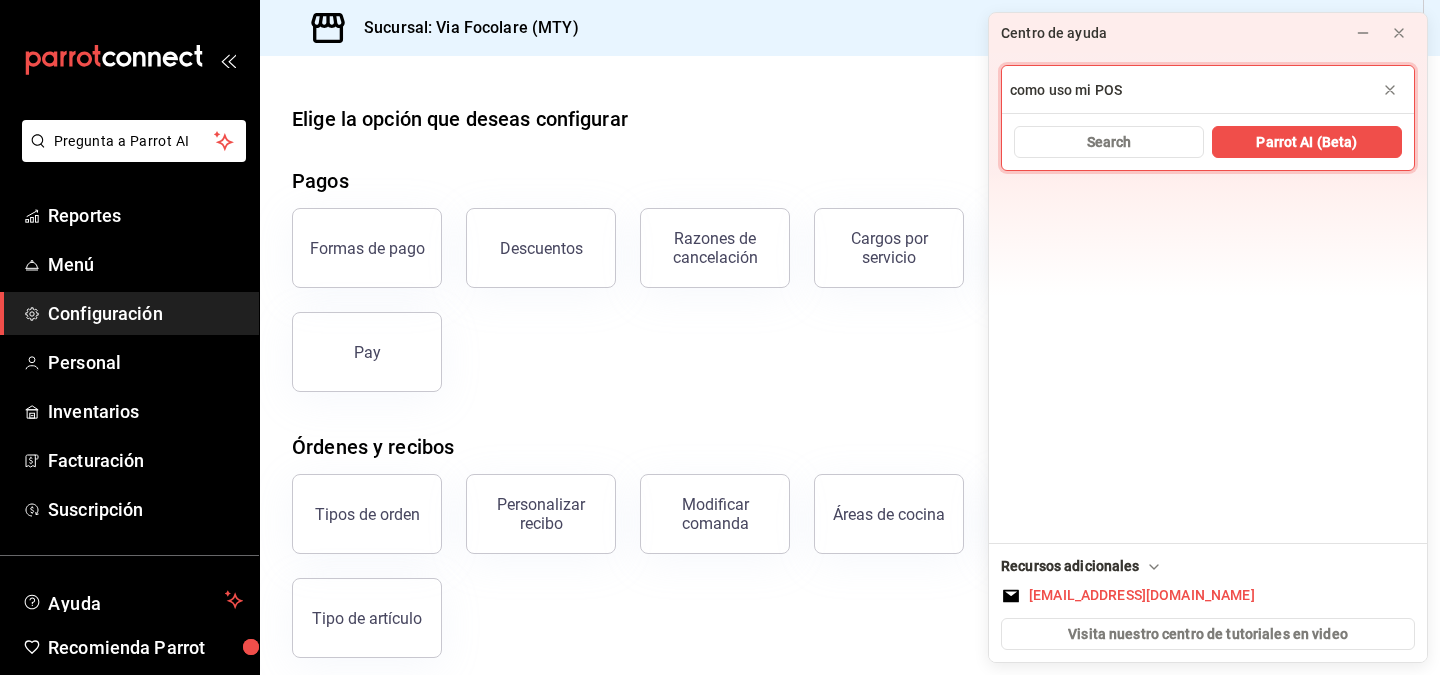 type on "como uso mi POS" 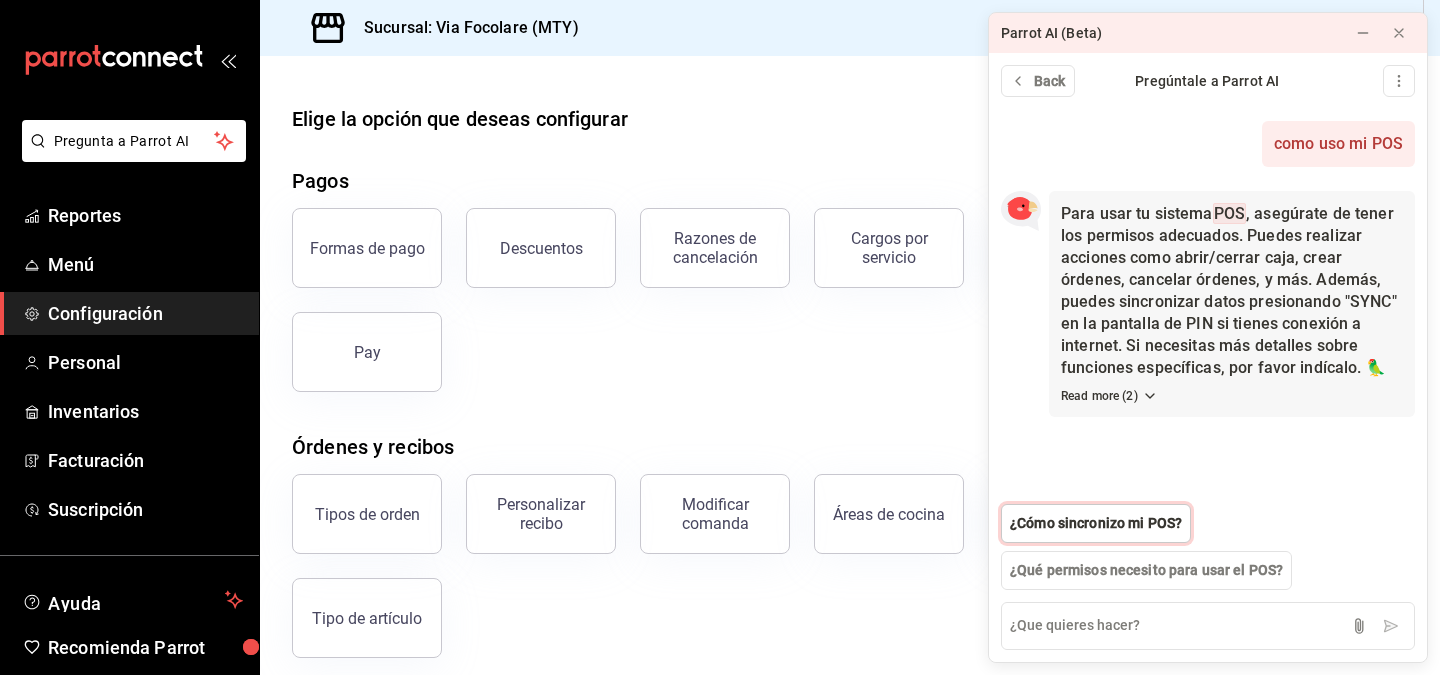 click on "¿Cómo sincronizo mi POS?" at bounding box center [1096, 523] 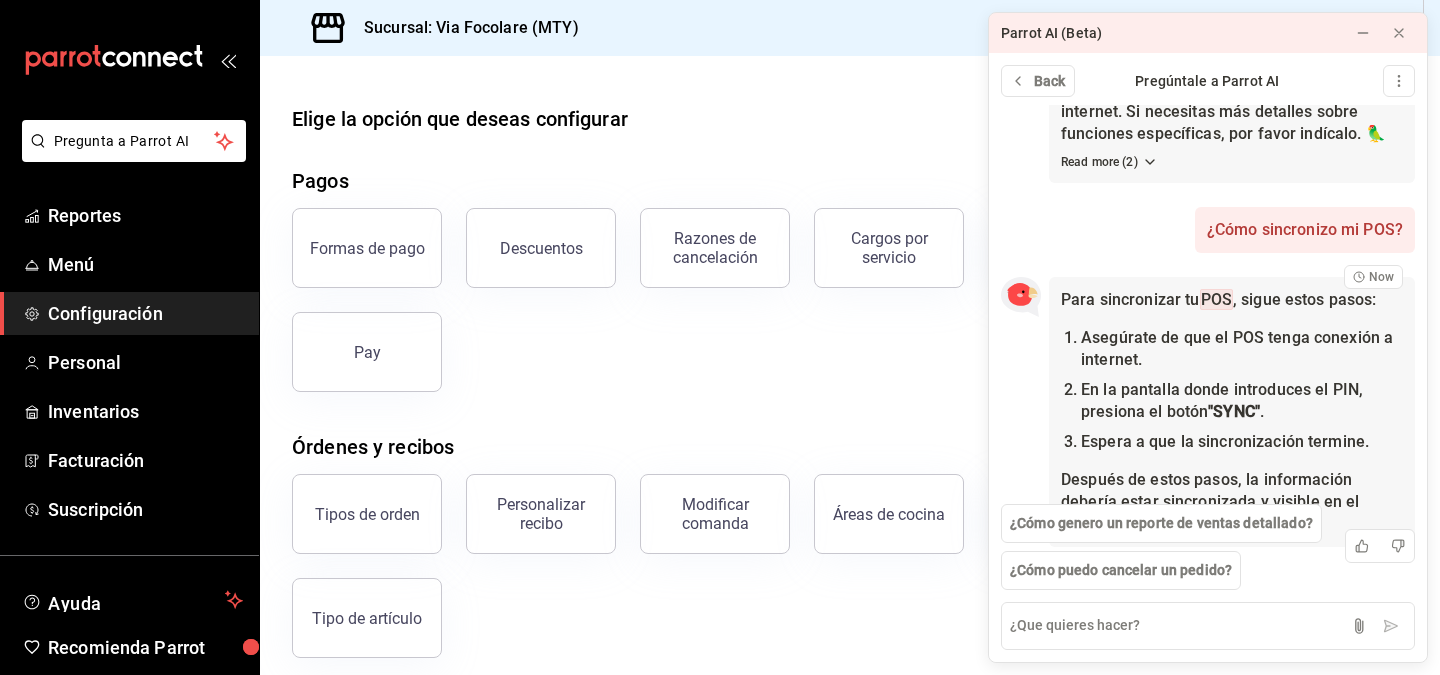 scroll, scrollTop: 296, scrollLeft: 0, axis: vertical 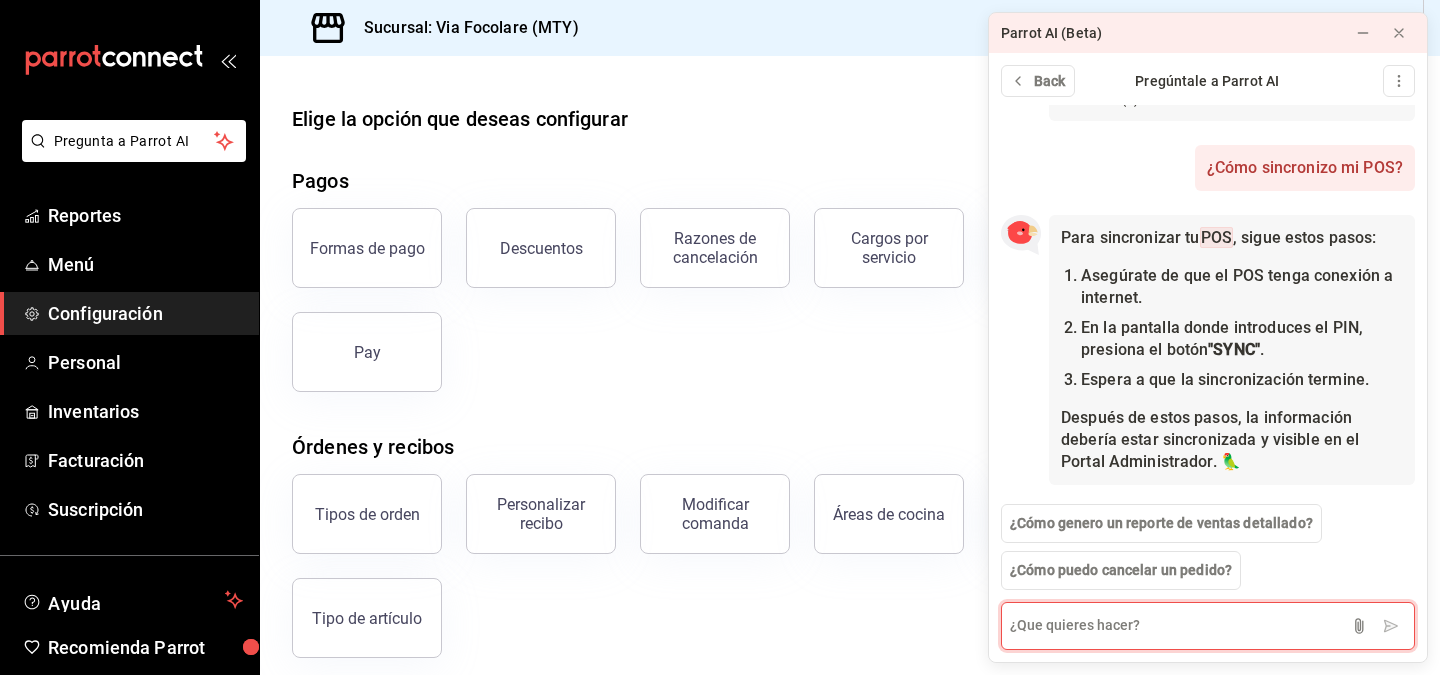 click at bounding box center (1208, 626) 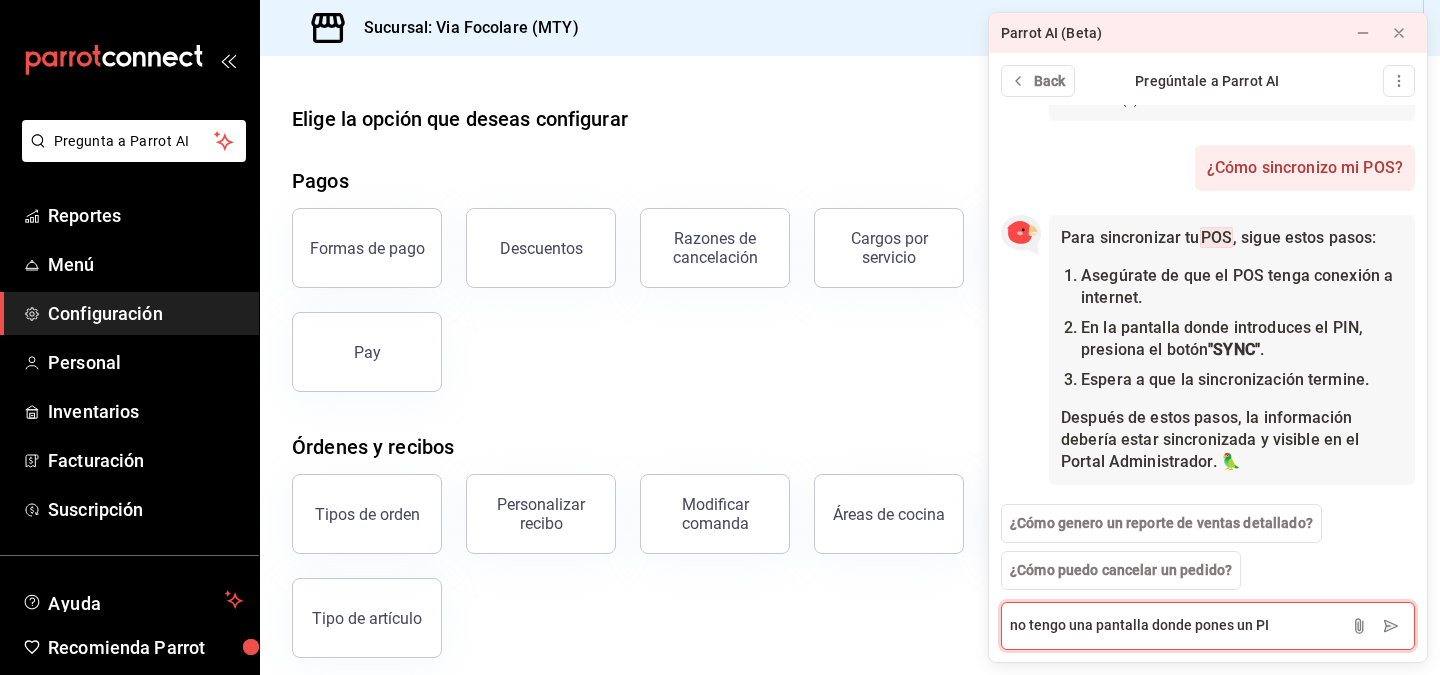 type on "no tengo una pantalla donde pones un PIN" 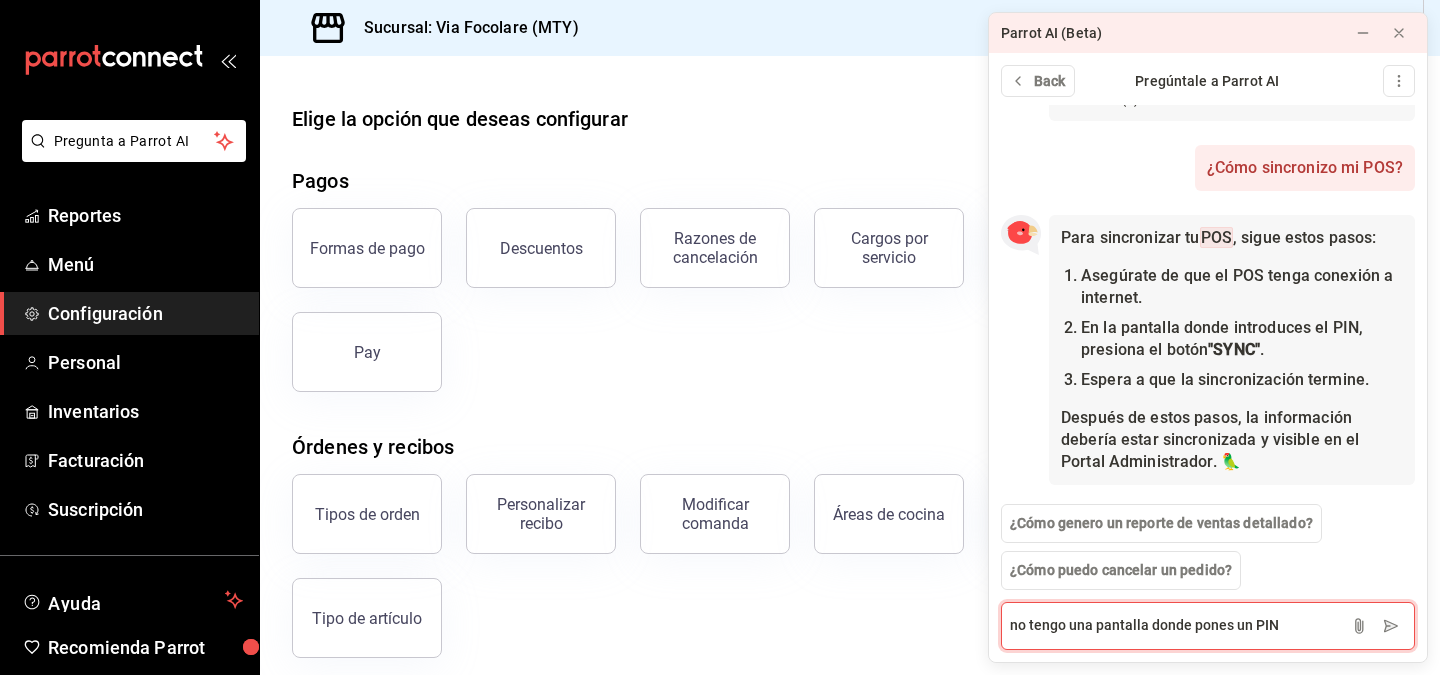 type 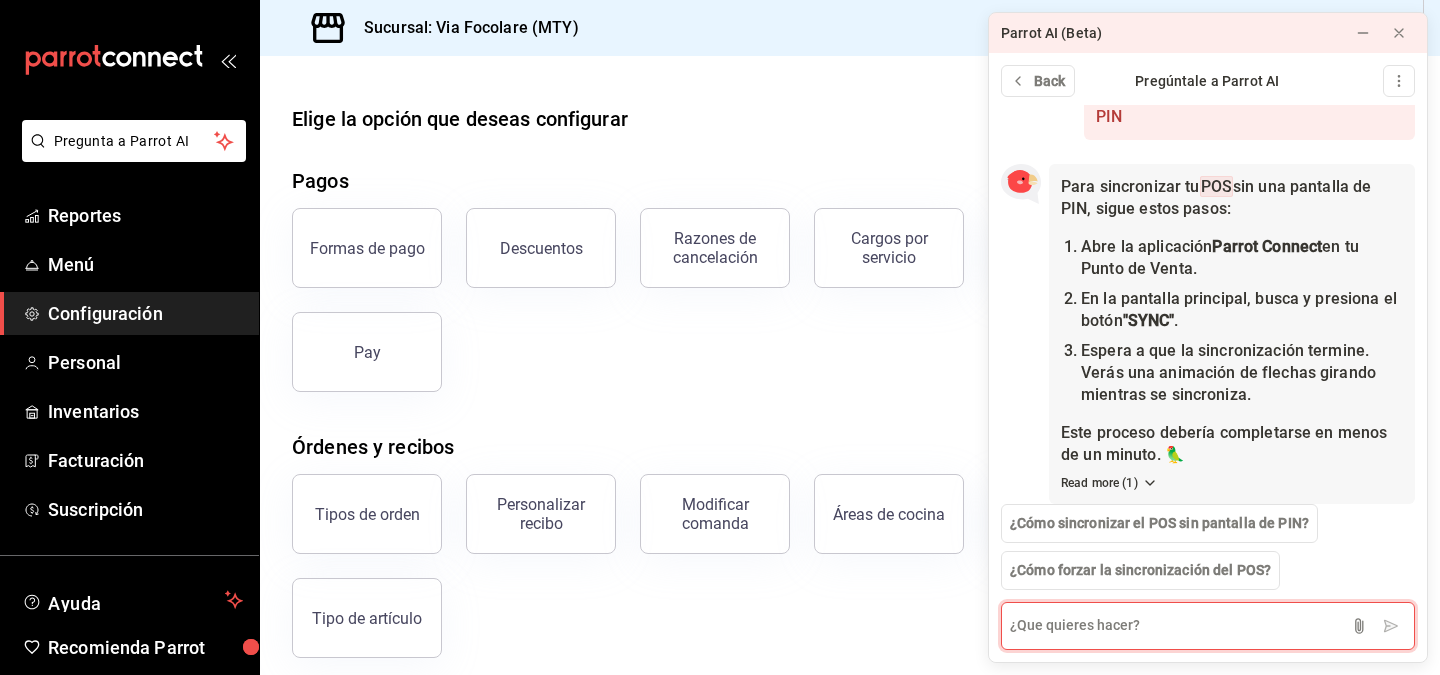 scroll, scrollTop: 752, scrollLeft: 0, axis: vertical 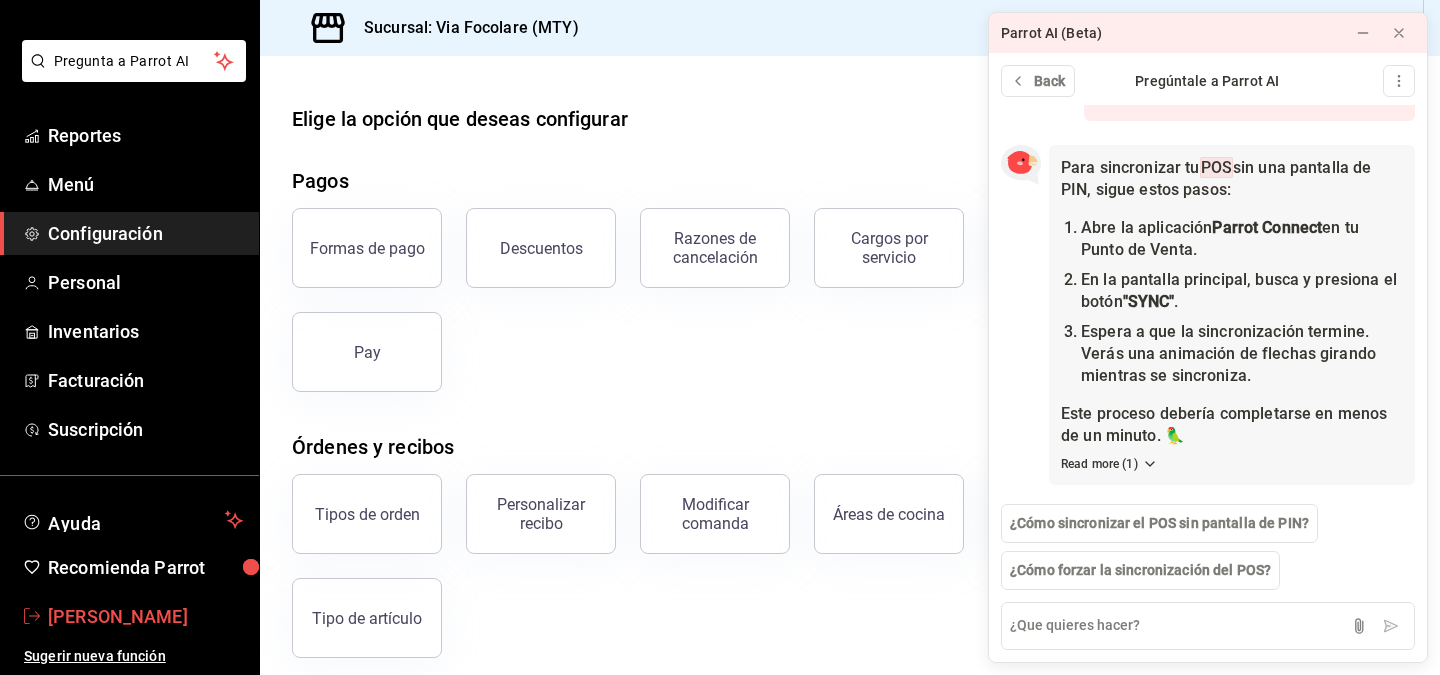 click on "[PERSON_NAME]" at bounding box center [145, 616] 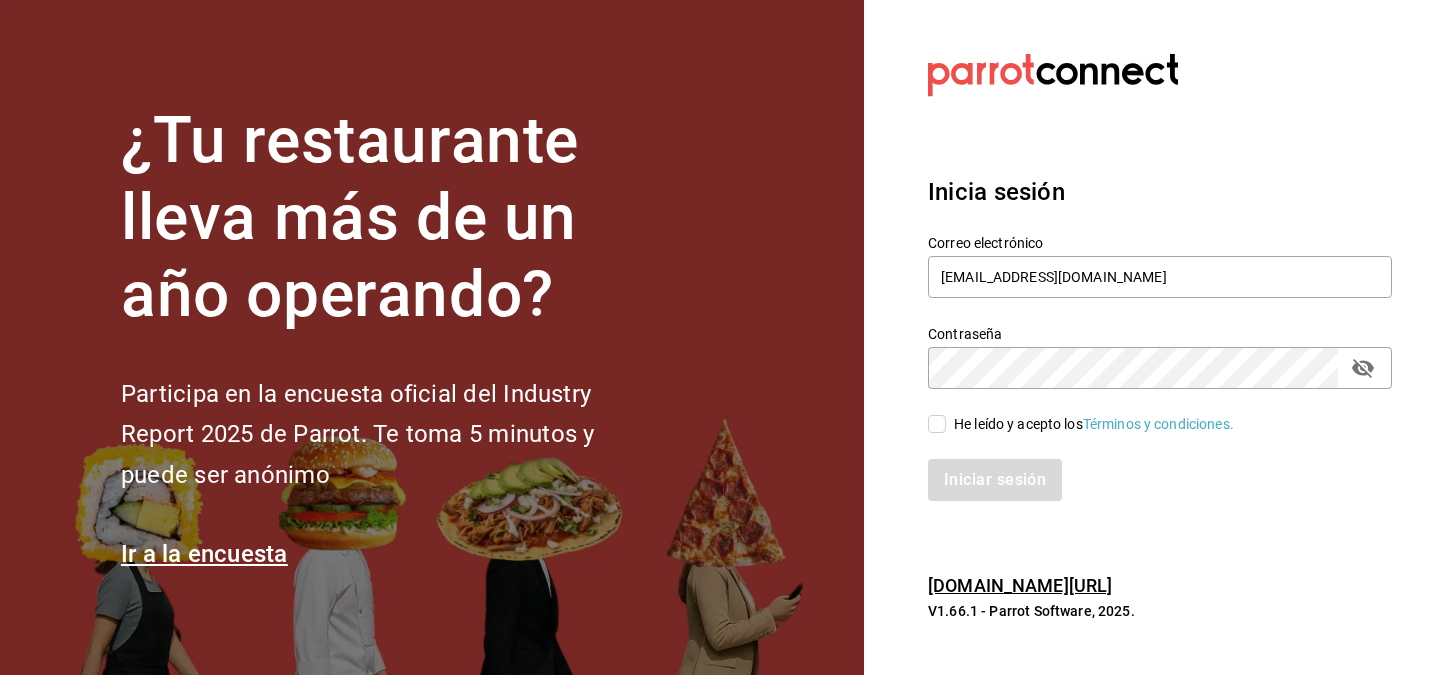 click 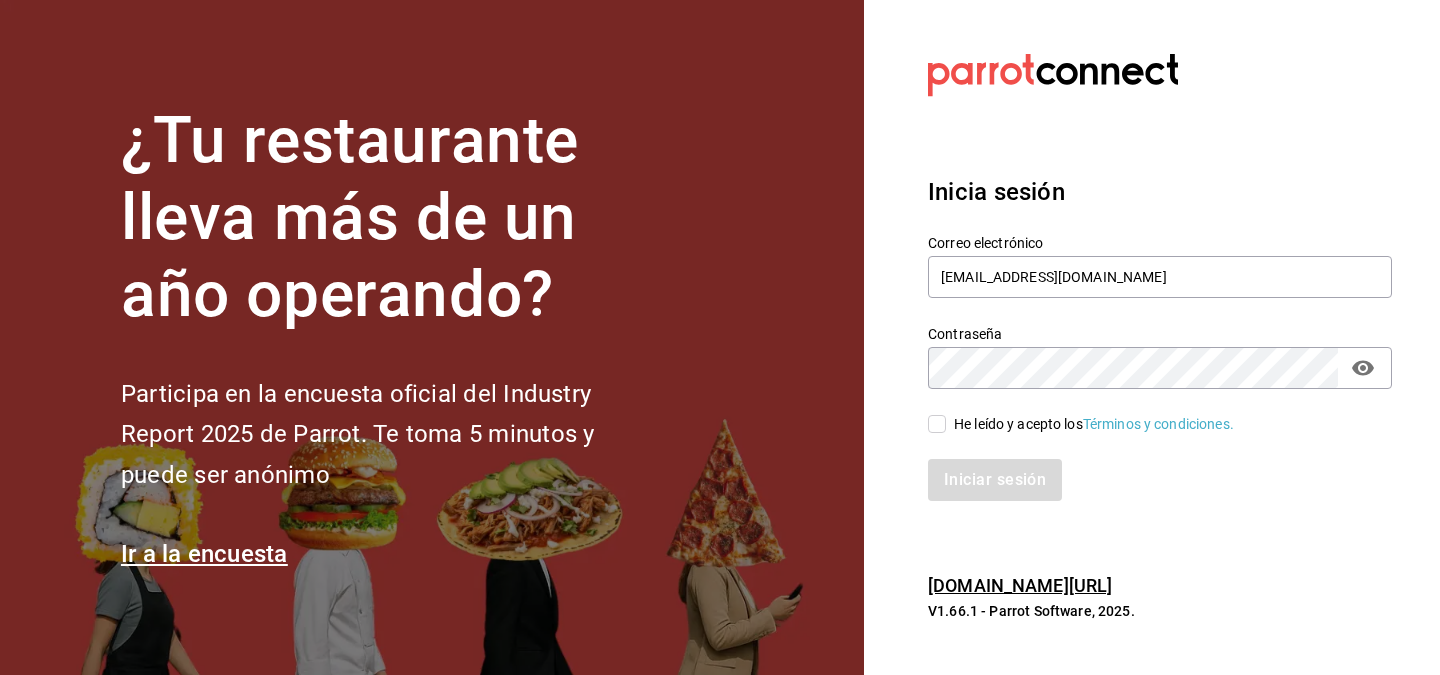 click on "Iniciar sesión" at bounding box center [1148, 468] 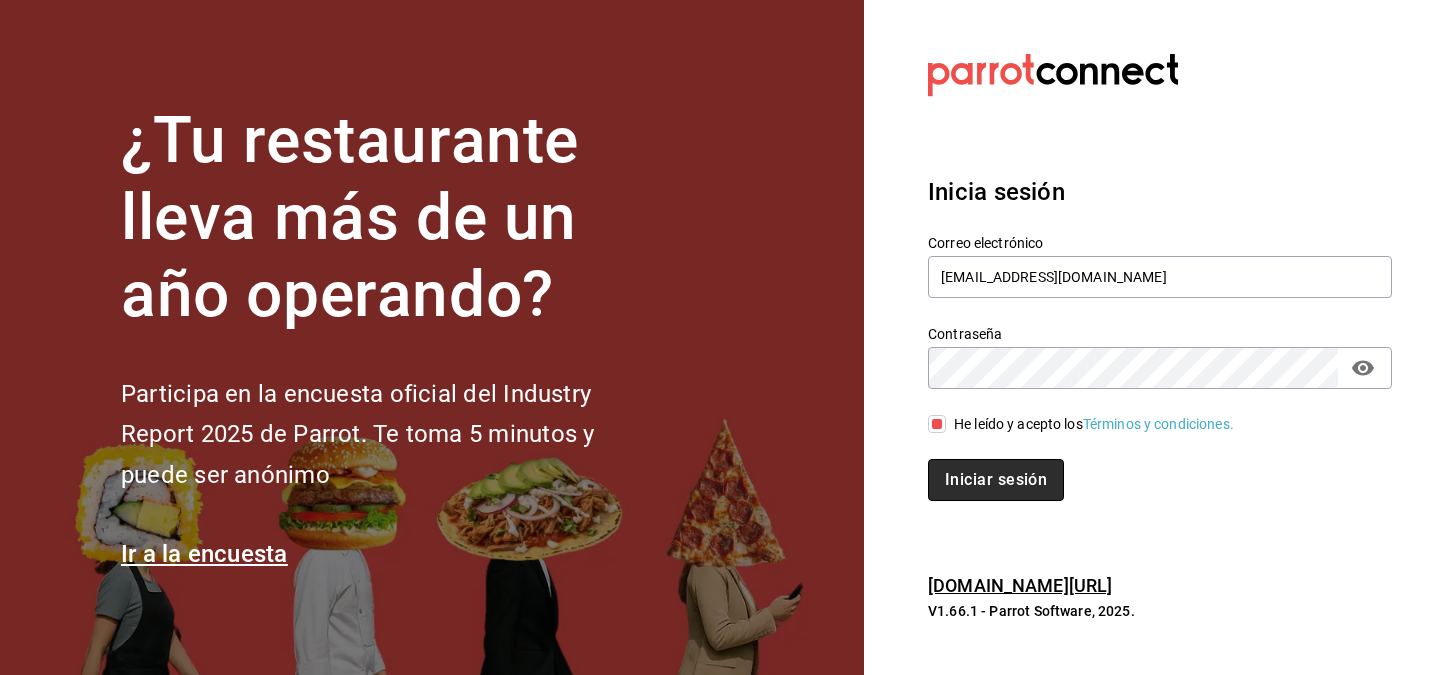 click on "Iniciar sesión" at bounding box center [996, 480] 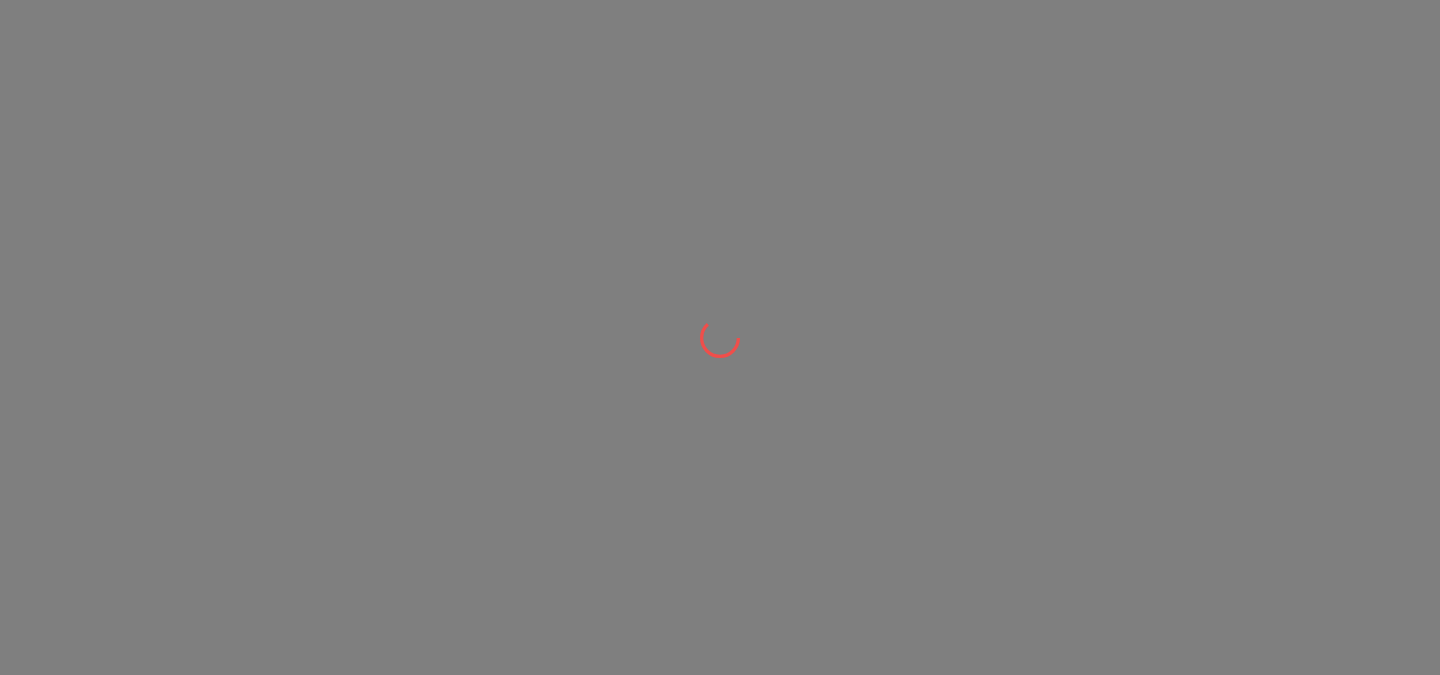 scroll, scrollTop: 0, scrollLeft: 0, axis: both 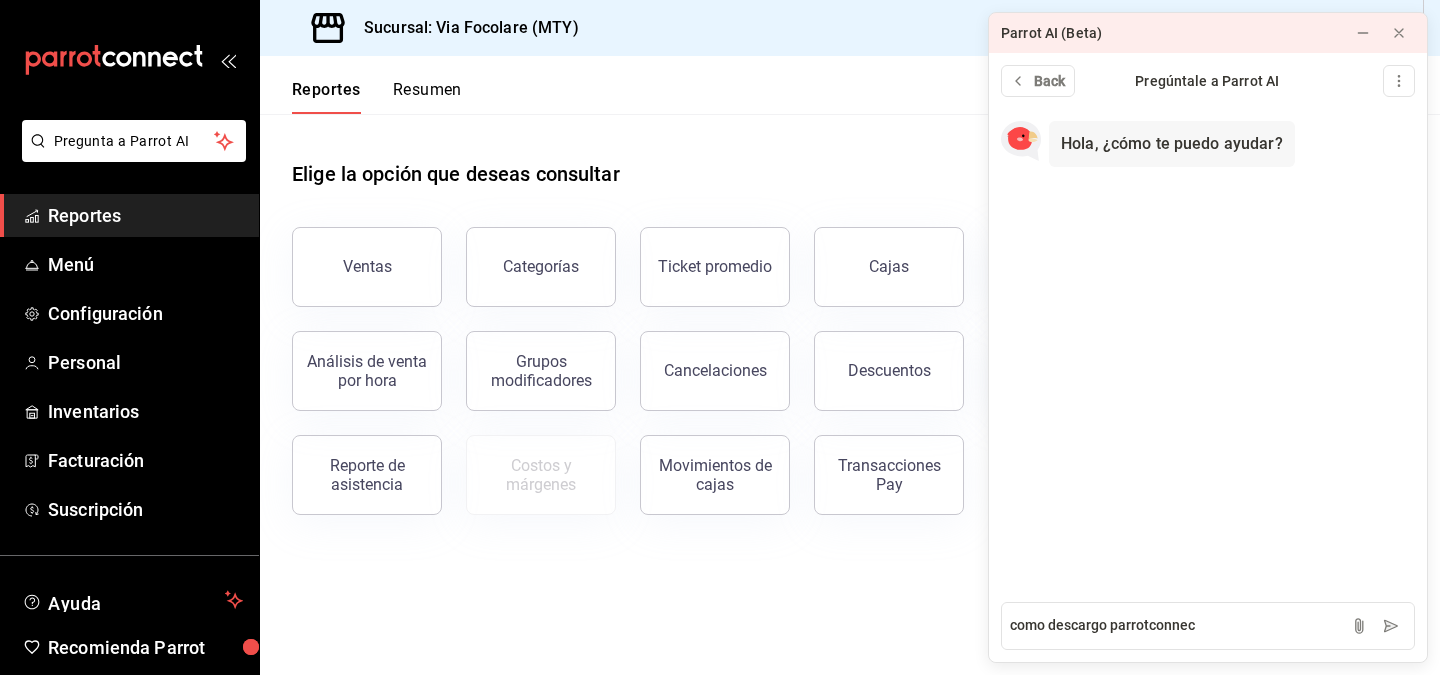 type on "como descargo parrotconnect" 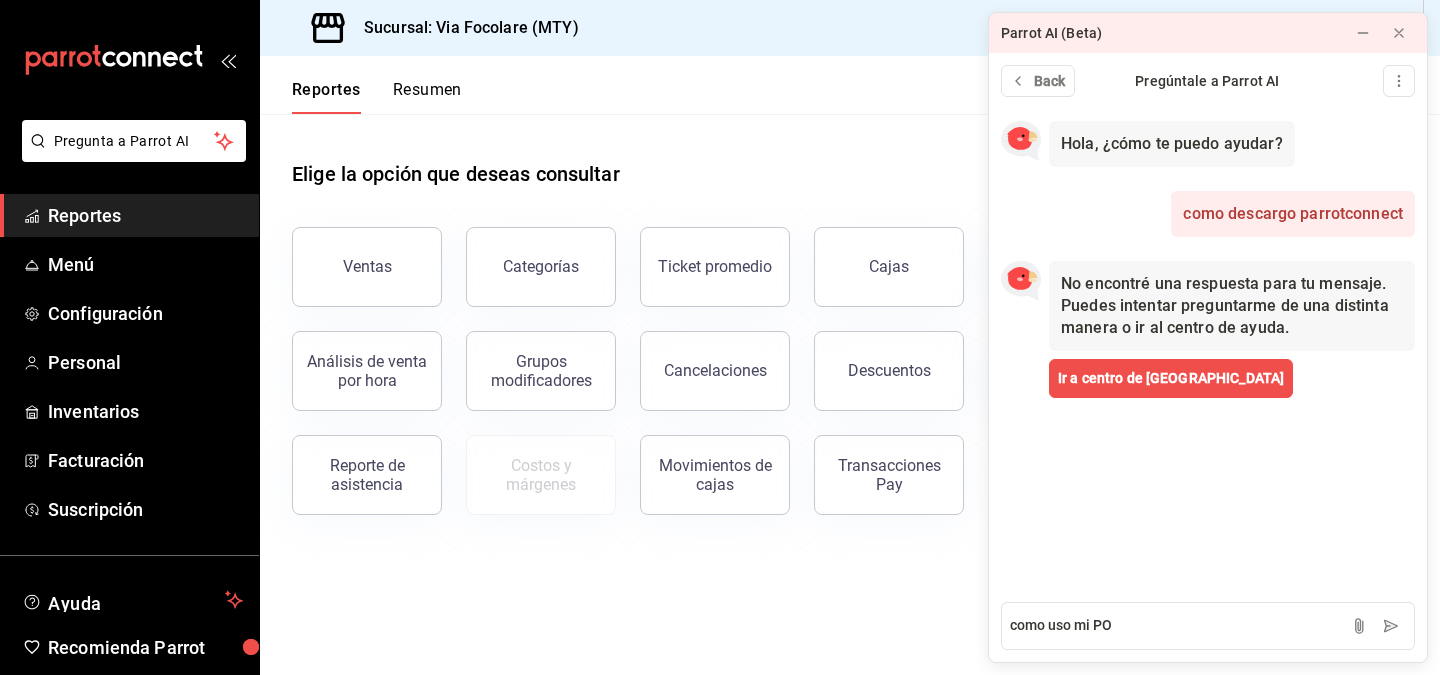 type on "como uso mi POS" 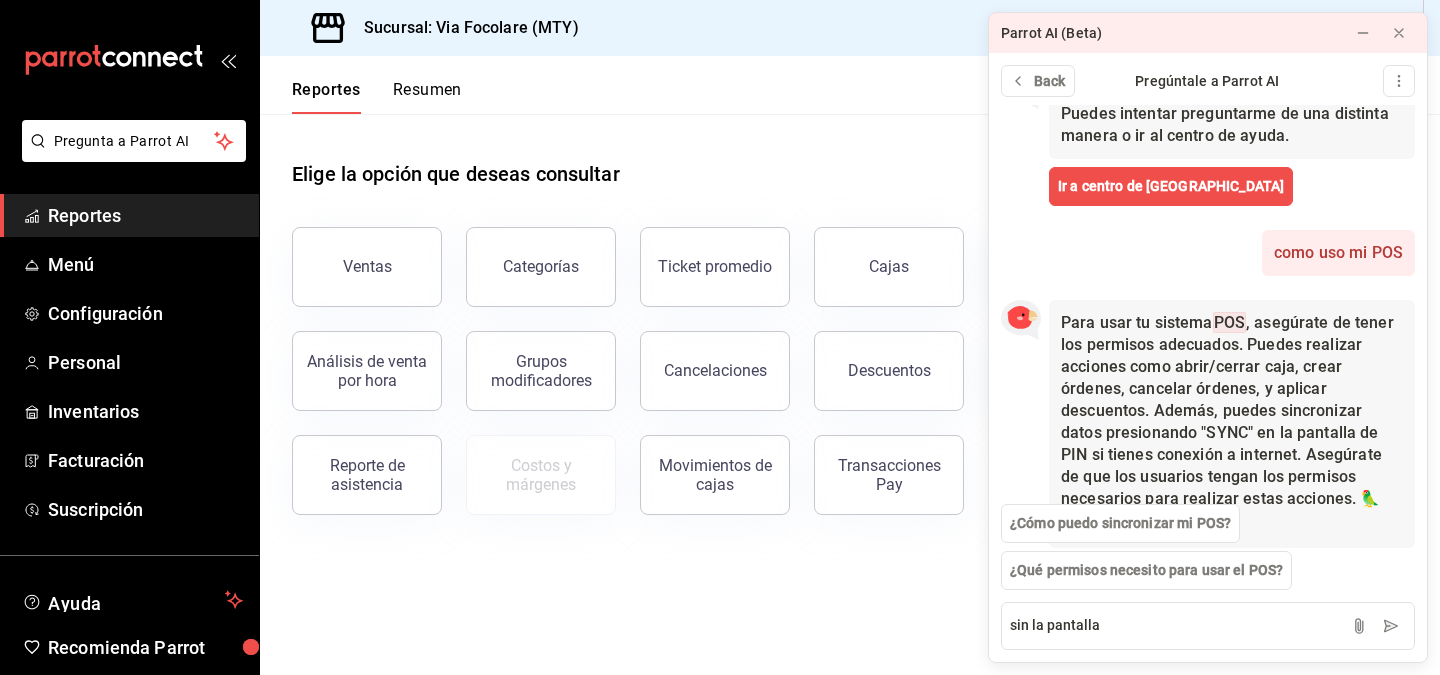 scroll, scrollTop: 255, scrollLeft: 0, axis: vertical 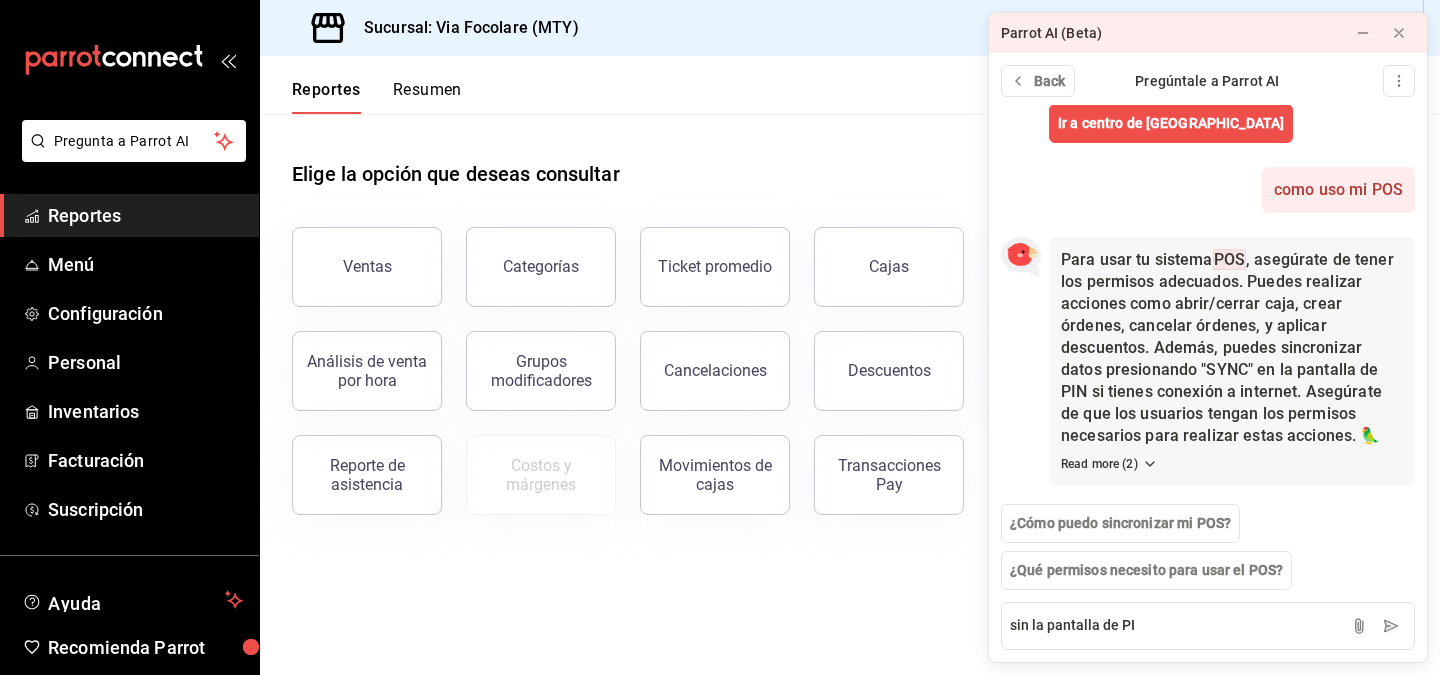 type on "sin la pantalla de PIN" 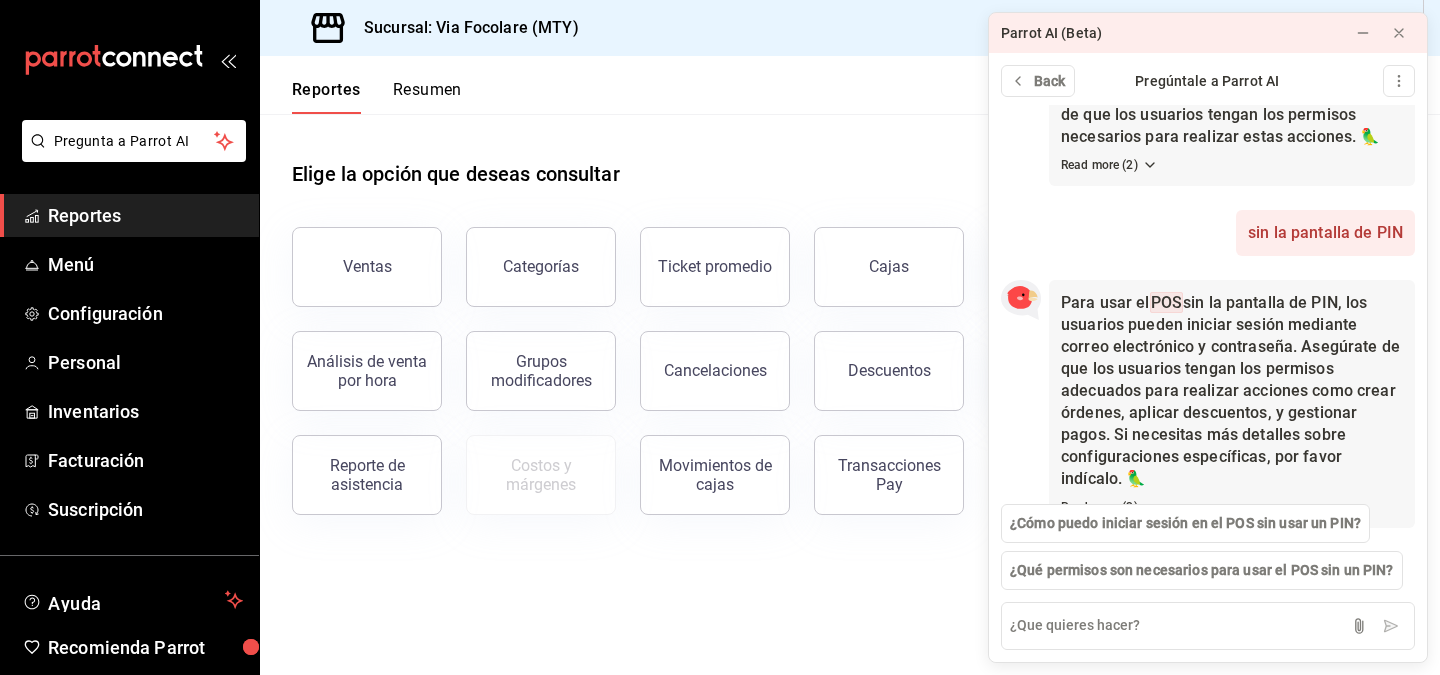 scroll, scrollTop: 597, scrollLeft: 0, axis: vertical 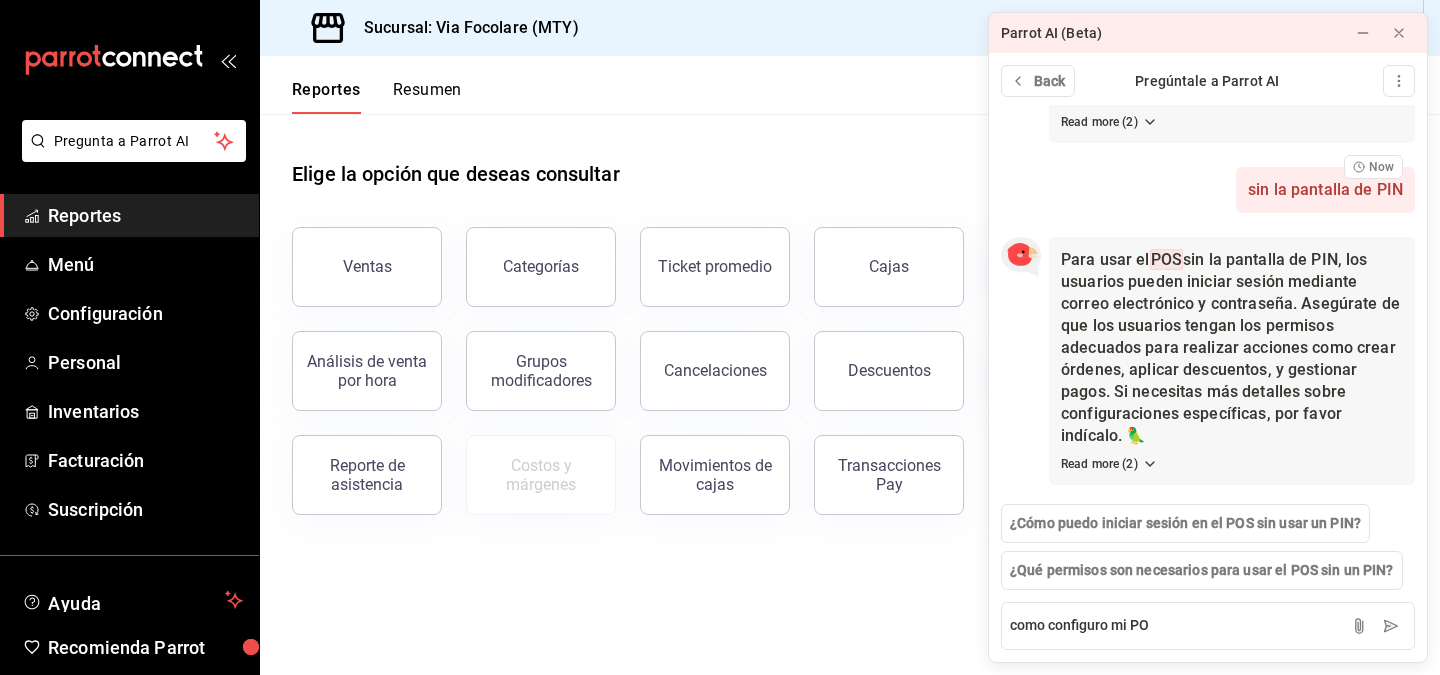 type on "como configuro mi POS" 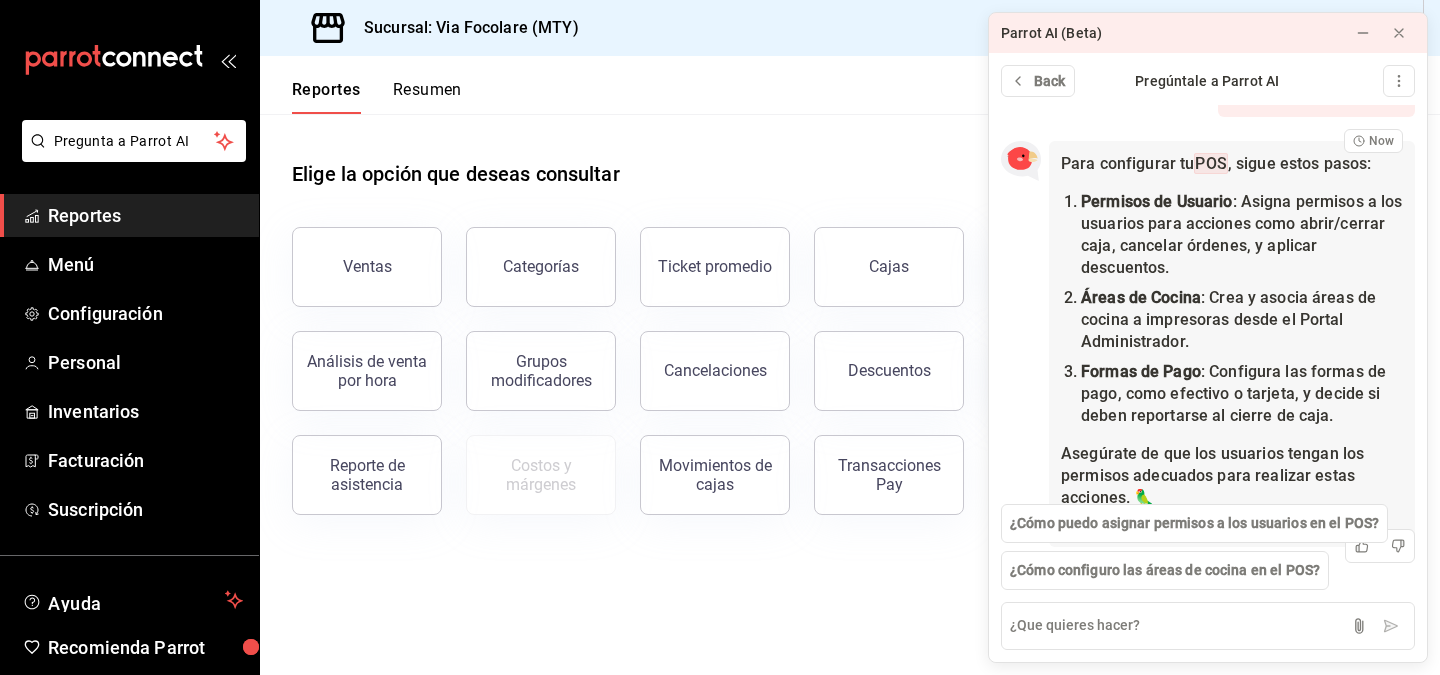 scroll, scrollTop: 1097, scrollLeft: 0, axis: vertical 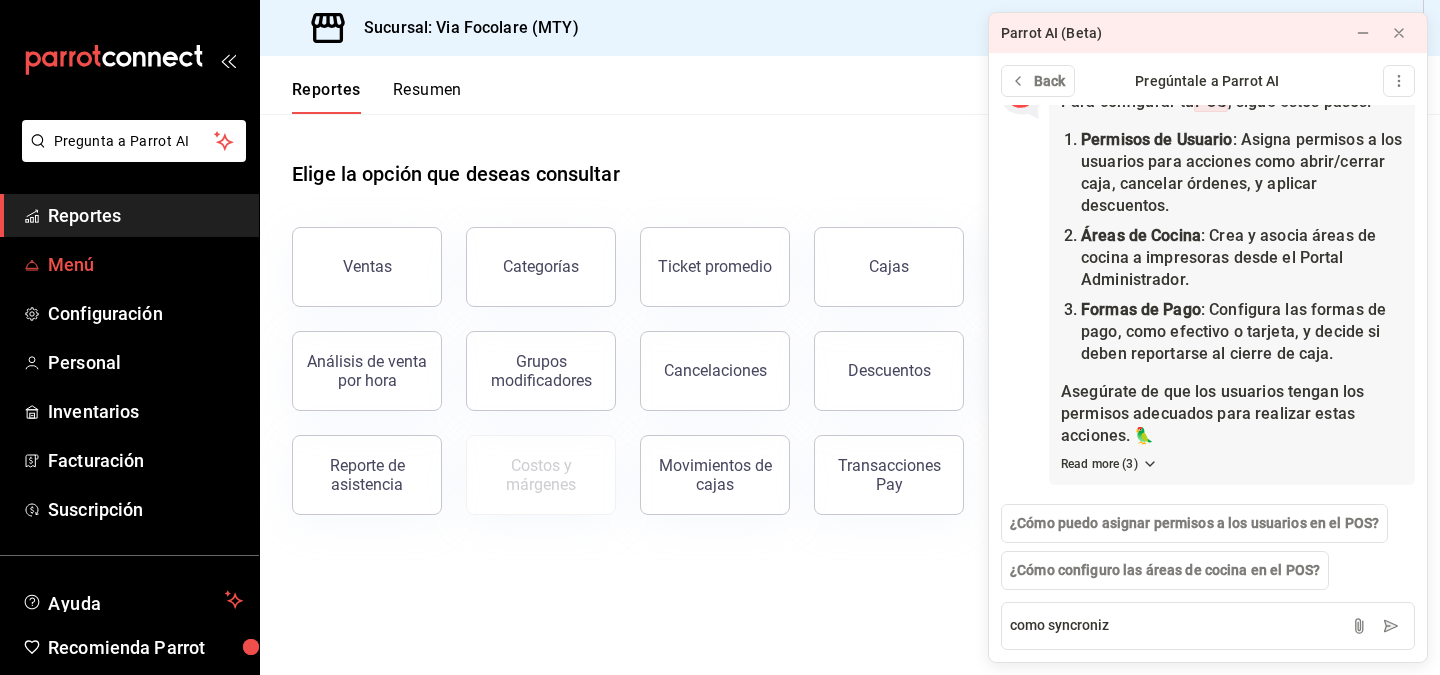 type on "como syncronizo" 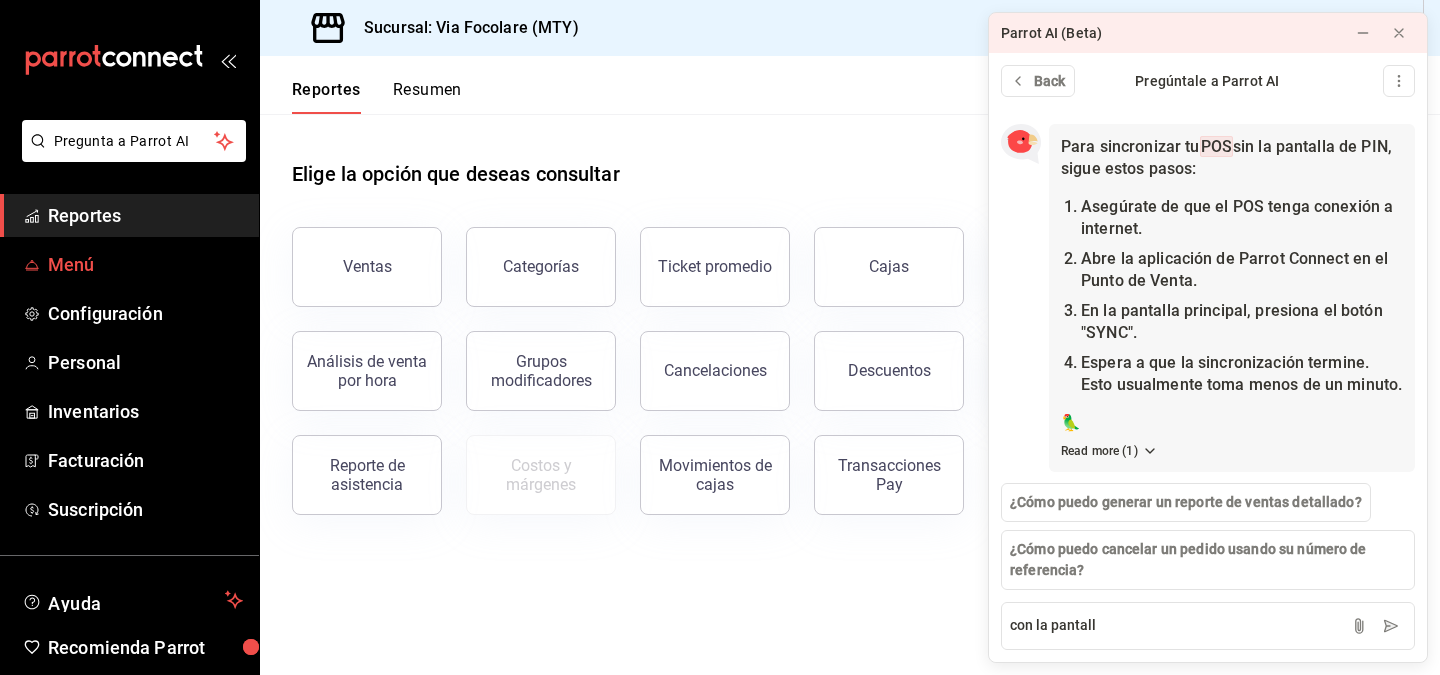 scroll, scrollTop: 1560, scrollLeft: 0, axis: vertical 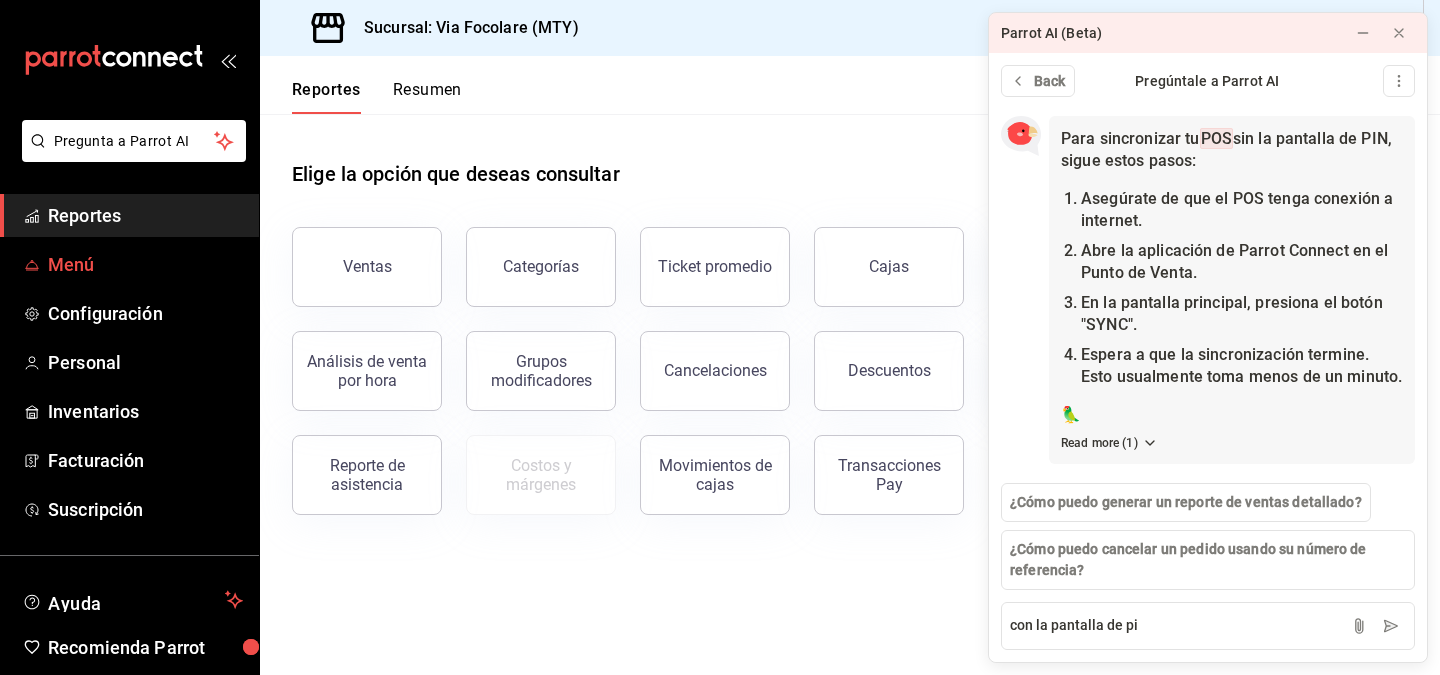 type on "con la pantalla de pin" 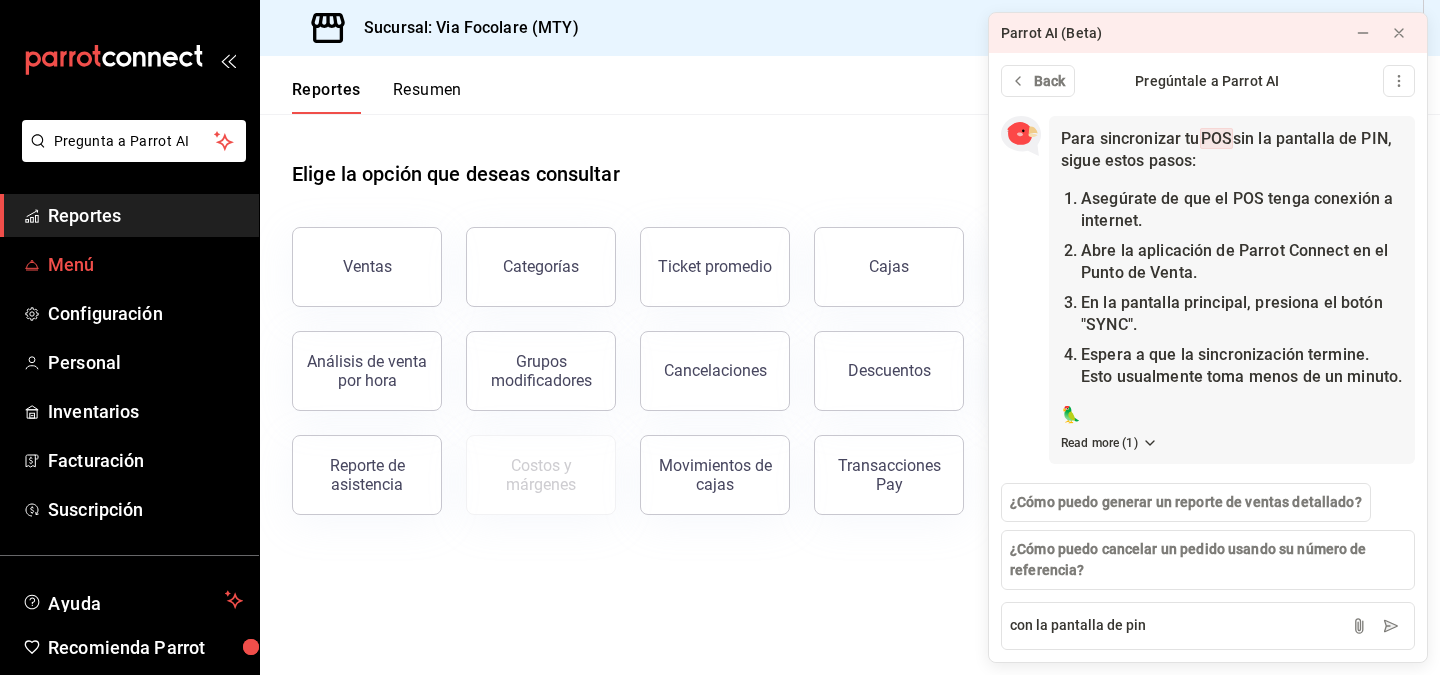 type 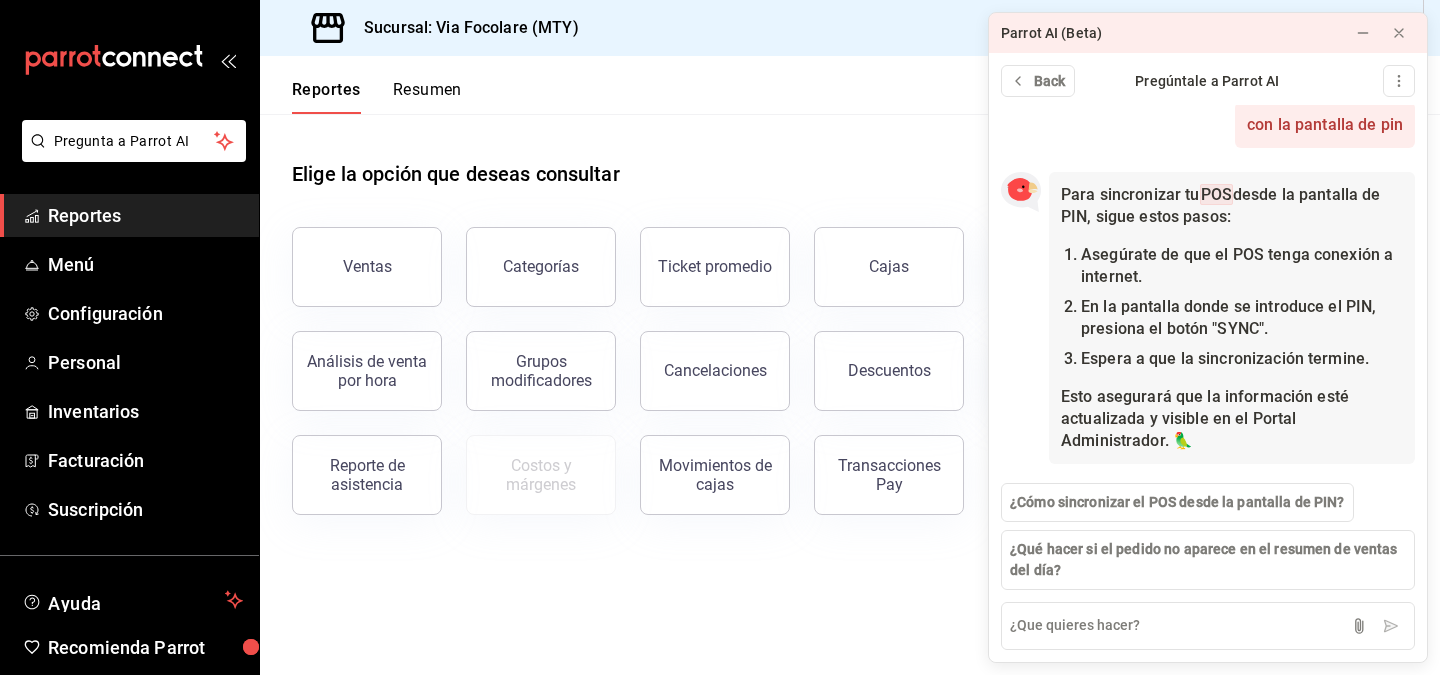 scroll, scrollTop: 1944, scrollLeft: 0, axis: vertical 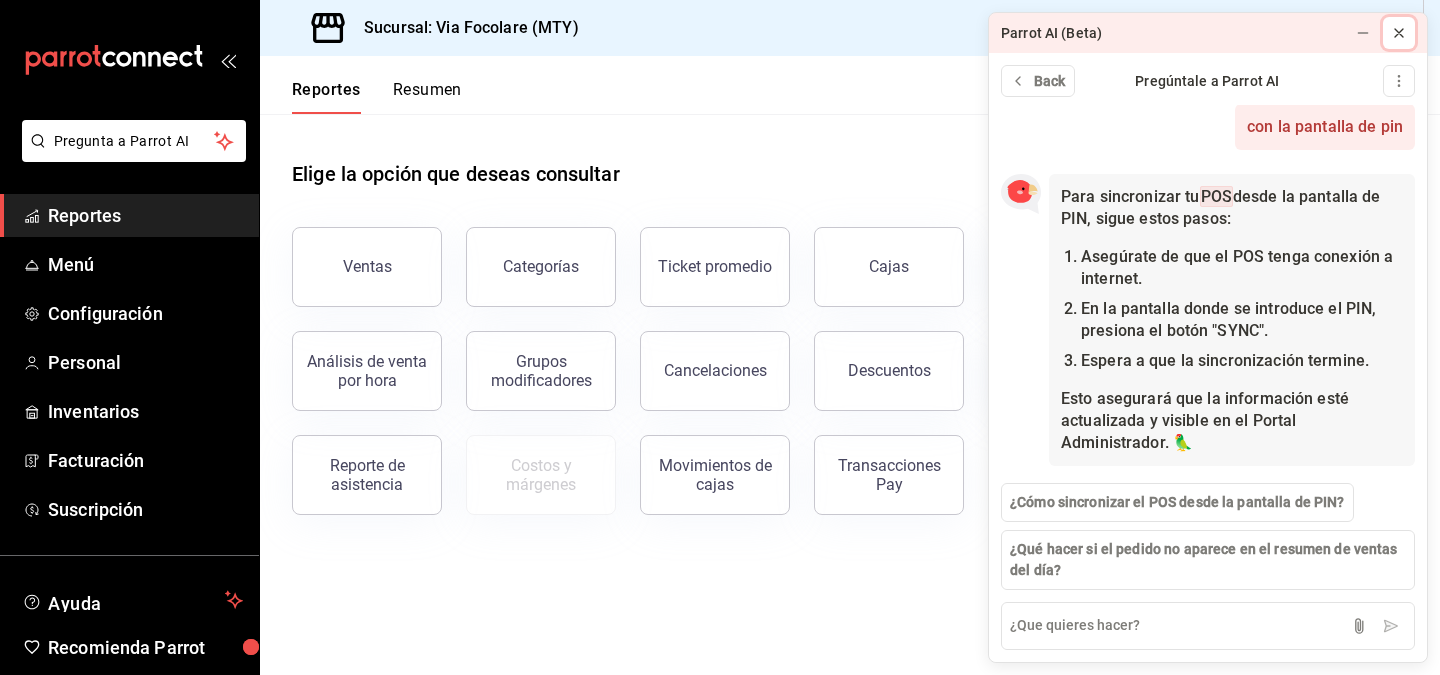 click at bounding box center [1399, 33] 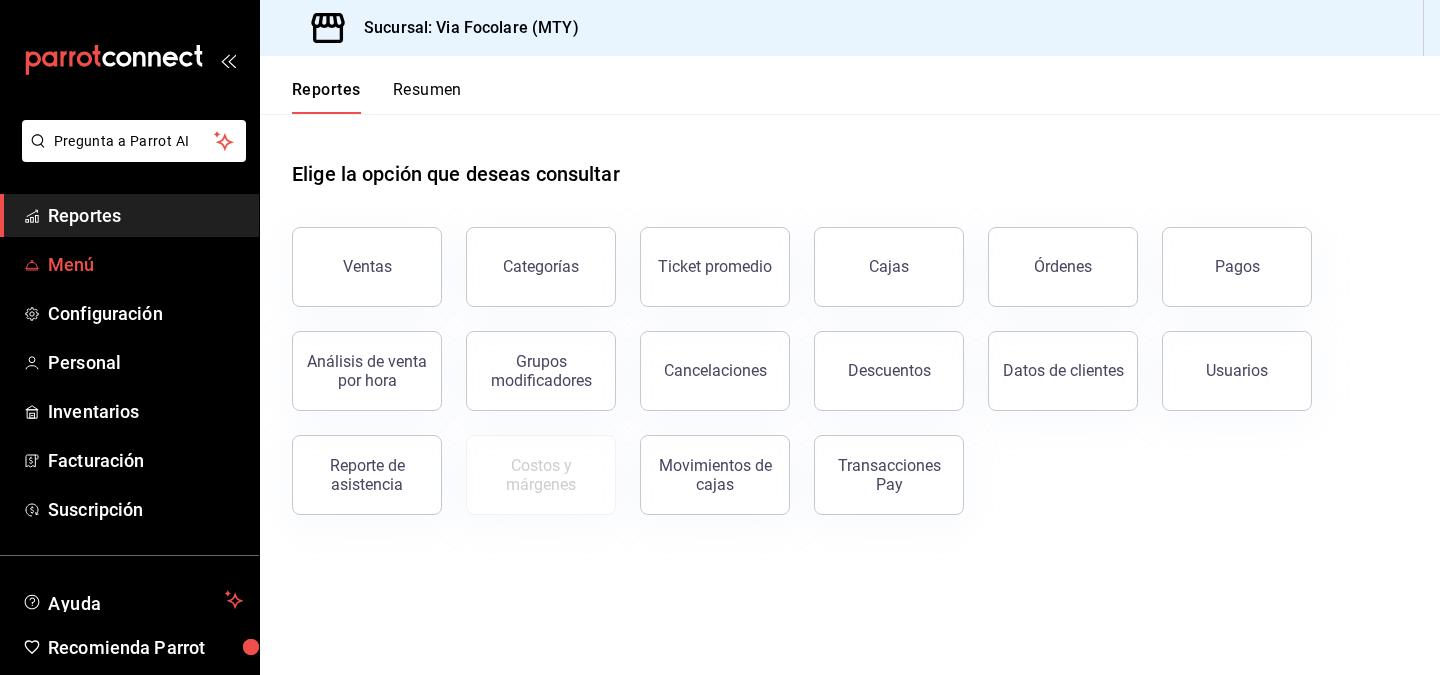 click on "Menú" at bounding box center (145, 264) 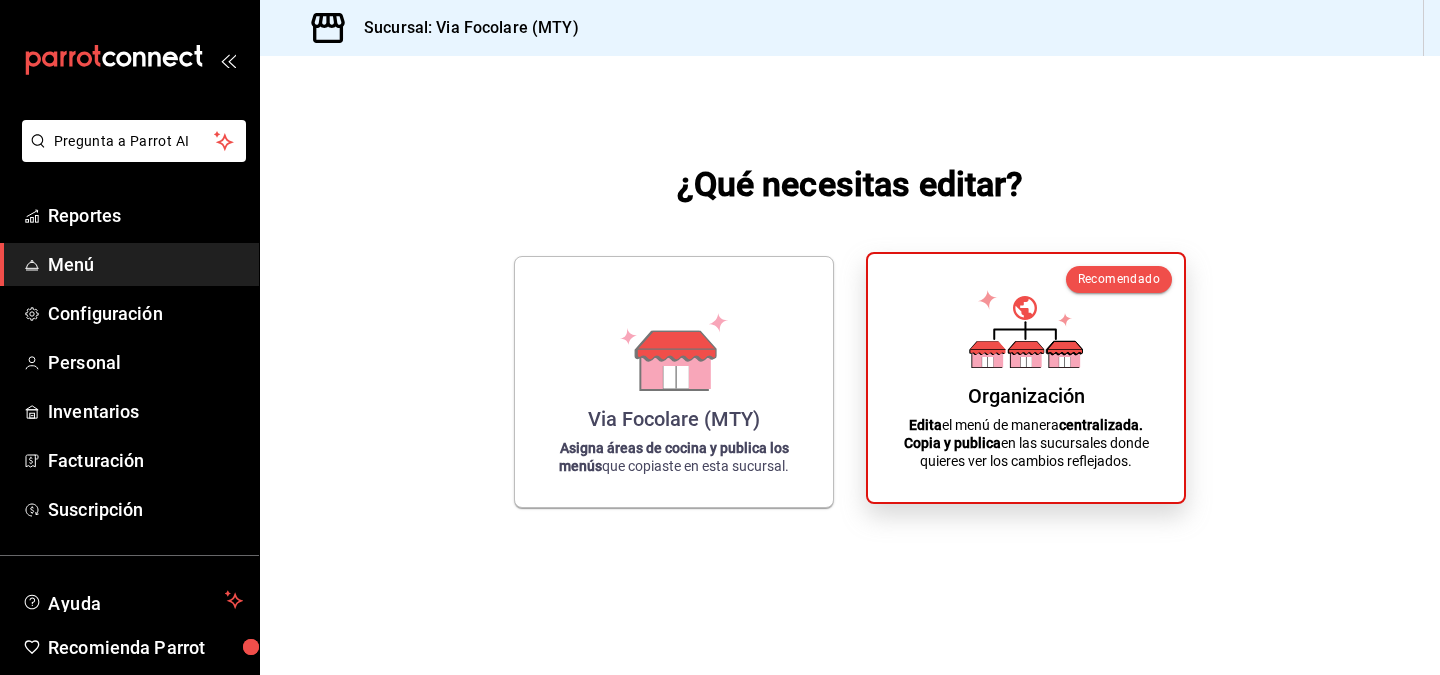 click on "Edita  el menú de manera  centralizada.     Copia y publica  en las sucursales donde quieres ver los cambios reflejados." at bounding box center (1026, 443) 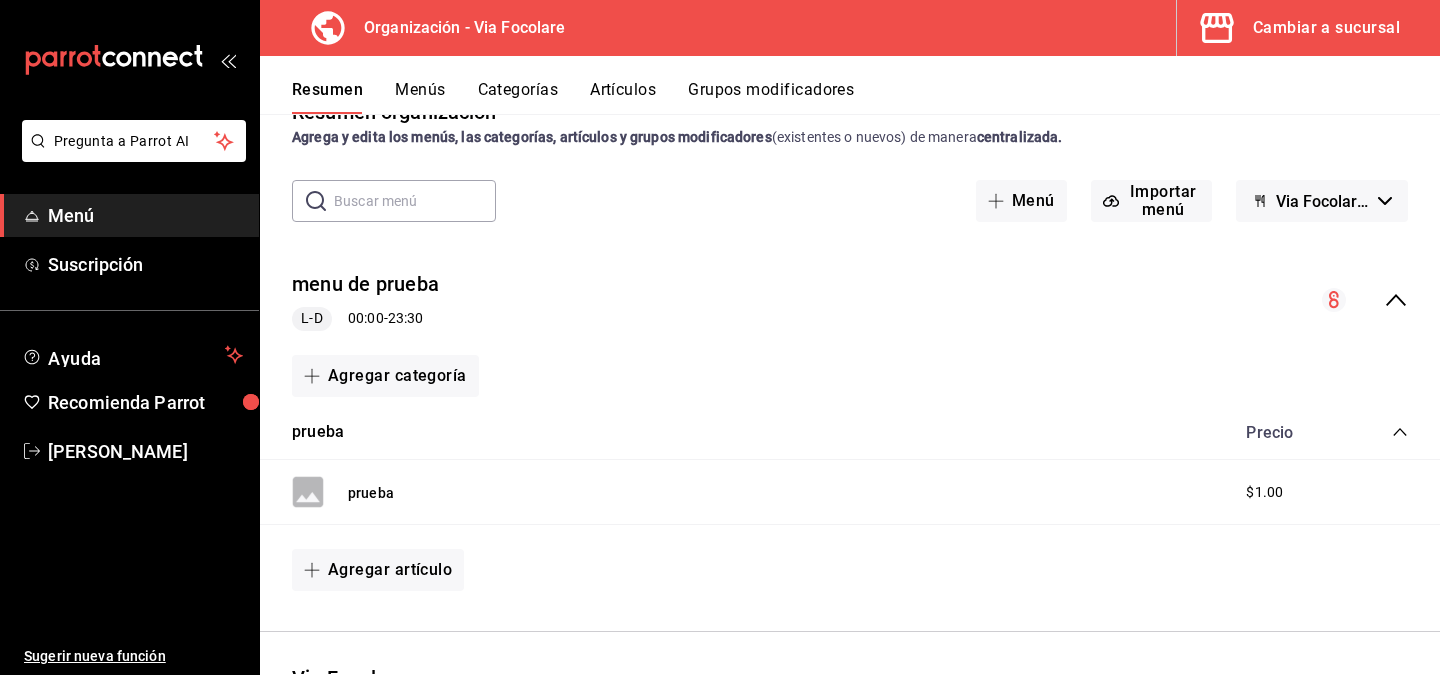 scroll, scrollTop: 48, scrollLeft: 0, axis: vertical 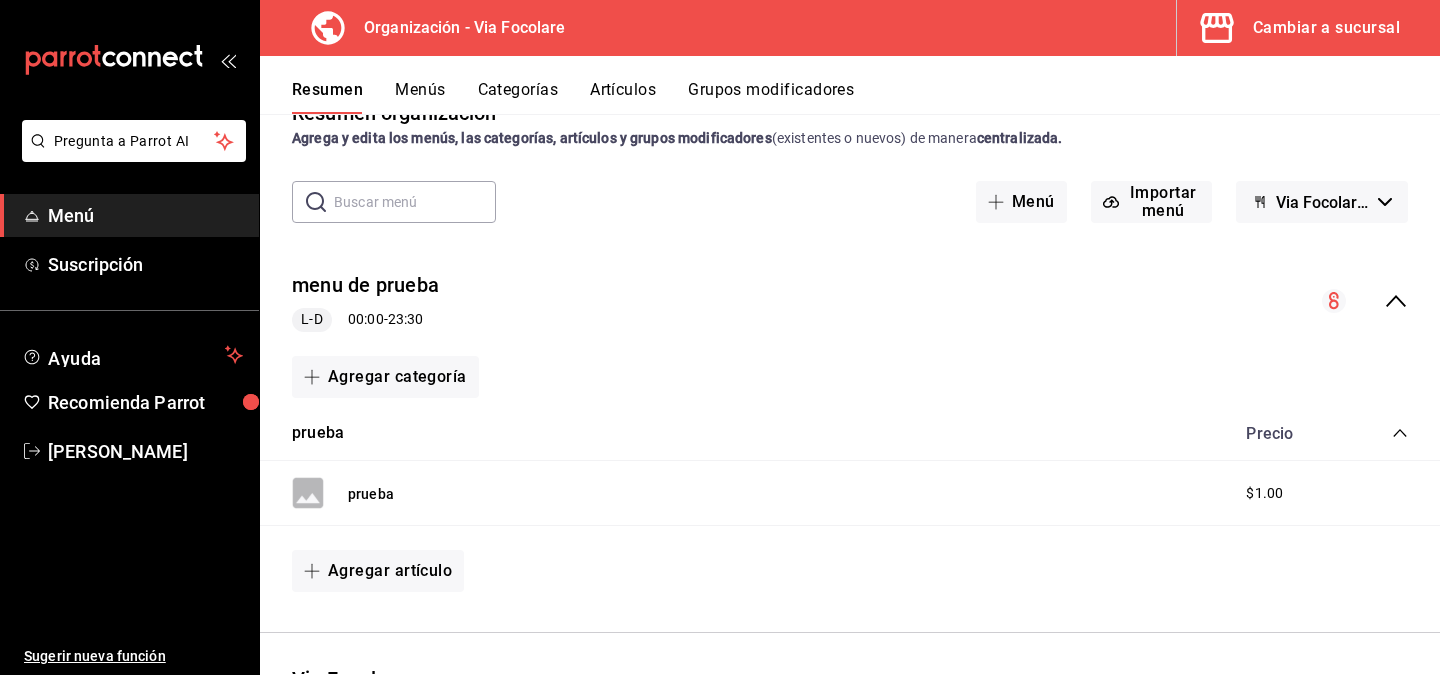 click 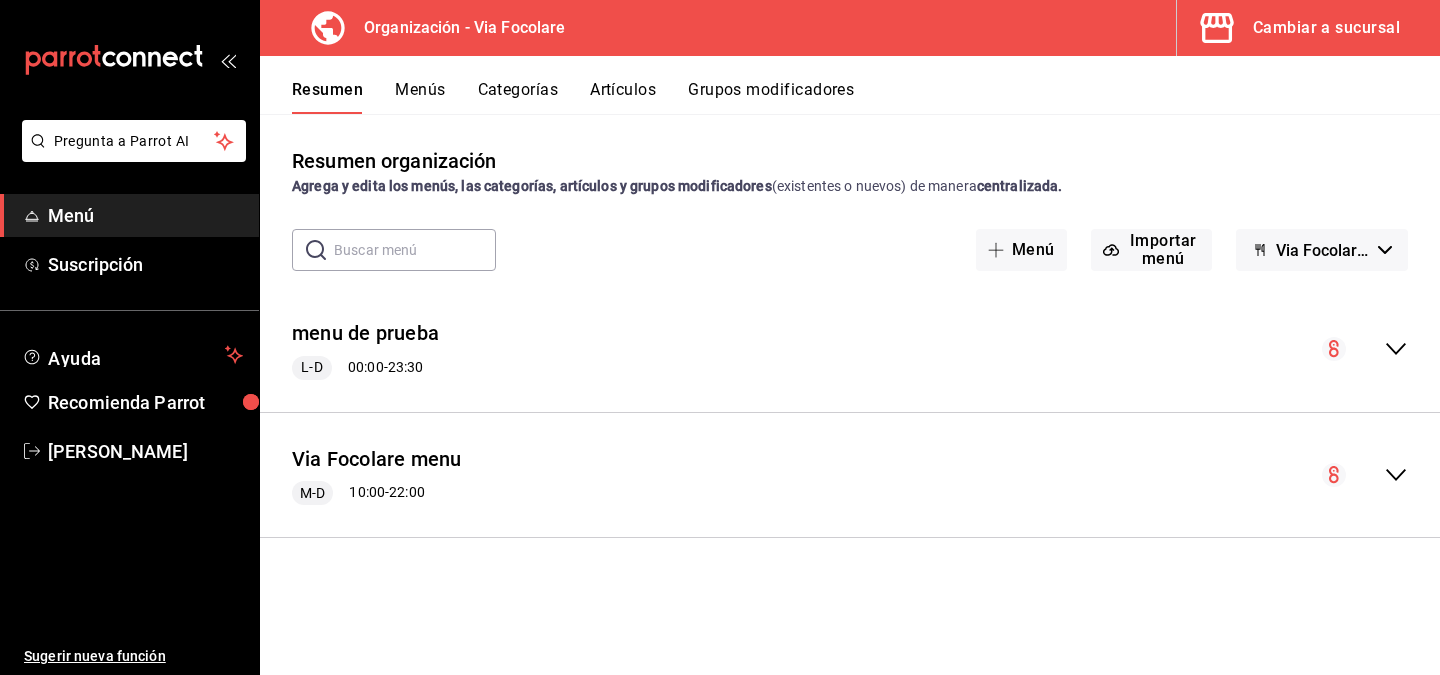scroll, scrollTop: 0, scrollLeft: 0, axis: both 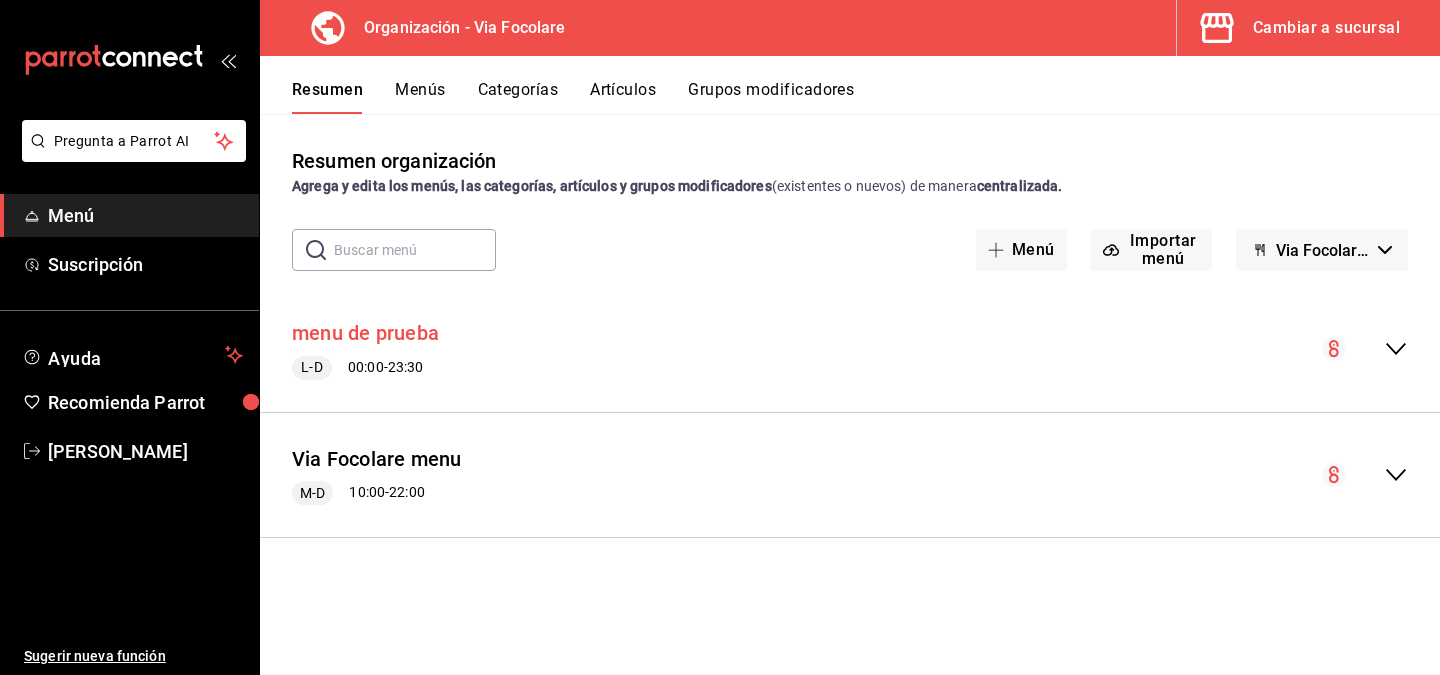 click on "menu de prueba" at bounding box center [365, 333] 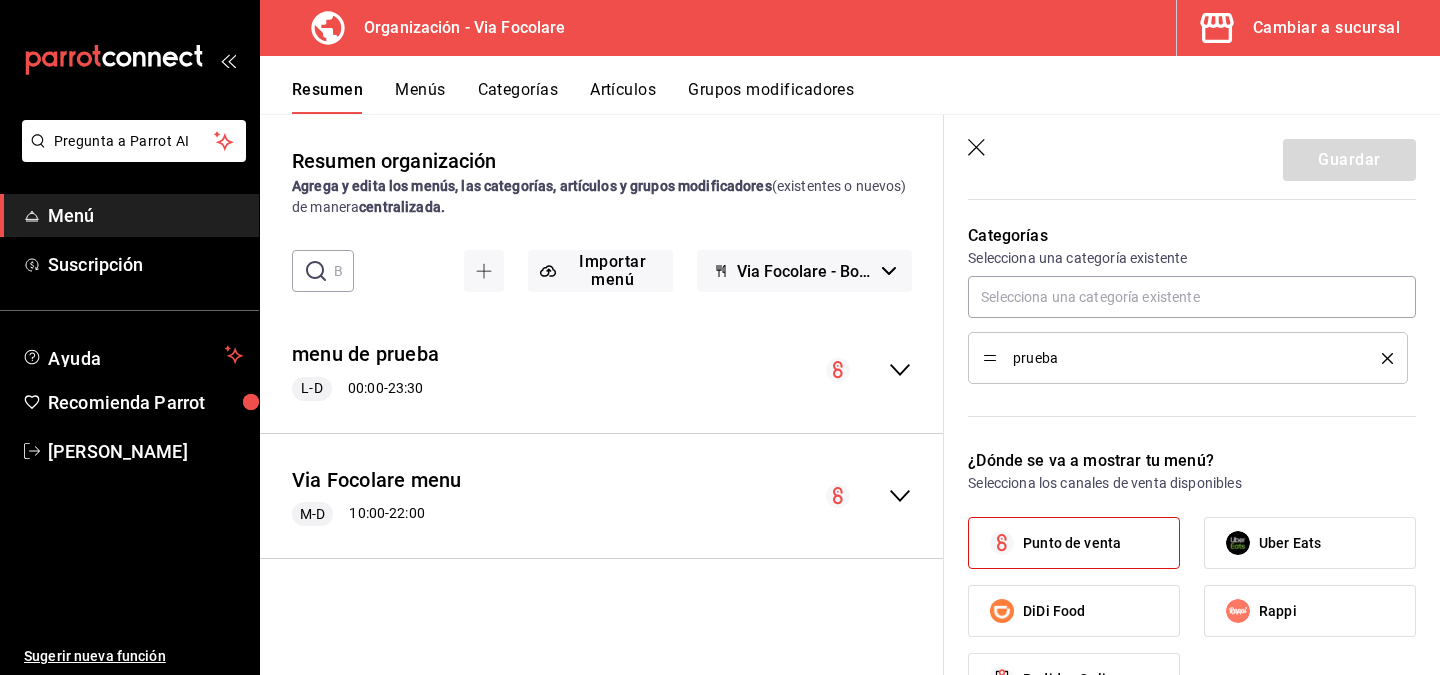 scroll, scrollTop: 616, scrollLeft: 0, axis: vertical 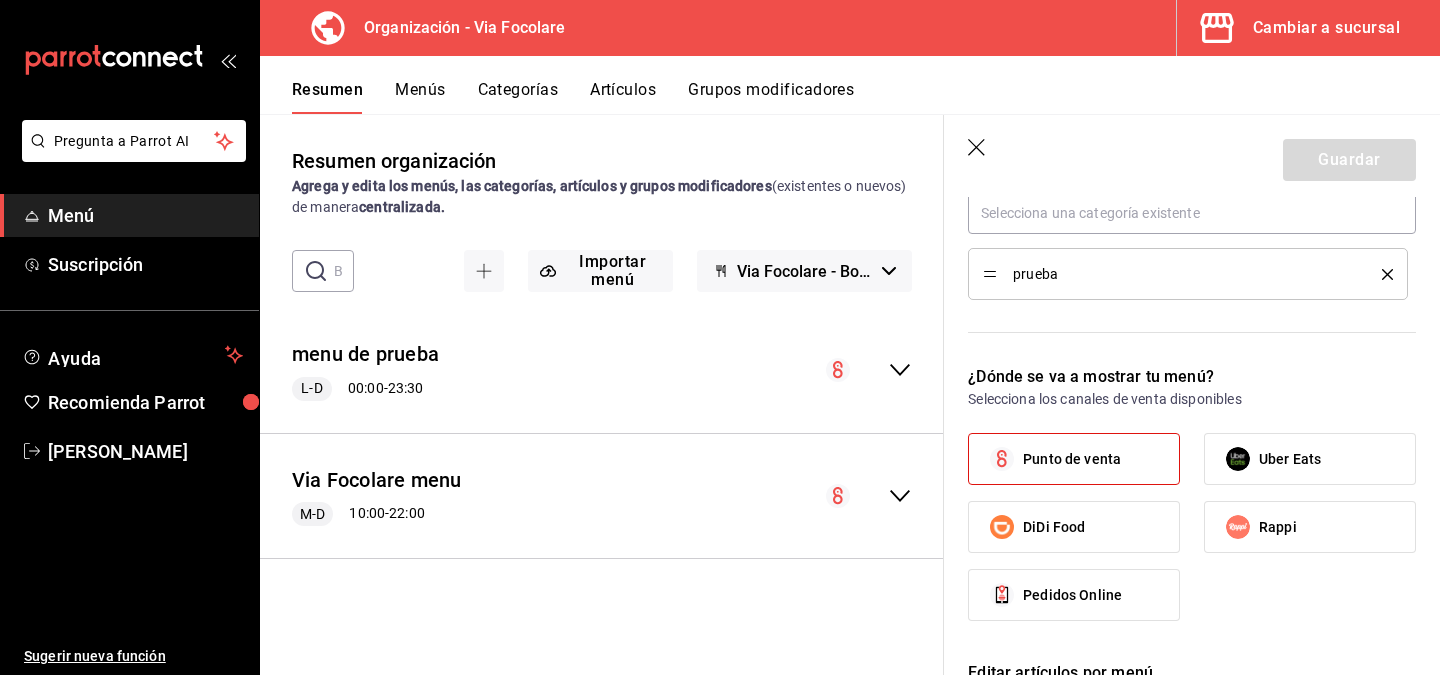 click 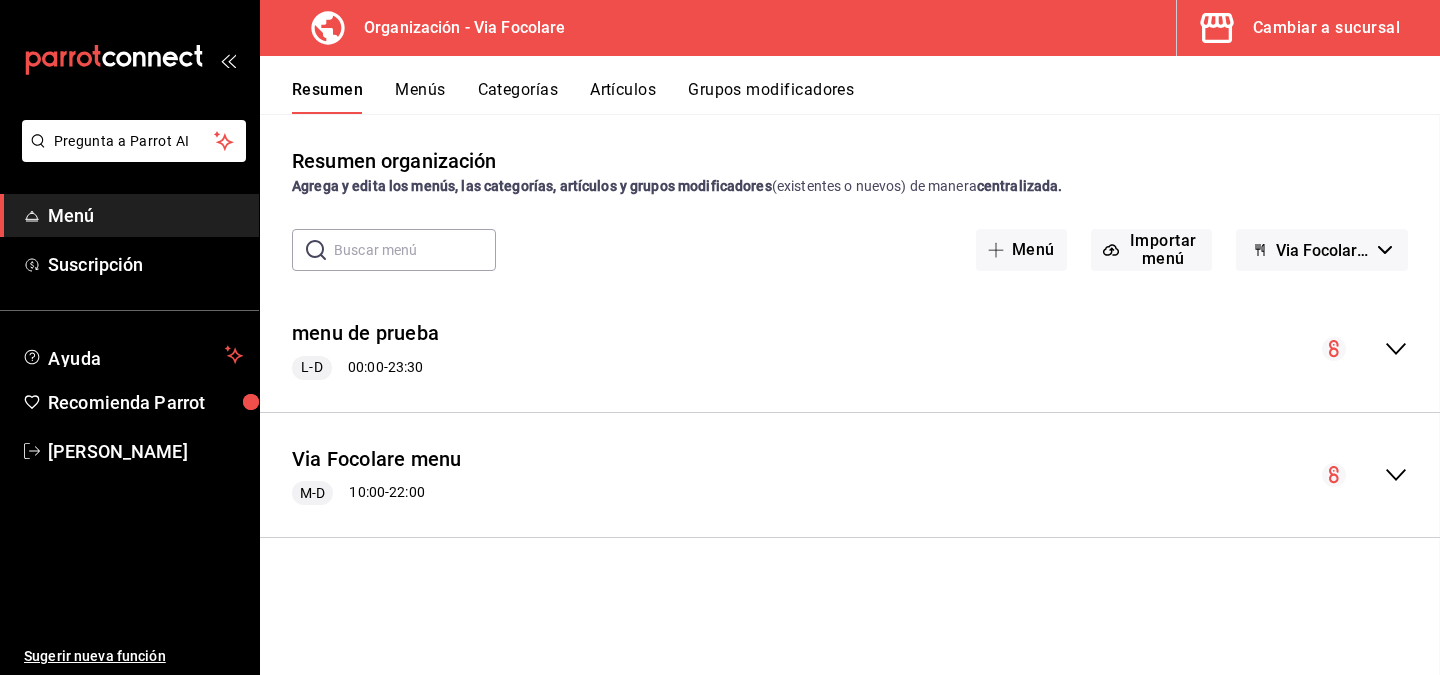 checkbox on "false" 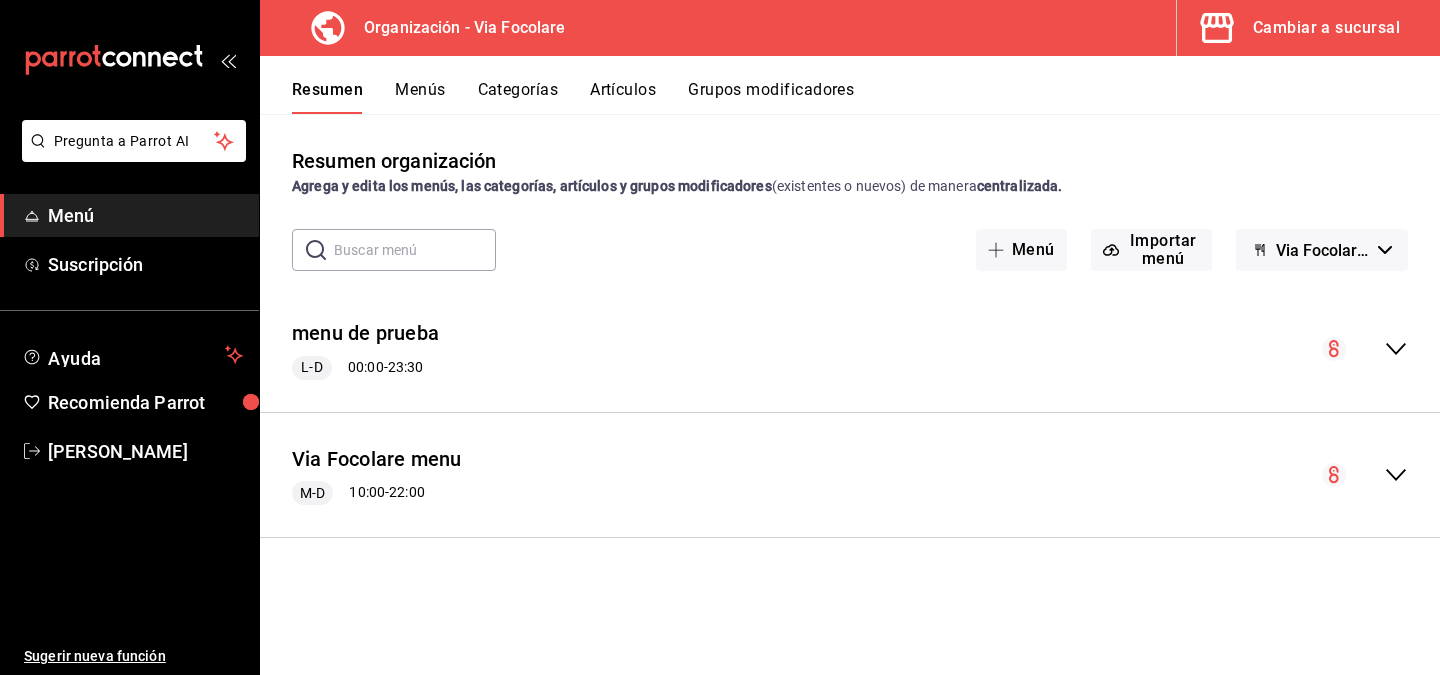 click 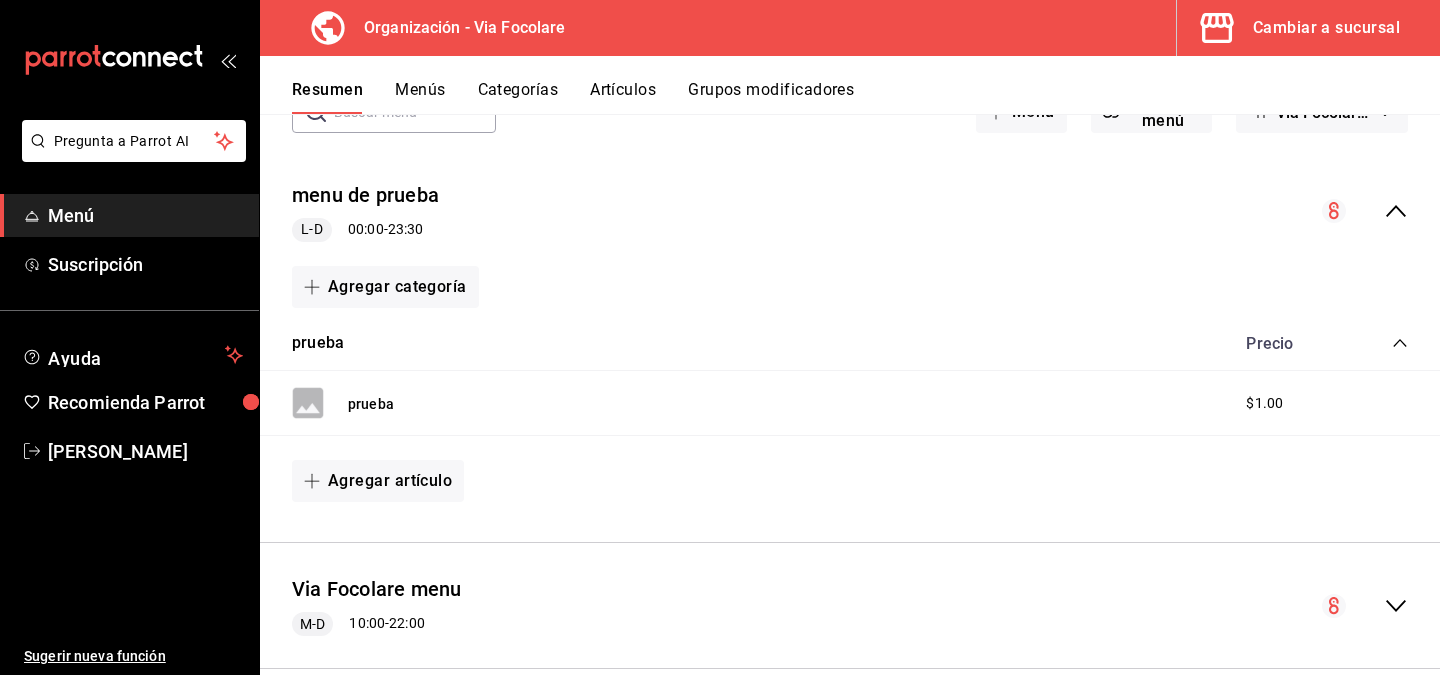 scroll, scrollTop: 173, scrollLeft: 0, axis: vertical 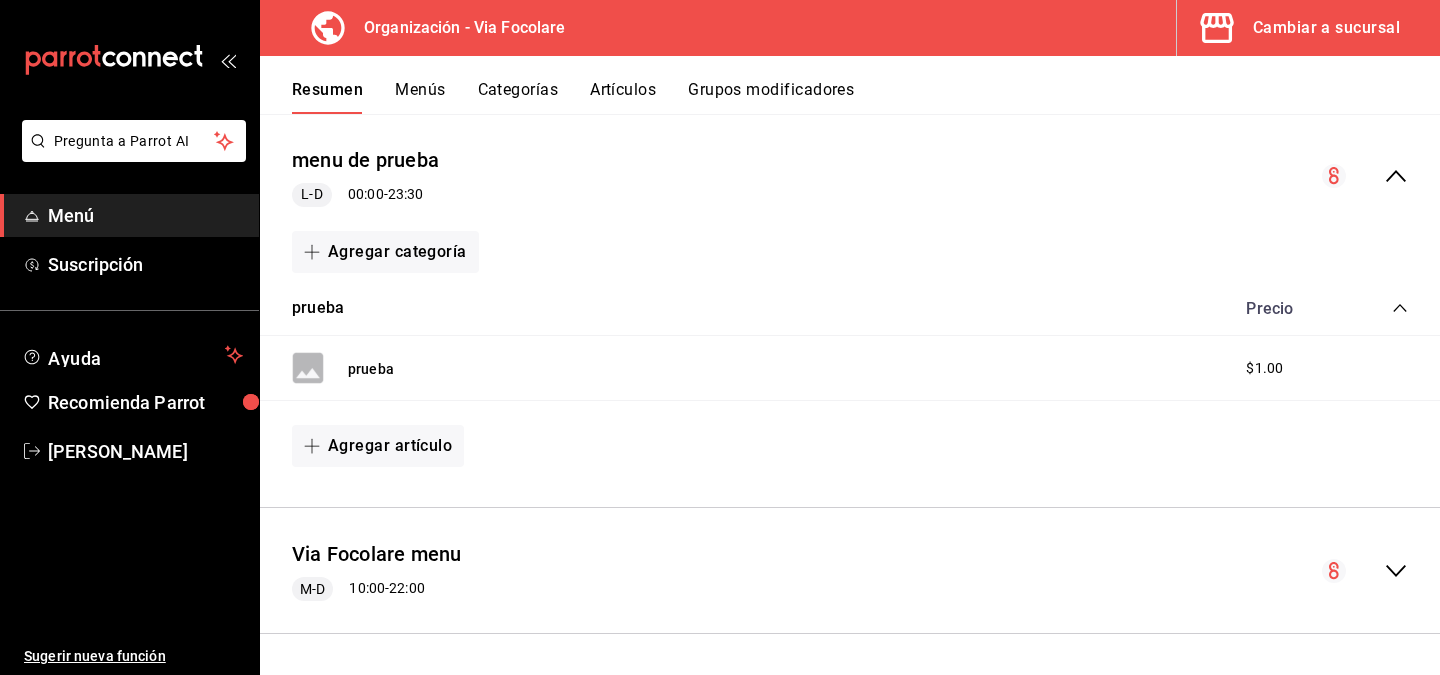 click on "Via Focolare menu M-D 10:00  -  22:00" at bounding box center (850, 570) 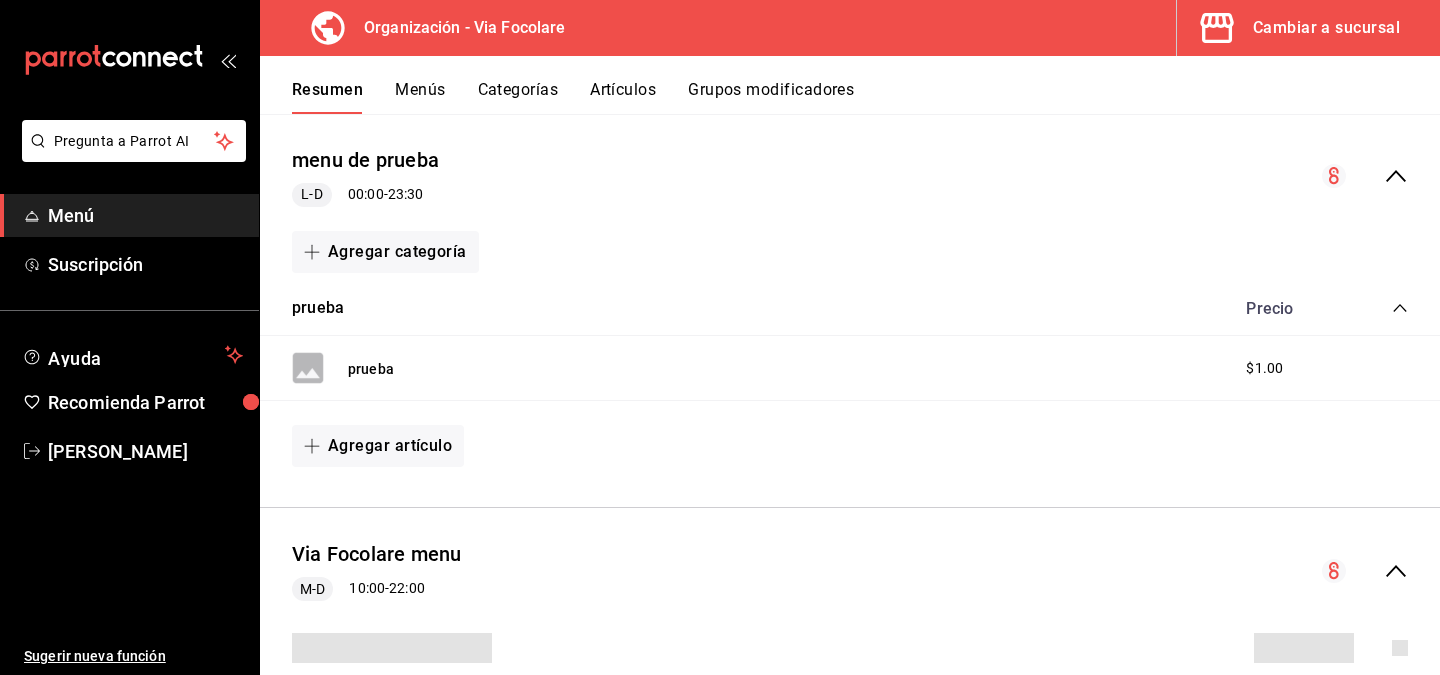 scroll, scrollTop: 0, scrollLeft: 0, axis: both 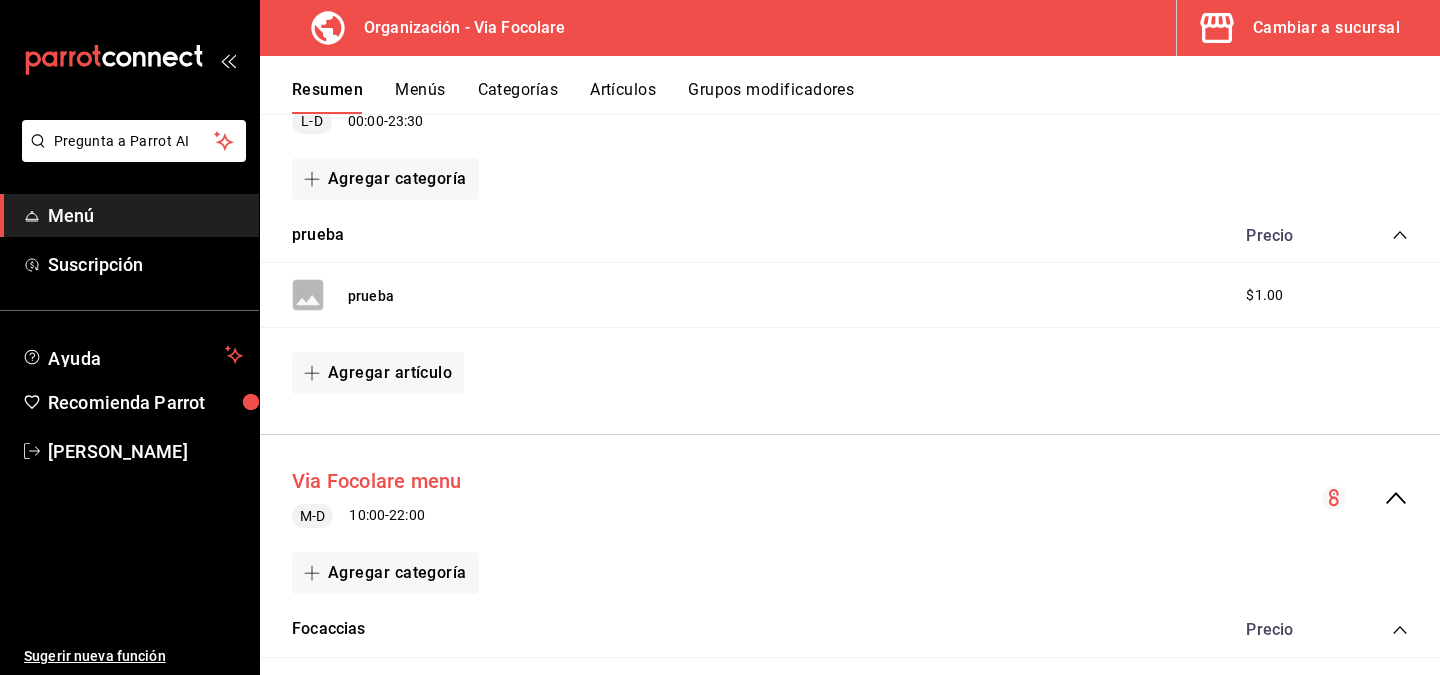 click on "Via Focolare menu" at bounding box center [377, 481] 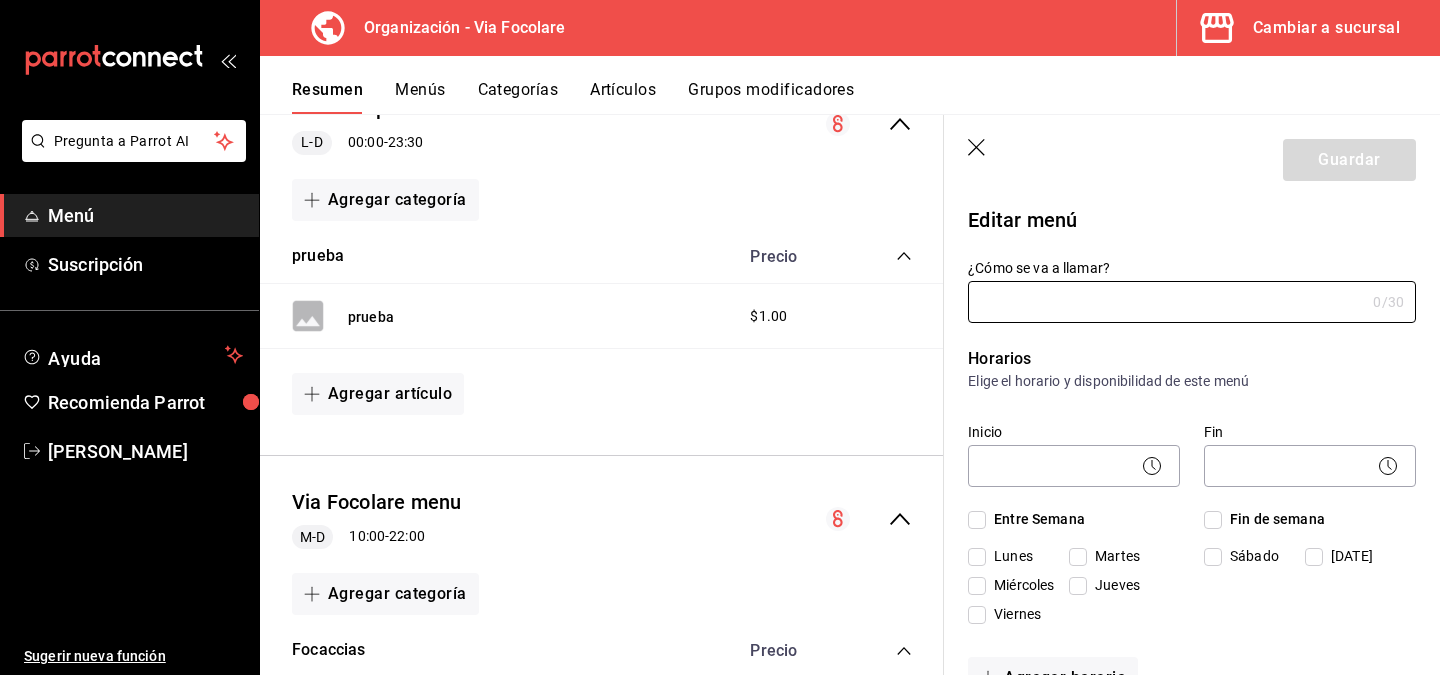 type on "Via Focolare menu" 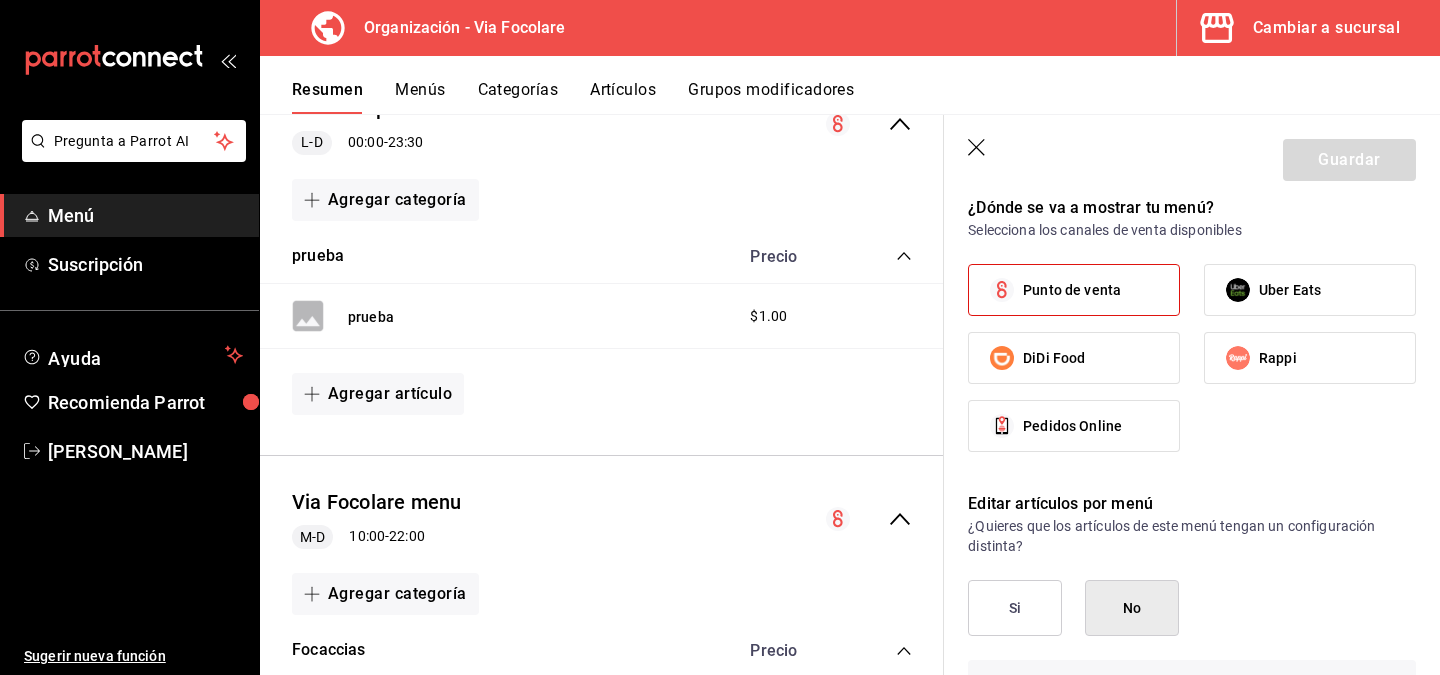 scroll, scrollTop: 986, scrollLeft: 0, axis: vertical 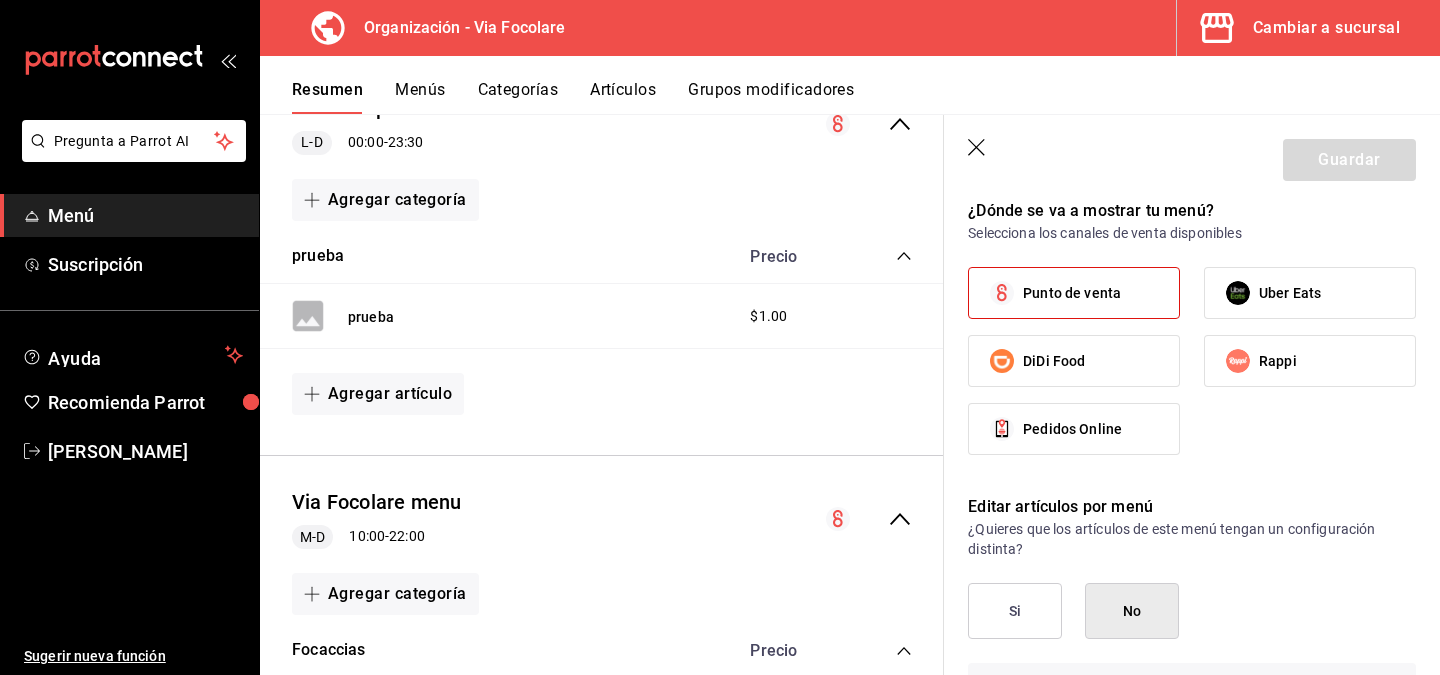 click on "Menús" at bounding box center [420, 97] 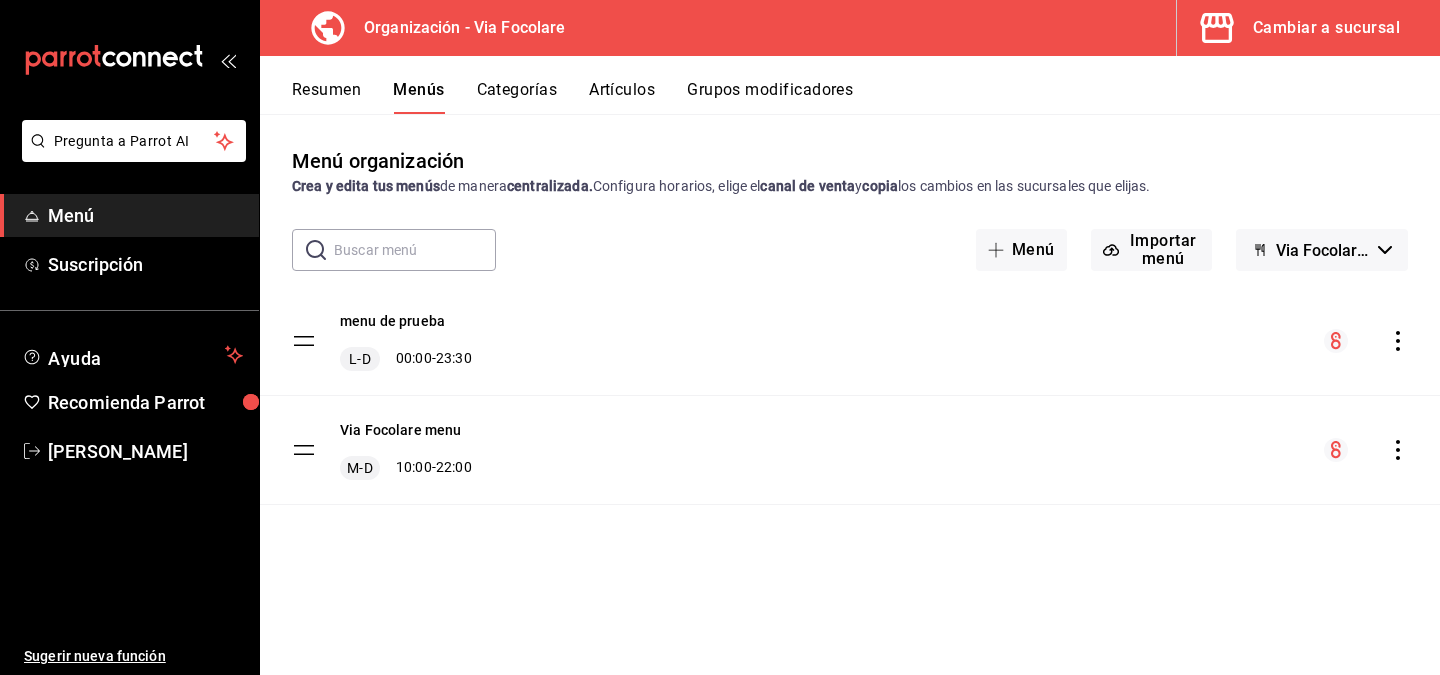 click 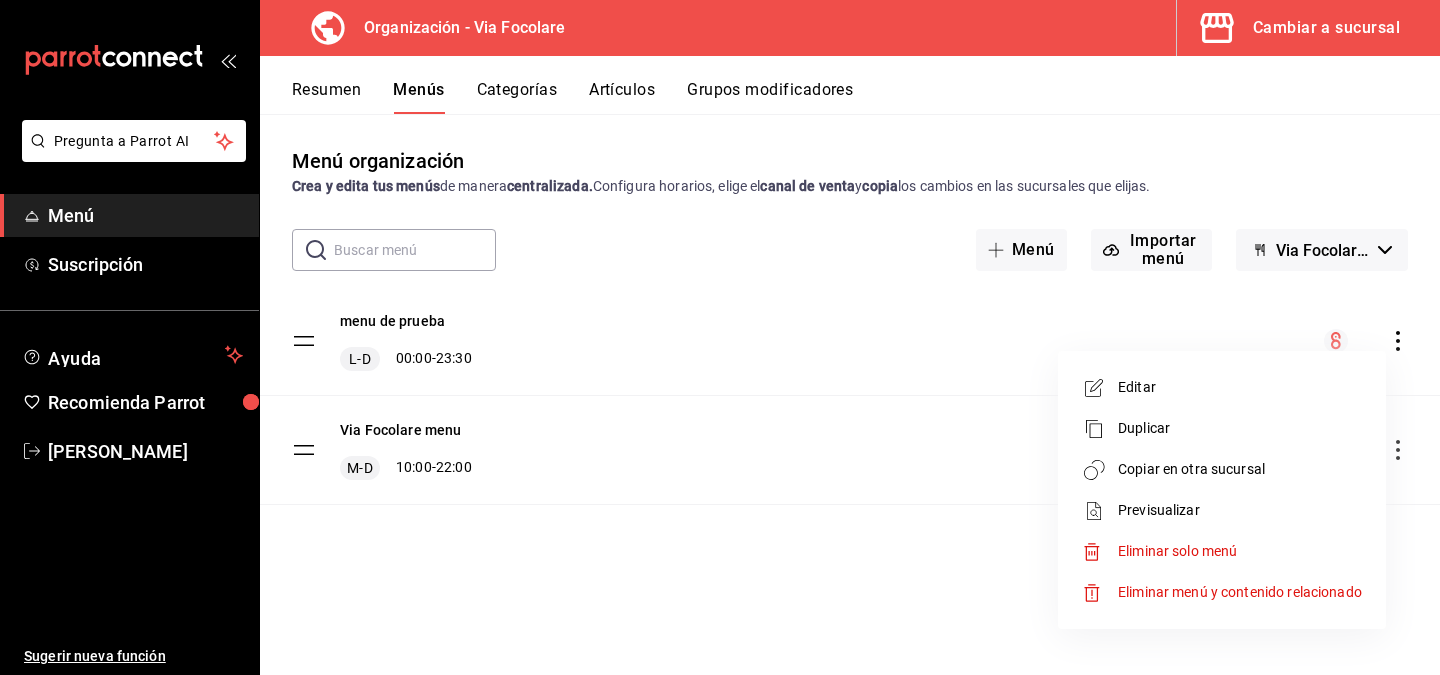 click on "Eliminar menú y contenido relacionado" at bounding box center [1240, 592] 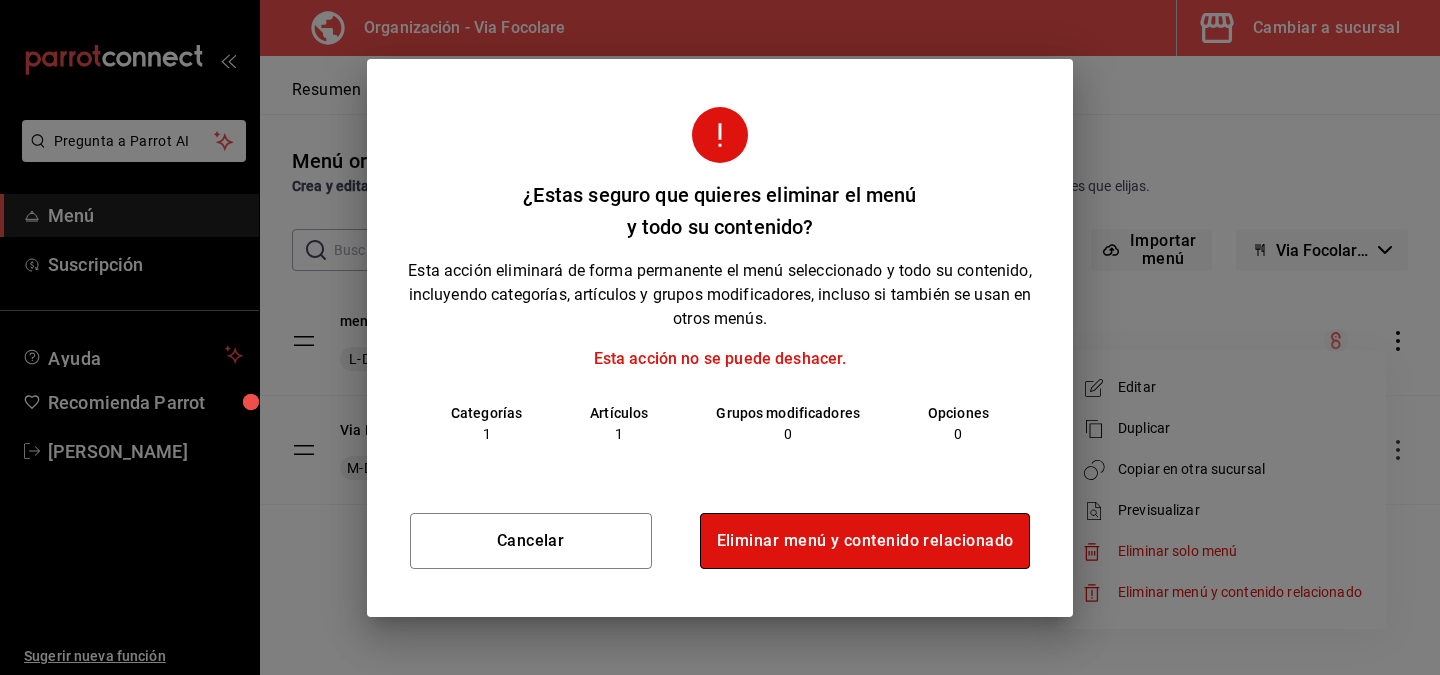 click on "Eliminar menú y contenido relacionado" at bounding box center [865, 541] 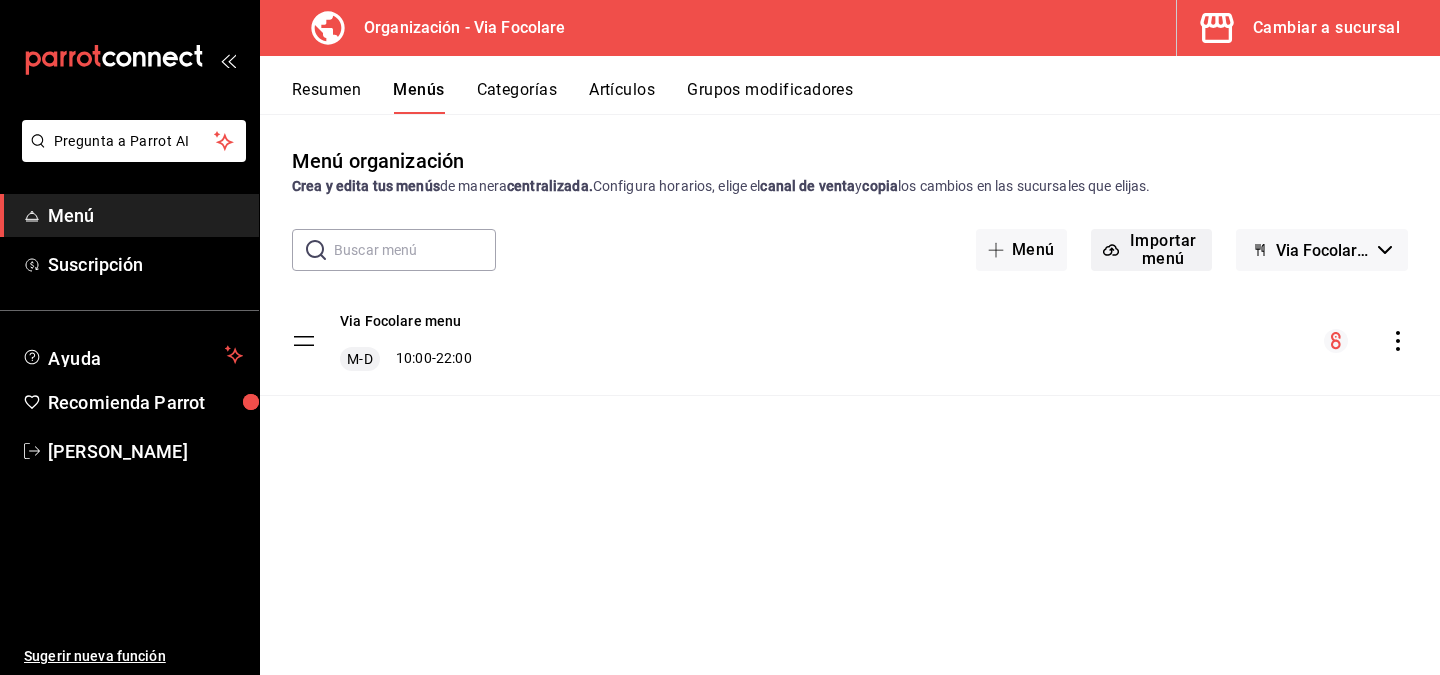 click on "Importar menú" at bounding box center (1151, 250) 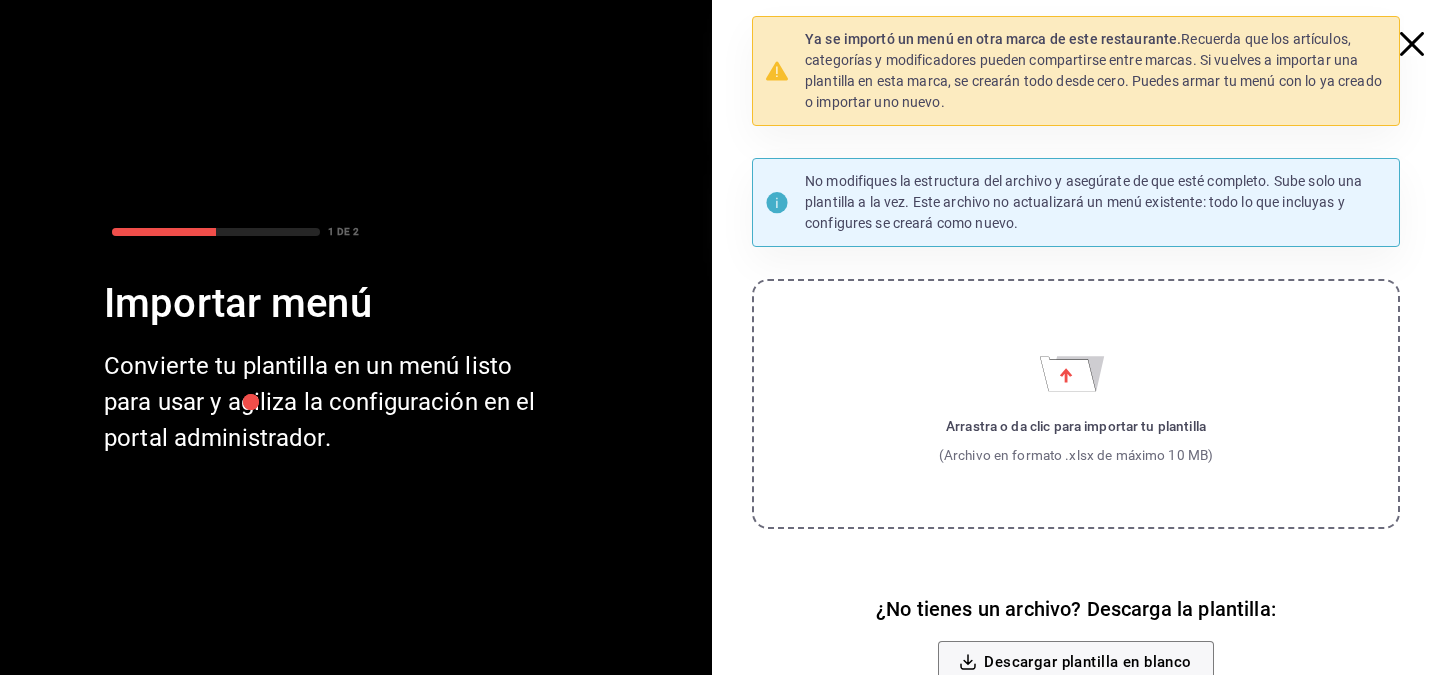 click 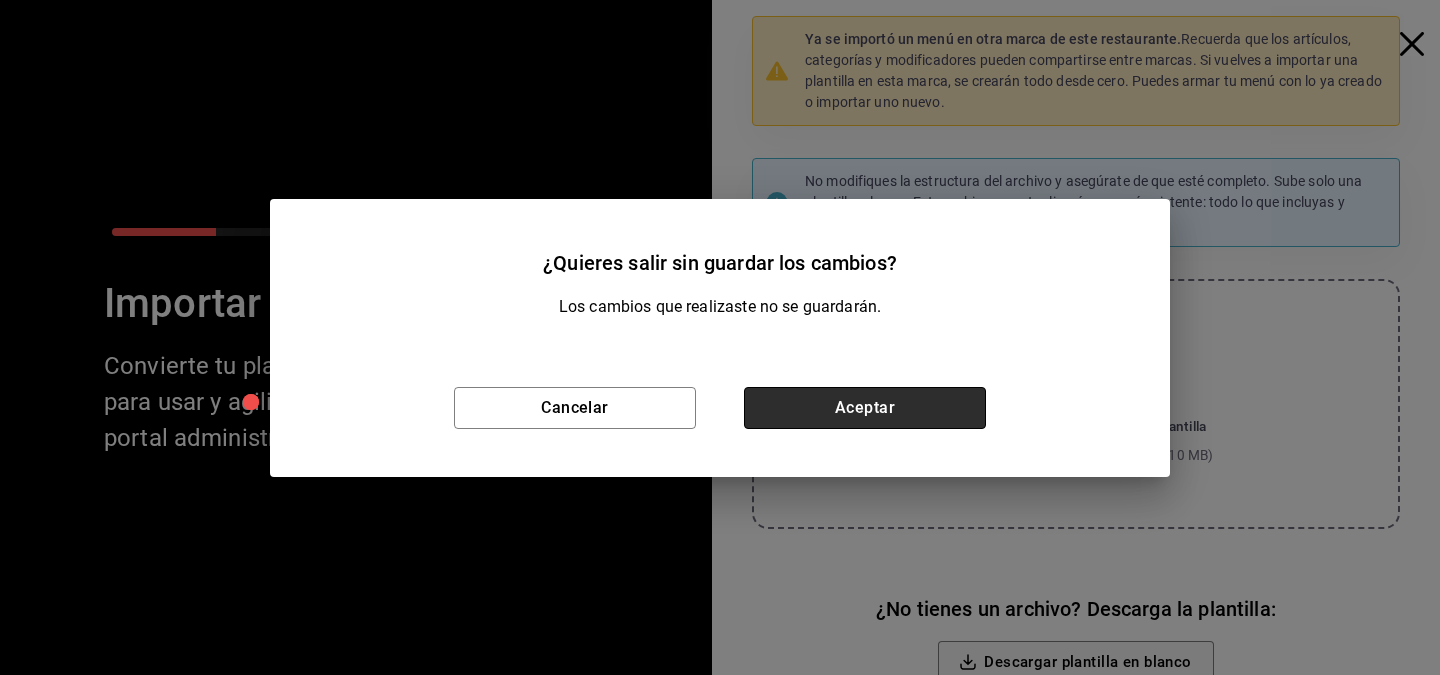 click on "Aceptar" at bounding box center (865, 408) 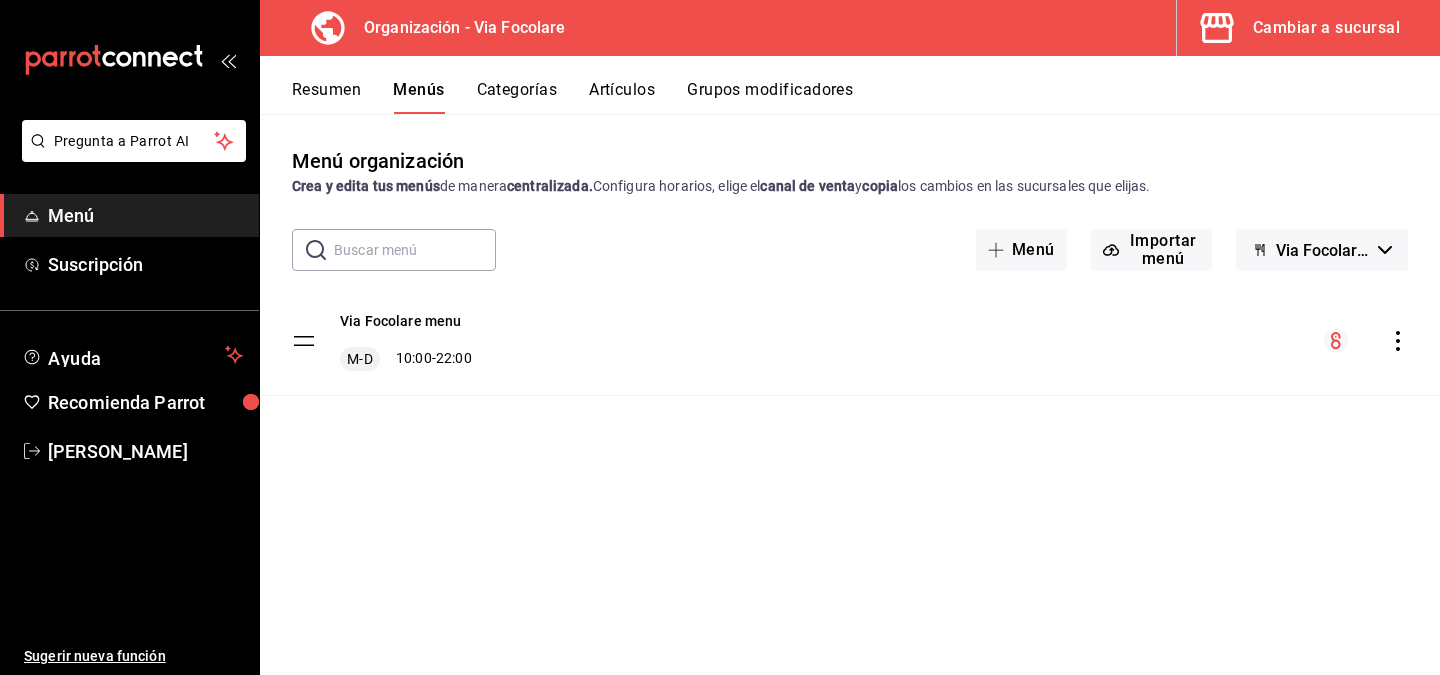 click 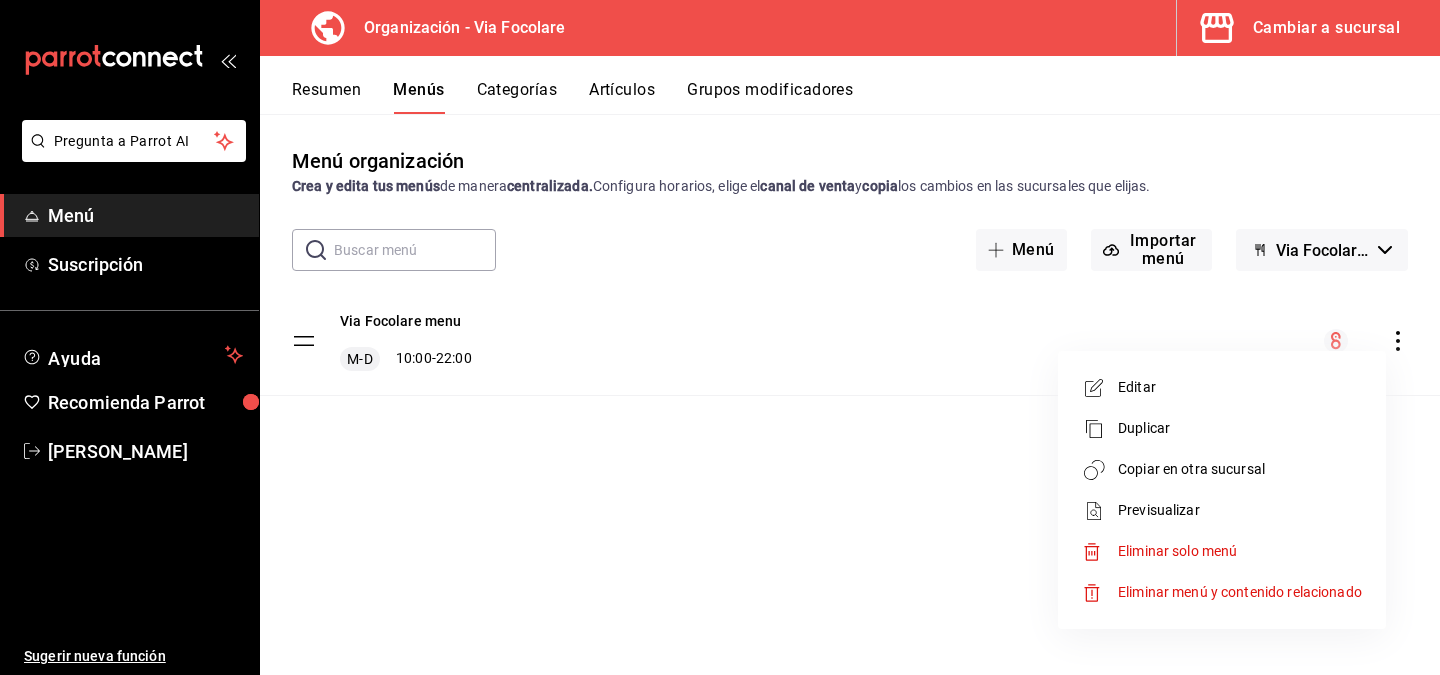 click at bounding box center (720, 337) 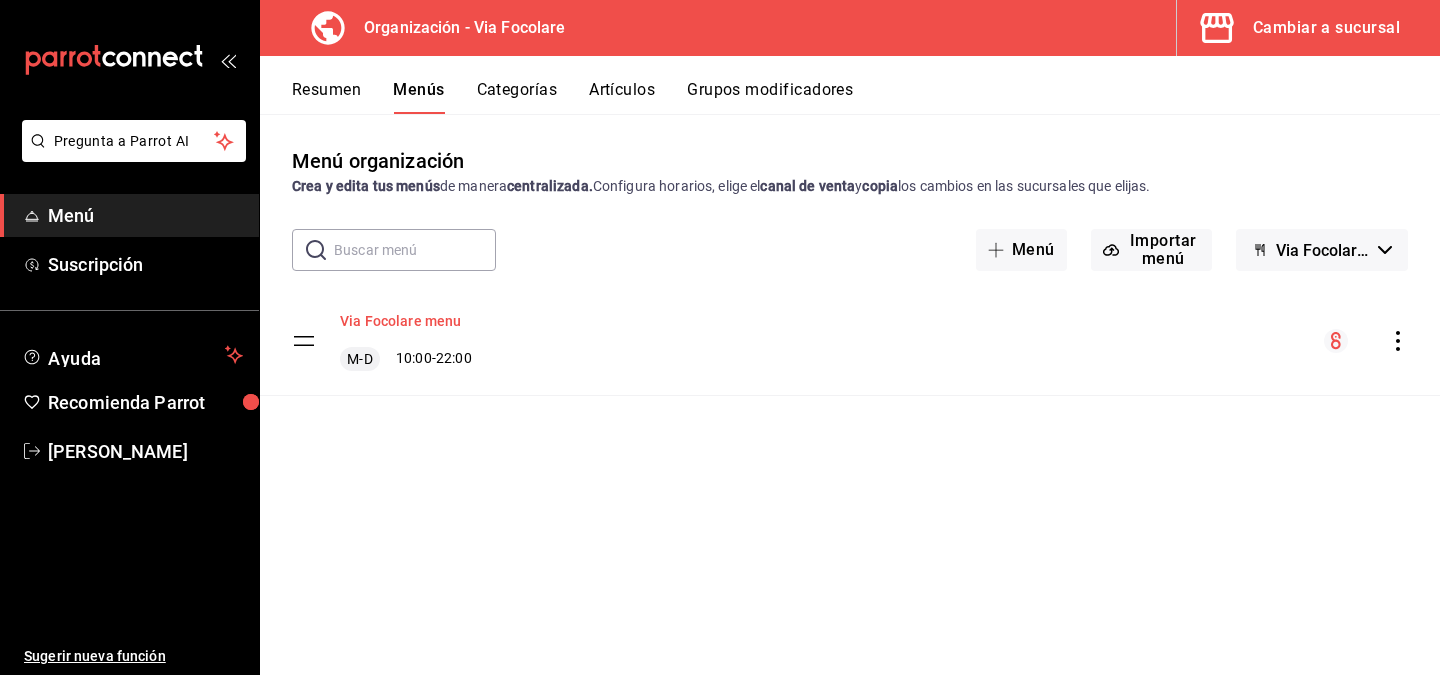 click on "Via Focolare menu" at bounding box center [401, 321] 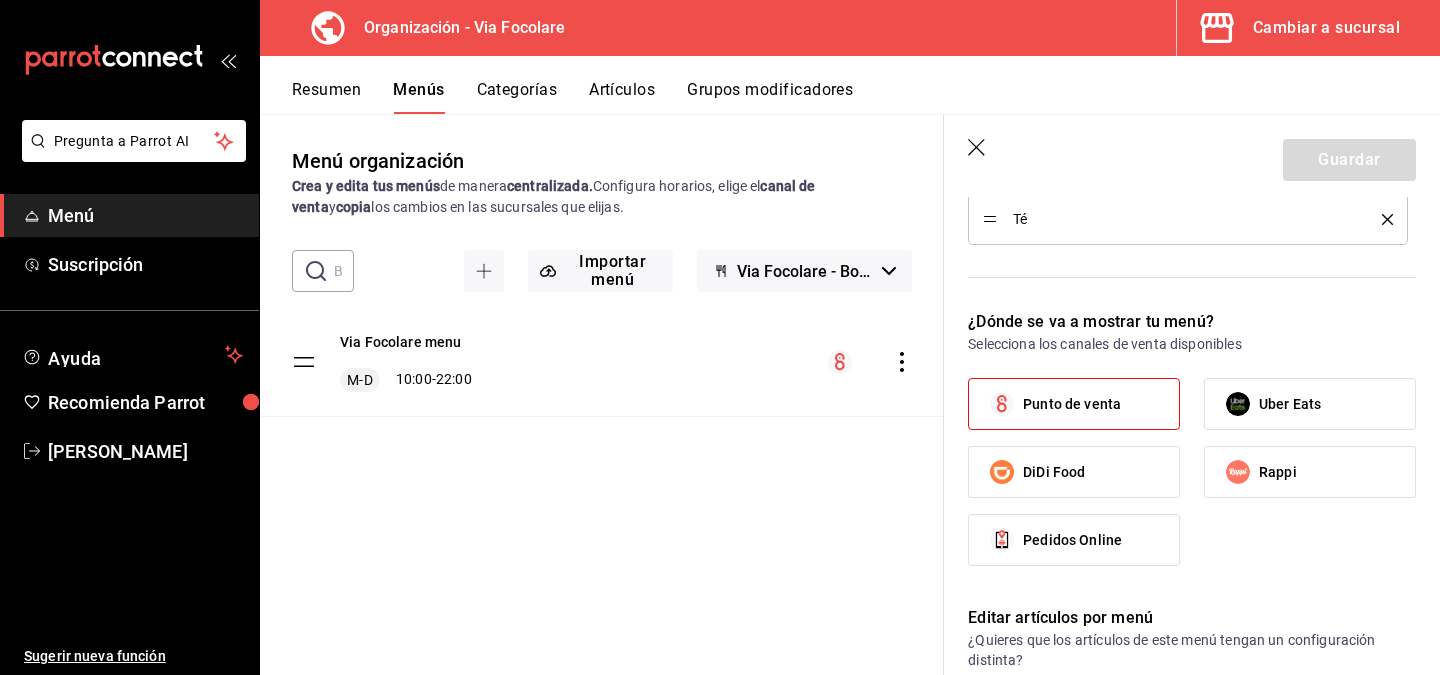 scroll, scrollTop: 900, scrollLeft: 0, axis: vertical 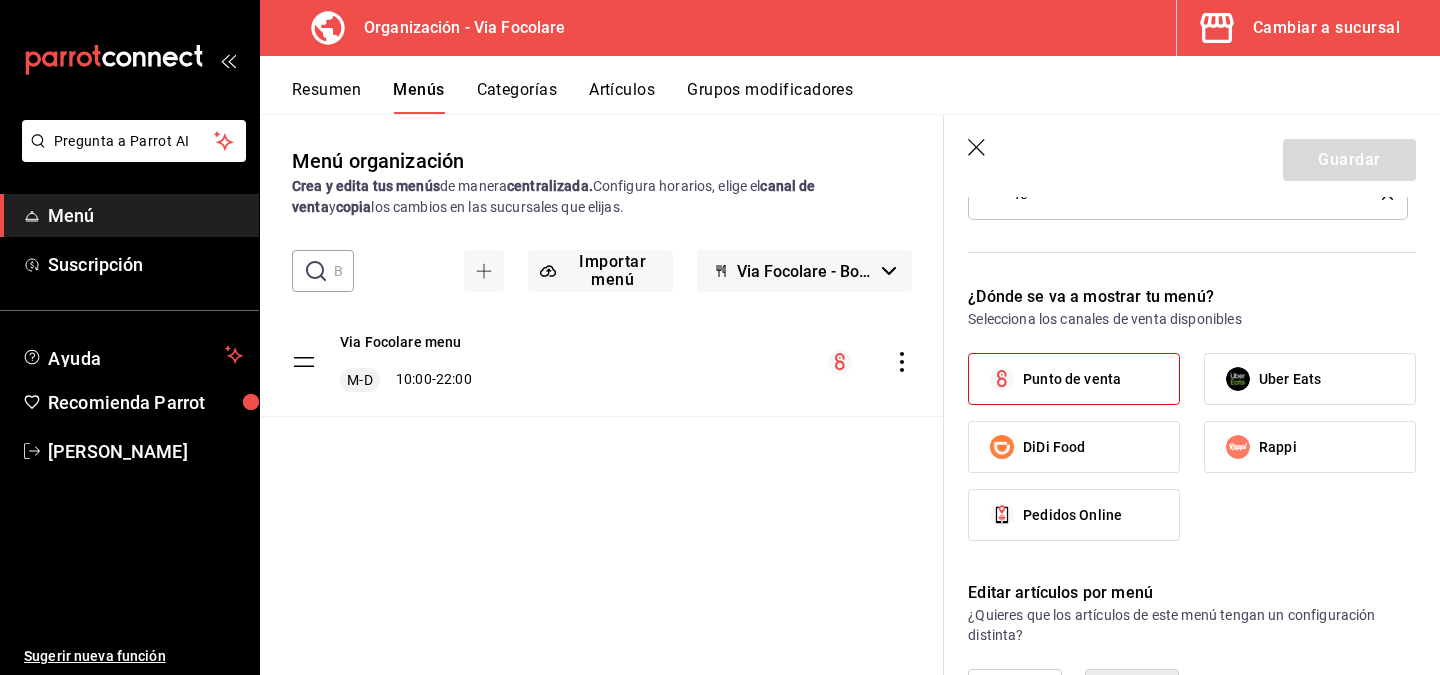 click on "Punto de venta" at bounding box center [1072, 379] 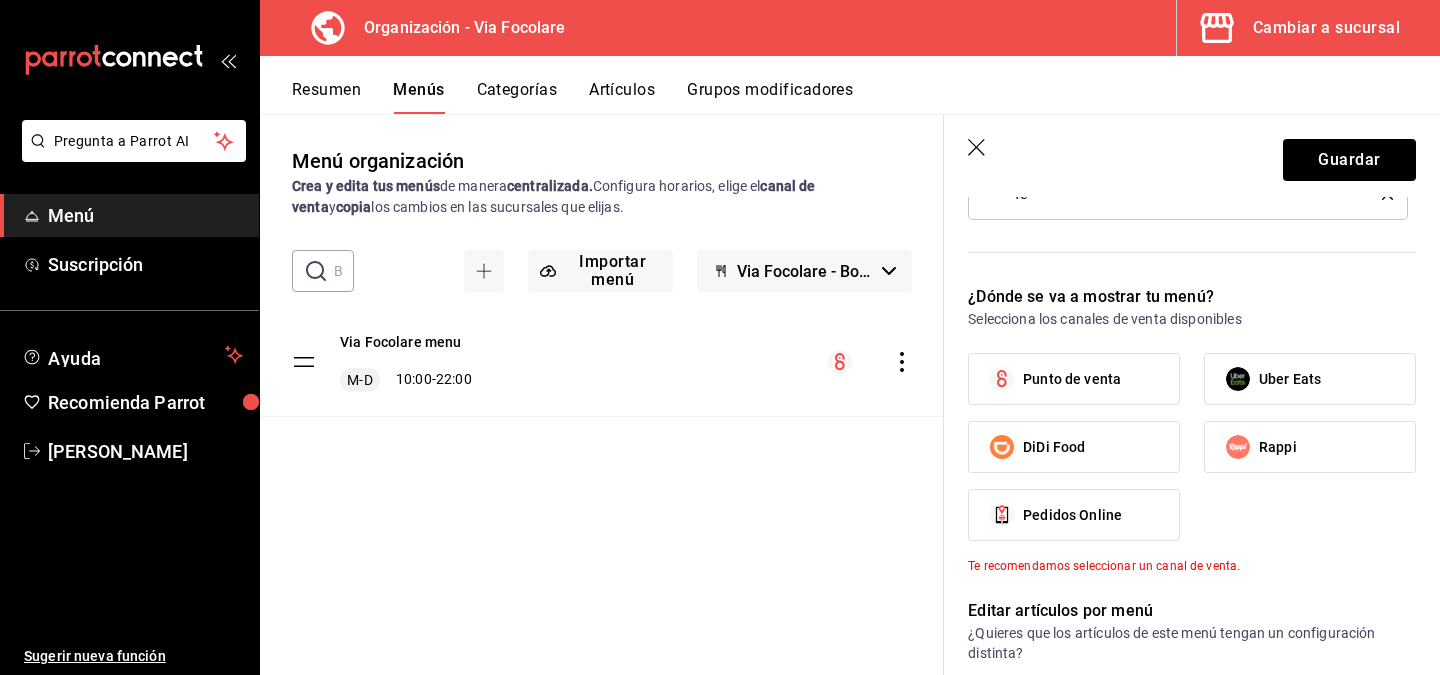 click on "Punto de venta" at bounding box center [1072, 379] 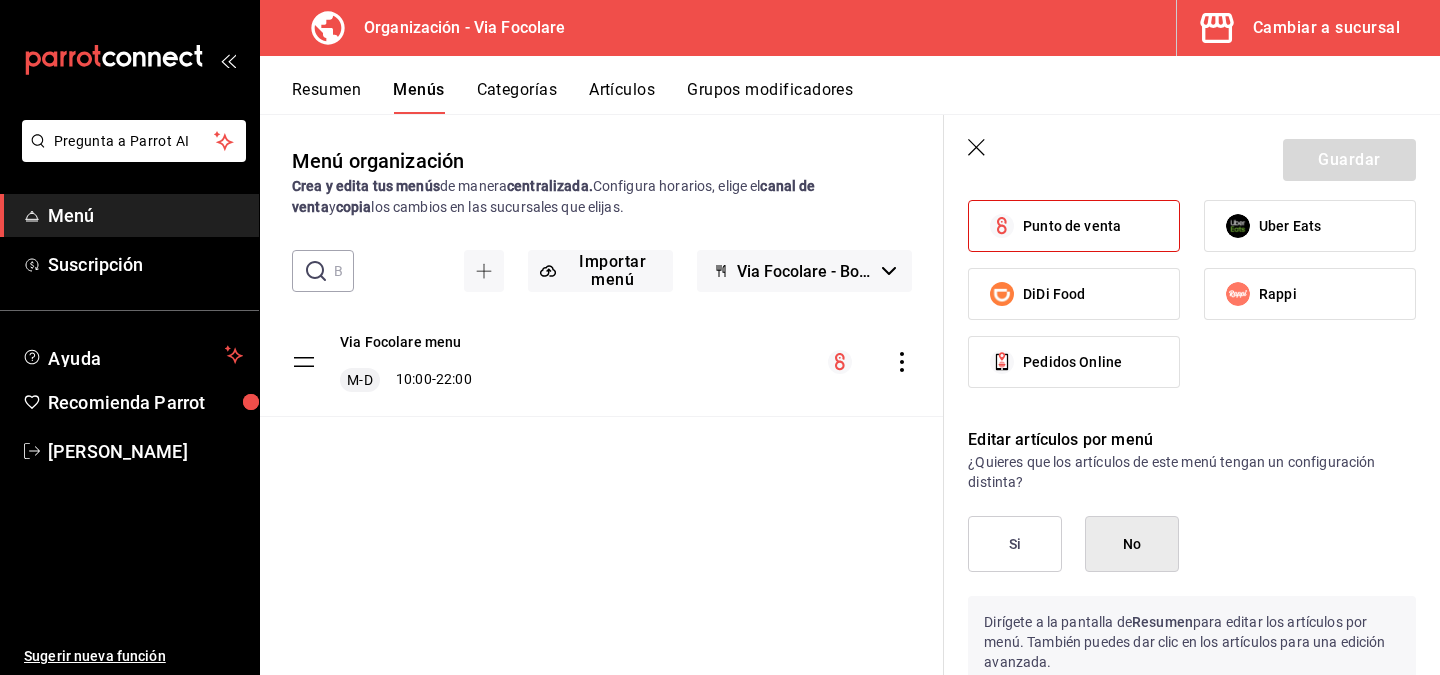 scroll, scrollTop: 1036, scrollLeft: 0, axis: vertical 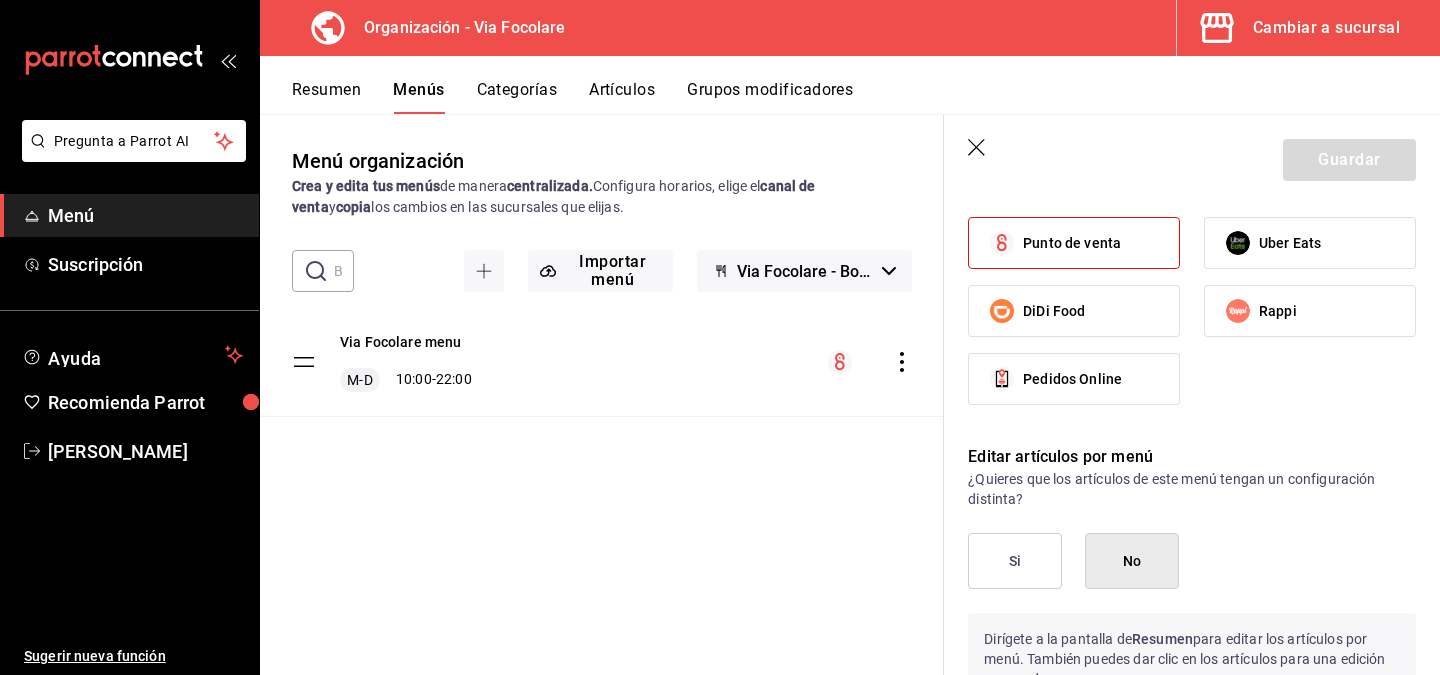 click on "Rappi" at bounding box center [1310, 311] 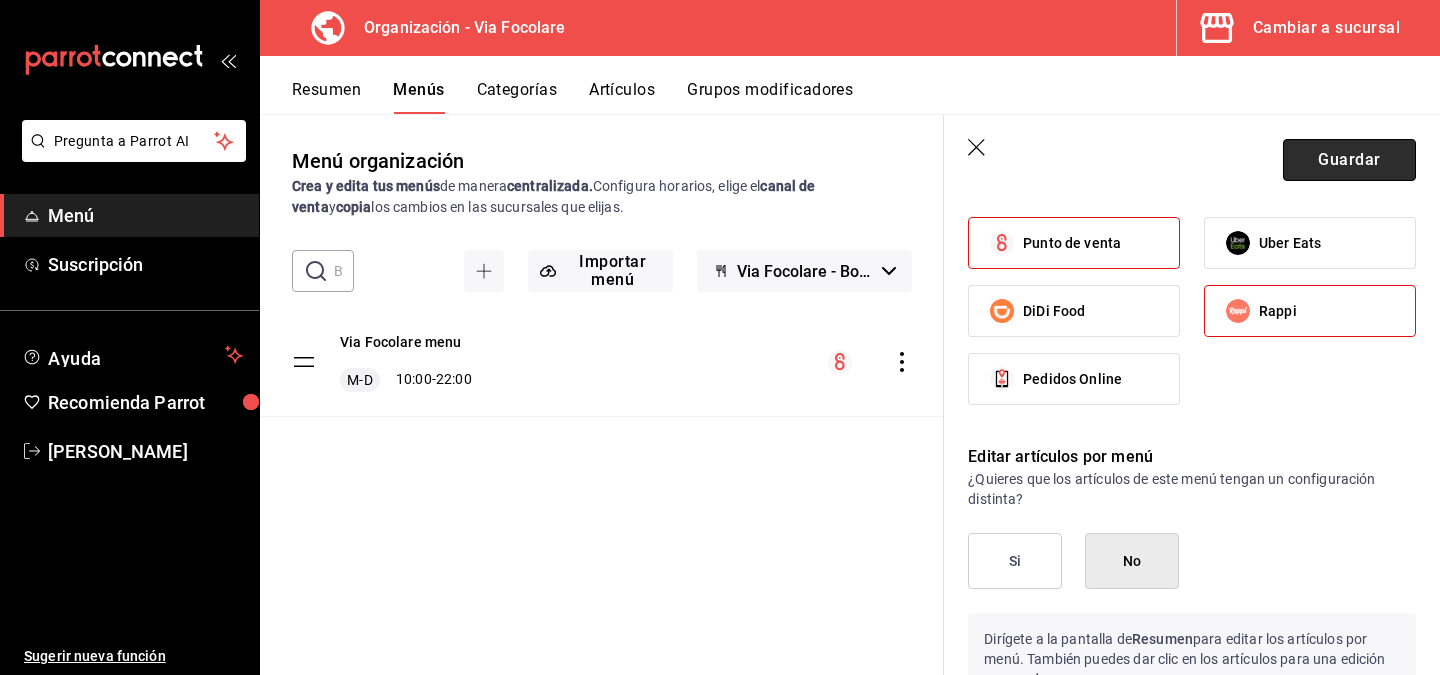 click on "Guardar" at bounding box center [1349, 160] 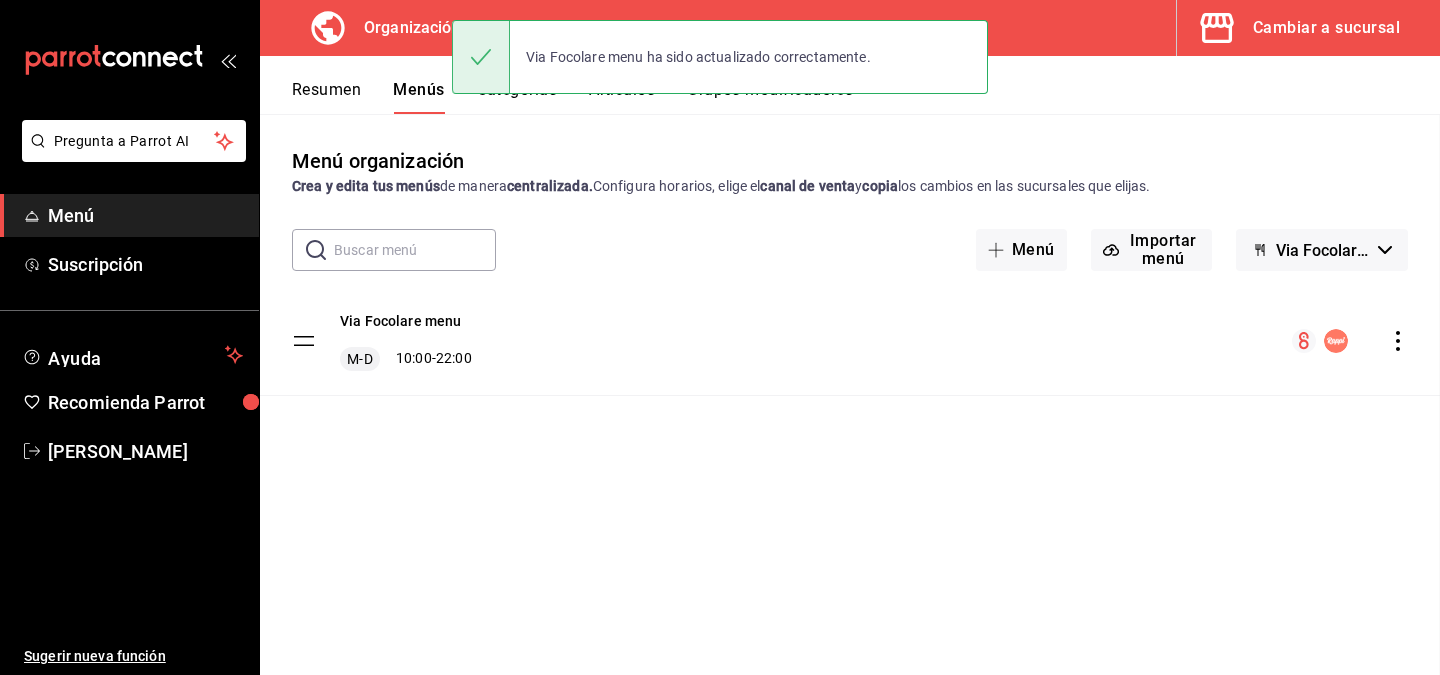 scroll, scrollTop: 0, scrollLeft: 0, axis: both 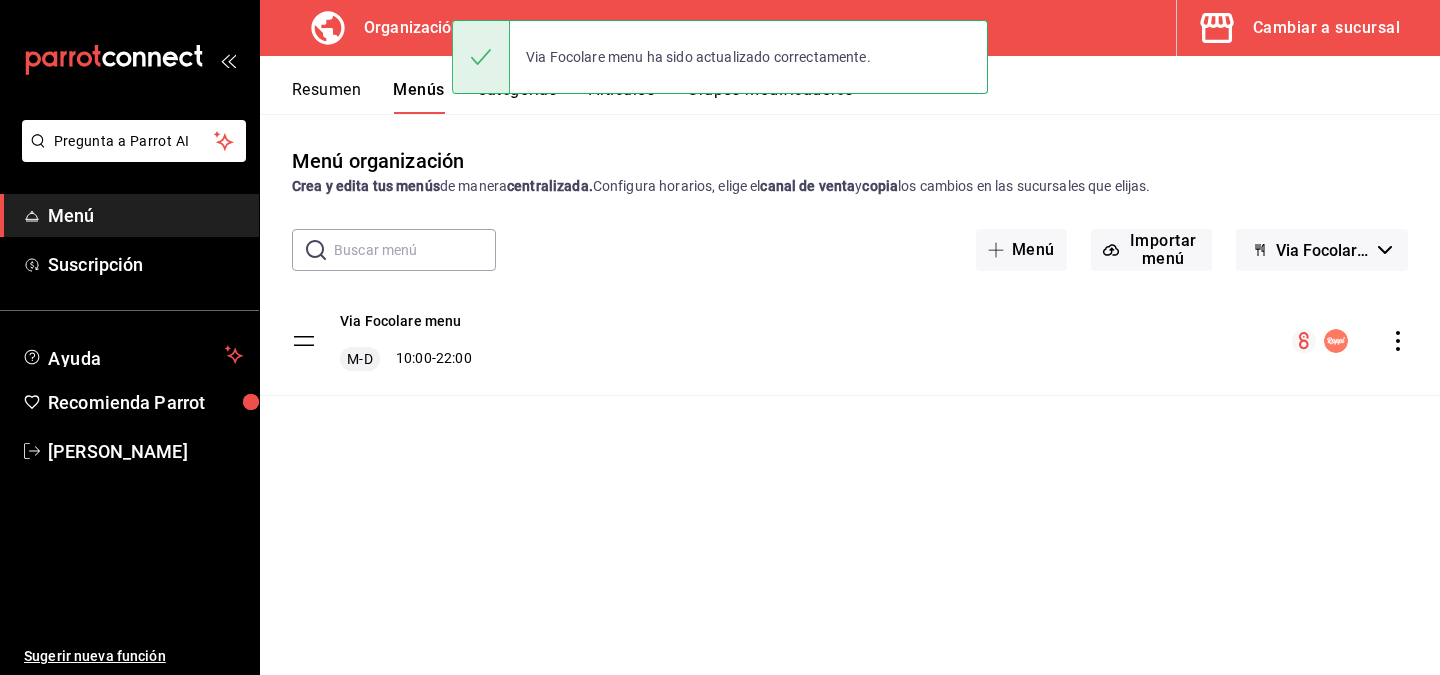 click 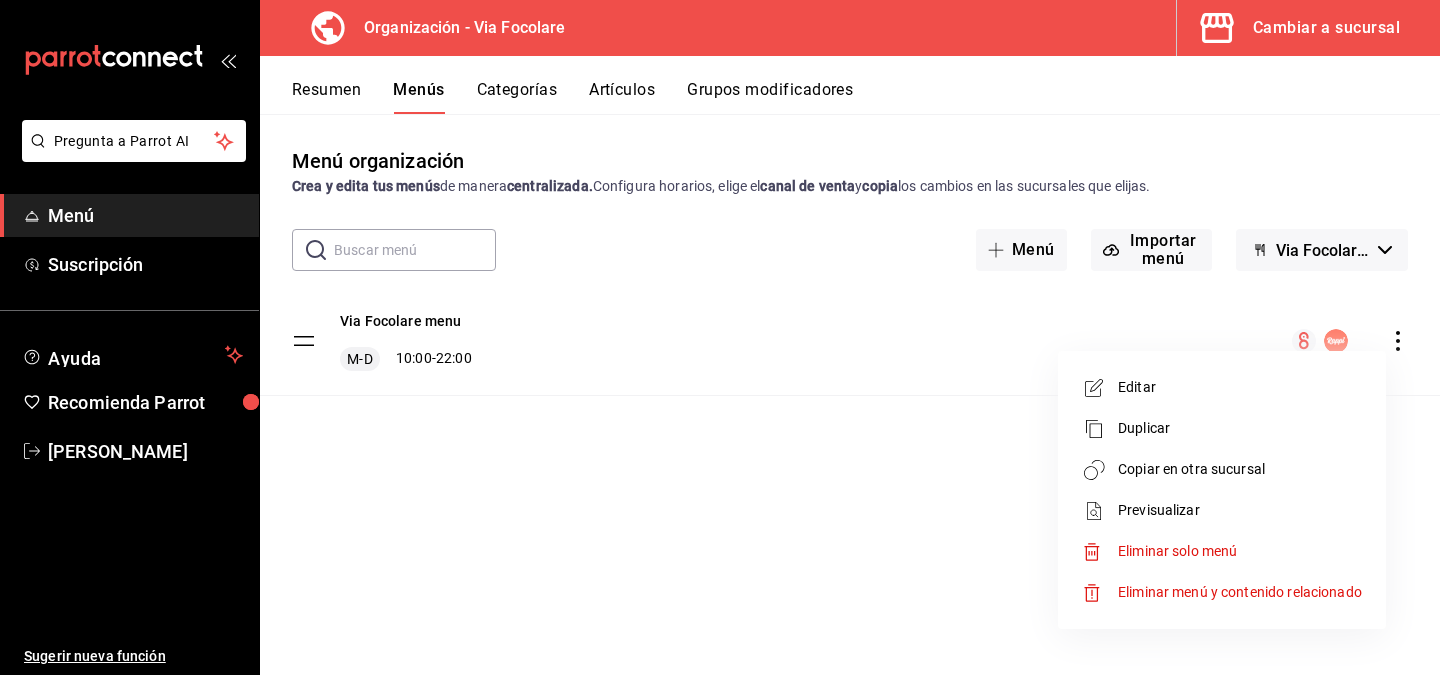 click at bounding box center [720, 337] 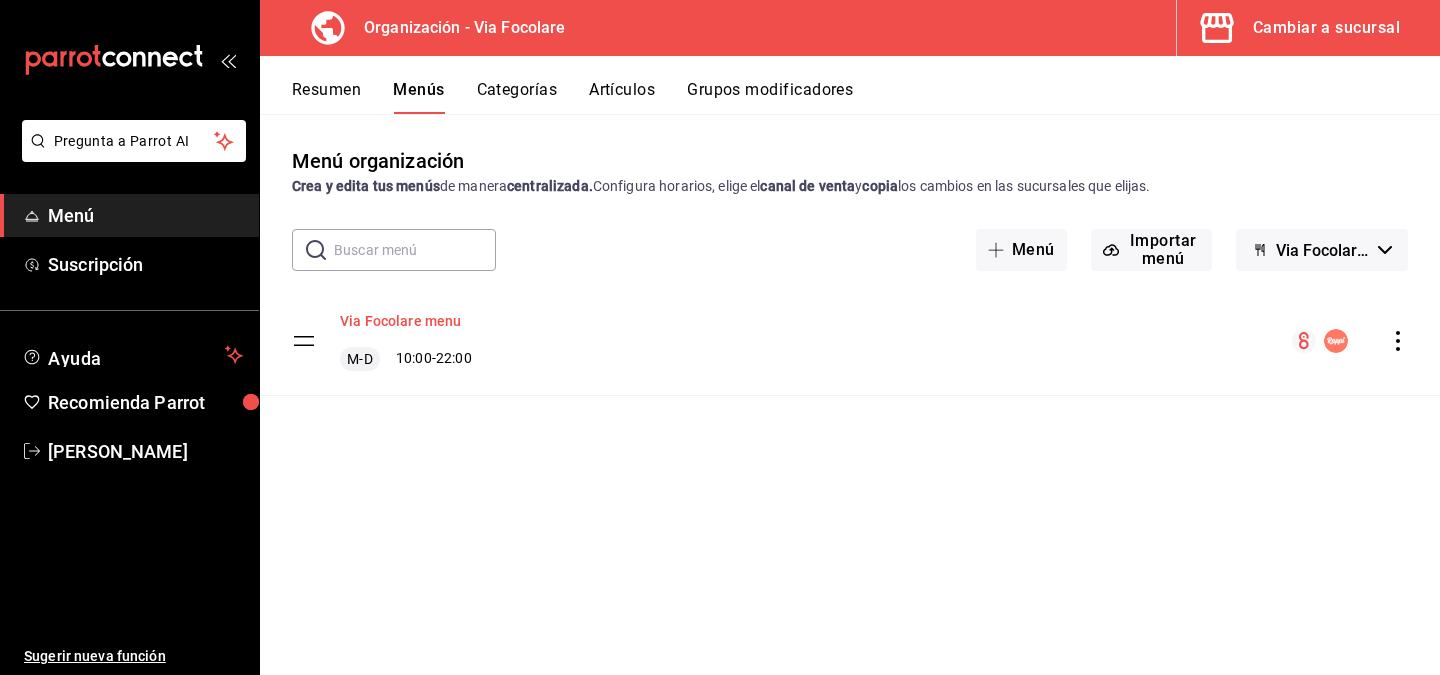 click on "Via Focolare menu" at bounding box center [401, 321] 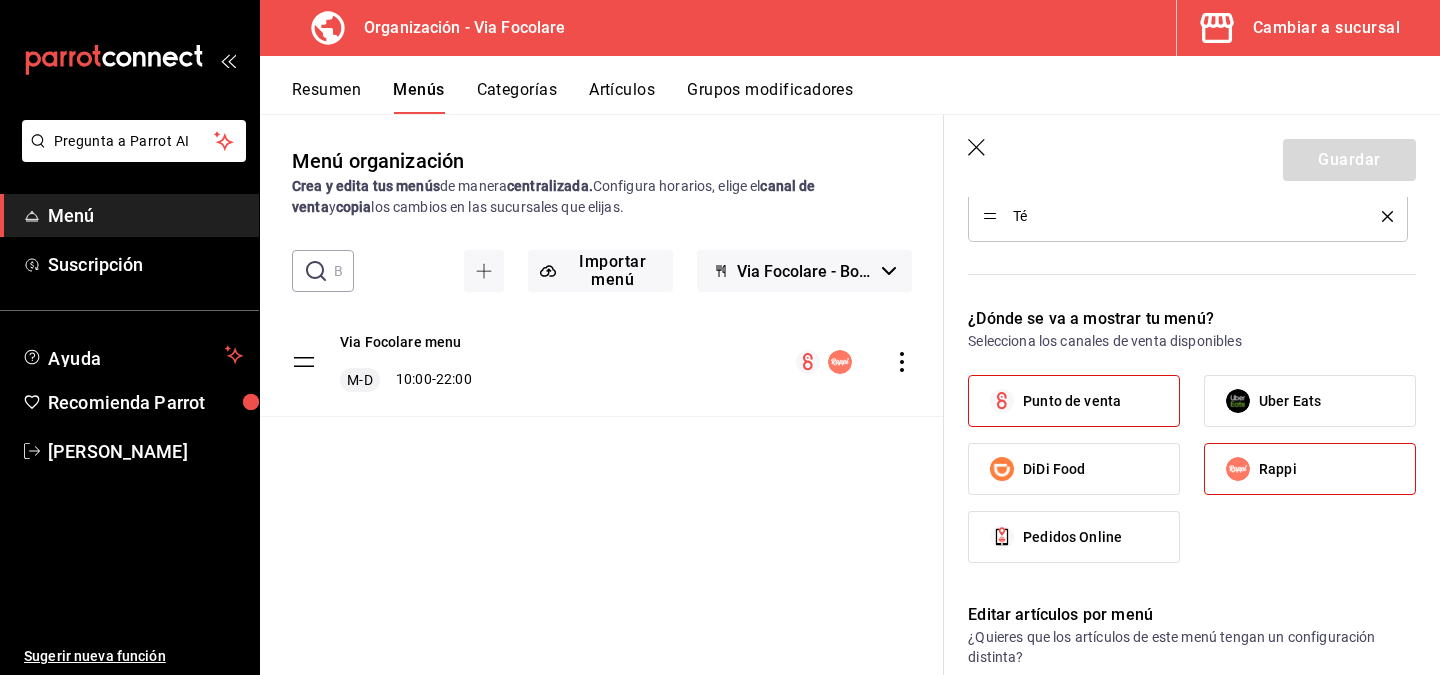 scroll, scrollTop: 940, scrollLeft: 0, axis: vertical 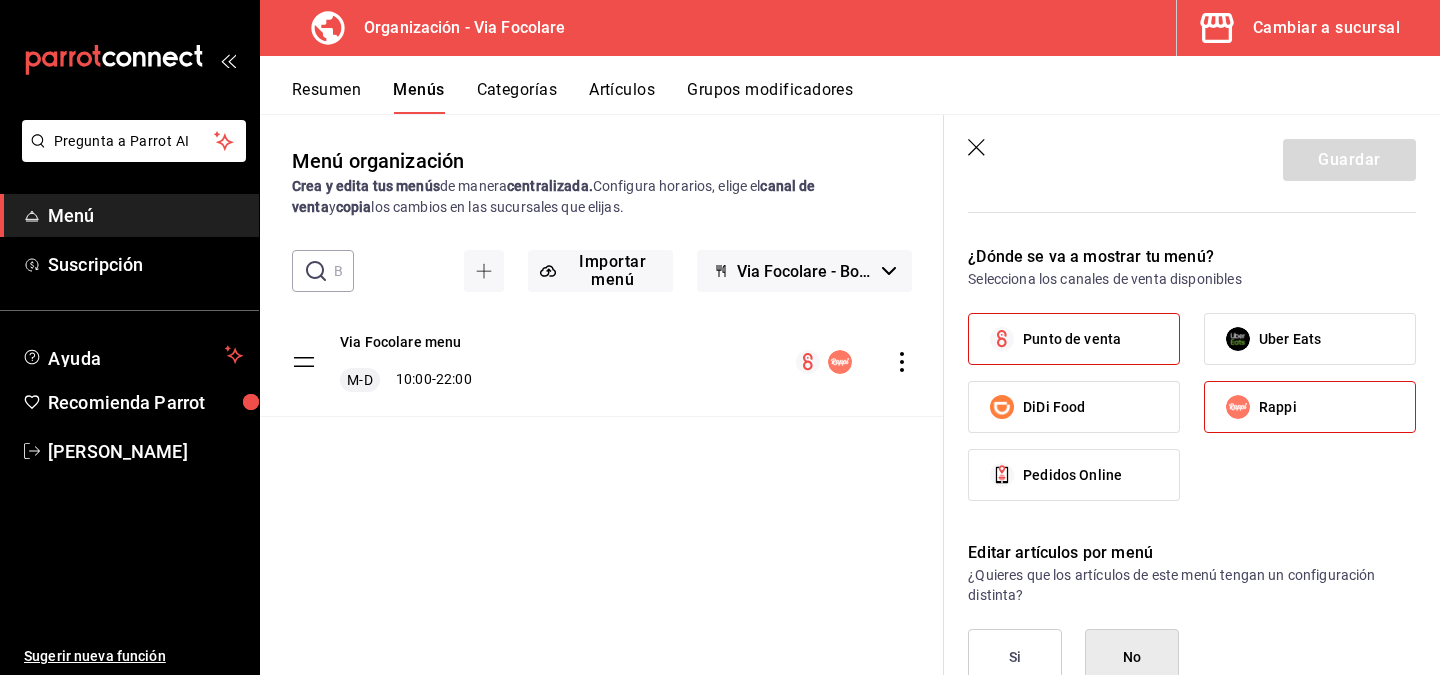click on "Rappi" at bounding box center [1278, 407] 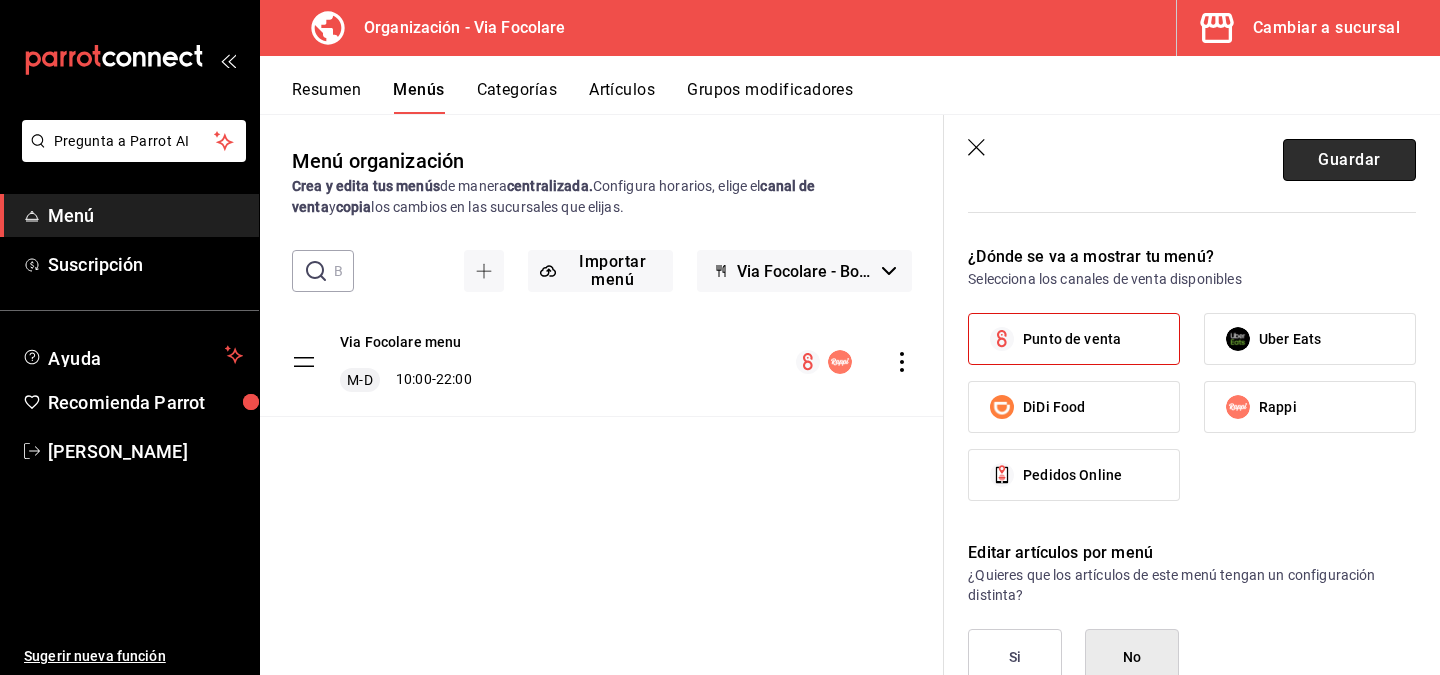 click on "Guardar" at bounding box center [1349, 160] 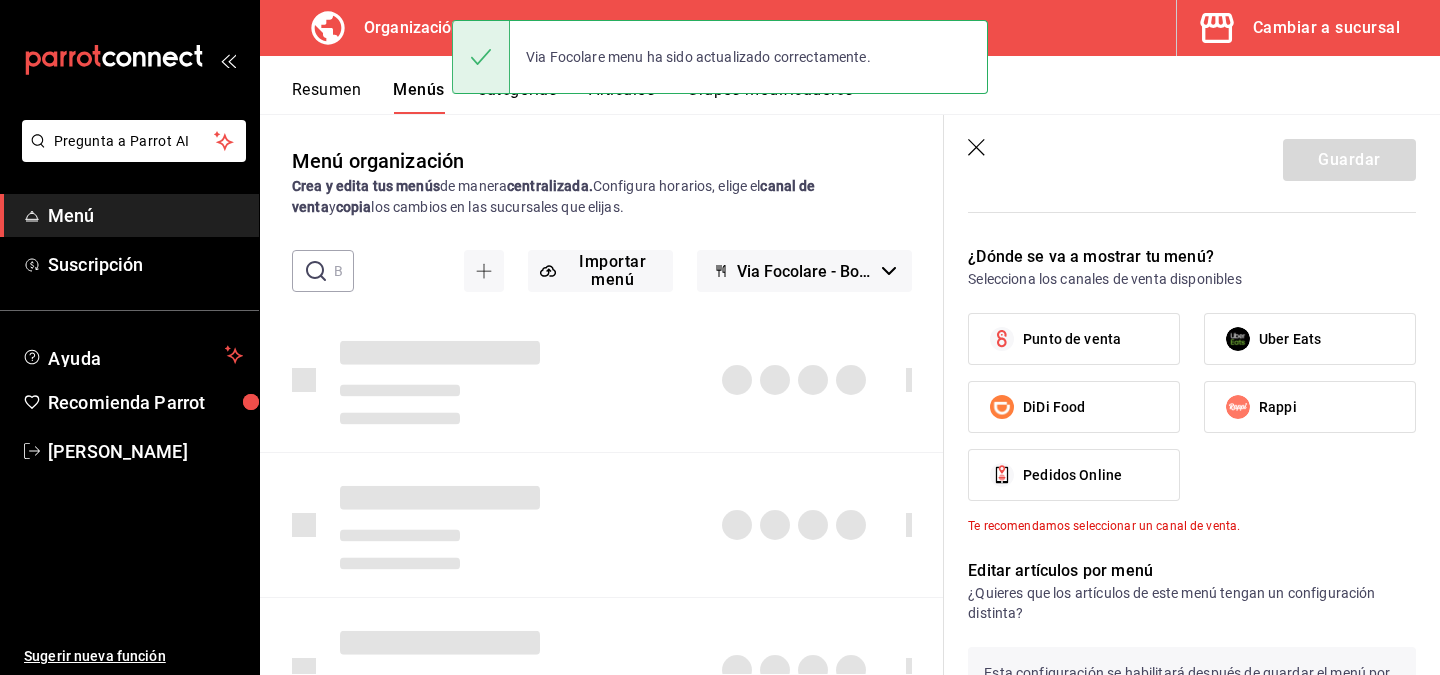 type 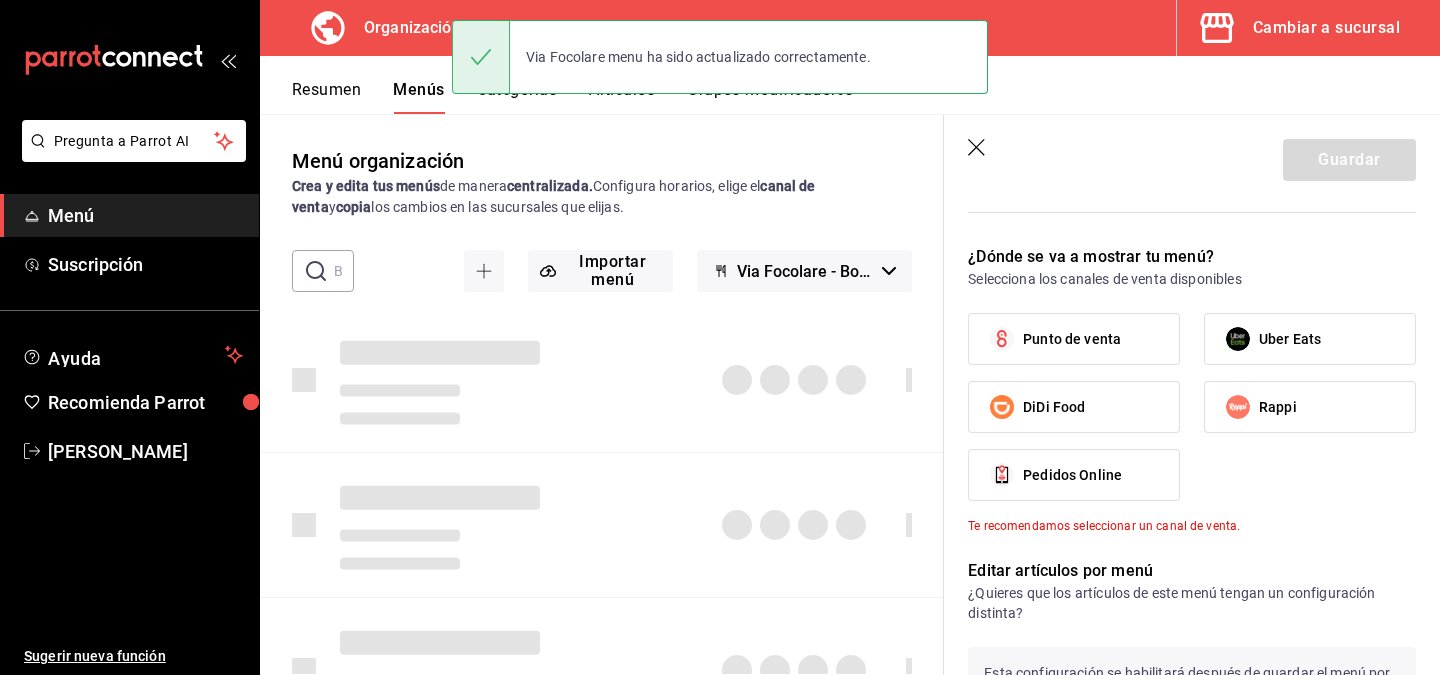 checkbox on "false" 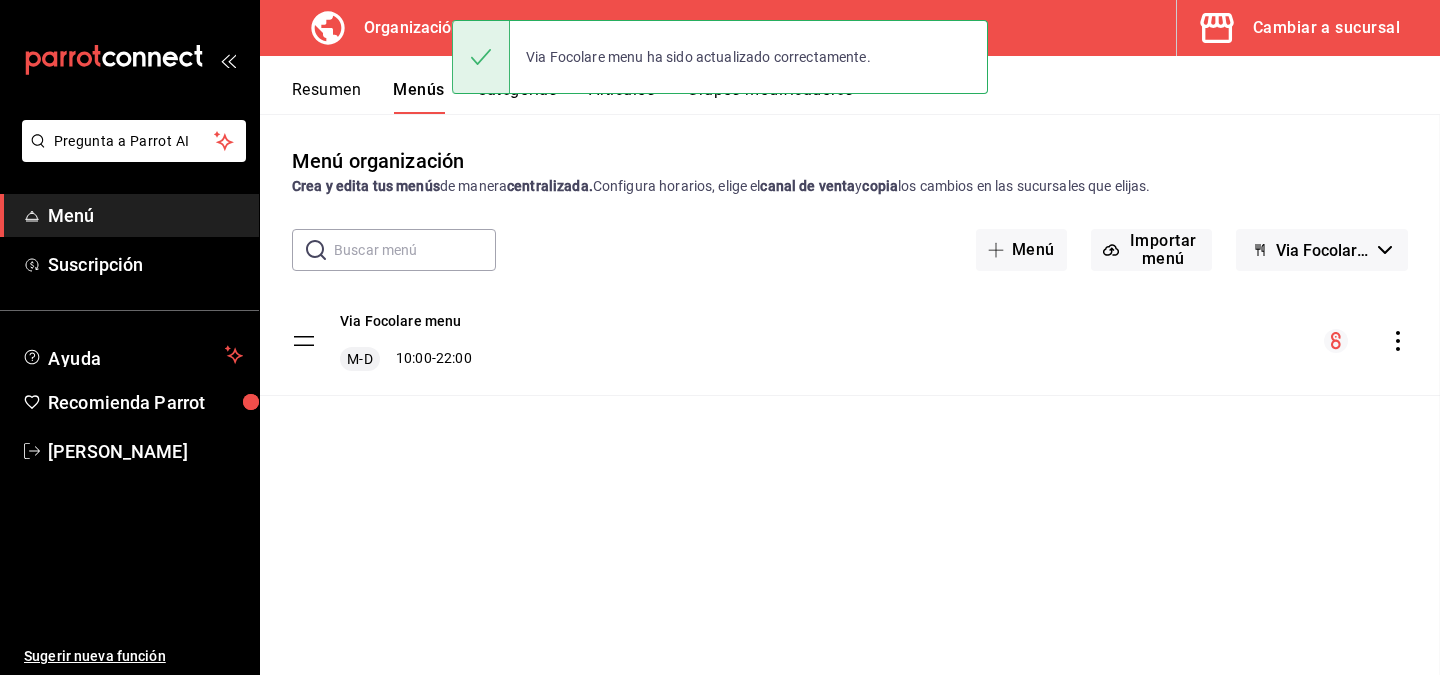 scroll, scrollTop: 0, scrollLeft: 0, axis: both 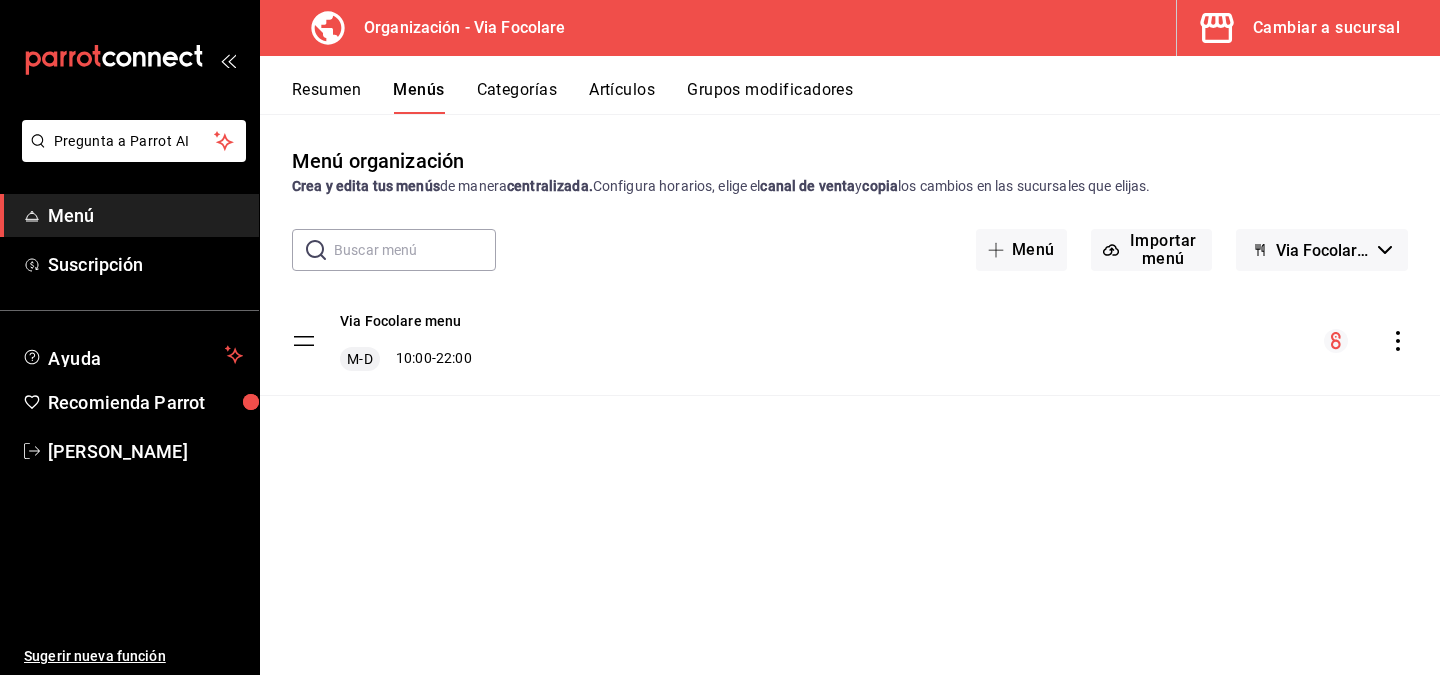 click on "Via Focolare - Borrador" at bounding box center [1323, 250] 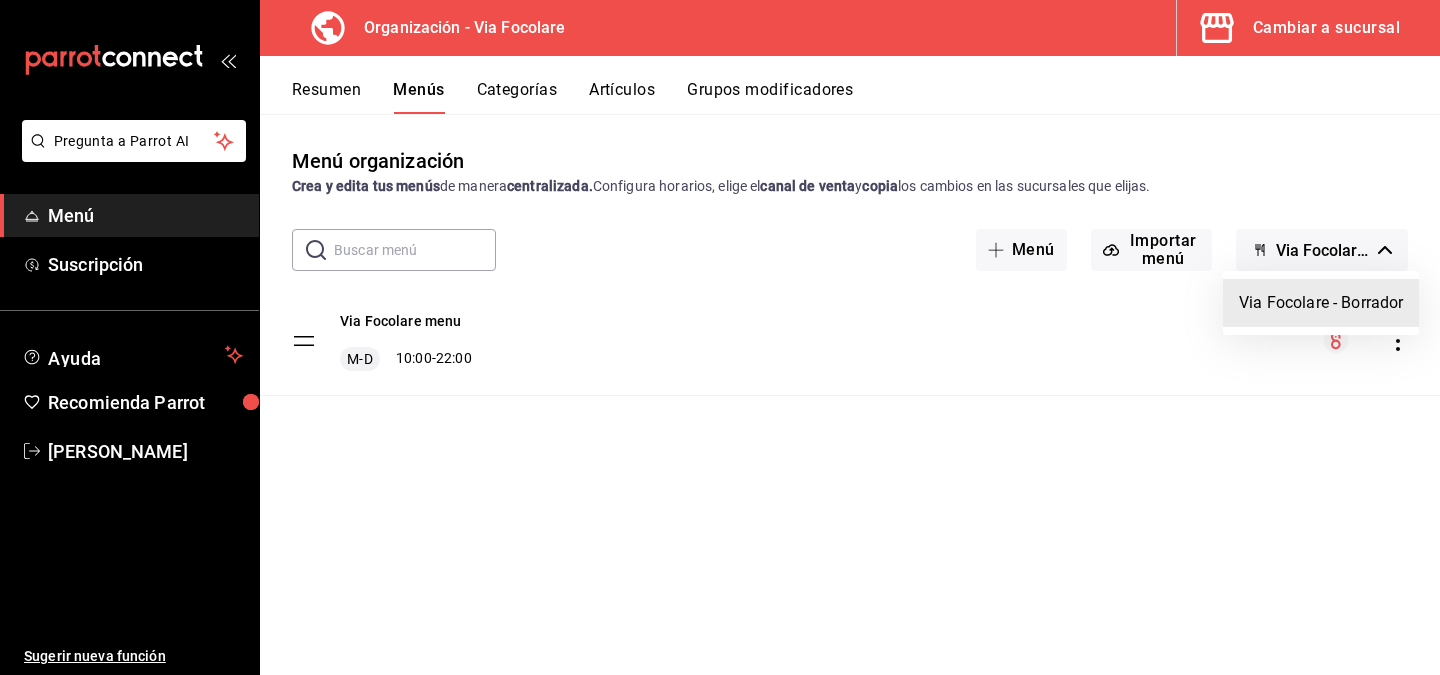 click on "Via Focolare - Borrador" at bounding box center (1321, 303) 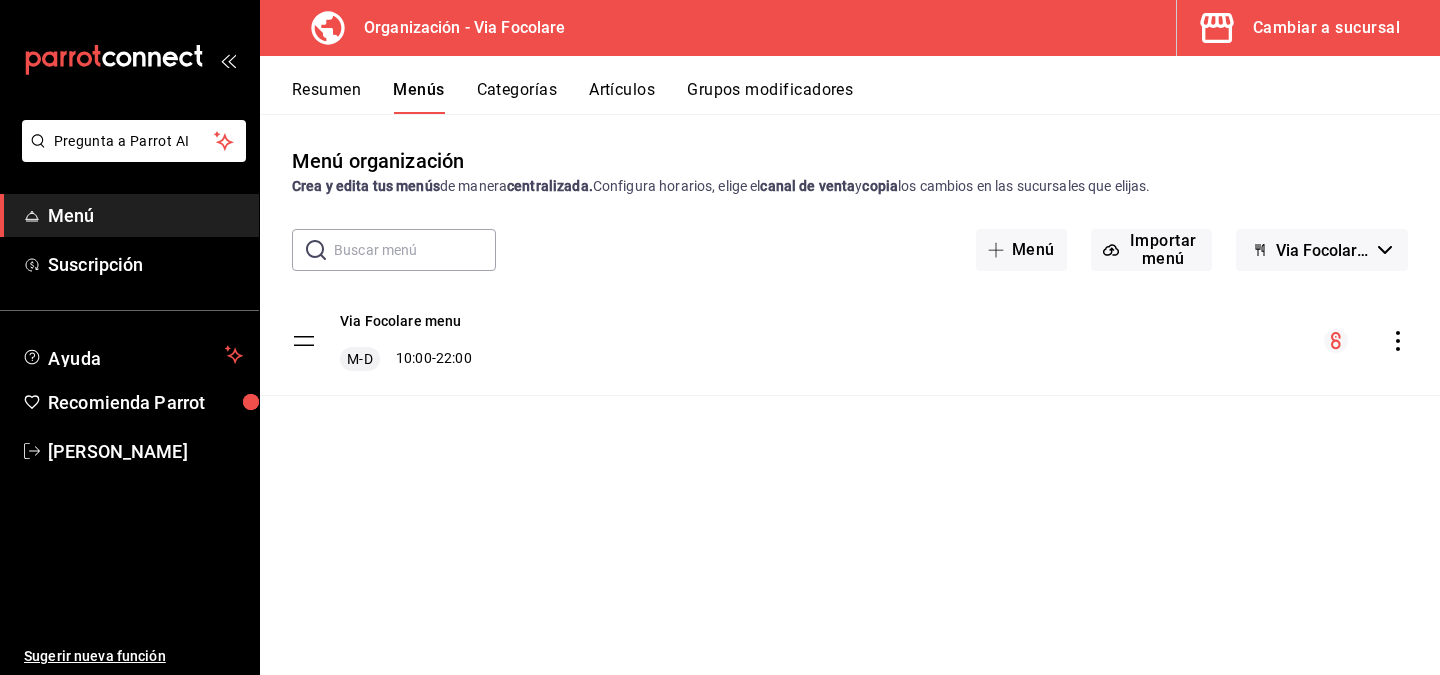 click on "Resumen" at bounding box center (326, 97) 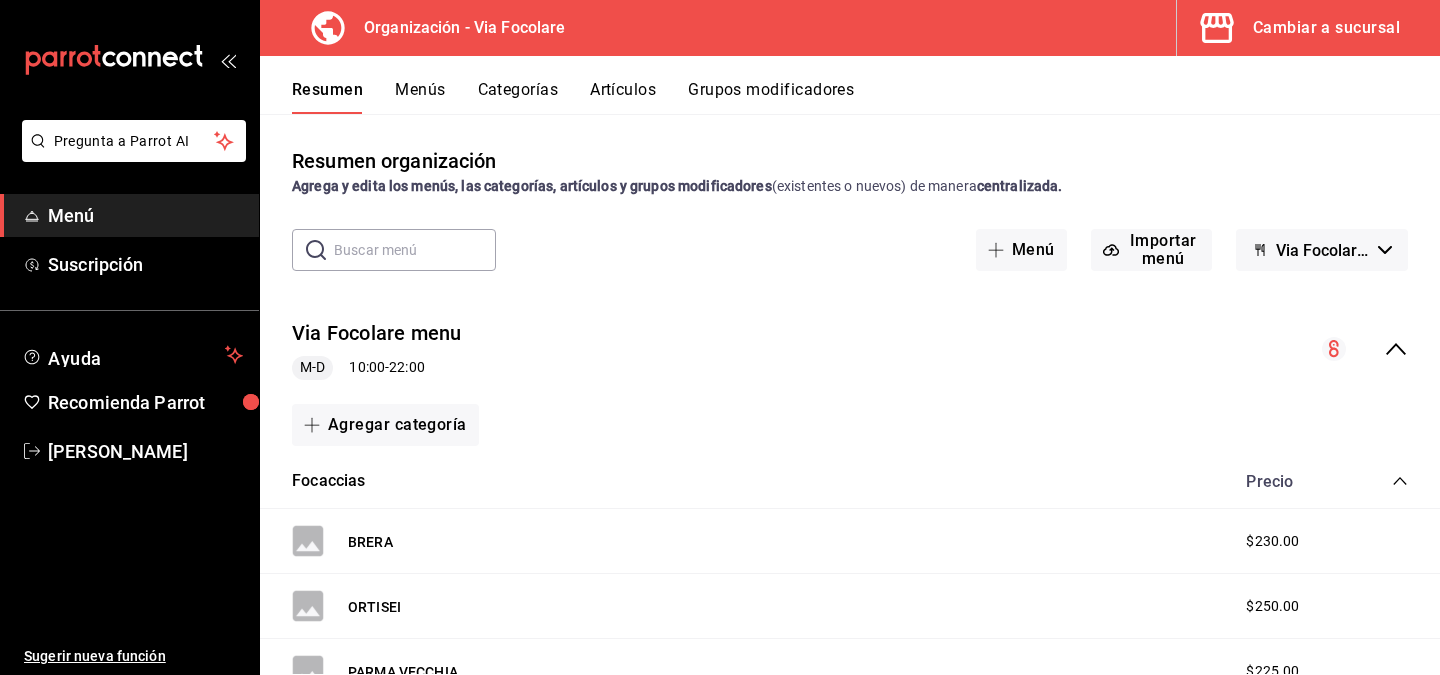 click on "Via Focolare menu M-D 10:00  -  22:00" at bounding box center (850, 349) 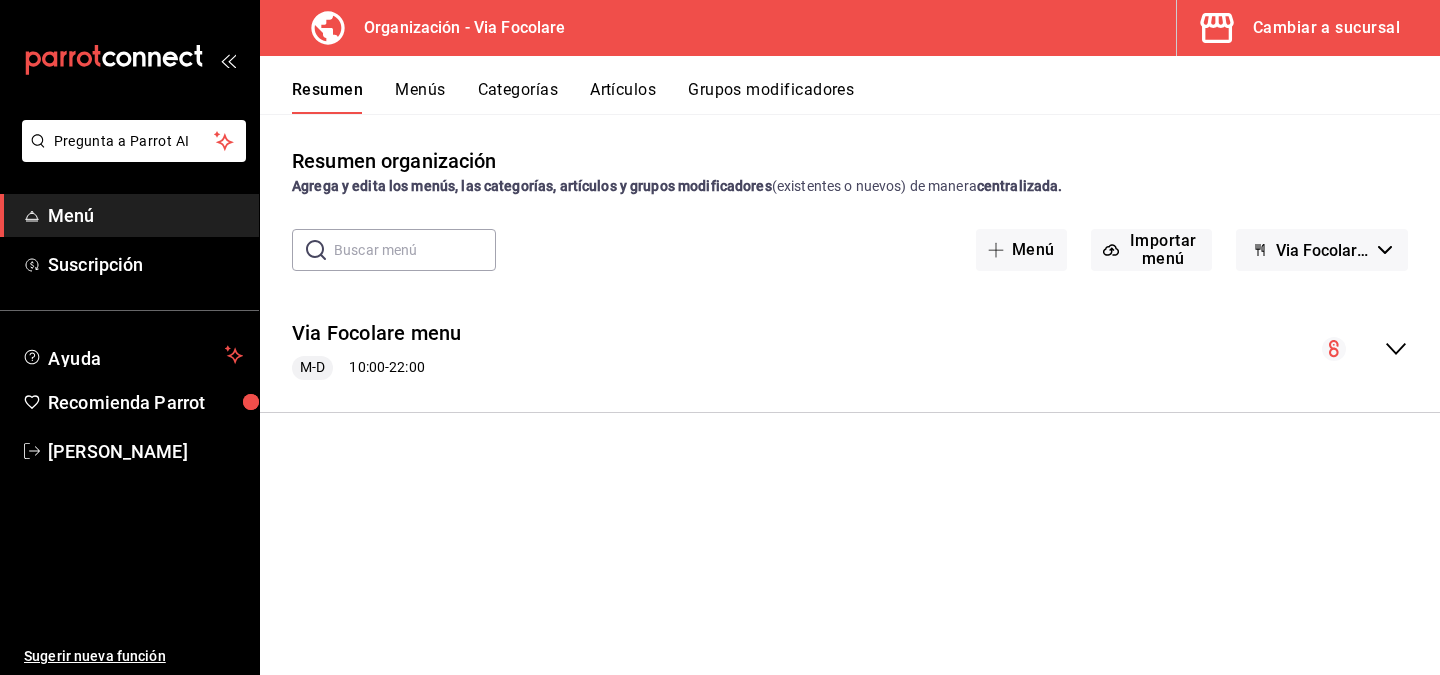 click on "Menús" at bounding box center (420, 97) 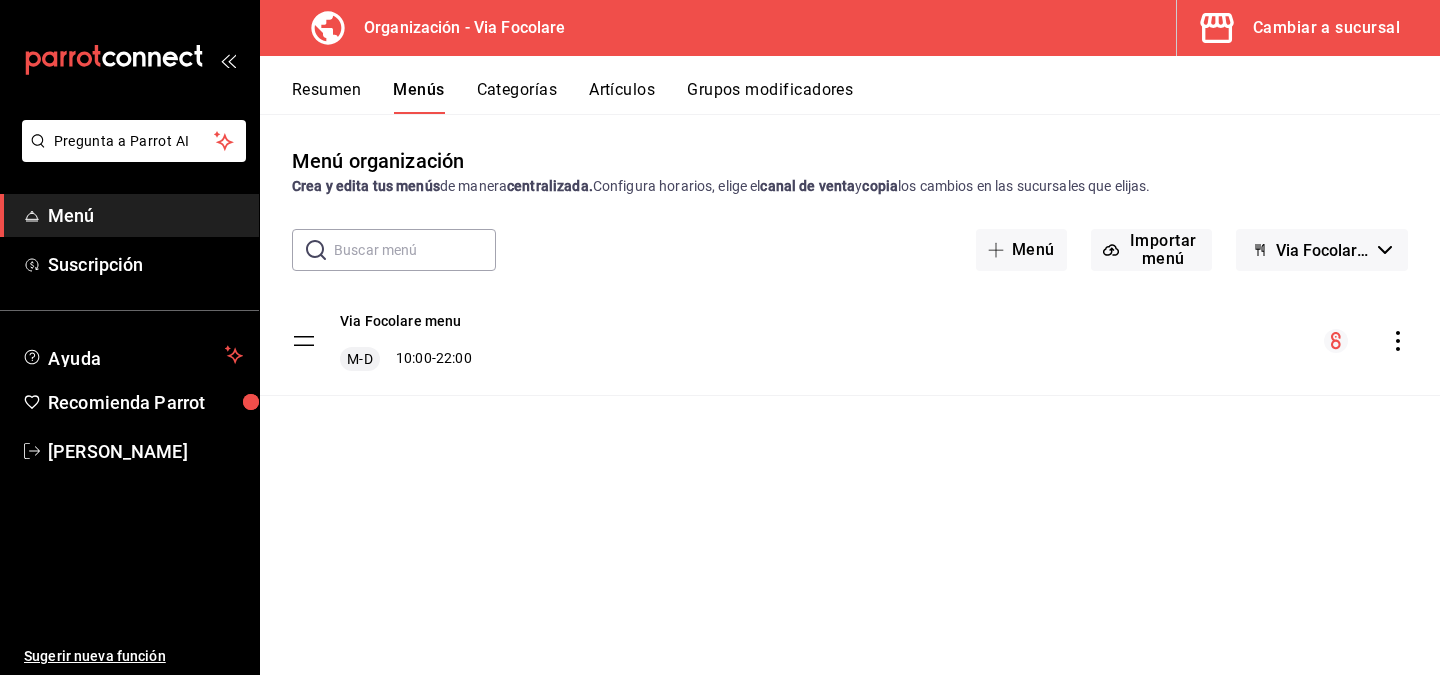 click on "Categorías" at bounding box center (517, 97) 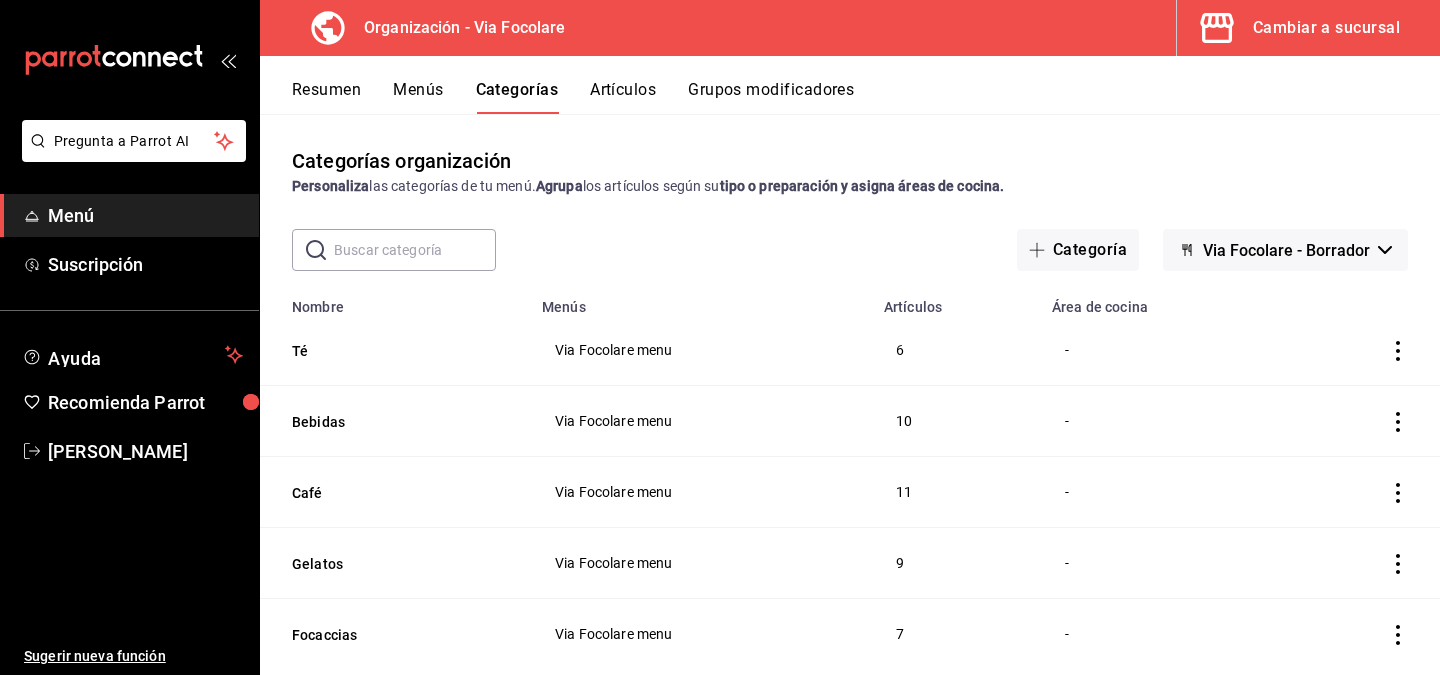 click on "Artículos" at bounding box center (623, 97) 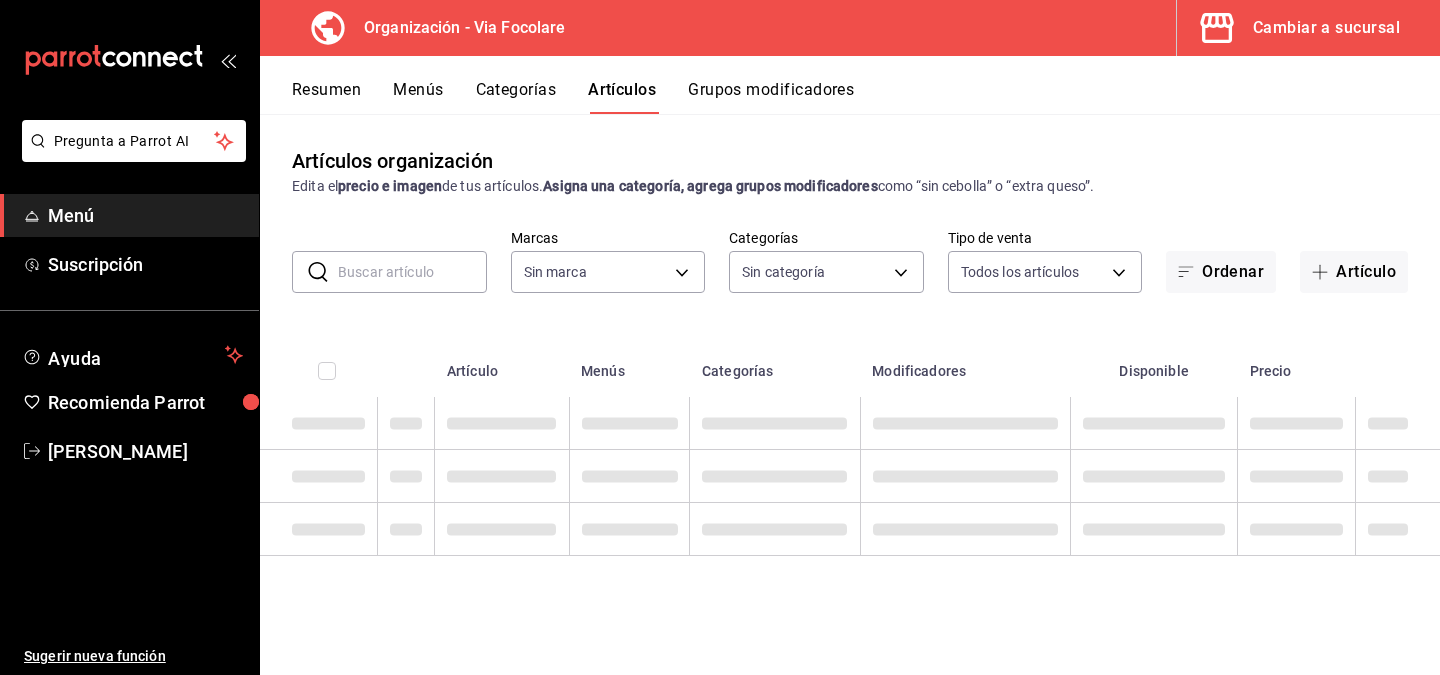 click on "Grupos modificadores" at bounding box center [771, 97] 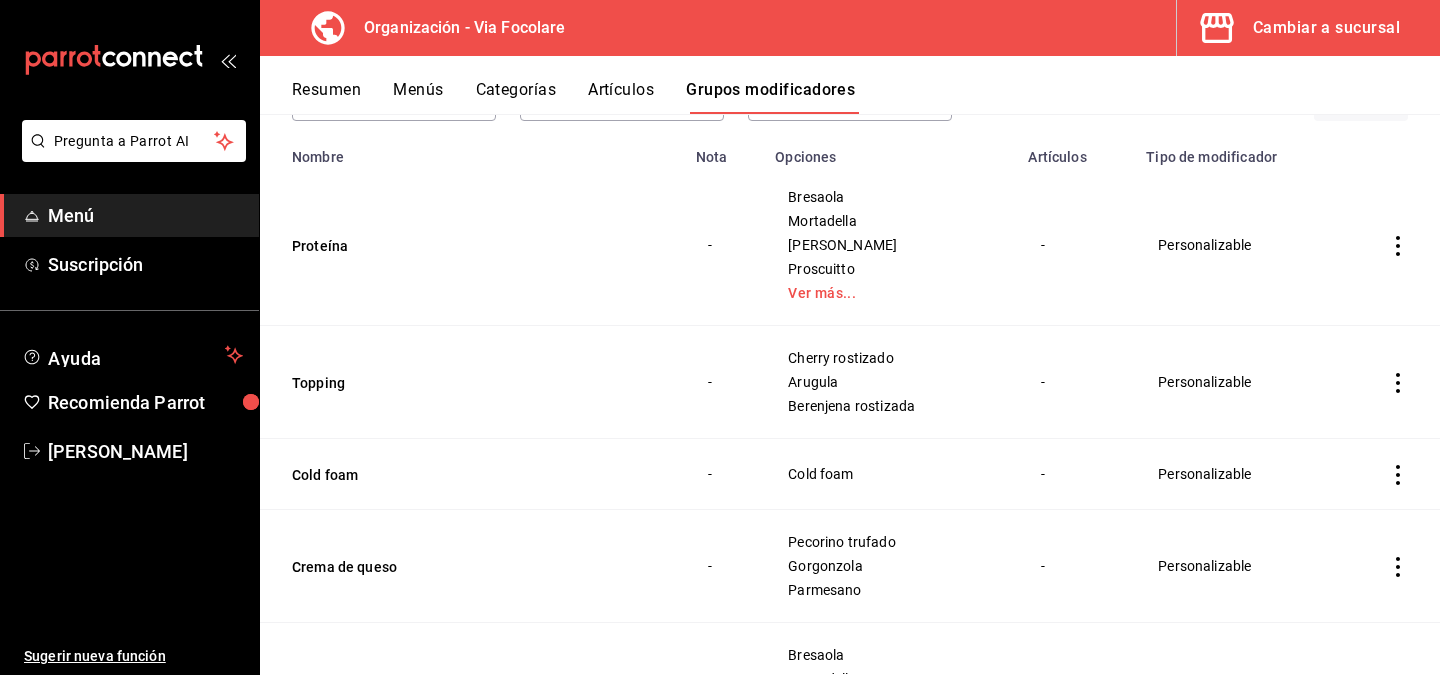scroll, scrollTop: 0, scrollLeft: 0, axis: both 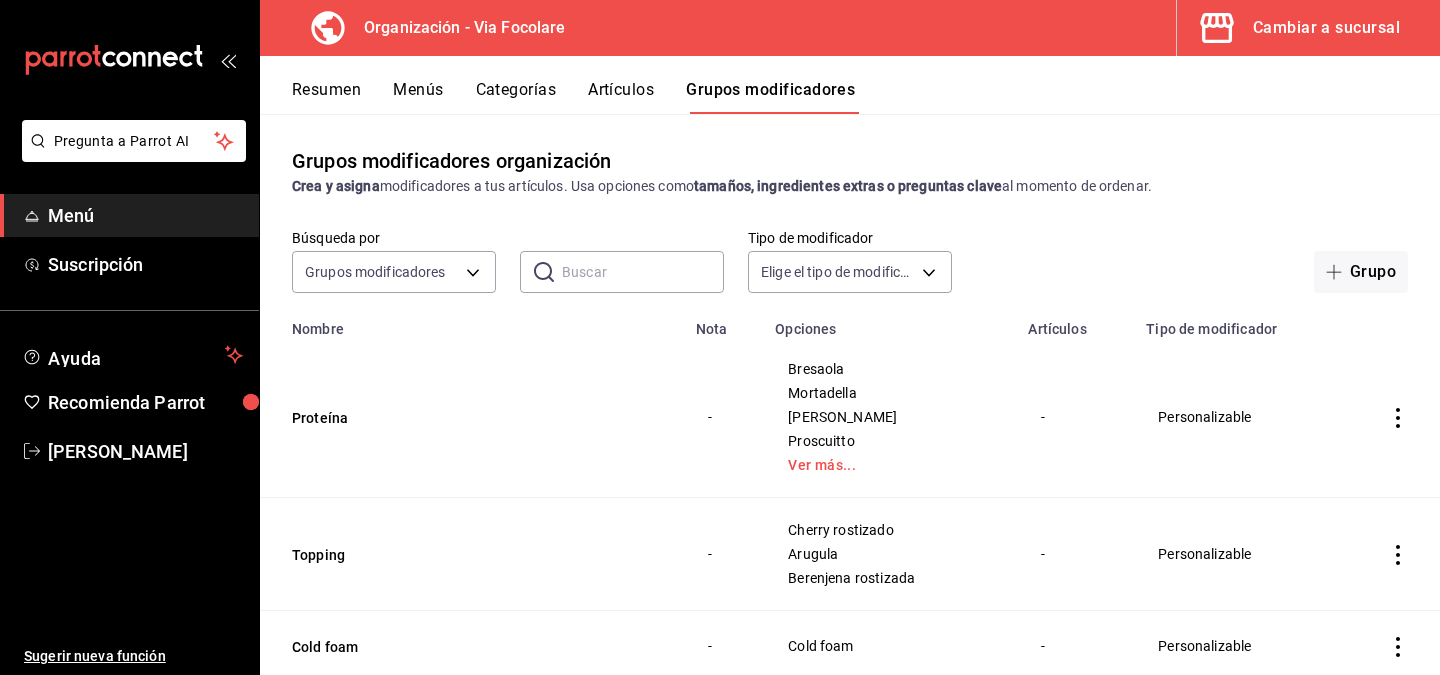 click on "Resumen" at bounding box center [326, 97] 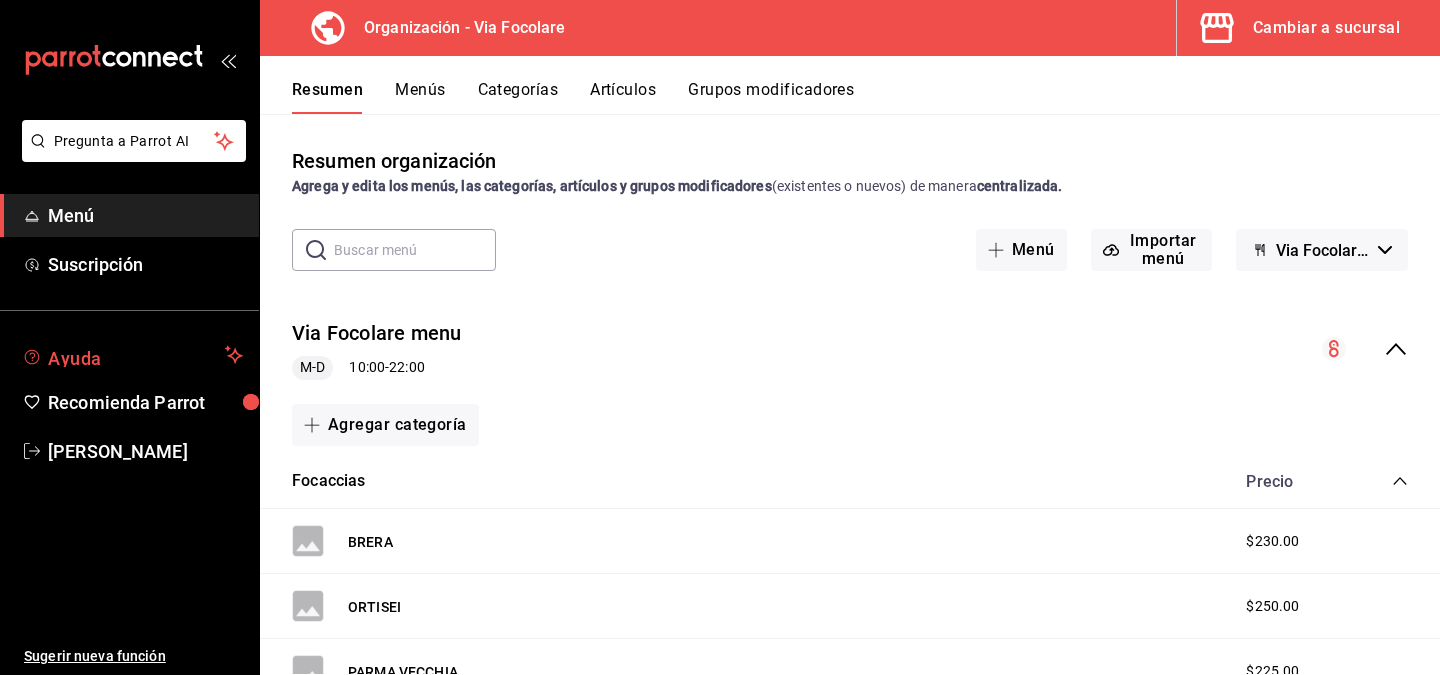click on "Ayuda" at bounding box center (132, 355) 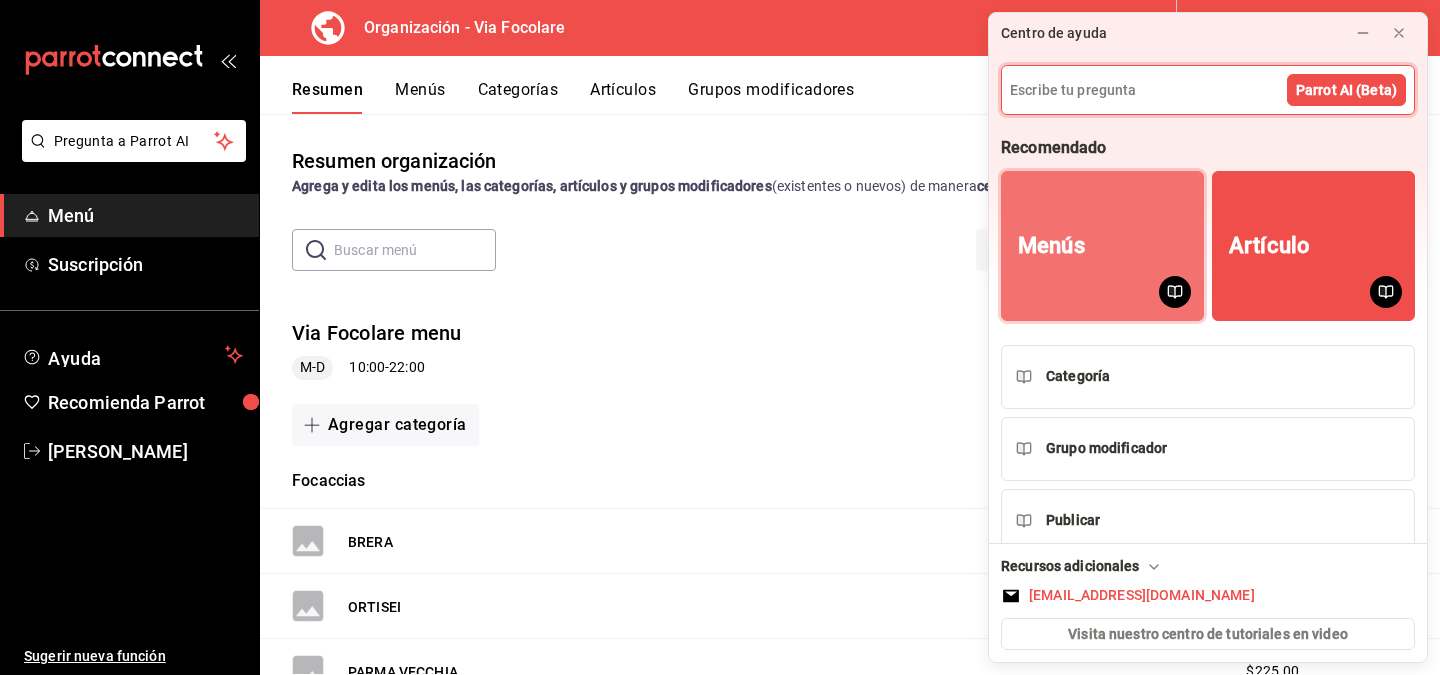 click on "Menús" at bounding box center (1102, 246) 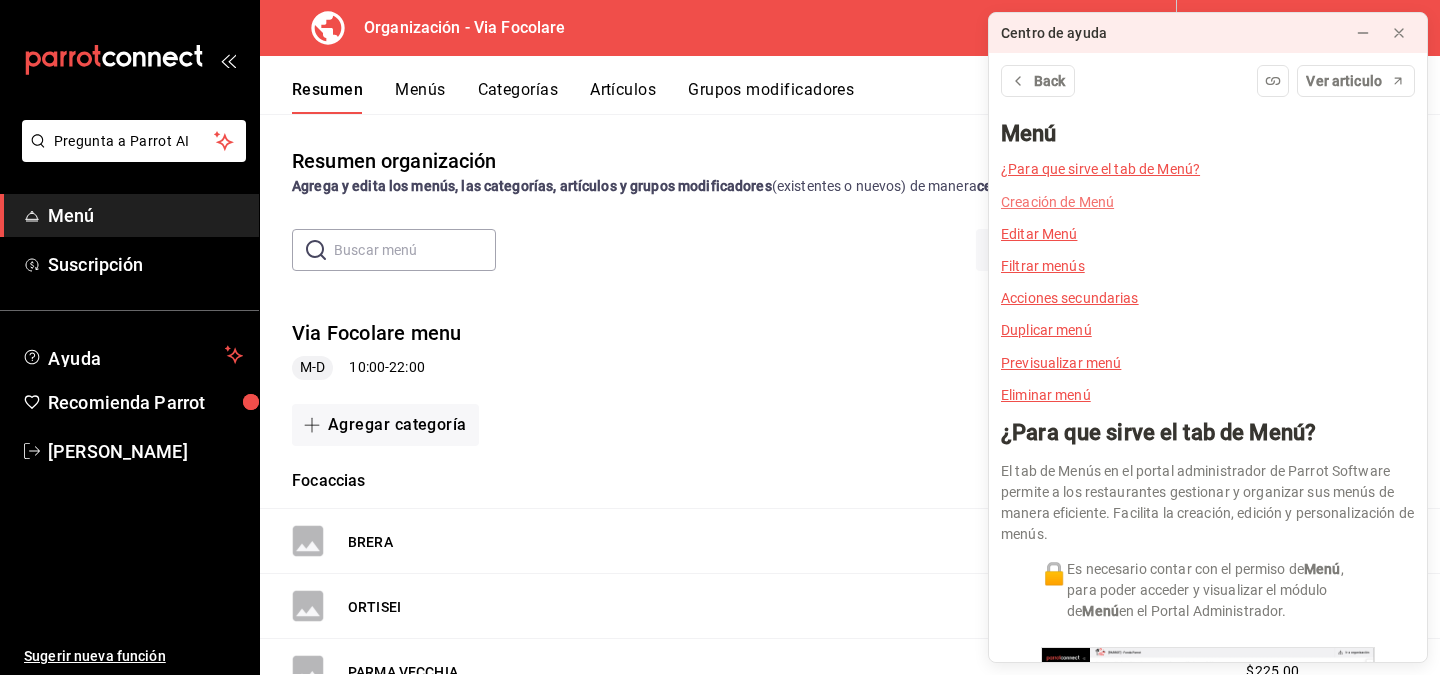 click on "Creación de Menú" at bounding box center [1057, 202] 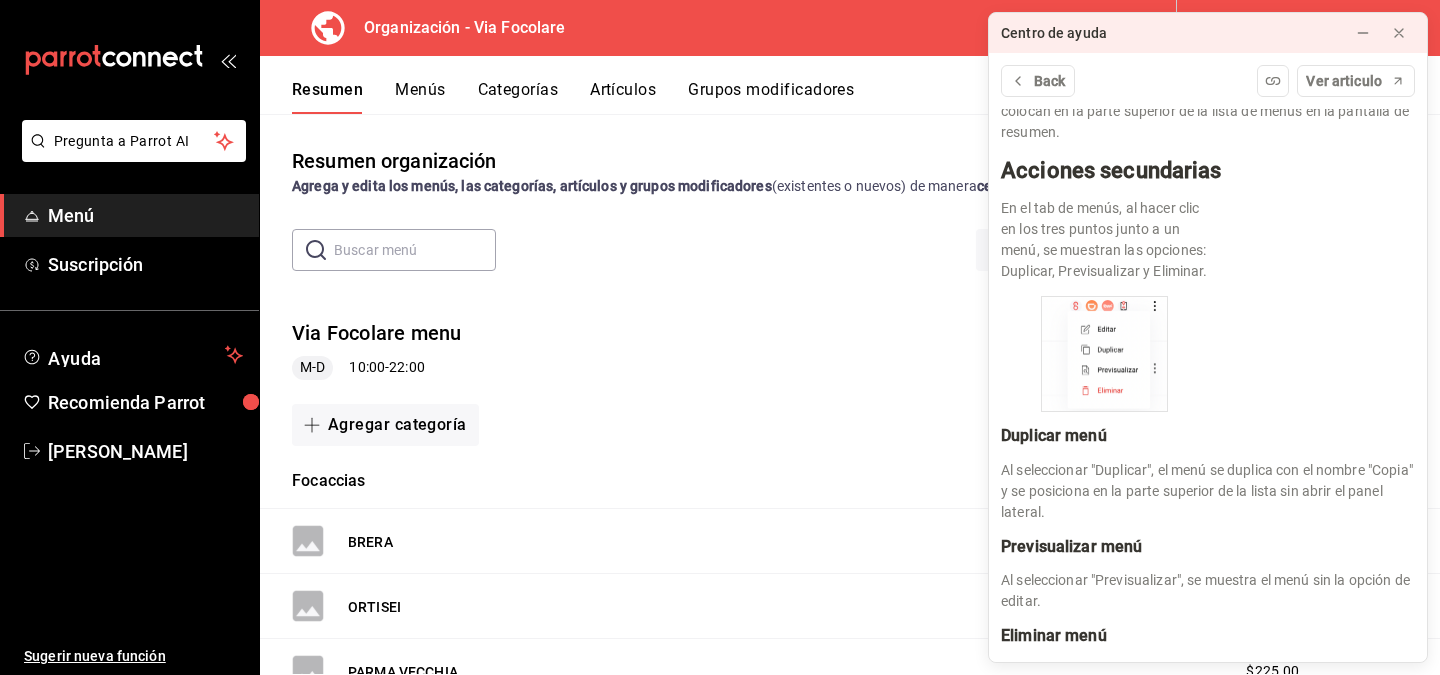 scroll, scrollTop: 2482, scrollLeft: 0, axis: vertical 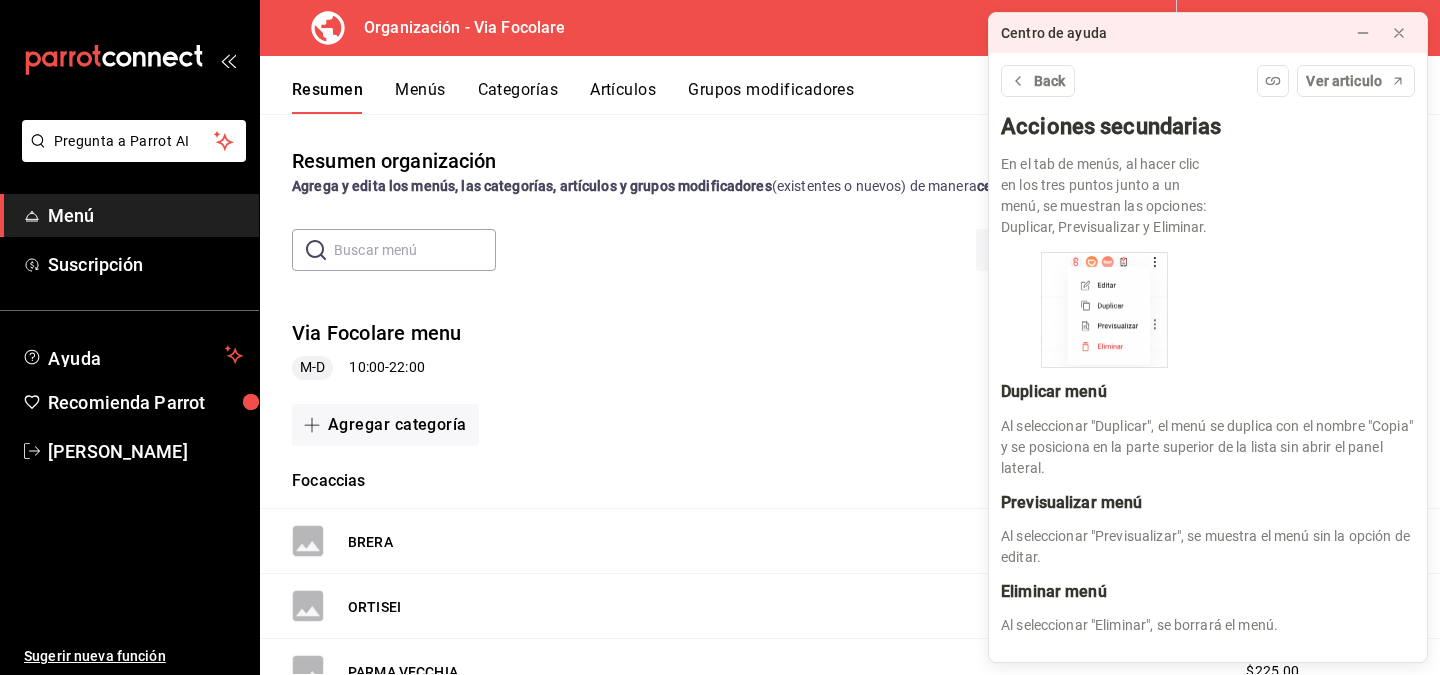click on "Via Focolare menu M-D 10:00  -  22:00" at bounding box center [850, 349] 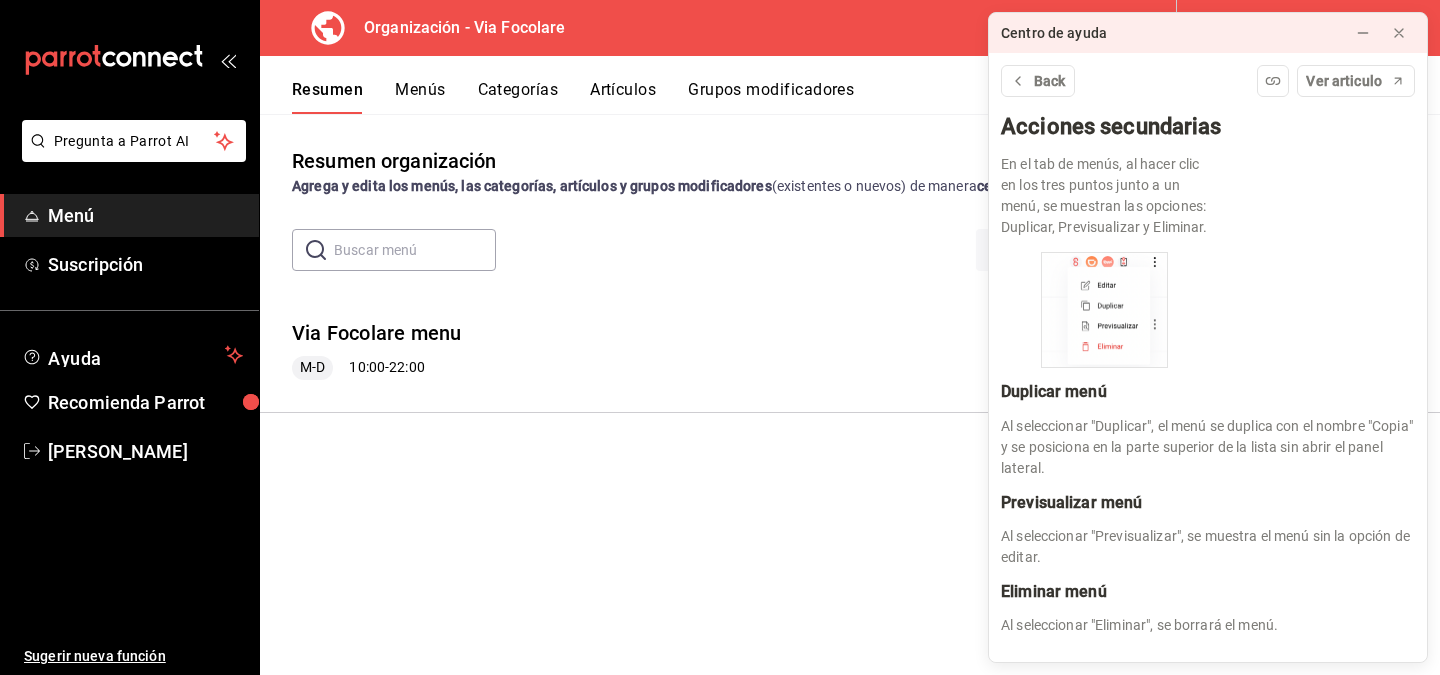 click on "Resumen organización Agrega y edita los menús, las categorías, artículos y grupos modificadores  (existentes o nuevos) de manera  centralizada. ​ ​ Menú Importar menú Via Focolare - Borrador Via Focolare menu M-D 10:00  -  22:00 Agregar categoría Focaccias Precio BRERA $230.00 ORTISEI $250.00 PARMA VECCHIA $225.00 SAN DANIELE $275.00 SAN DONATO $220.00 TESTACCIO $195.00 TRASTEVERE $235.00 Agregar artículo Gelatos Precio Ferrero 4 oz $50.00 Ferrero 8 oz $60.00 Ferrero cono $65.00 Pistache 4 oz $50.00 Pistache 8 oz $60.00 Pistache cono $65.00 Vainilla 4 oz $50.00 Vainilla 8 oz $60.00 Vainilla cono $65.00 Agregar artículo Café Precio Agregar artículo Bebidas Precio Agregar artículo Té Precio Agregar artículo" at bounding box center [850, 394] 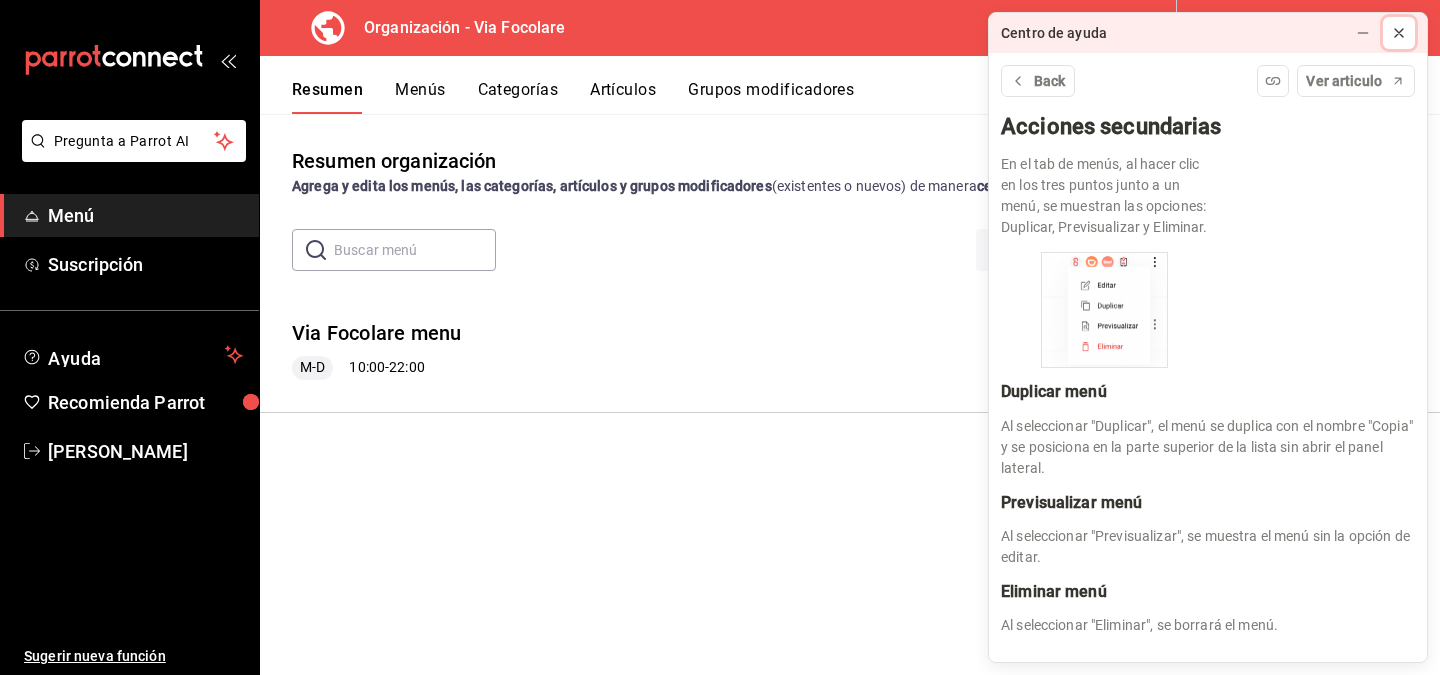 click 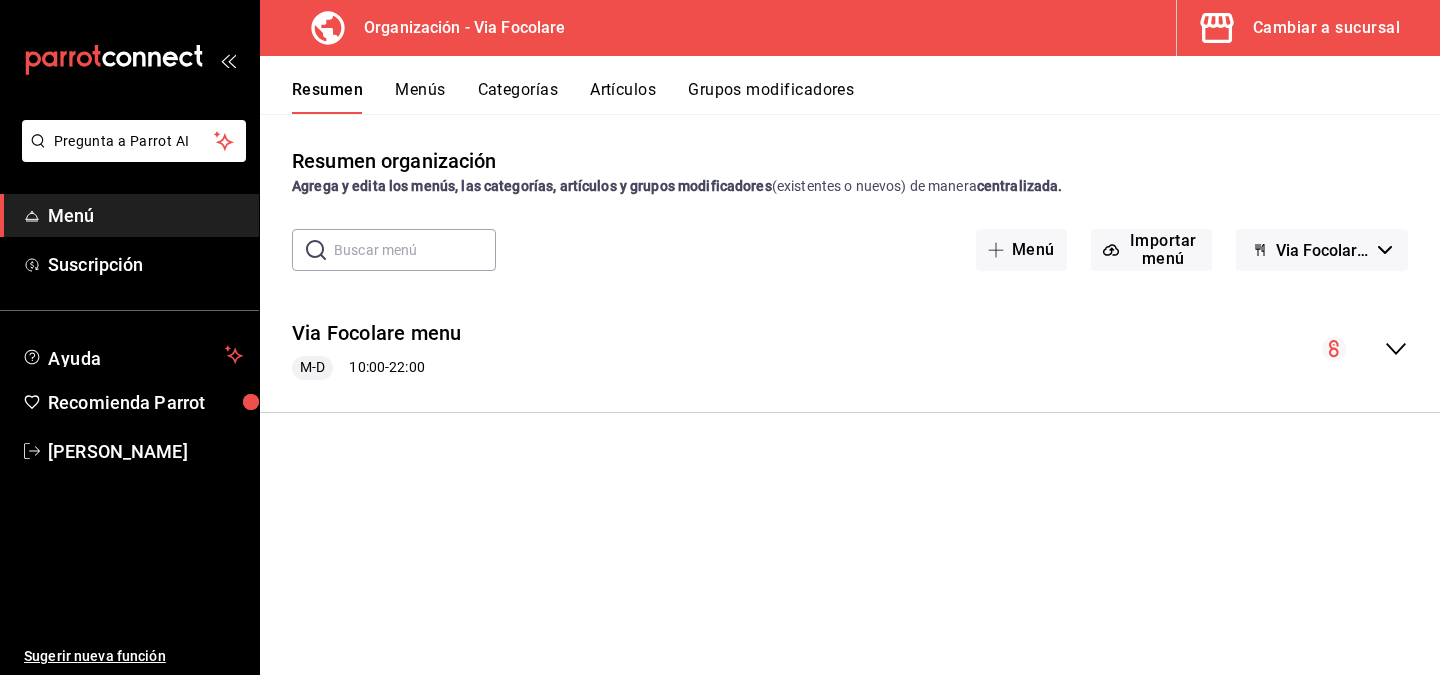 click 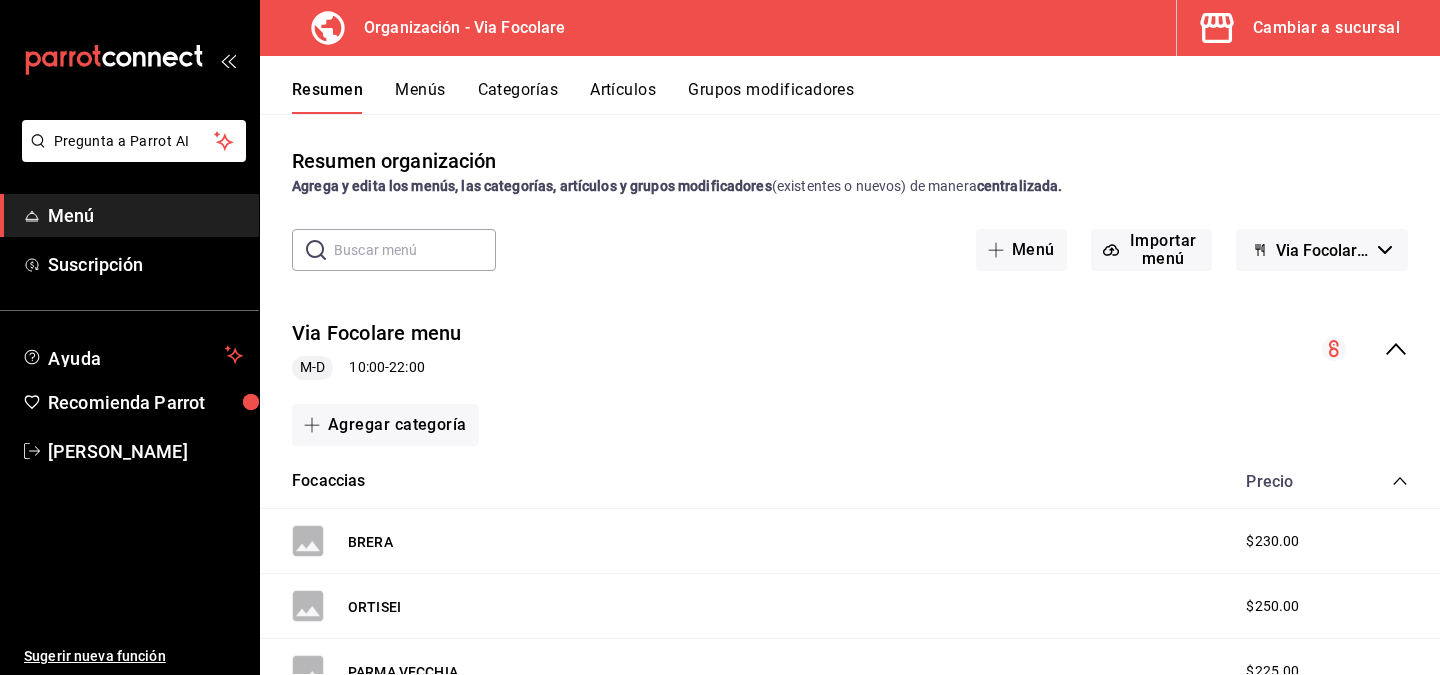 click 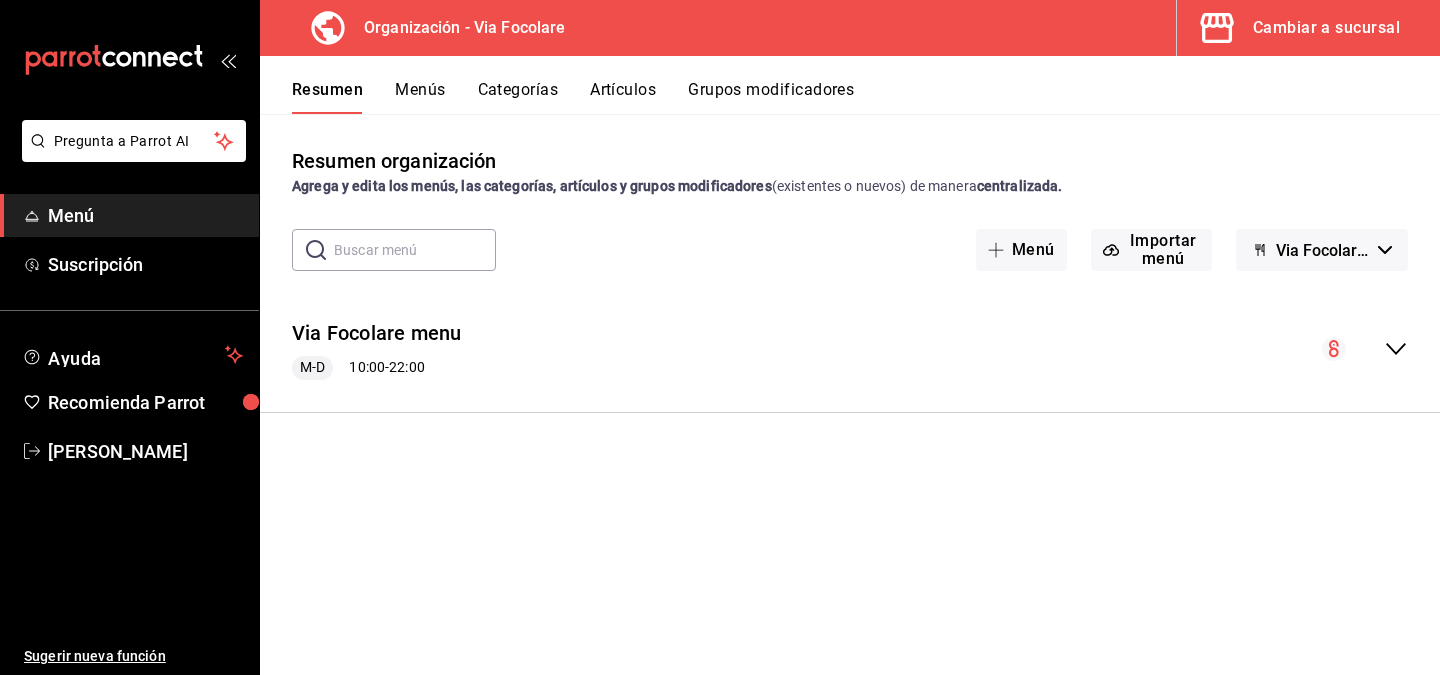 click on "Resumen Menús Categorías Artículos Grupos modificadores" at bounding box center (866, 97) 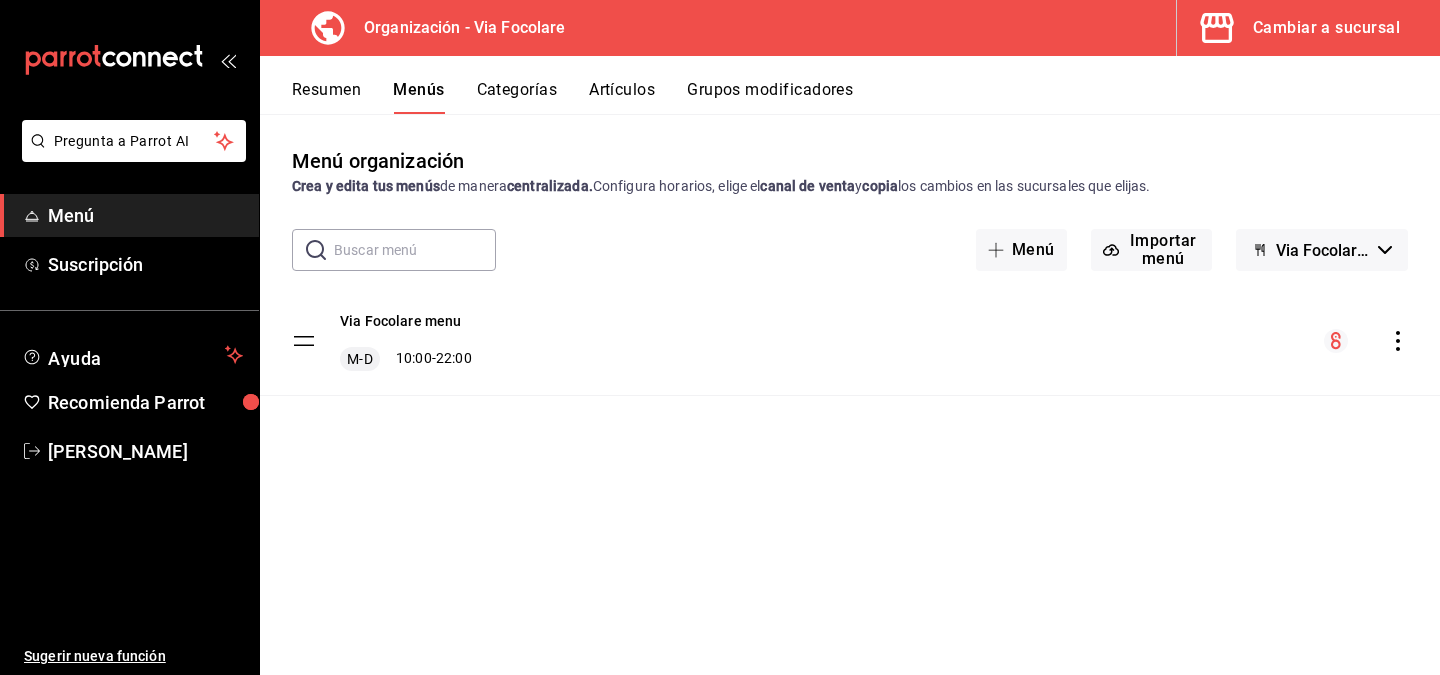 click 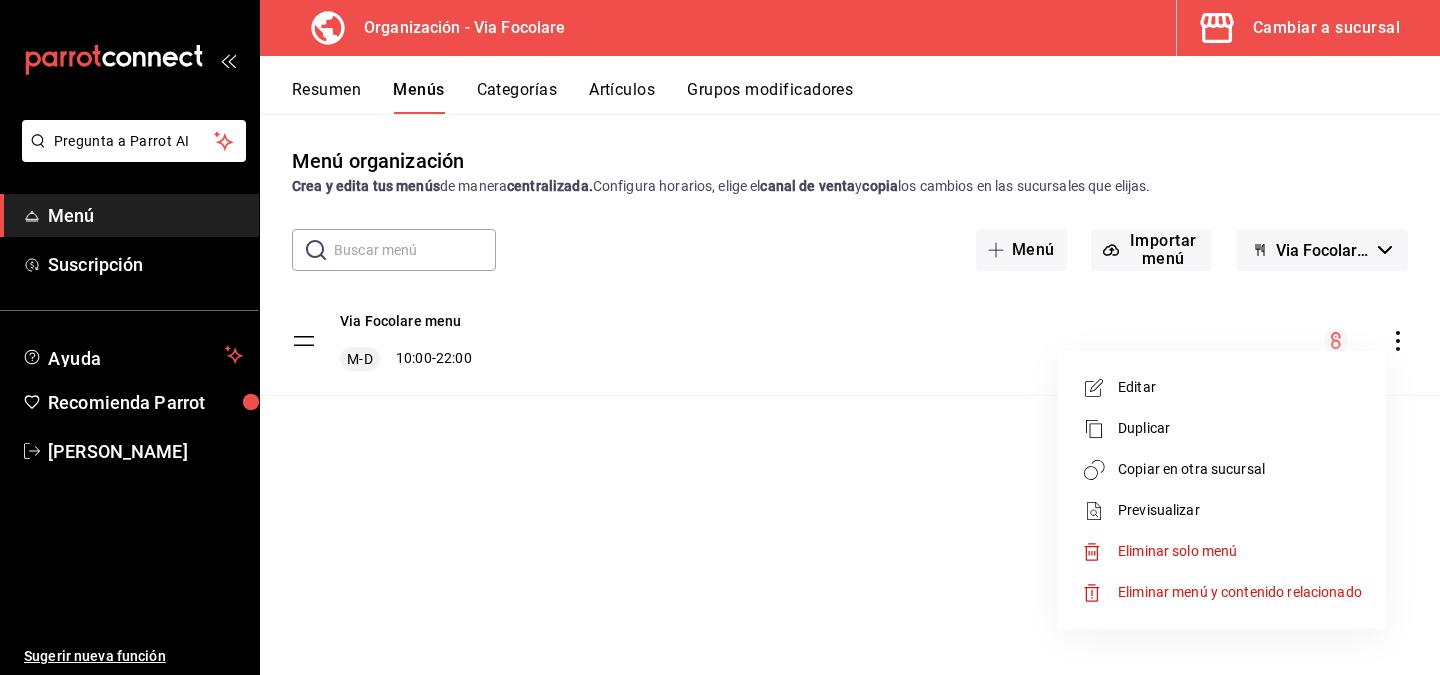 click on "Copiar en otra sucursal" at bounding box center [1240, 469] 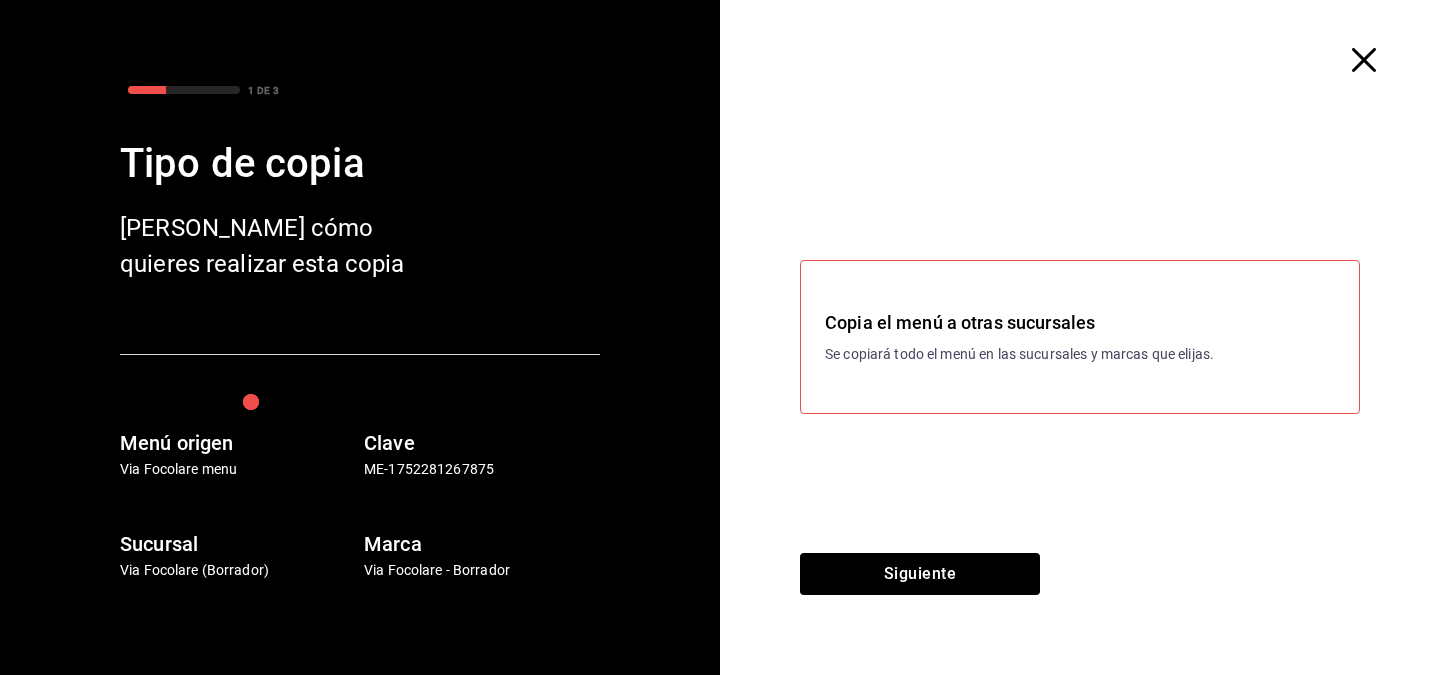 click on "Se copiará todo el menú en las sucursales y marcas que elijas." at bounding box center [1080, 354] 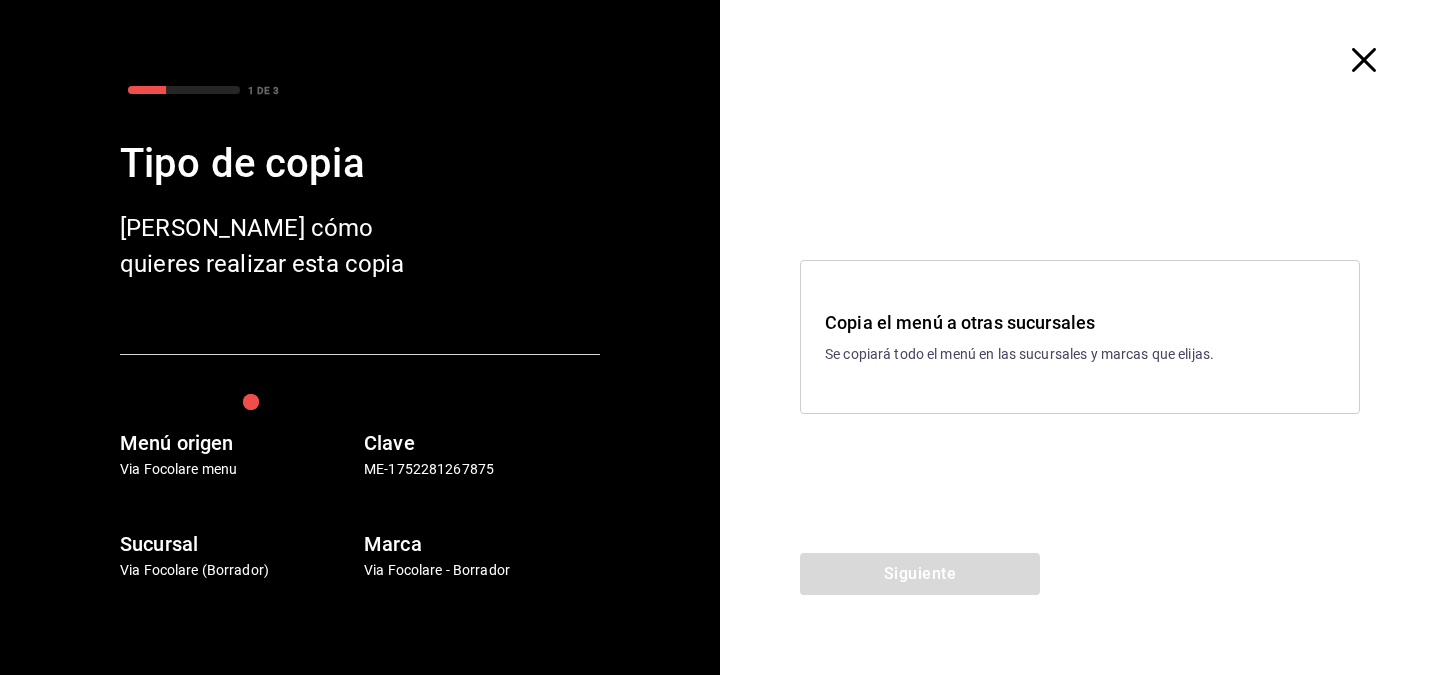click on "Copia el menú a otras sucursales Se copiará todo el menú en las sucursales y marcas que elijas." at bounding box center (1080, 337) 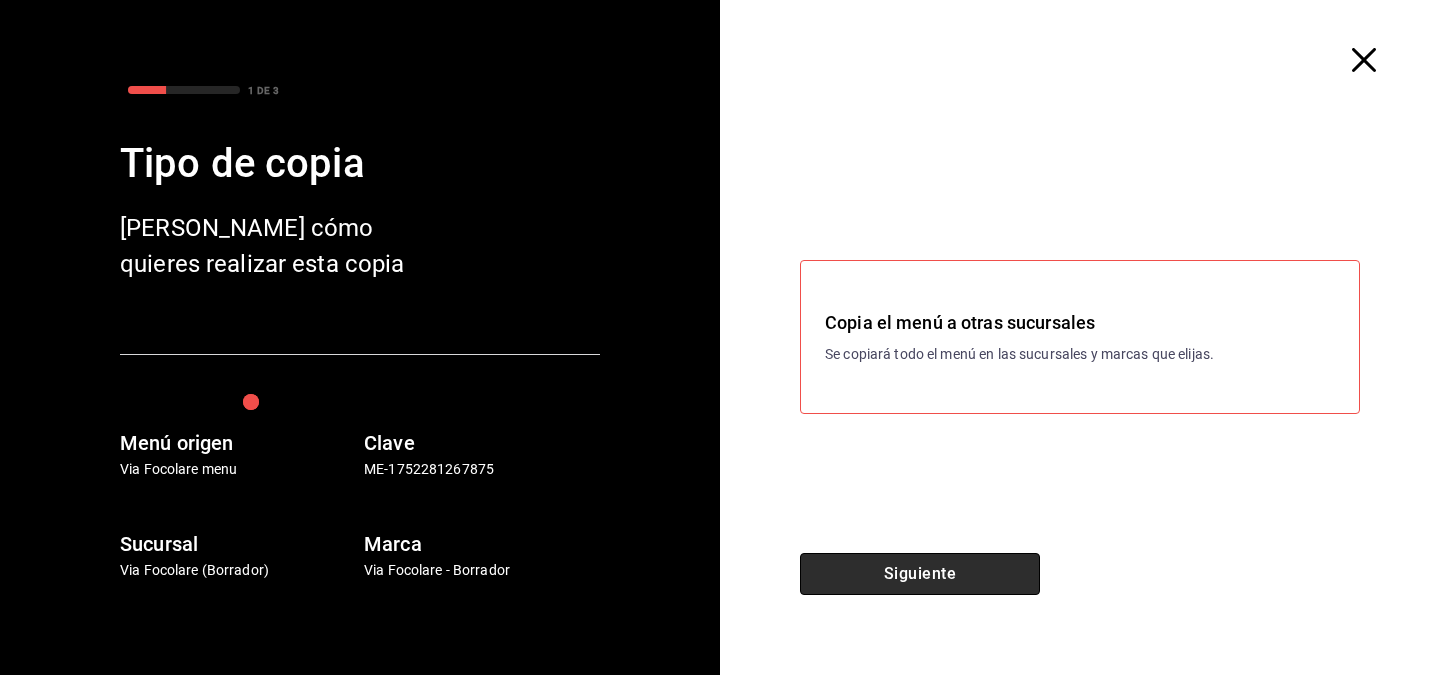 click on "Siguiente" at bounding box center (920, 574) 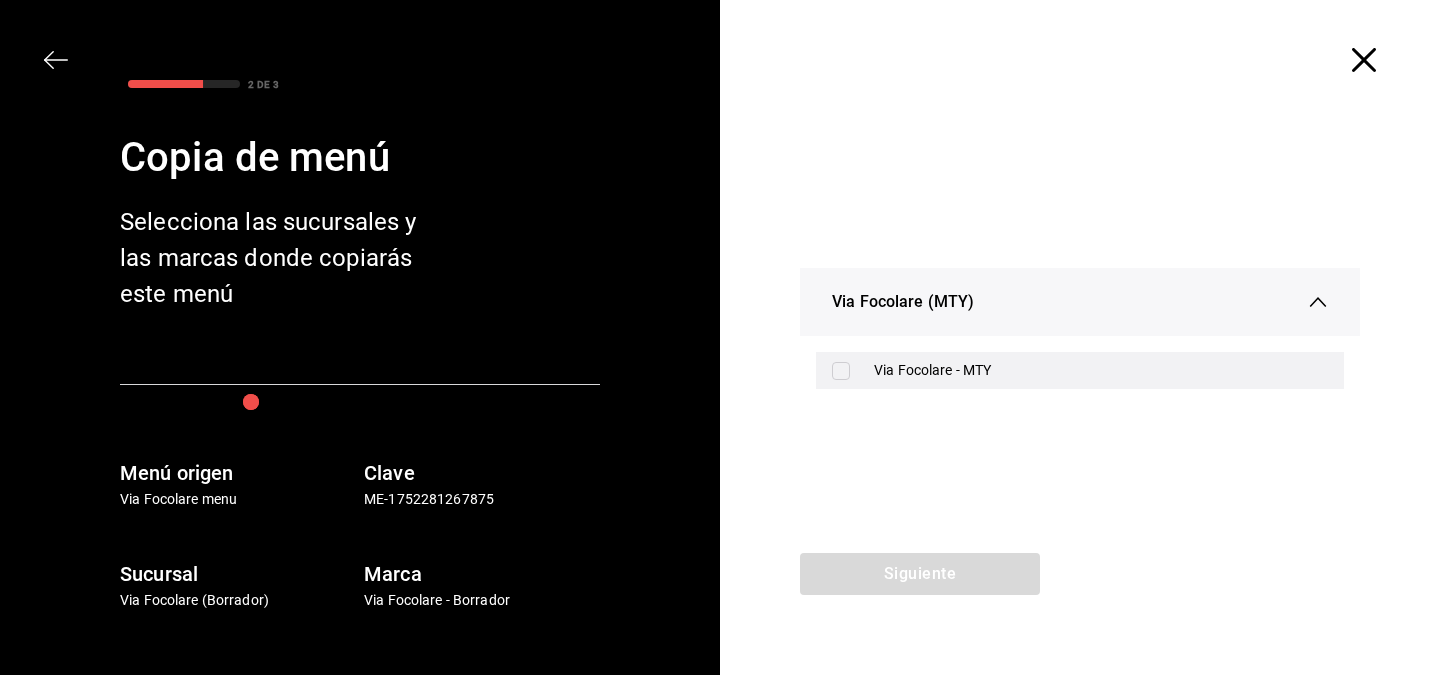 click at bounding box center (841, 371) 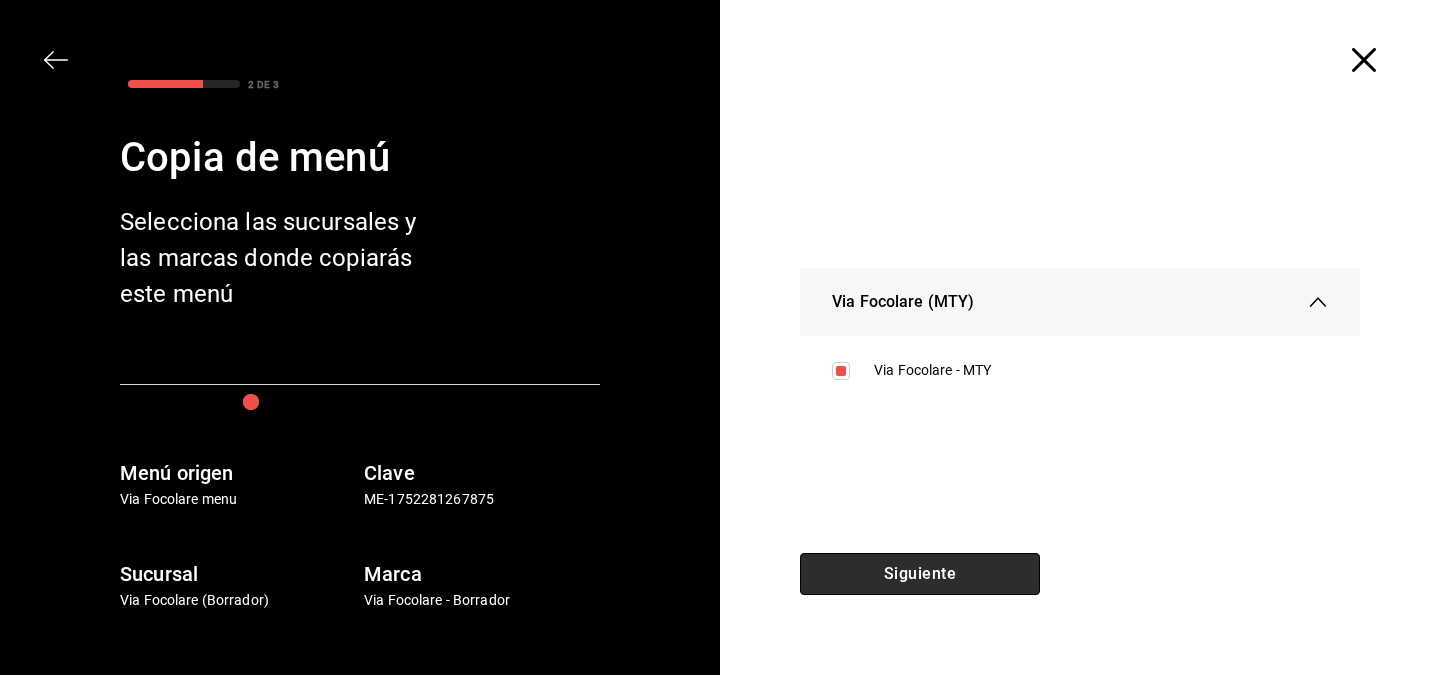 click on "Siguiente" at bounding box center [920, 574] 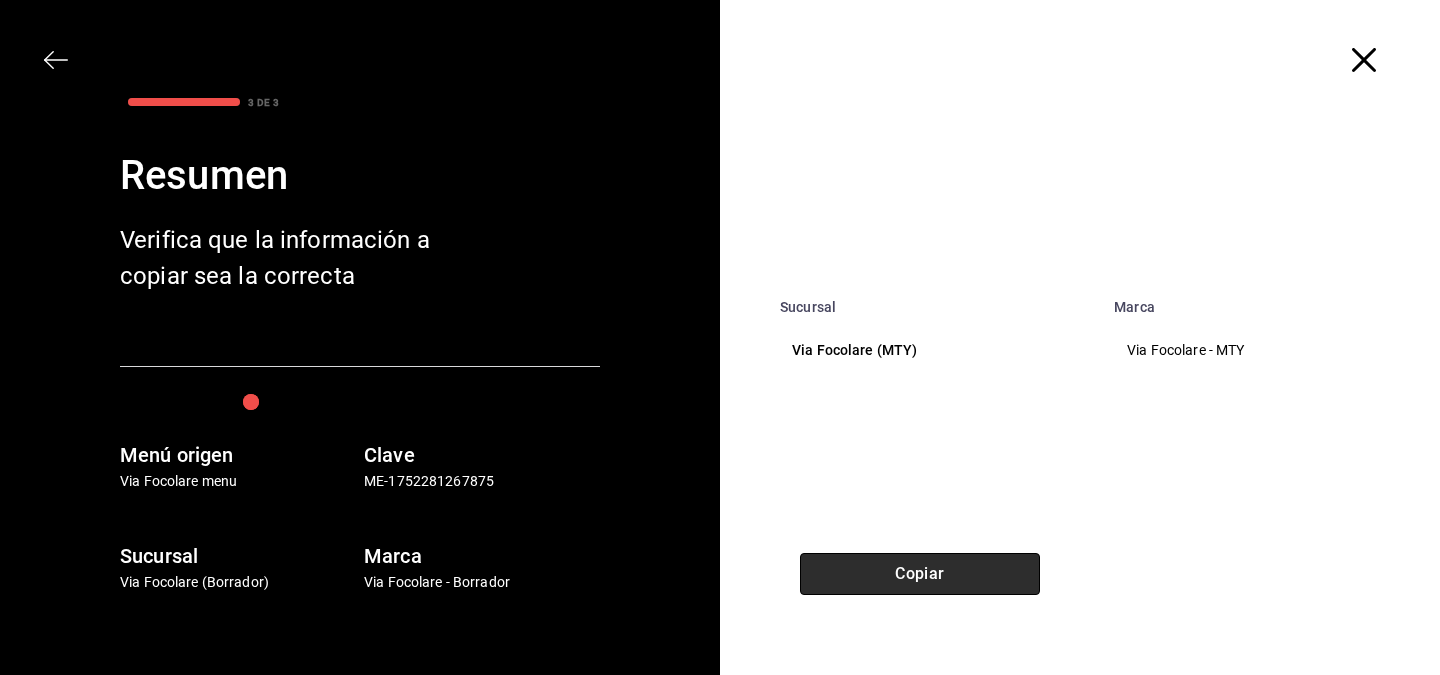 click on "Copiar" at bounding box center (920, 574) 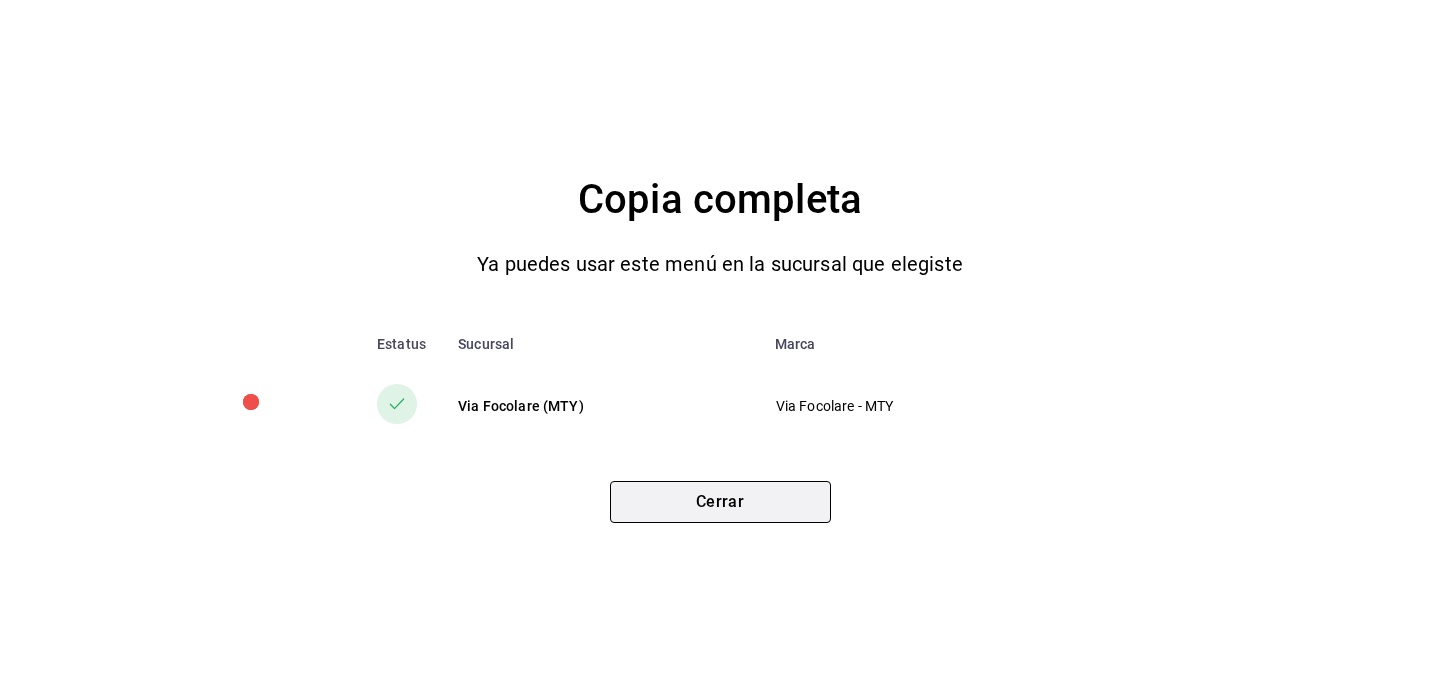 click on "Cerrar" at bounding box center [720, 502] 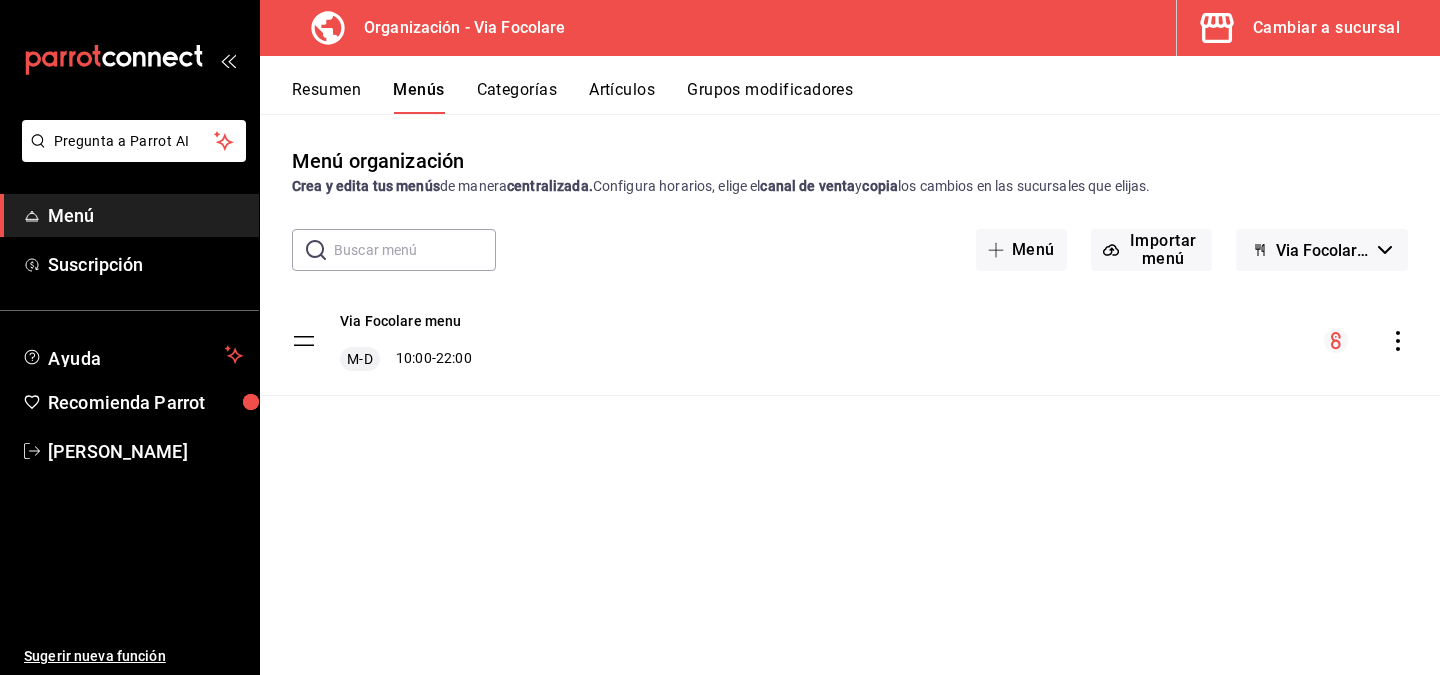click on "Cambiar a sucursal" at bounding box center (1326, 28) 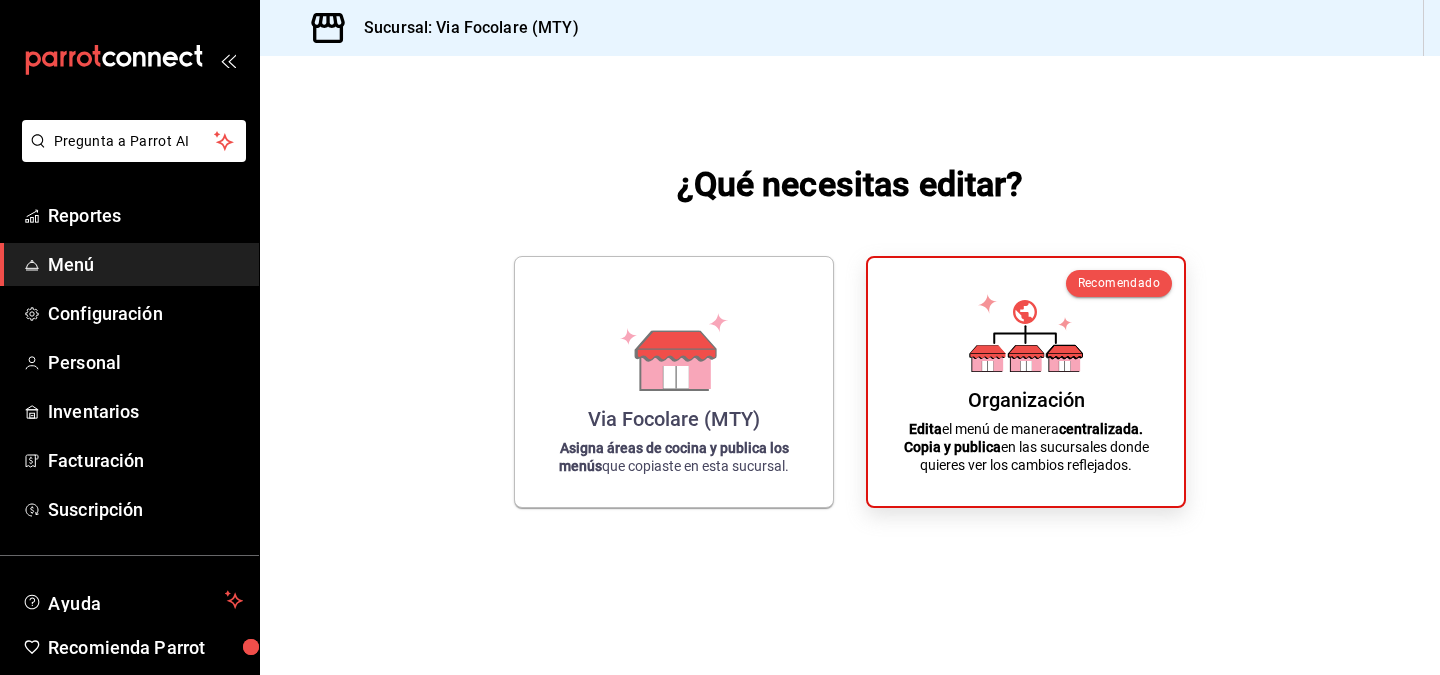 click on "Via Focolare (MTY)" at bounding box center [674, 419] 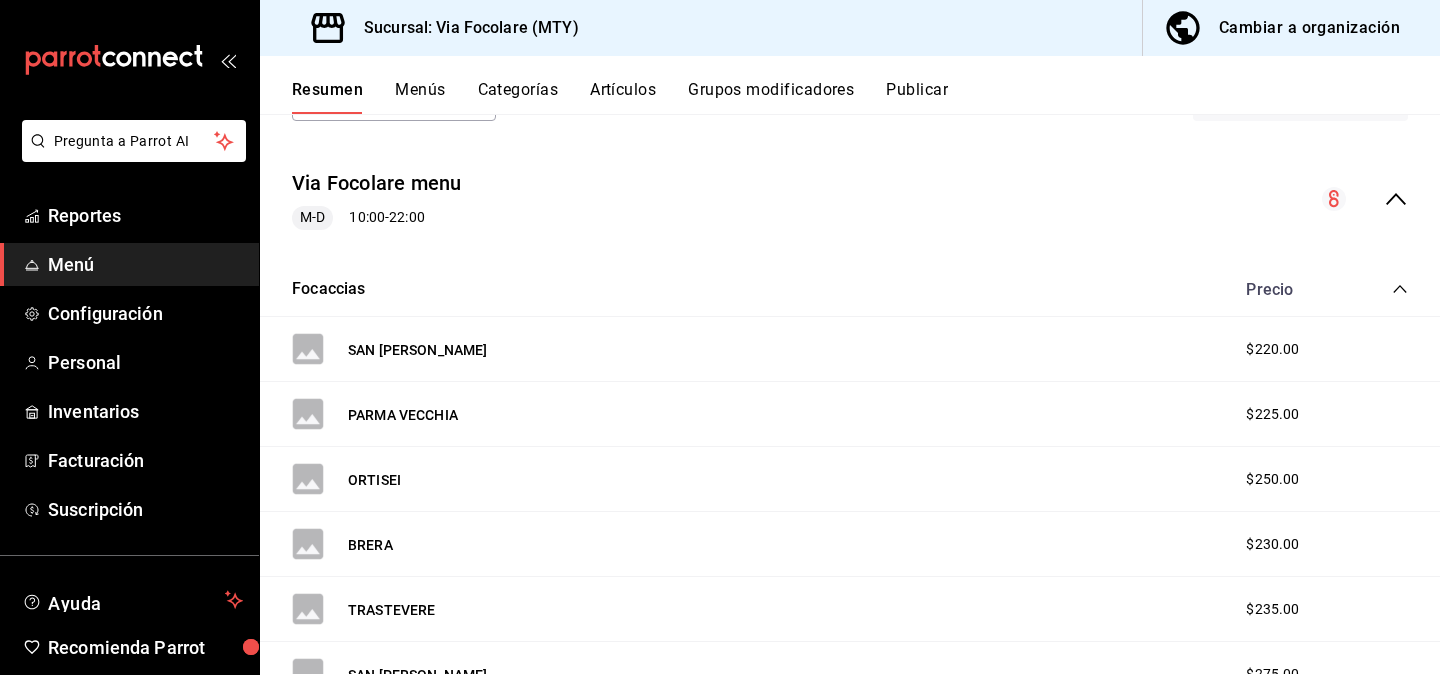 scroll, scrollTop: 151, scrollLeft: 0, axis: vertical 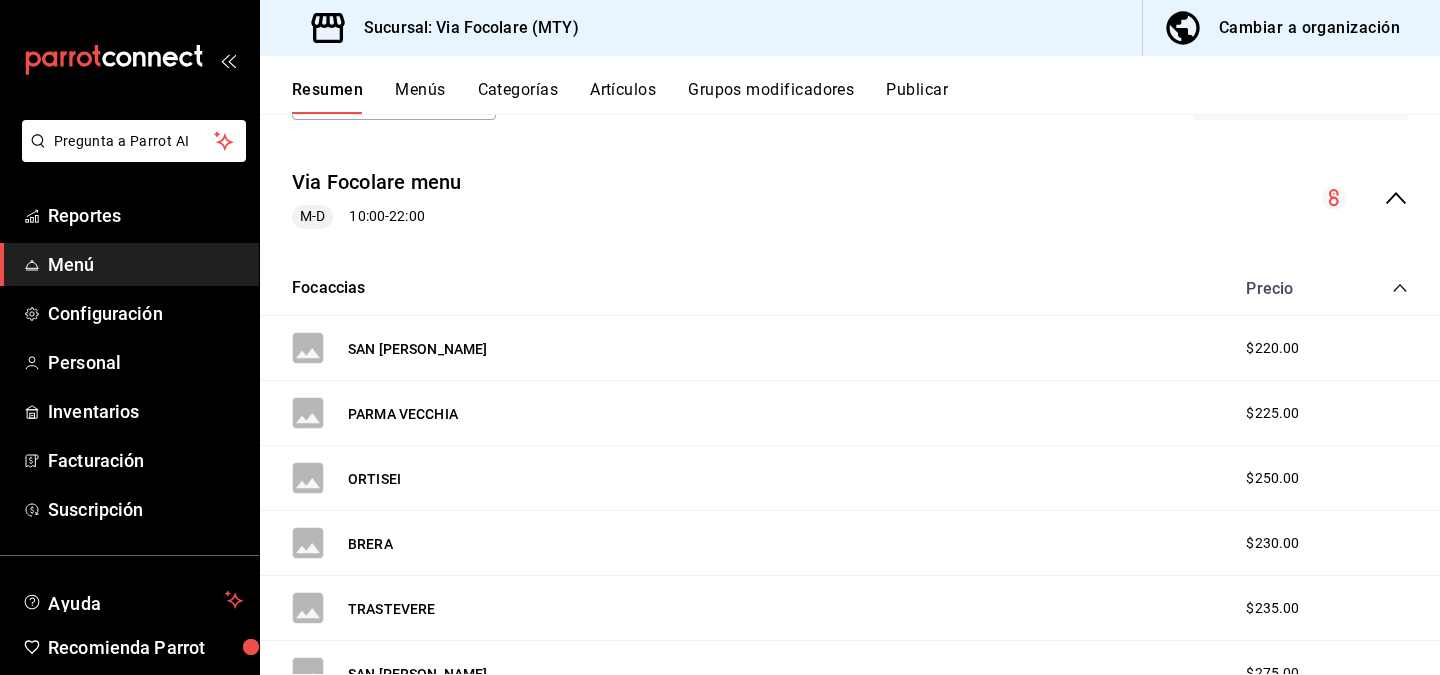 click 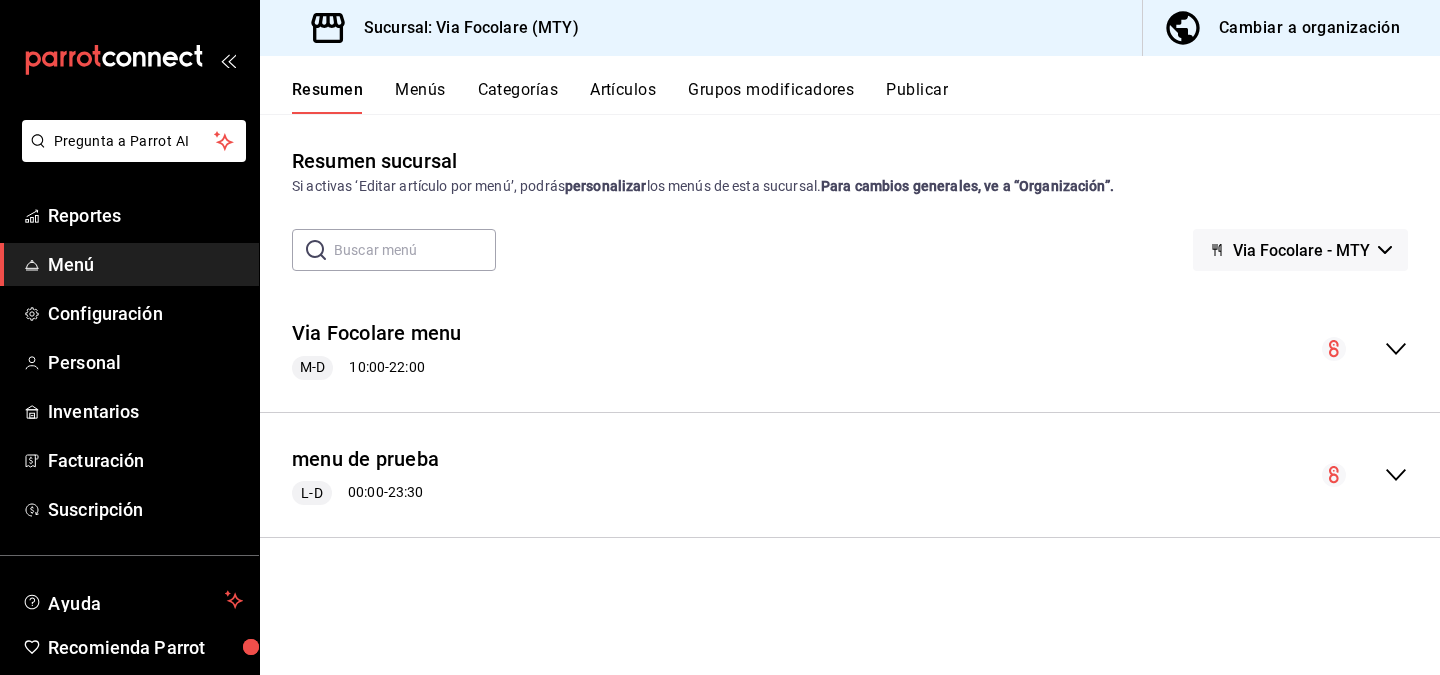 scroll, scrollTop: 0, scrollLeft: 0, axis: both 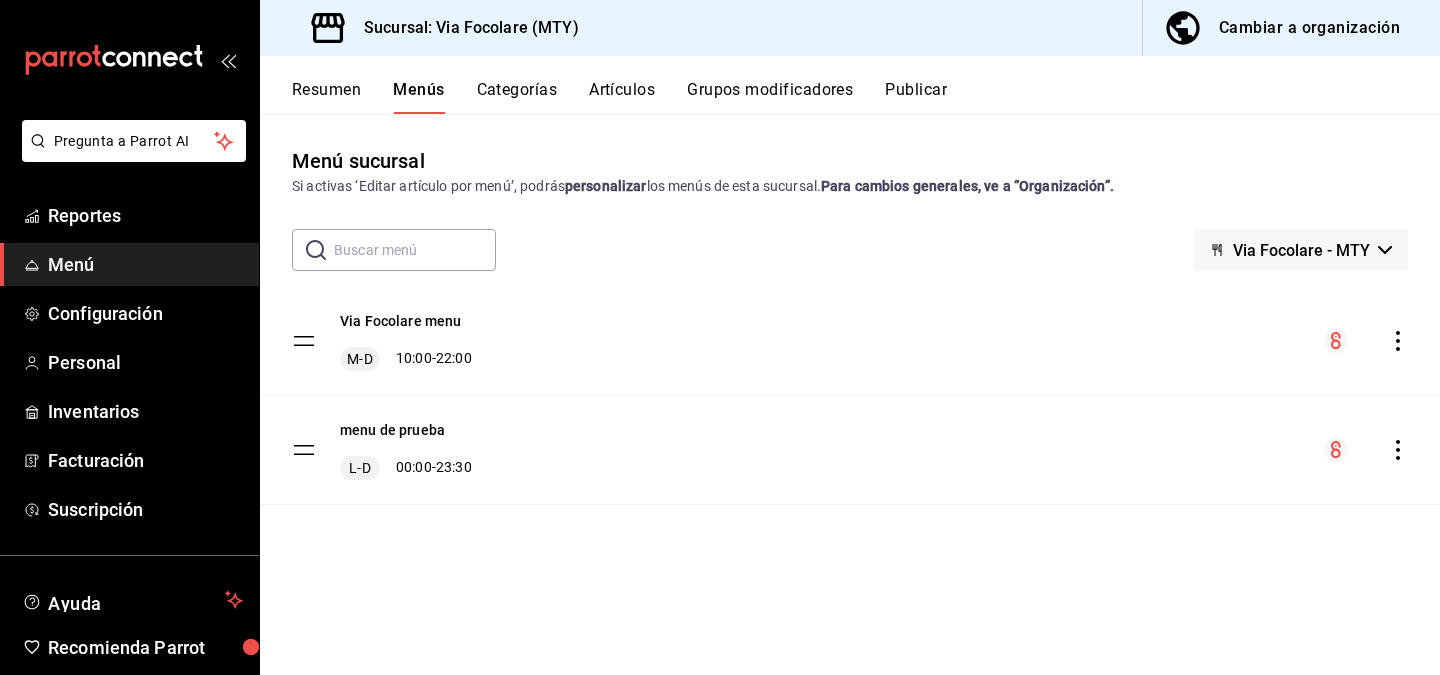click 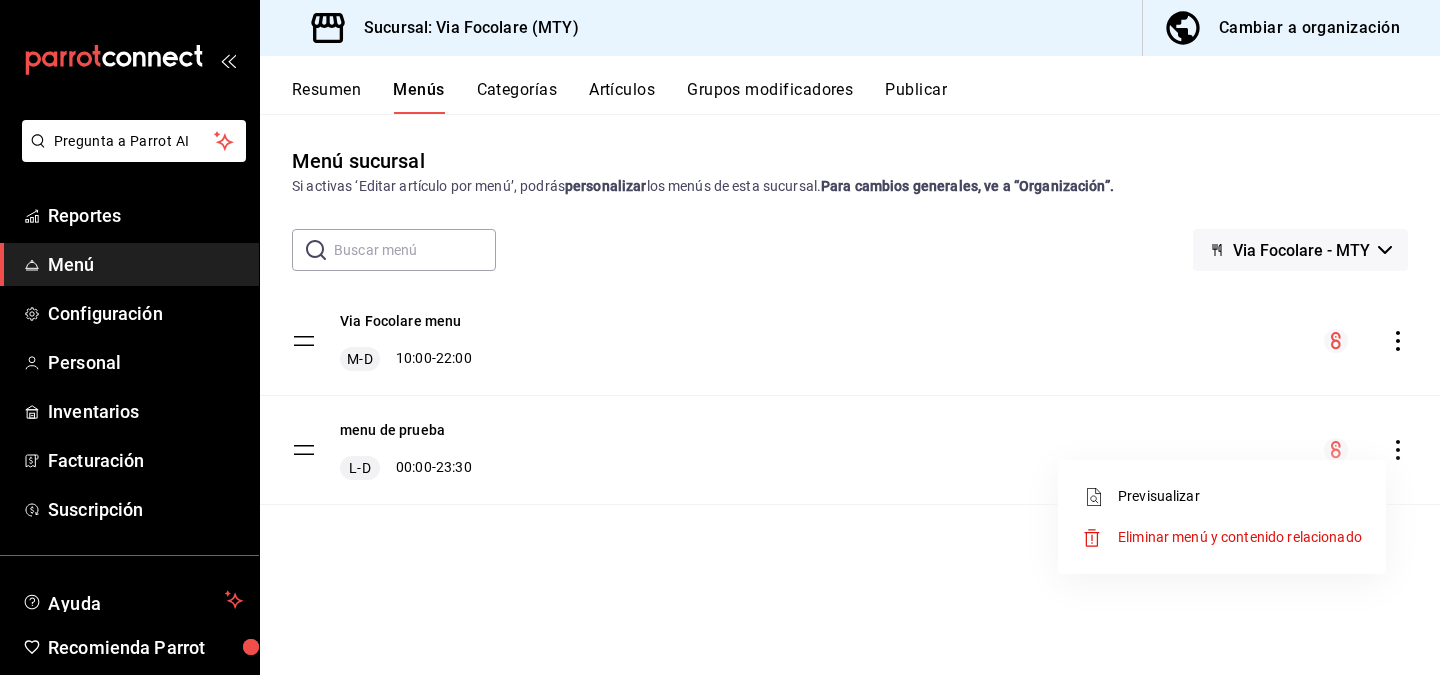 click on "Eliminar menú y contenido relacionado" at bounding box center [1240, 537] 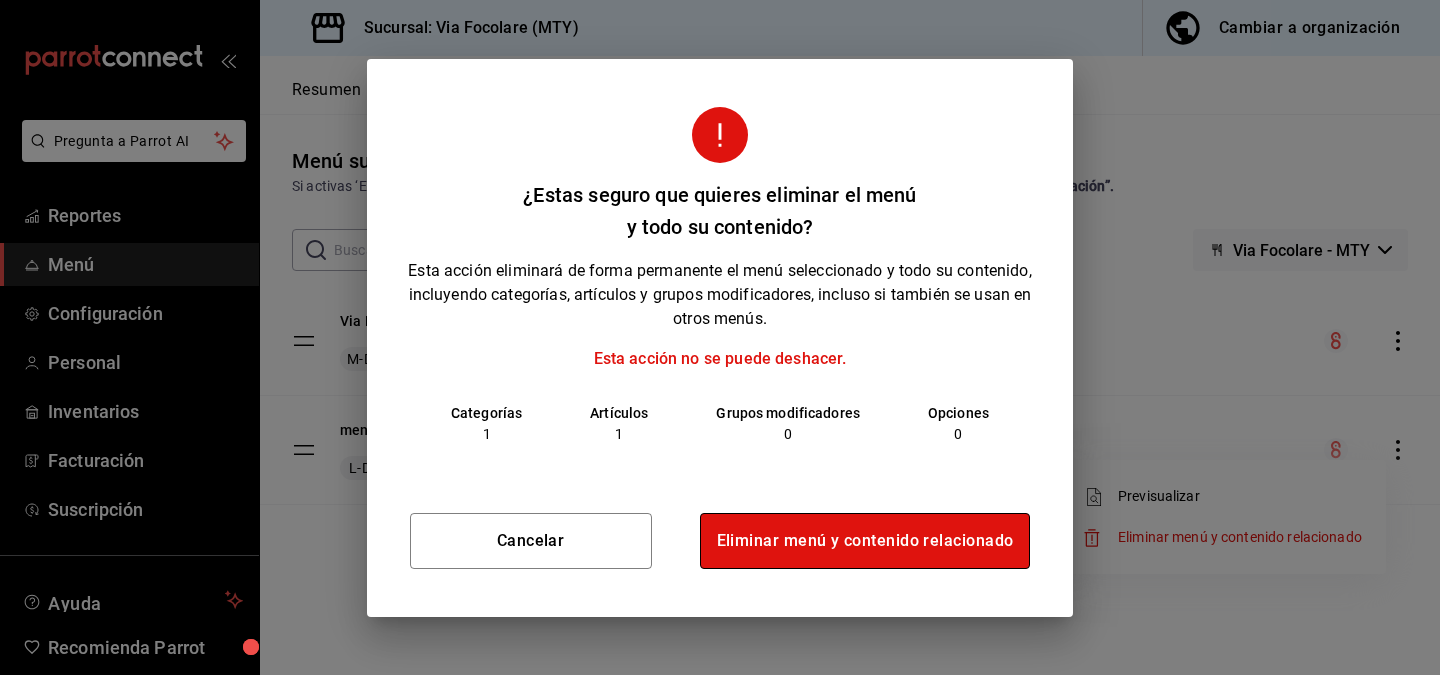 click on "Eliminar menú y contenido relacionado" at bounding box center [865, 541] 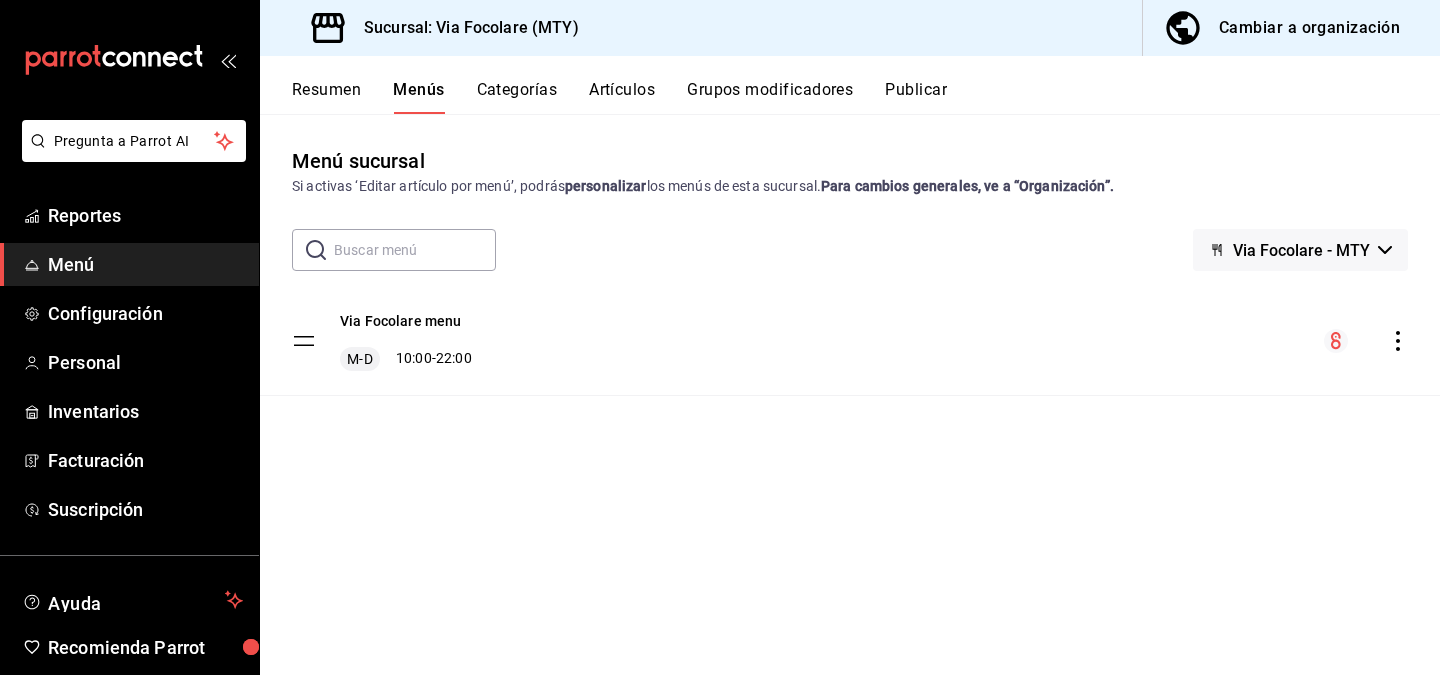 click 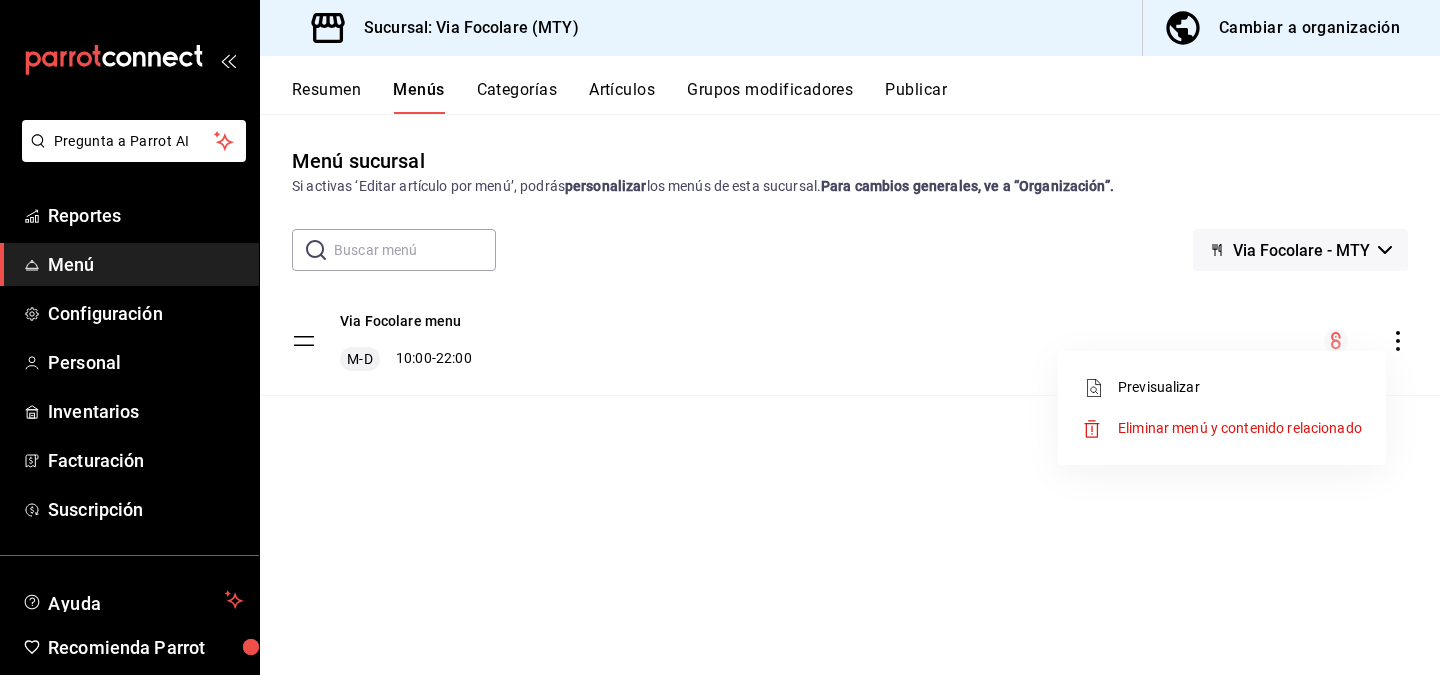 click on "Previsualizar" at bounding box center (1240, 387) 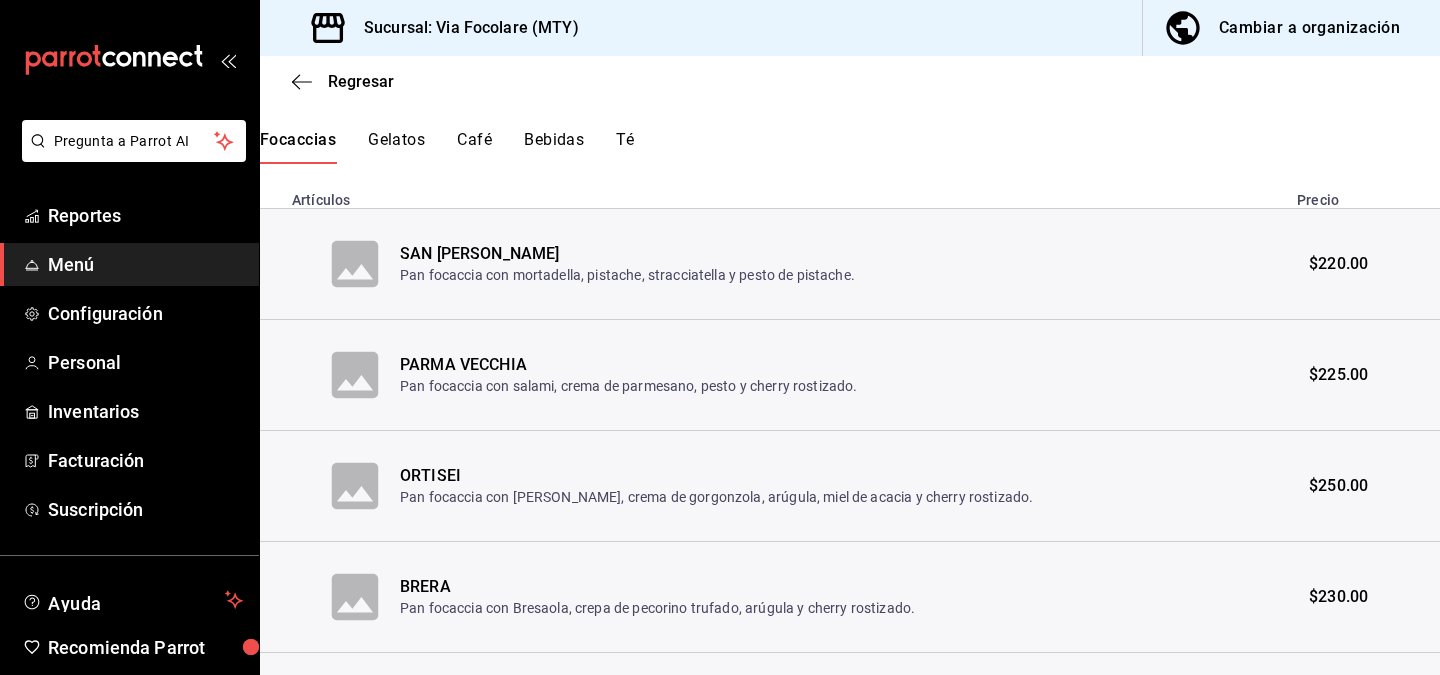 scroll, scrollTop: 0, scrollLeft: 0, axis: both 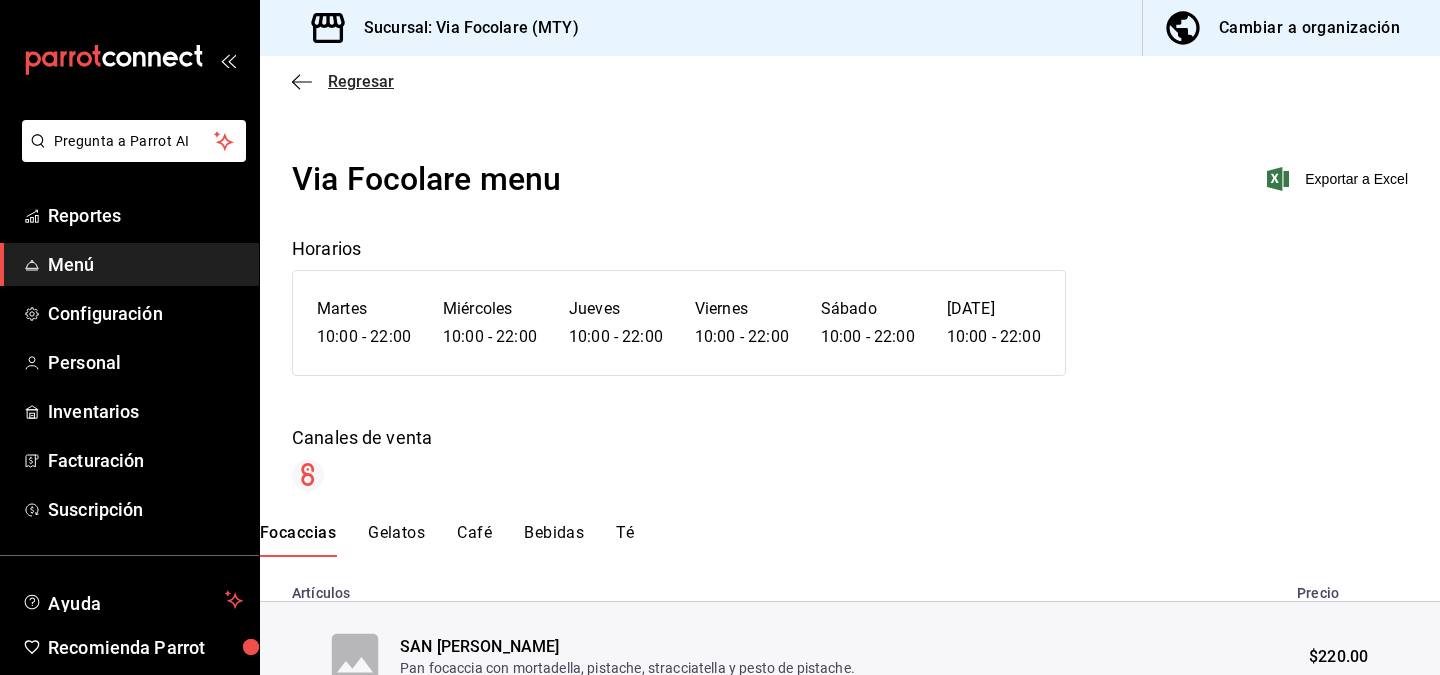 click 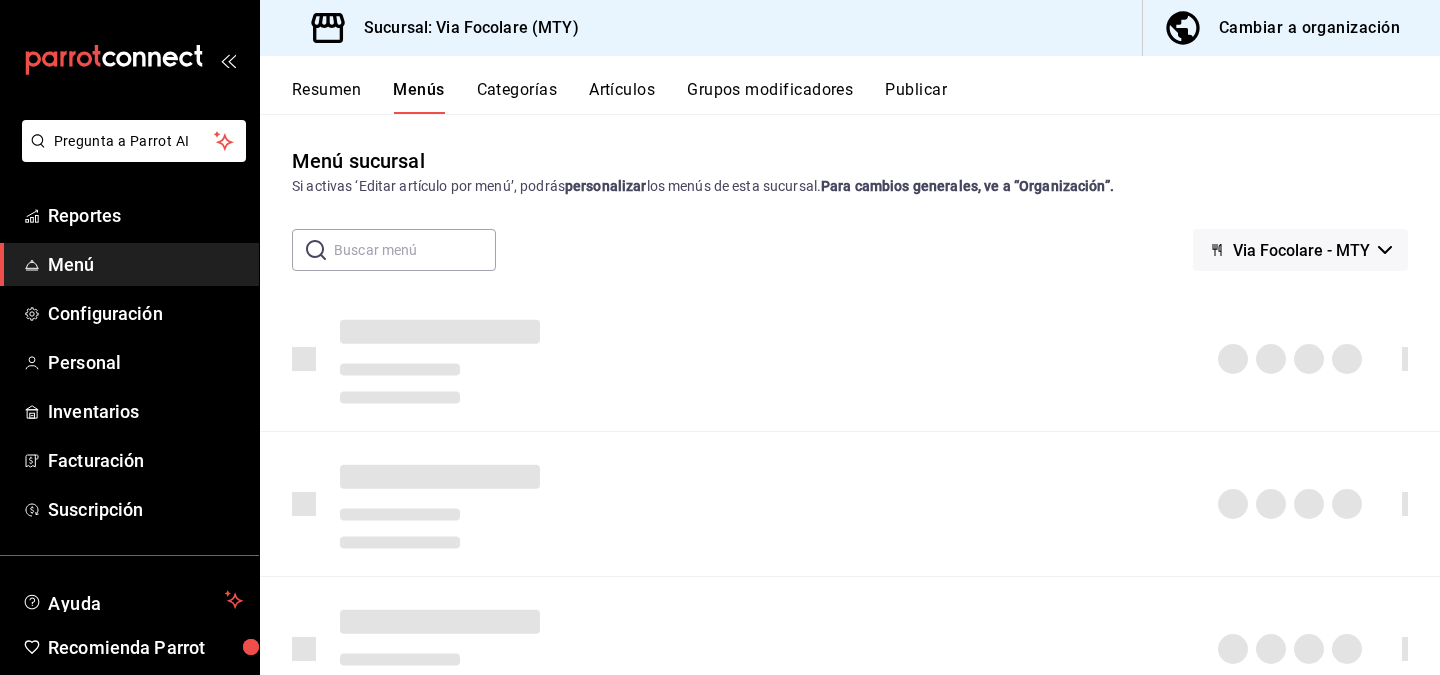 click on "Cambiar a organización" at bounding box center (1309, 28) 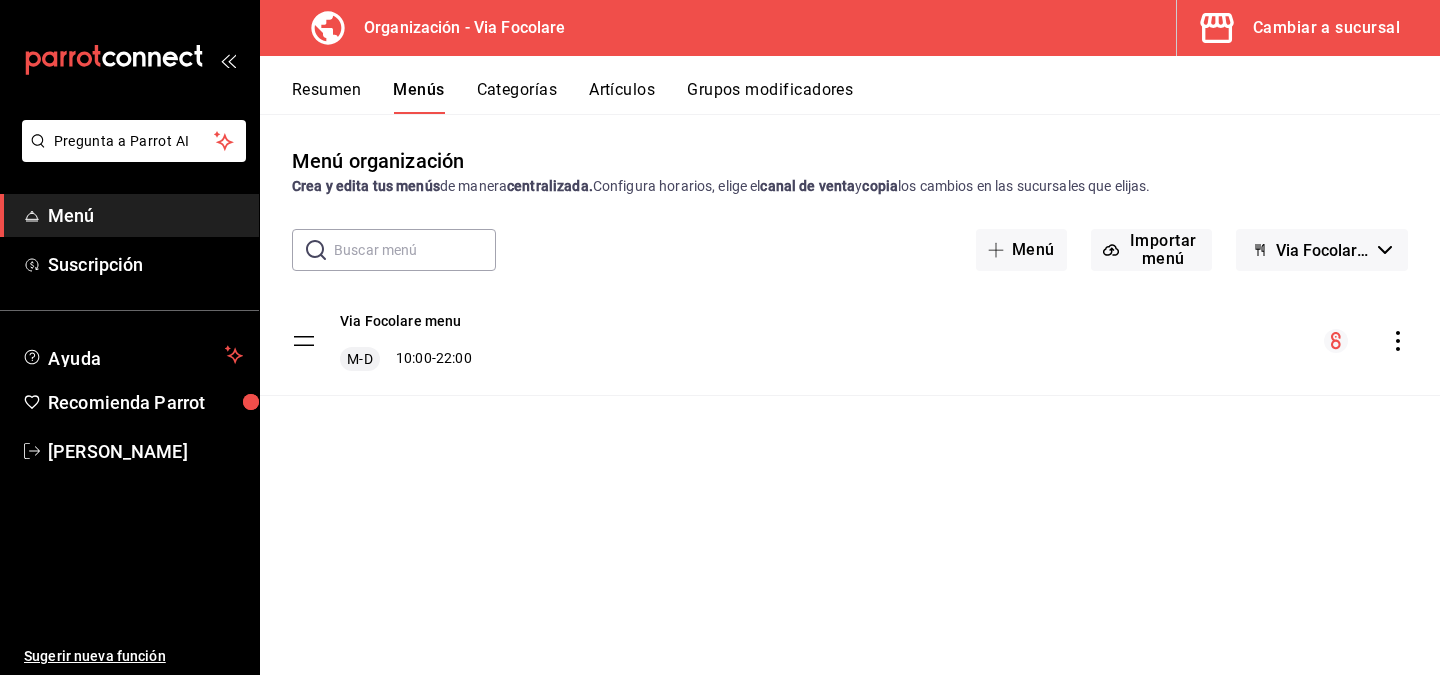 click 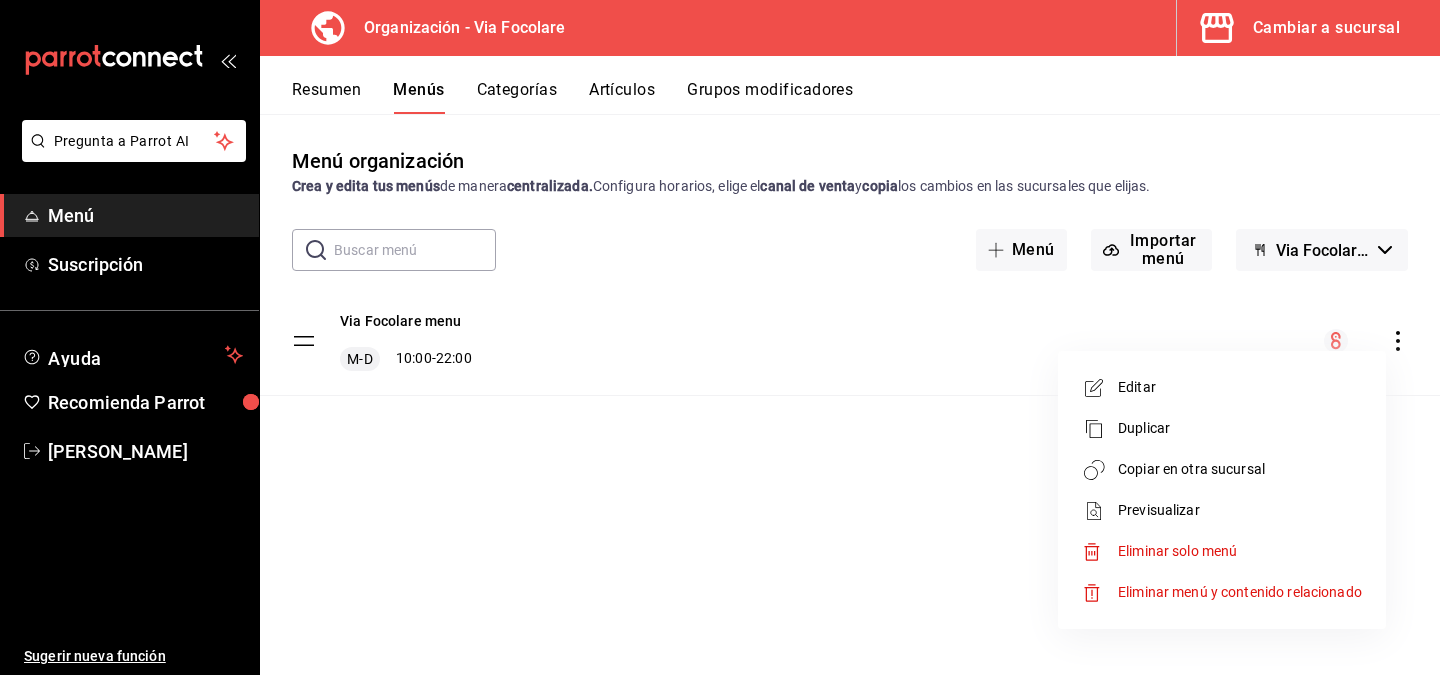 click on "Editar" at bounding box center [1240, 387] 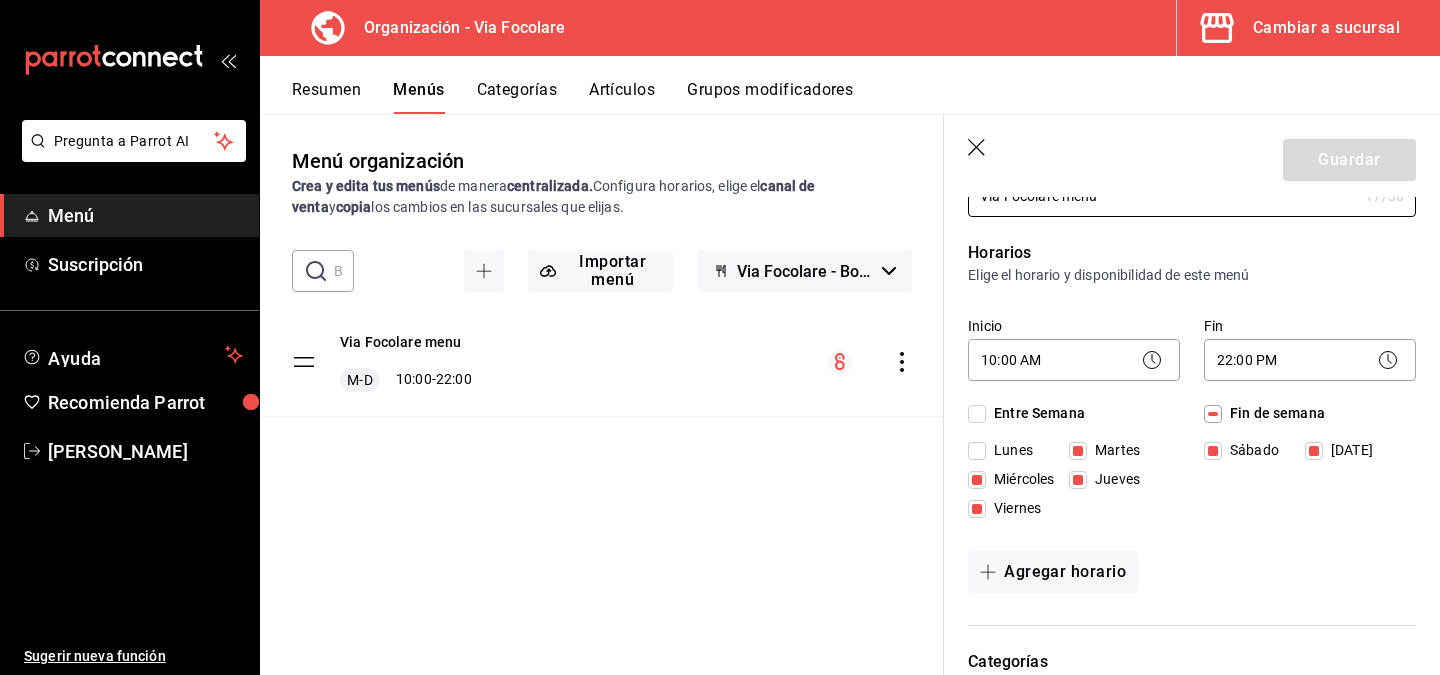 scroll, scrollTop: 124, scrollLeft: 0, axis: vertical 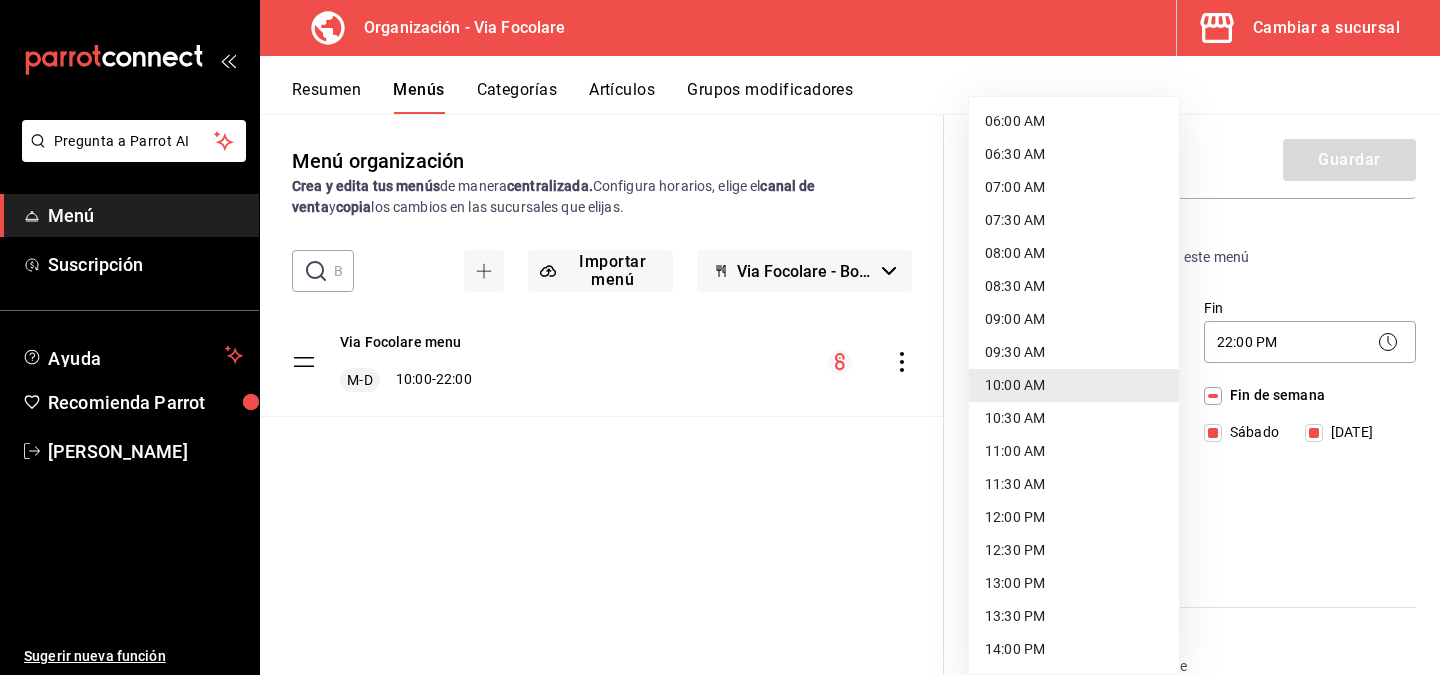drag, startPoint x: 1055, startPoint y: 342, endPoint x: 981, endPoint y: 340, distance: 74.02702 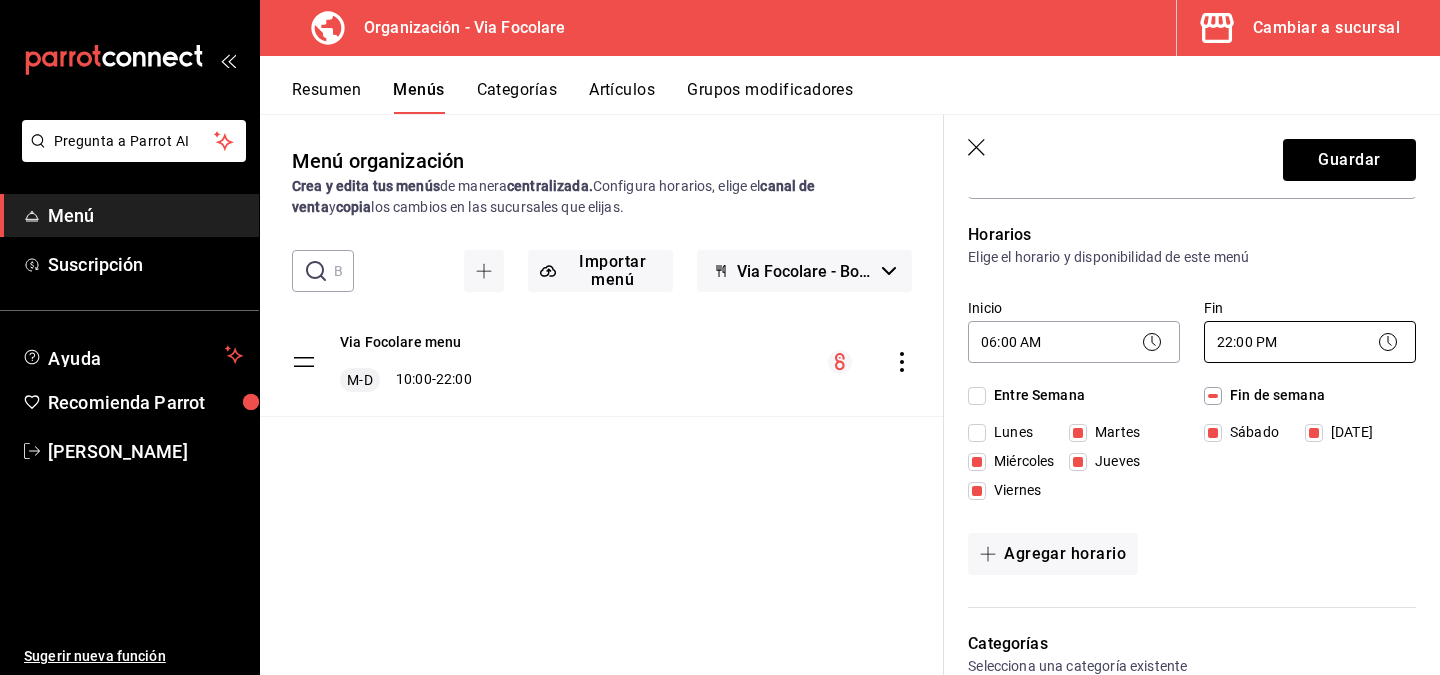 click on "Pregunta a Parrot AI Menú   Suscripción   Ayuda Recomienda Parrot   Iñaki Rivero   Sugerir nueva función   Organización - Via Focolare Cambiar a sucursal Resumen Menús Categorías Artículos Grupos modificadores Menú organización Crea y edita tus menús  de manera  centralizada.  Configura horarios, elige el  canal de venta  y  copia  los cambios en las sucursales que elijas. ​ ​ Importar menú Via Focolare - Borrador Via Focolare menu M-D 10:00  -  22:00 Guardar Editar menú ¿Cómo se va a llamar? Via Focolare menu 17 /30 ¿Cómo se va a llamar? Horarios Elige el horario y disponibilidad de este menú Inicio 06:00 AM 06:00 Fin 22:00 PM 22:00 Entre Semana Lunes Martes Miércoles Jueves Viernes Fin de semana Sábado Domingo Agregar horario Categorías Selecciona una categoría existente Focaccias Gelatos Café Bebidas Té ¿Dónde se va a mostrar tu menú? Selecciona los canales de venta disponibles Punto de venta Uber Eats DiDi Food Rappi Pedidos Online Editar artículos por menú Si No Resumen /" at bounding box center (720, 337) 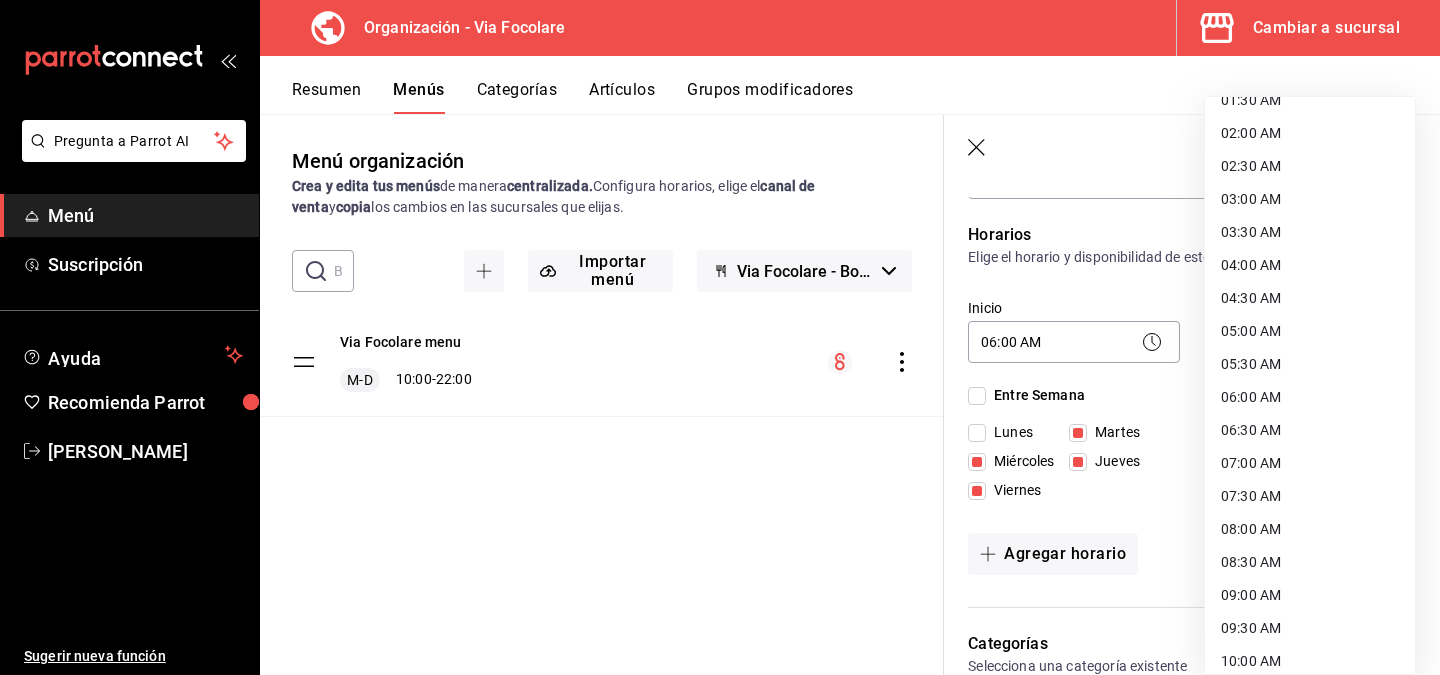 scroll, scrollTop: 139, scrollLeft: 0, axis: vertical 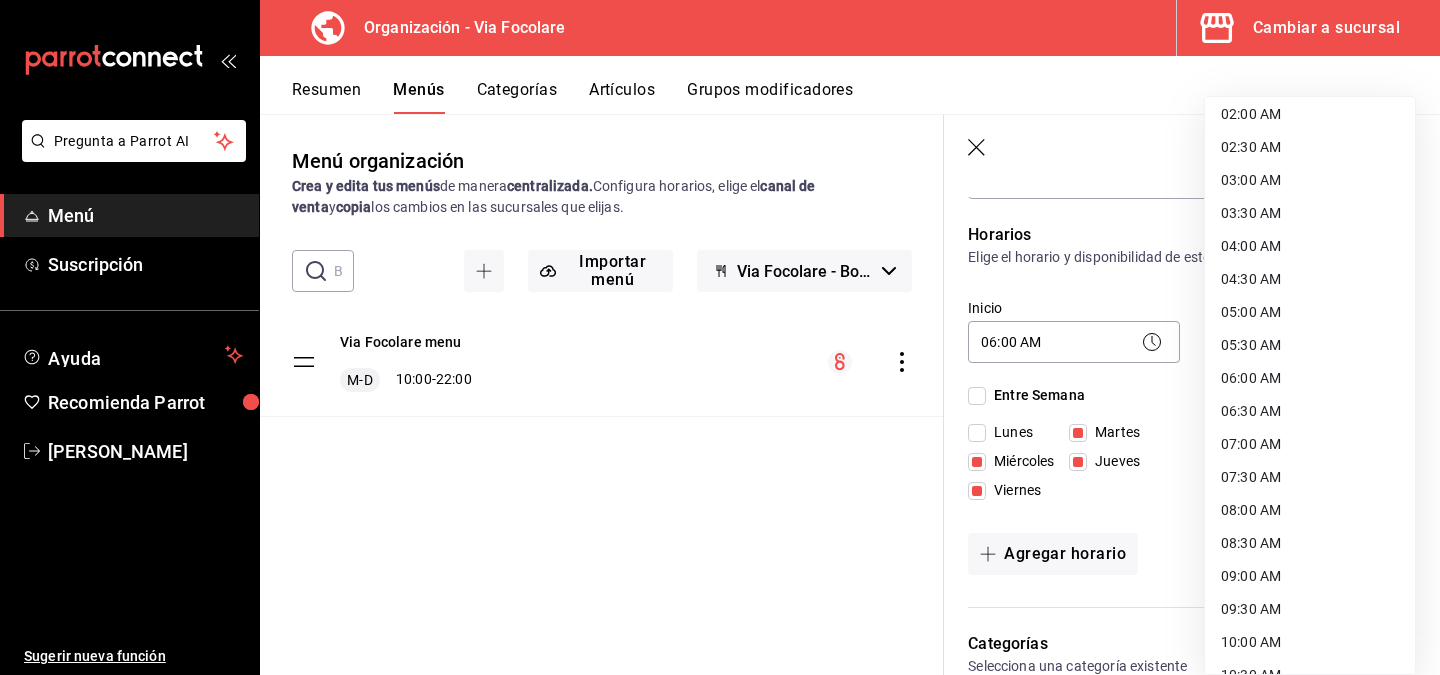 click on "05:30 AM" at bounding box center (1310, 345) 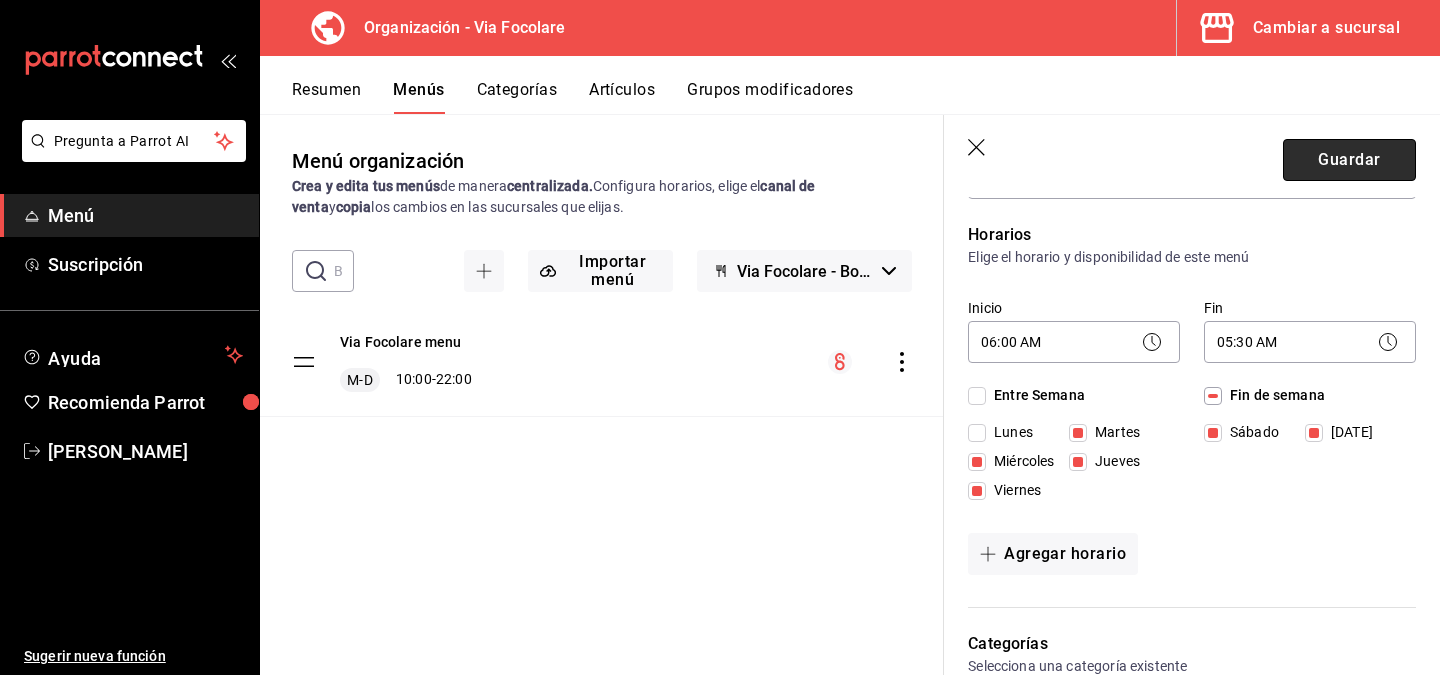 click on "Guardar" at bounding box center (1349, 160) 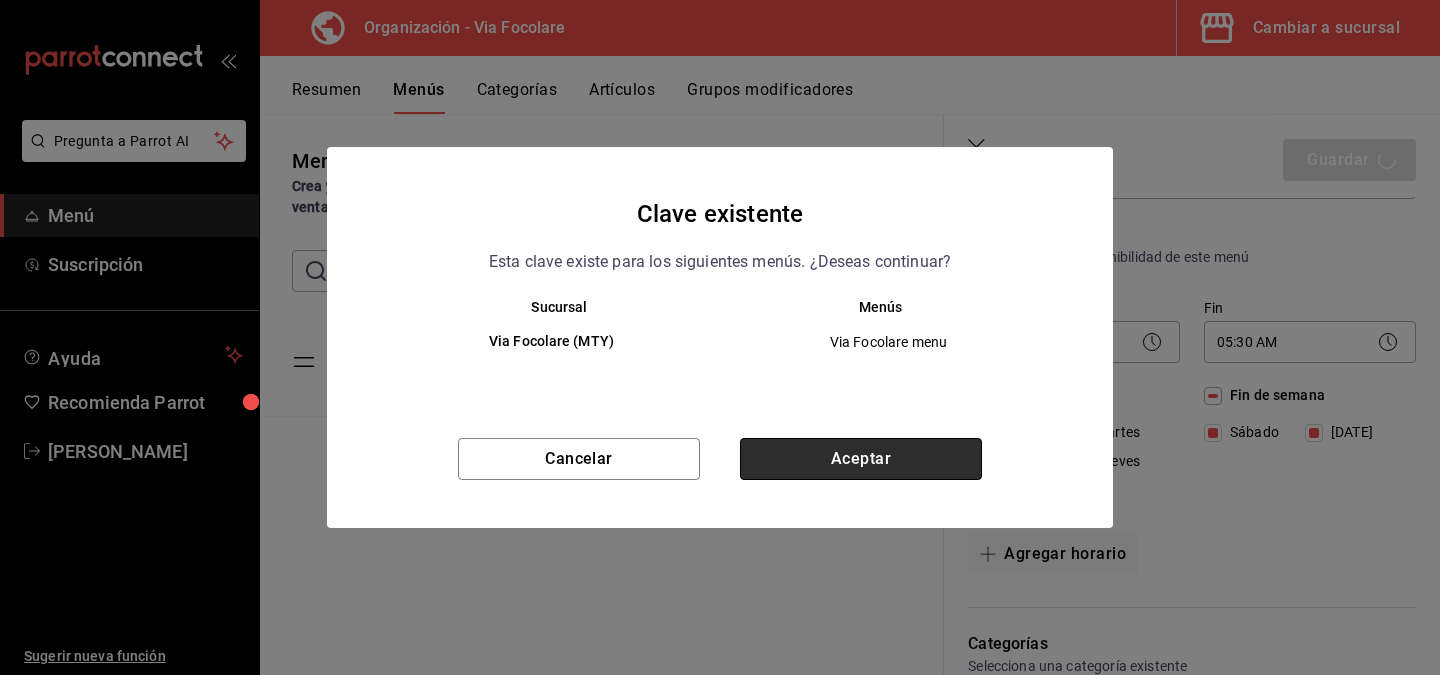 click on "Aceptar" at bounding box center [861, 459] 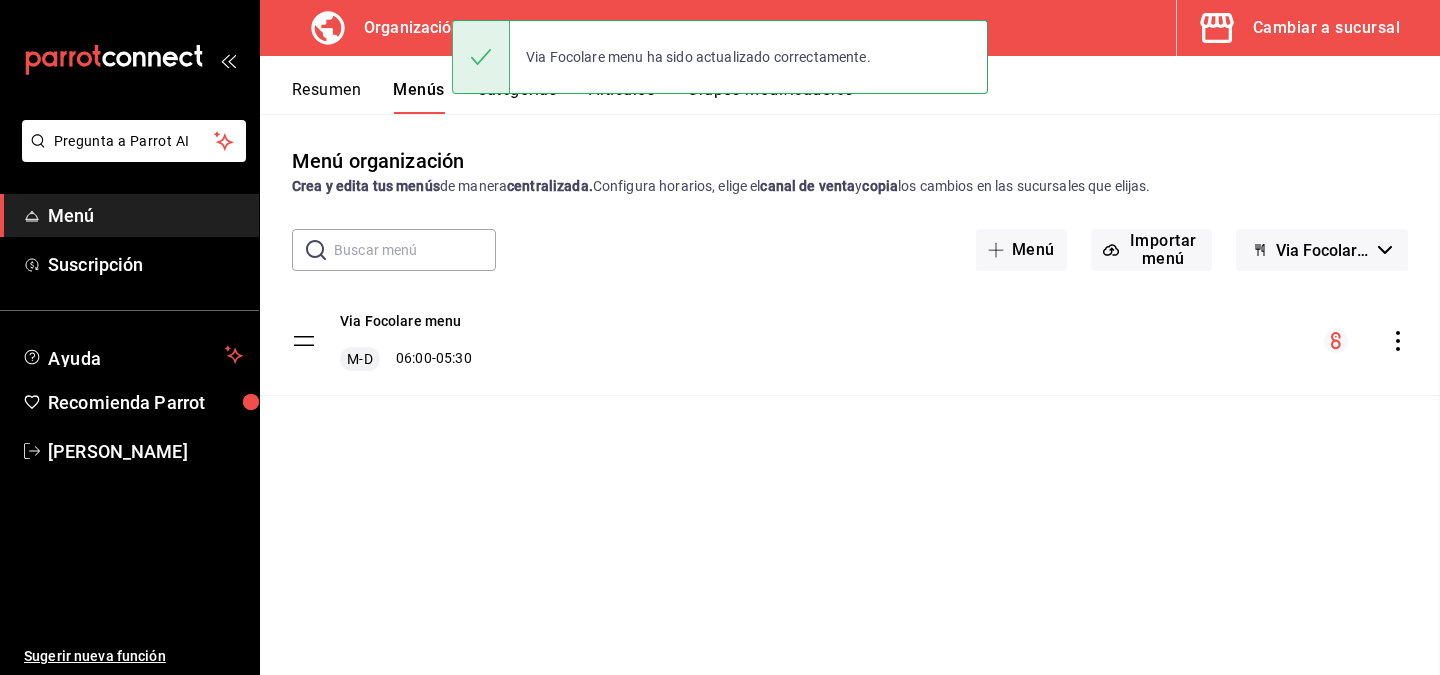 scroll, scrollTop: 0, scrollLeft: 0, axis: both 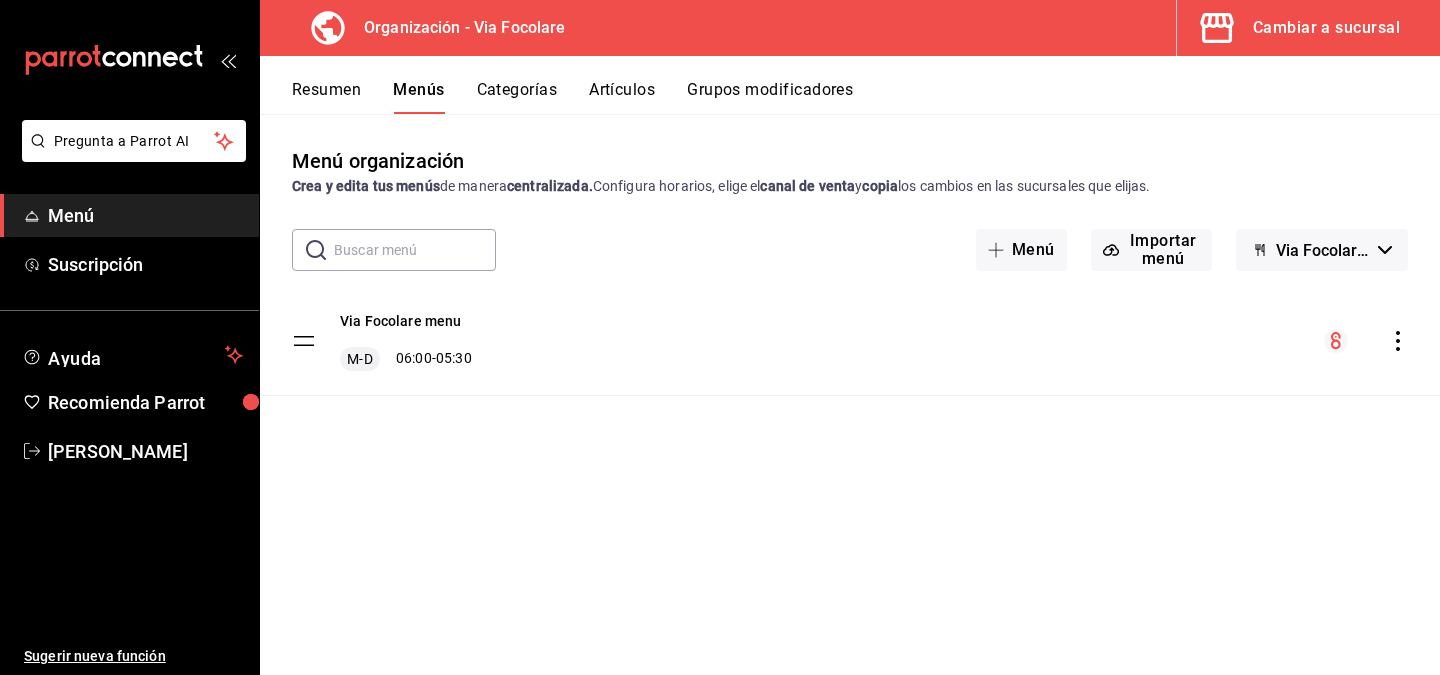 click on "Cambiar a sucursal" at bounding box center (1326, 28) 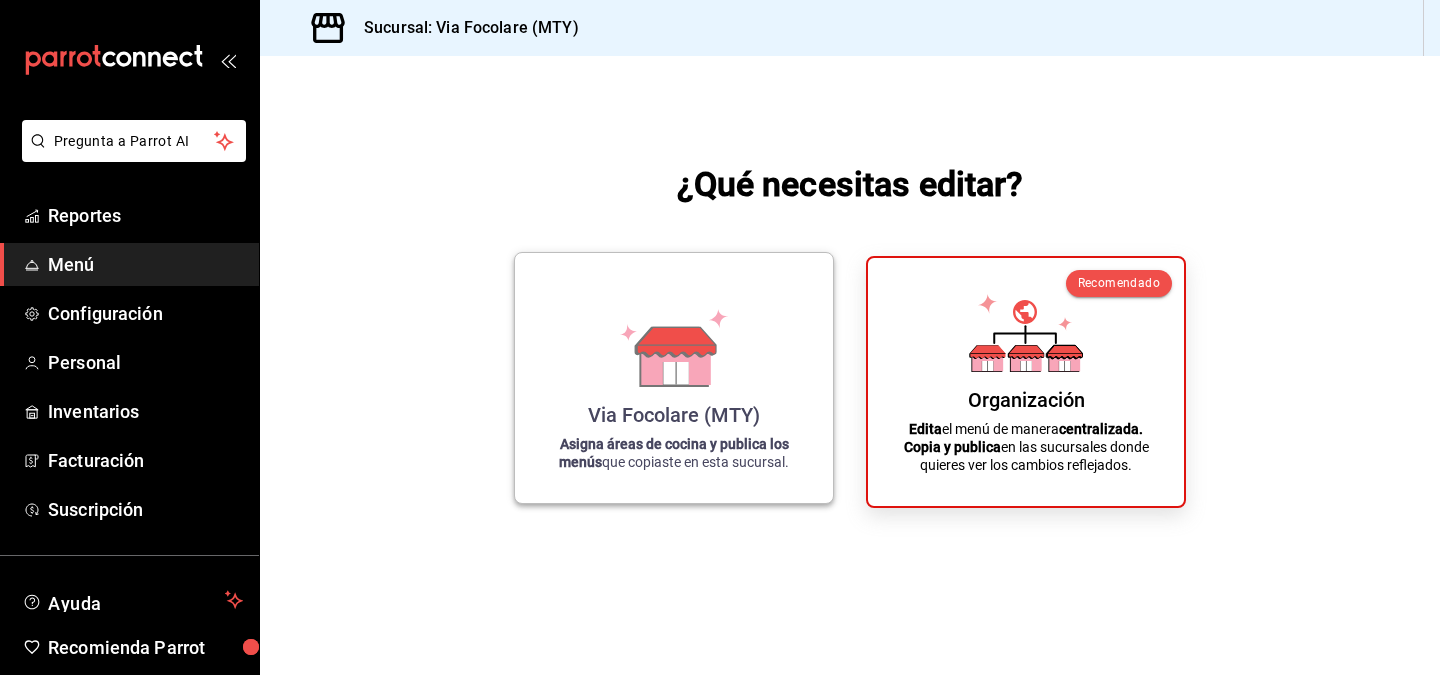 click on "Asigna áreas de cocina y publica los menús" at bounding box center [674, 453] 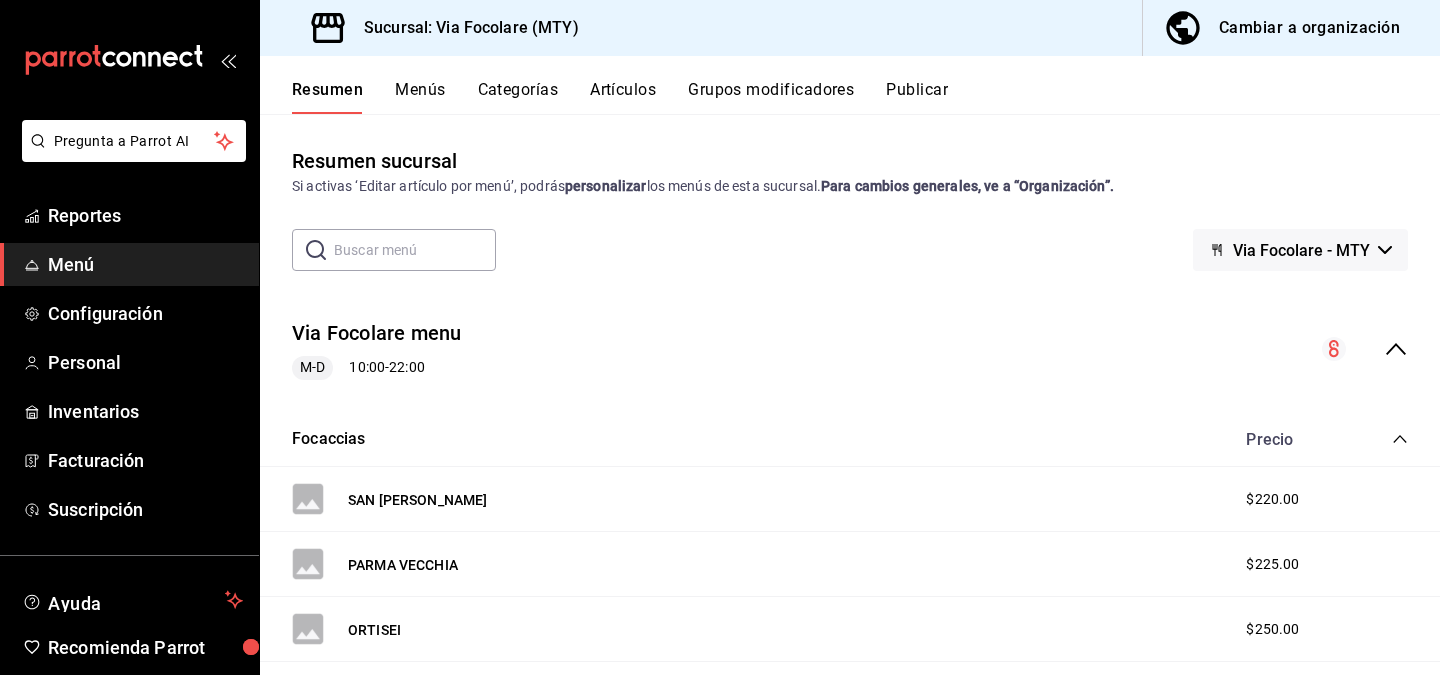 click 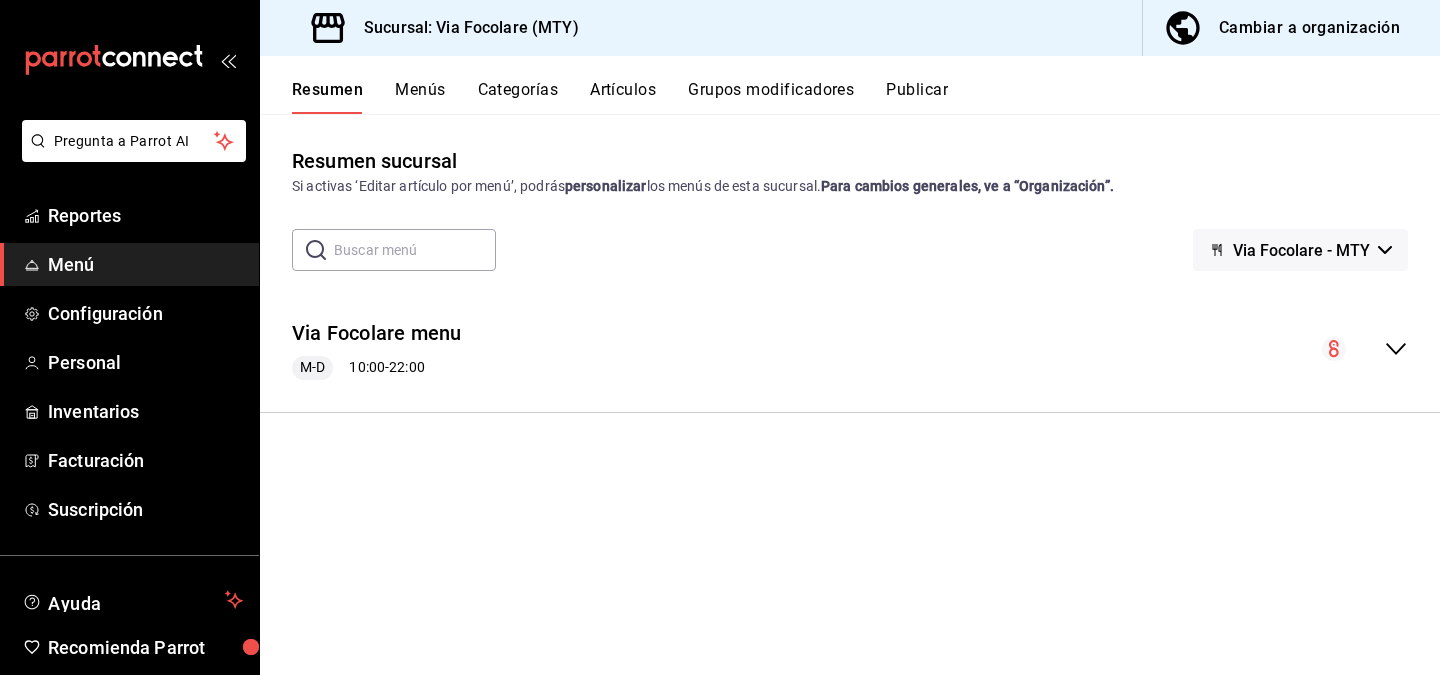 click on "Menús" at bounding box center (420, 97) 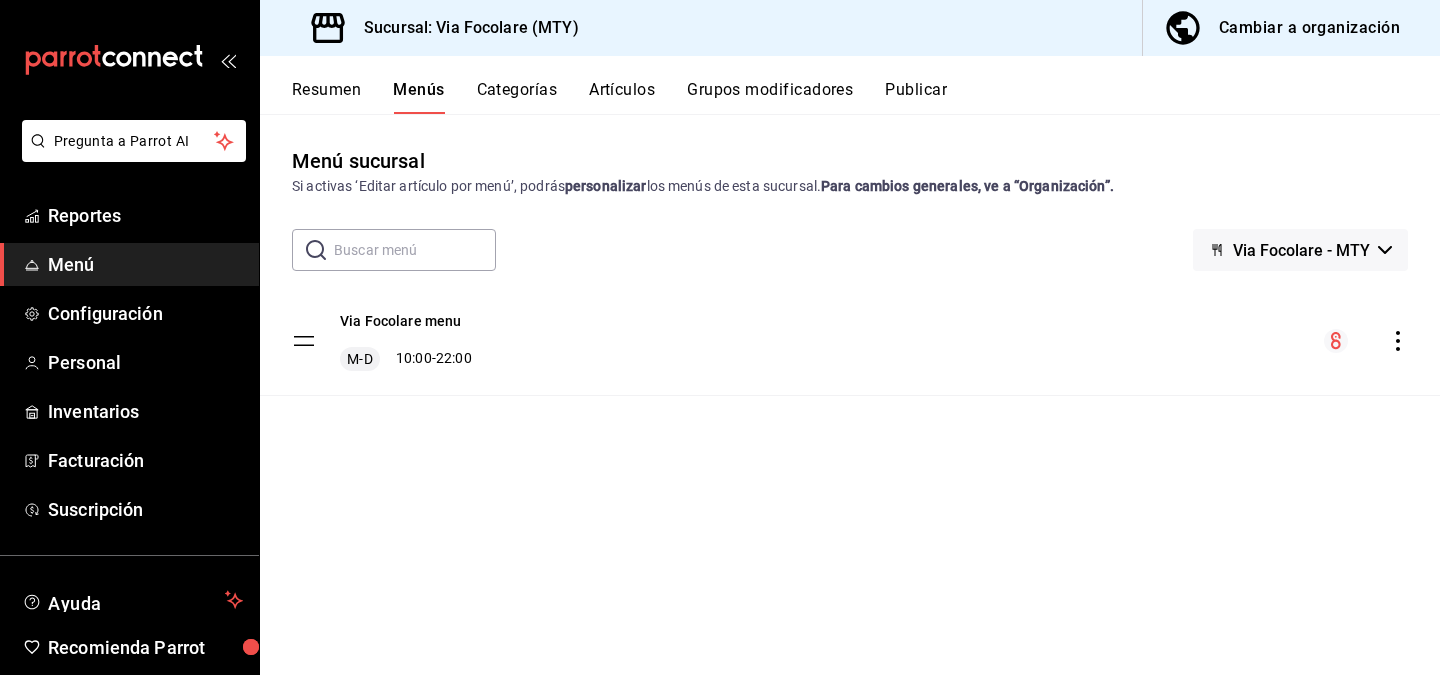 click 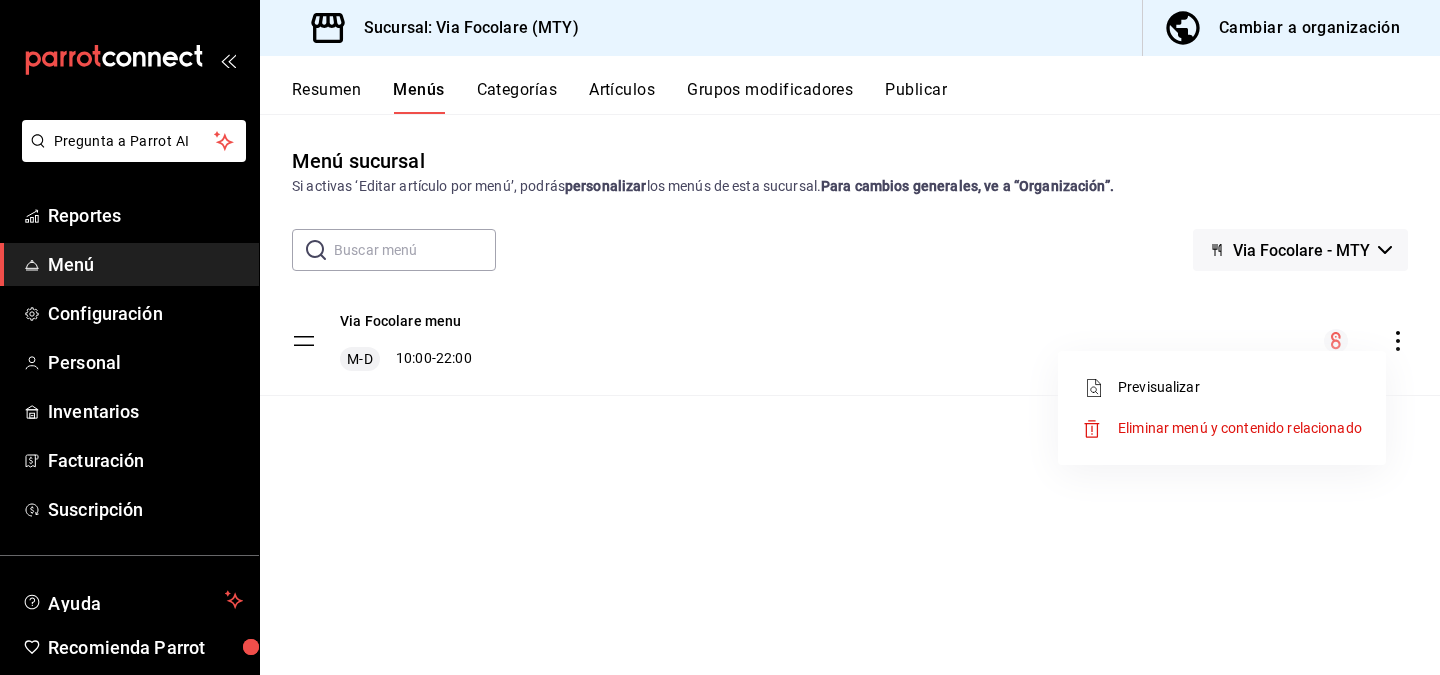 click at bounding box center [720, 337] 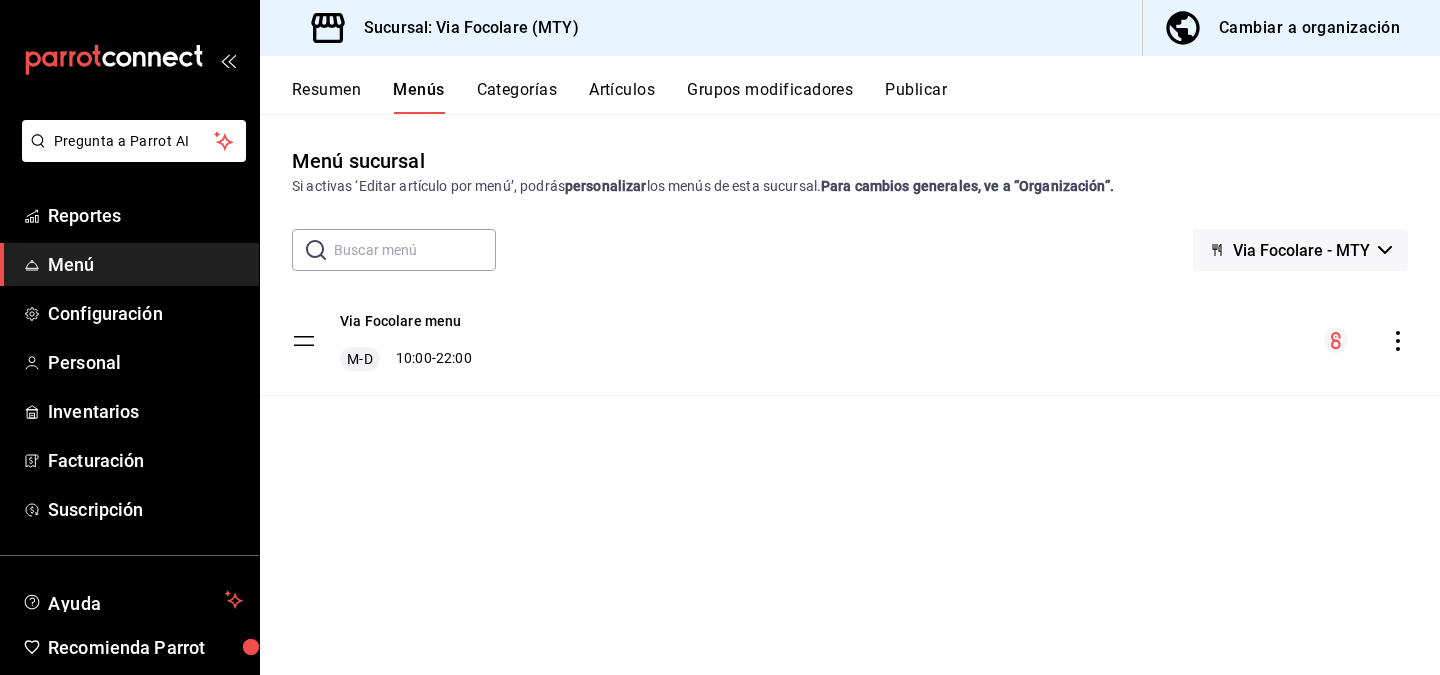 click on "Cambiar a organización" at bounding box center (1309, 28) 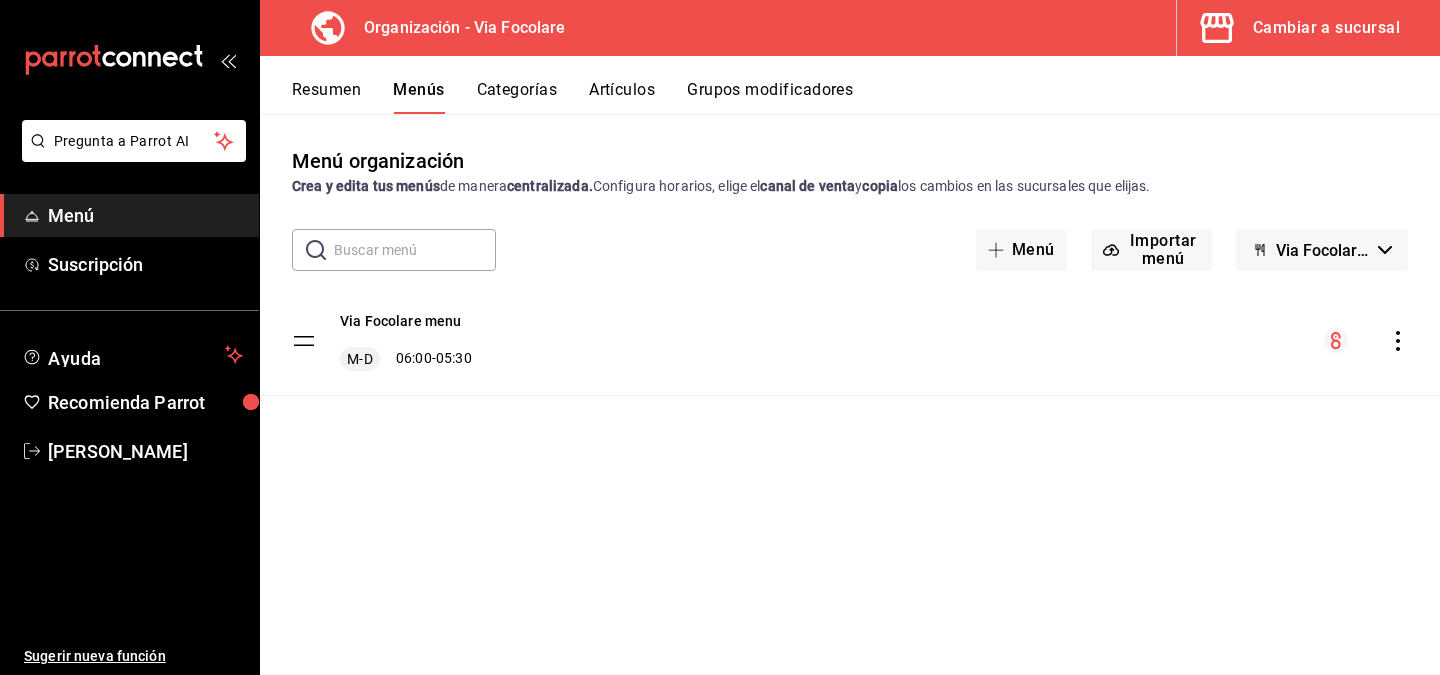 click 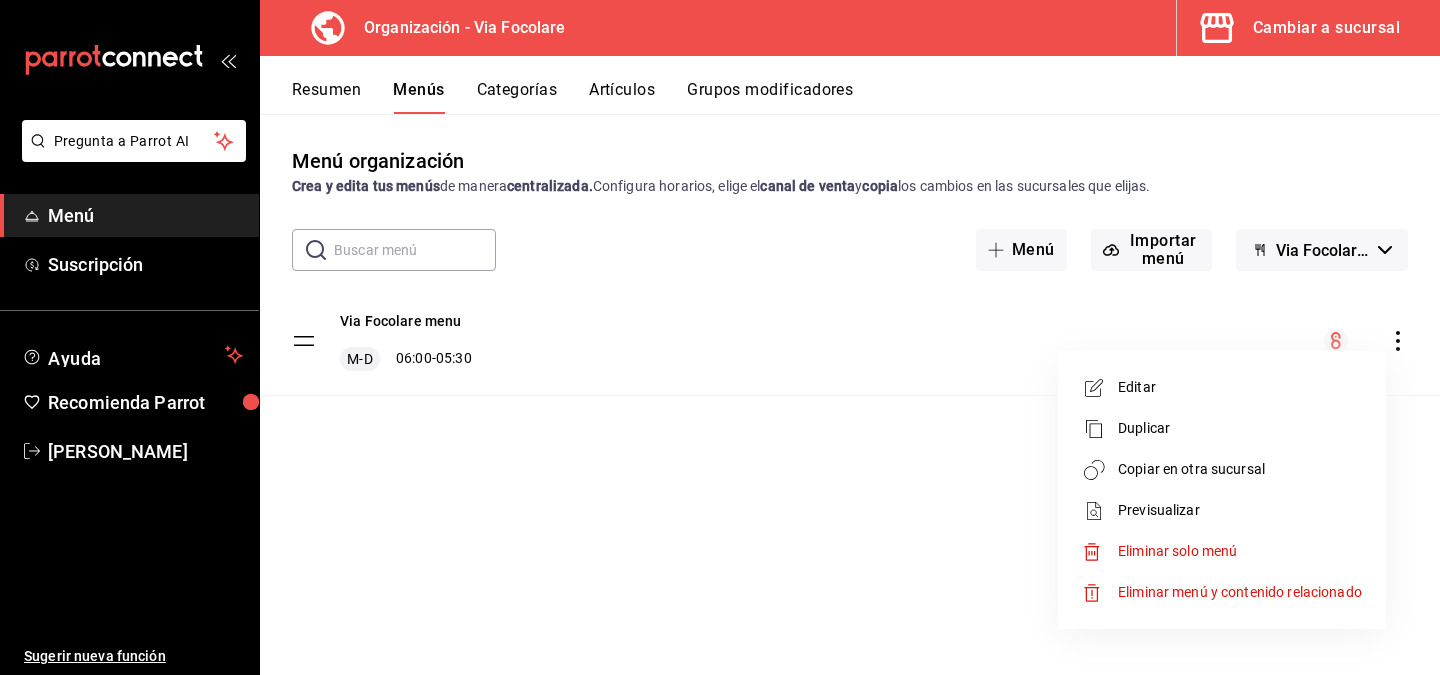 click on "Copiar en otra sucursal" at bounding box center [1240, 469] 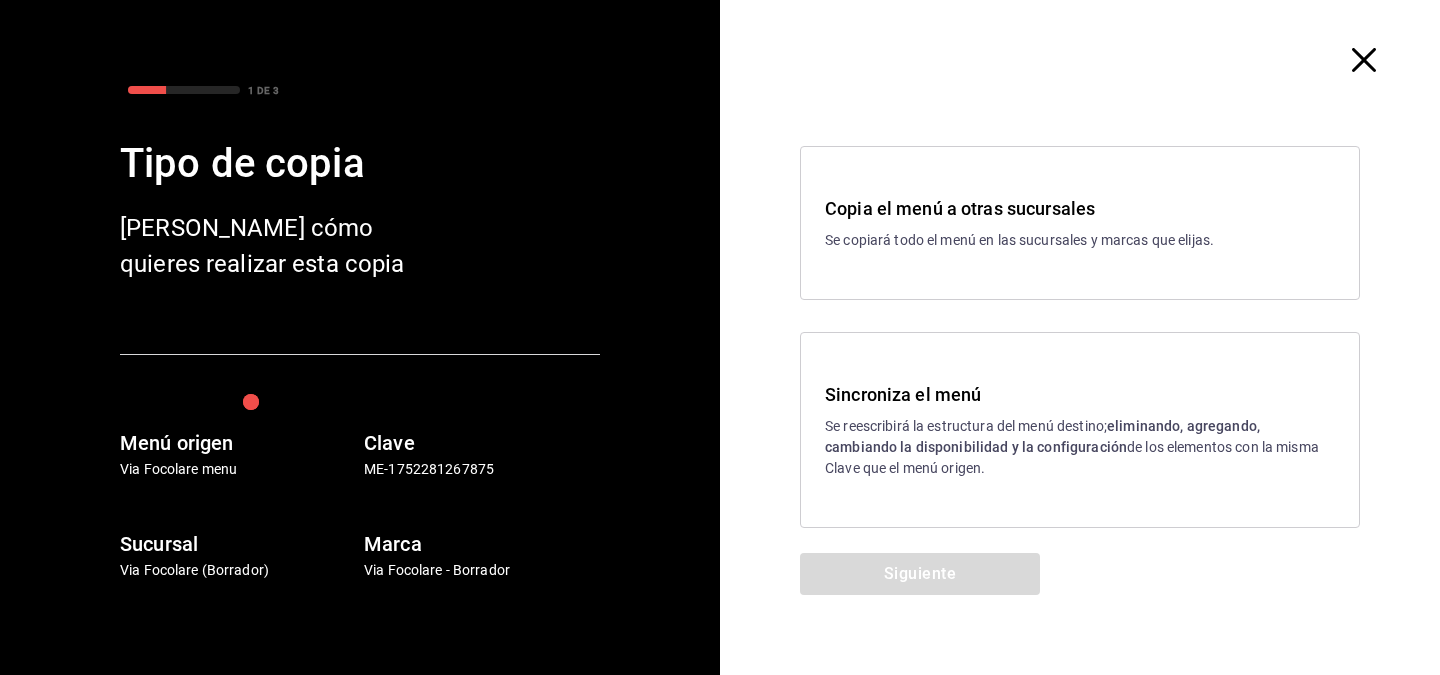 click on "Se reescribirá la estructura del menú destino;  eliminando, agregando, cambiando la disponibilidad y la configuración  de los elementos con la misma Clave que el menú origen." at bounding box center [1080, 447] 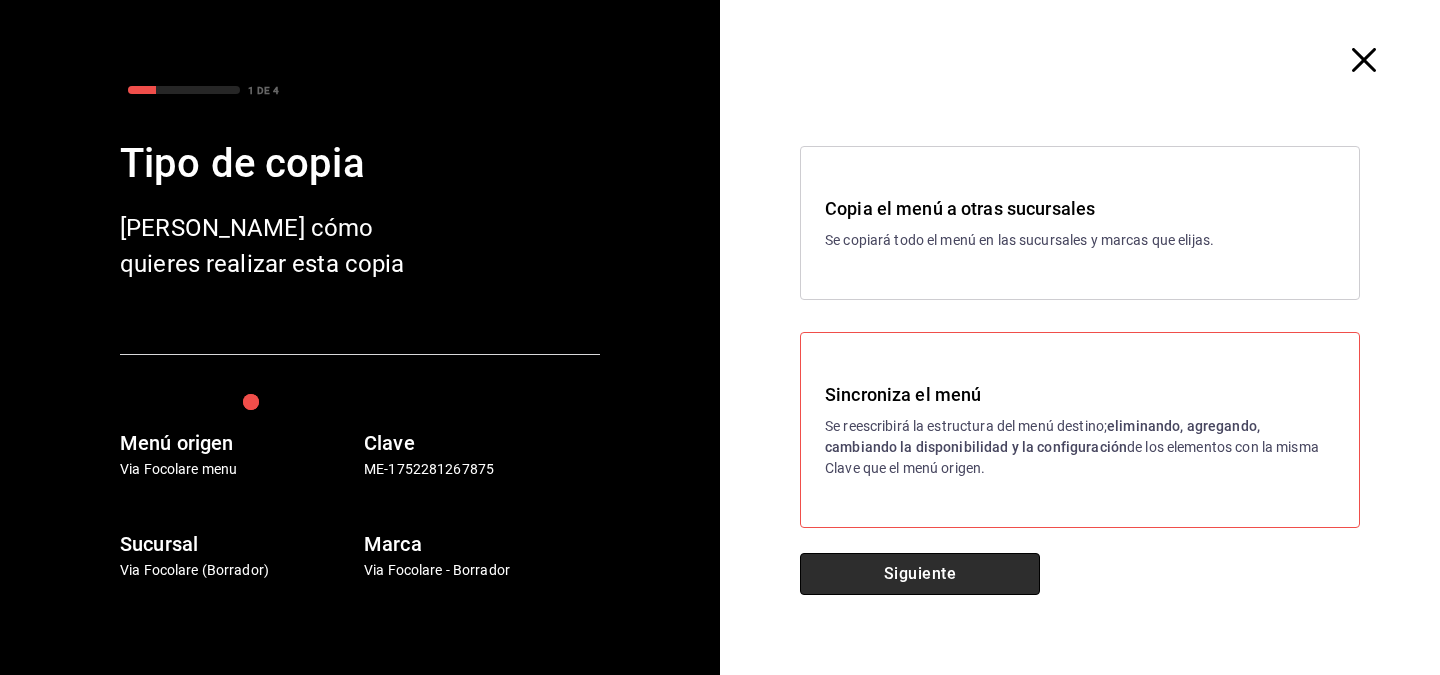click on "Siguiente" at bounding box center [920, 574] 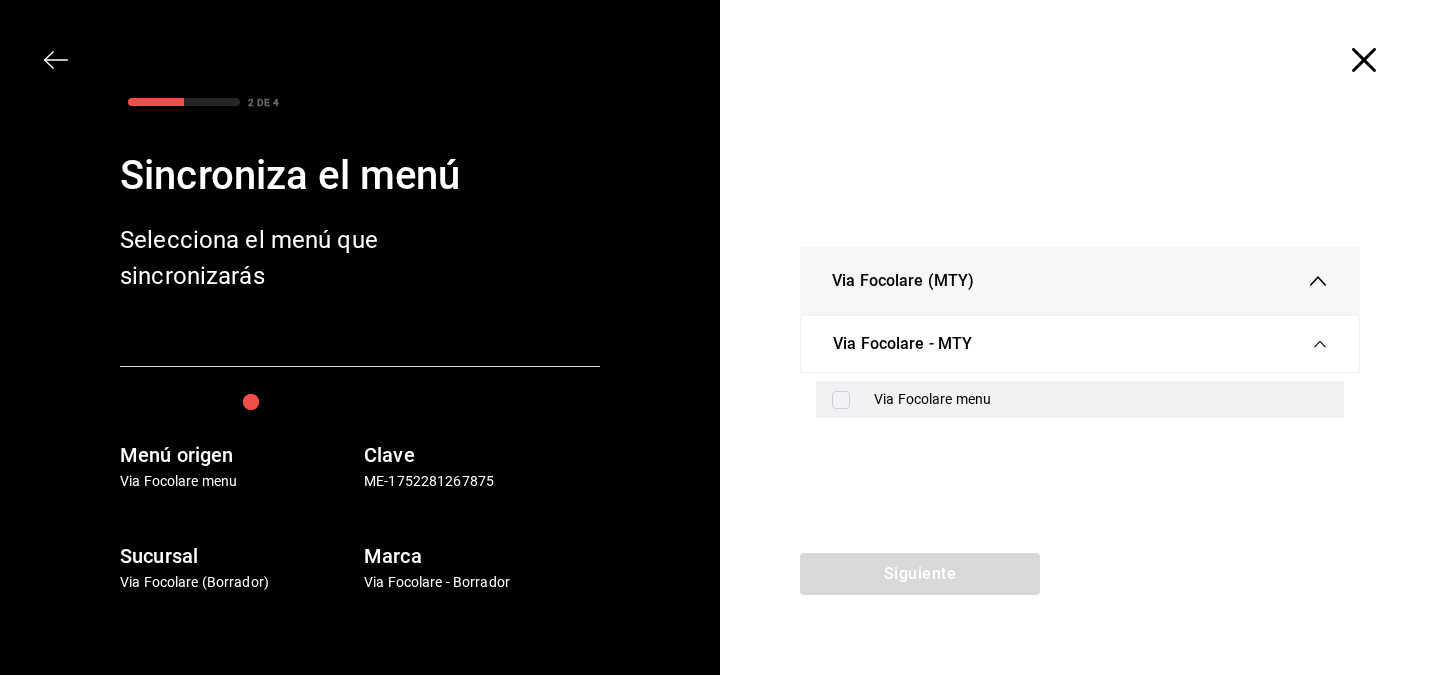 click at bounding box center (841, 400) 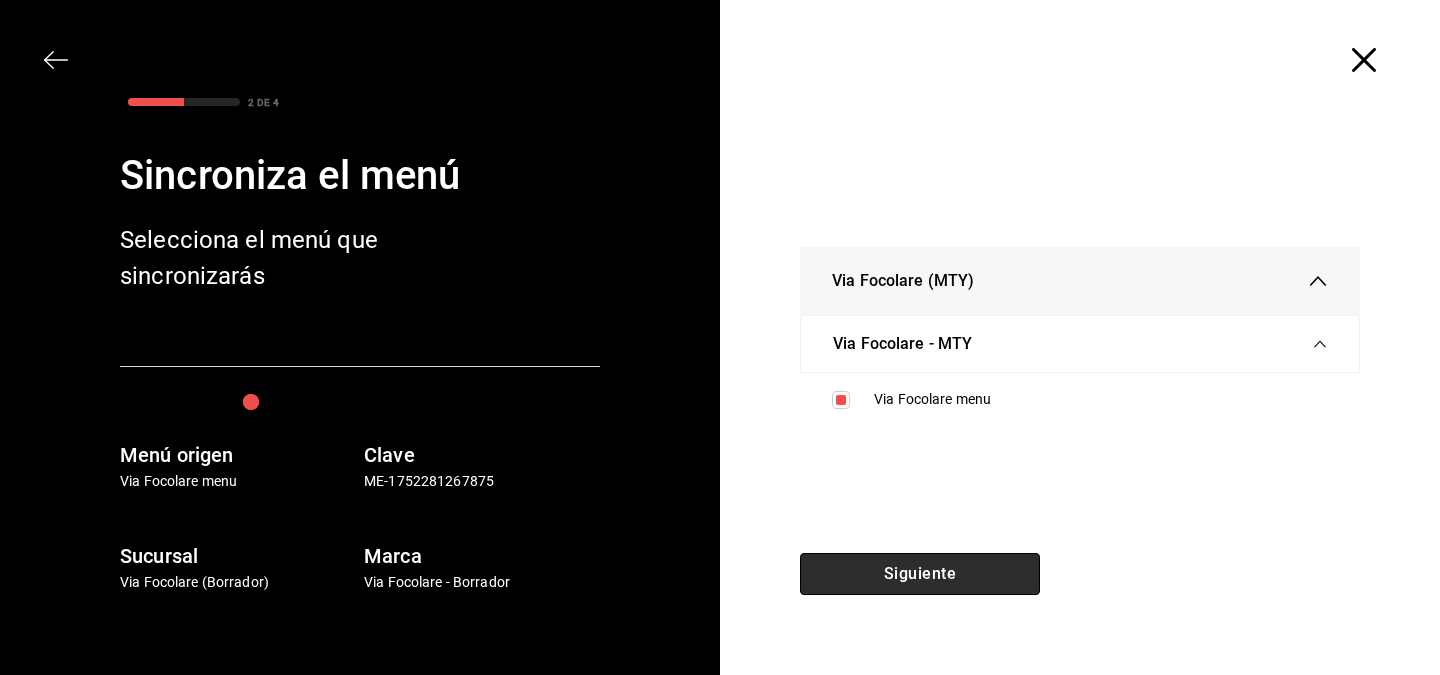 click on "Siguiente" at bounding box center (920, 574) 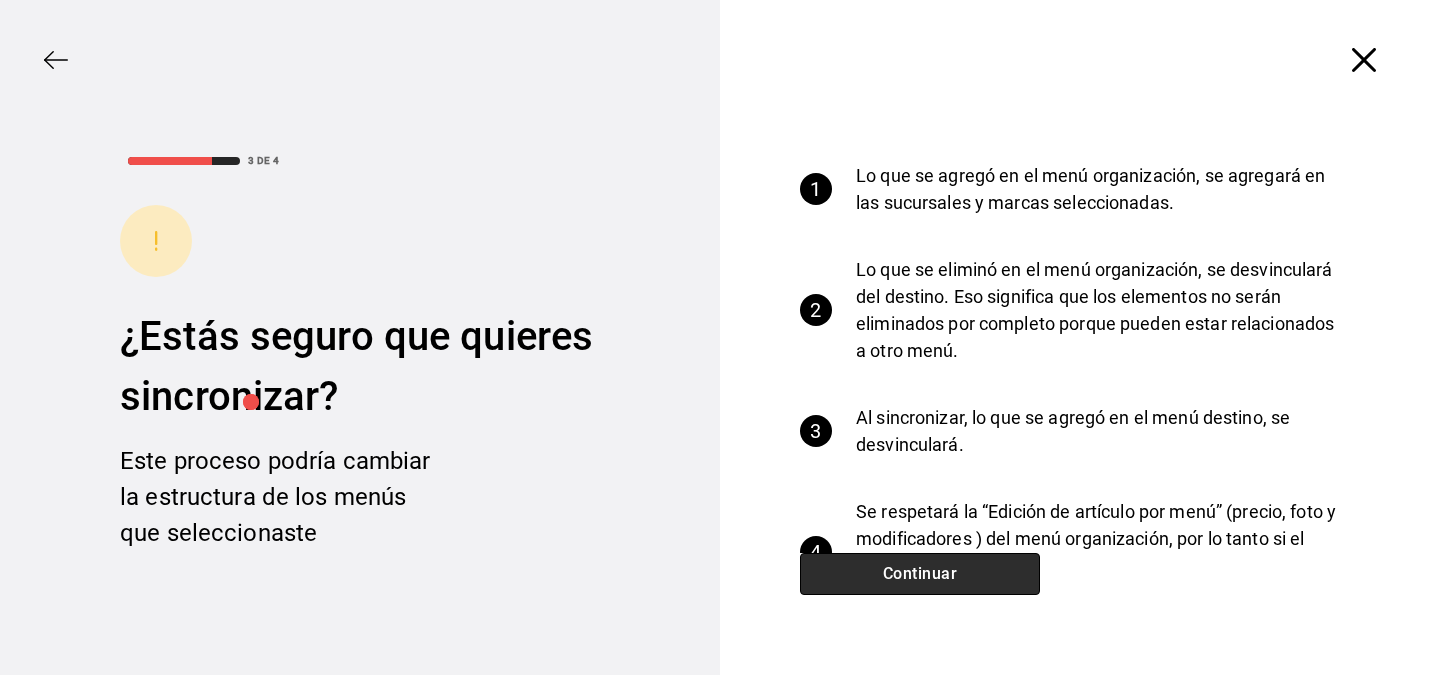 click on "Continuar" at bounding box center [920, 574] 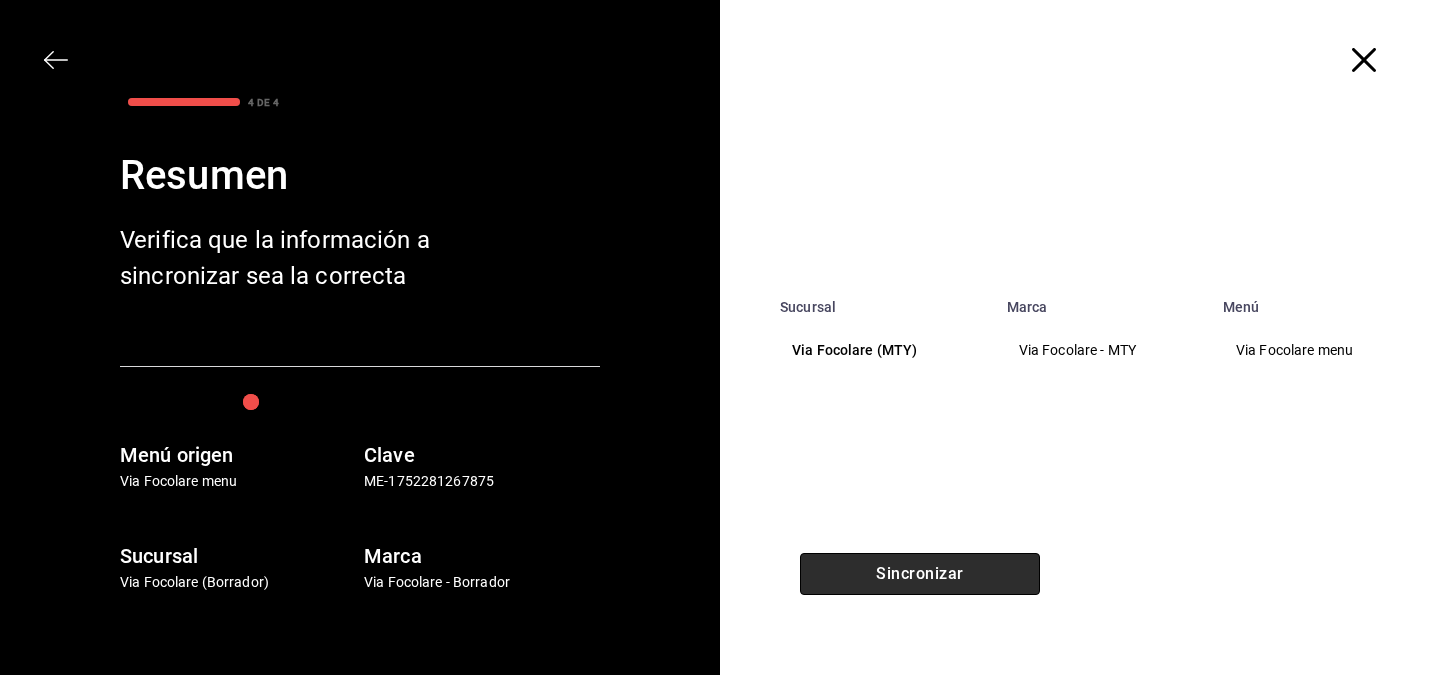 click on "Sincronizar" at bounding box center (920, 574) 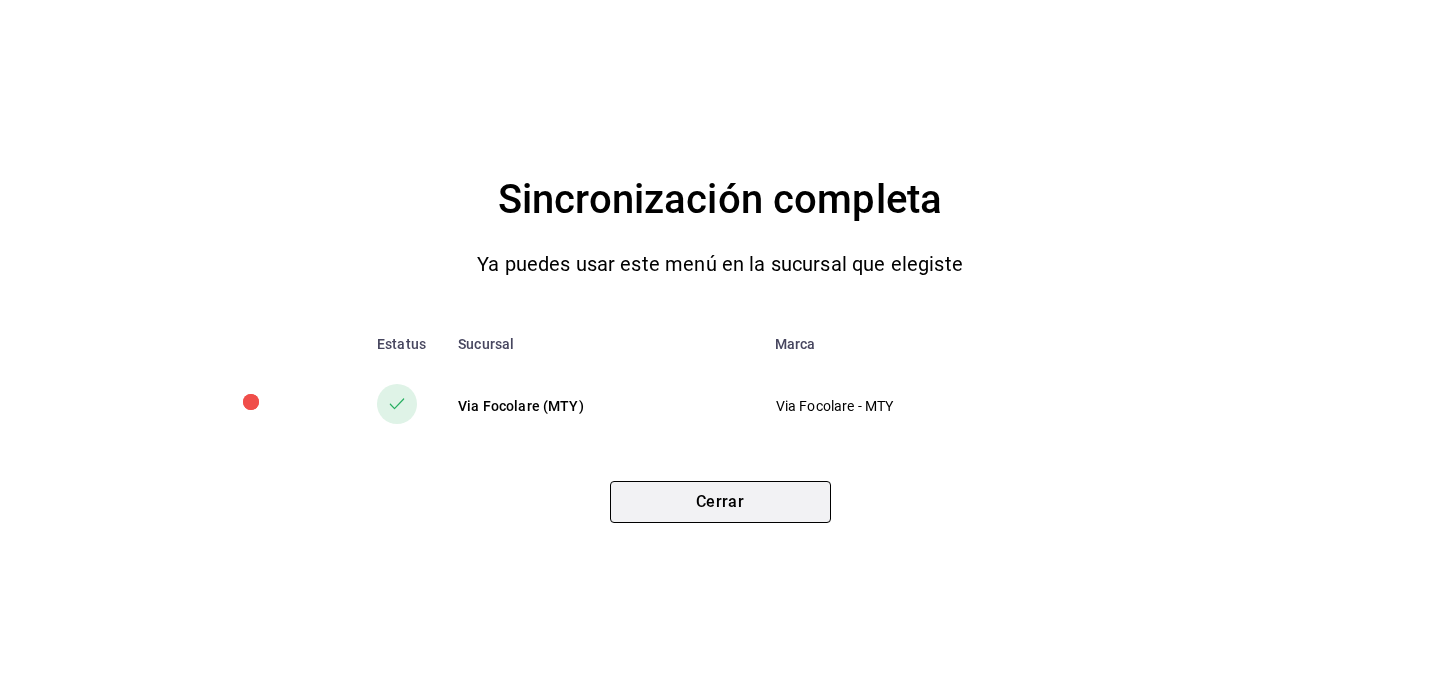 click on "Cerrar" at bounding box center [720, 502] 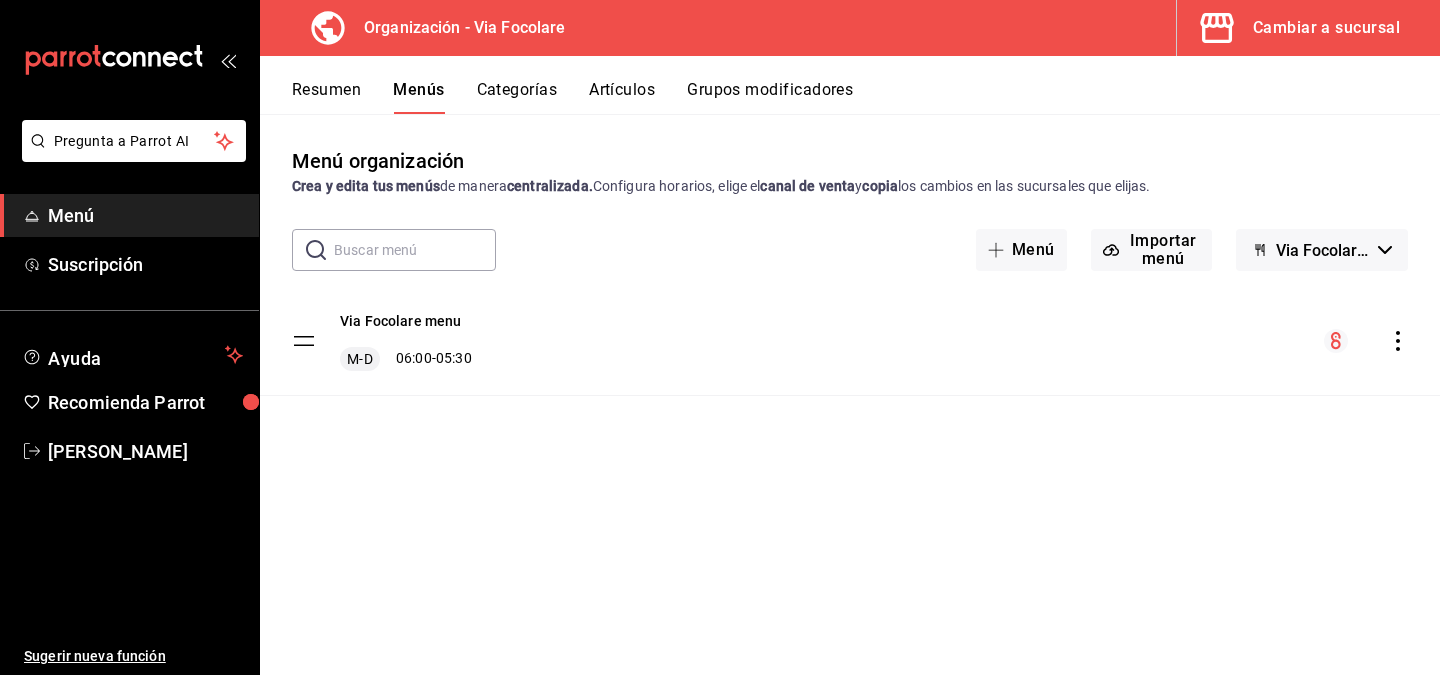 click on "Cambiar a sucursal" at bounding box center (1326, 28) 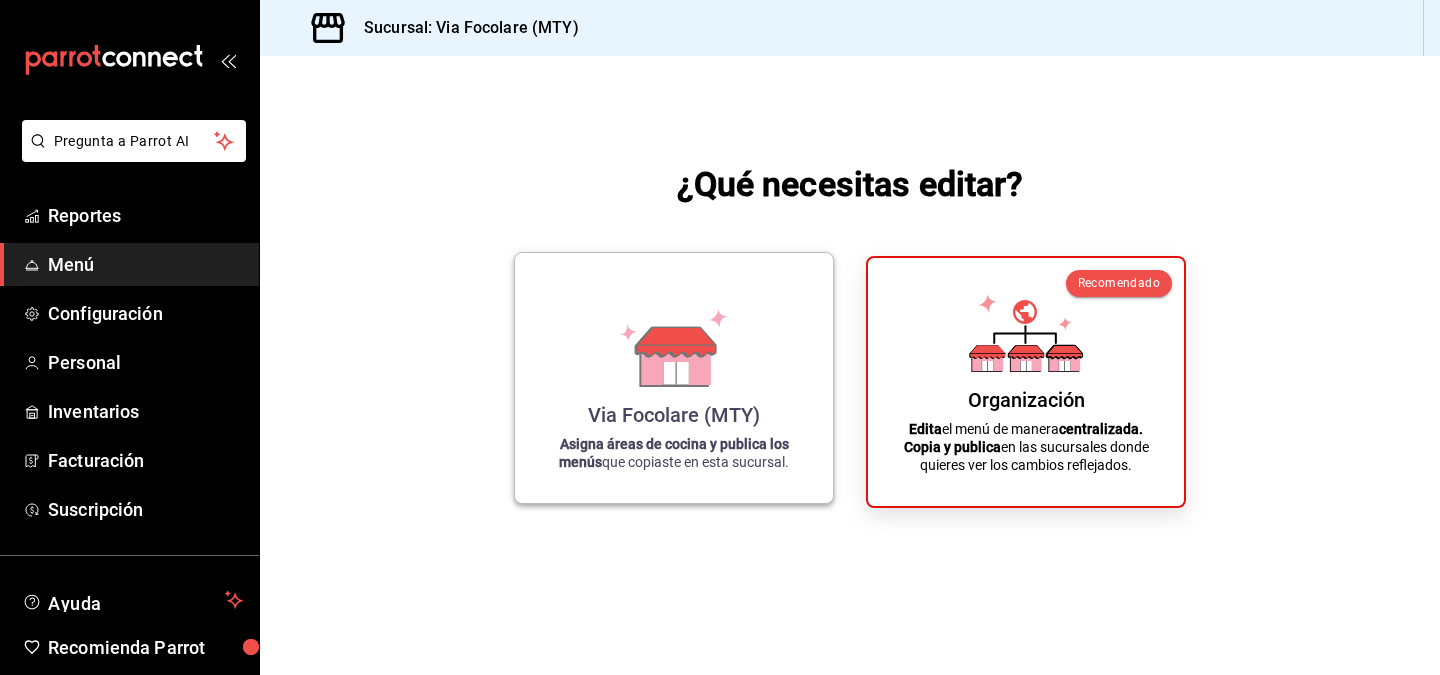 click on "Via Focolare (MTY) Asigna áreas de cocina y publica los menús  que copiaste en esta sucursal." at bounding box center [674, 378] 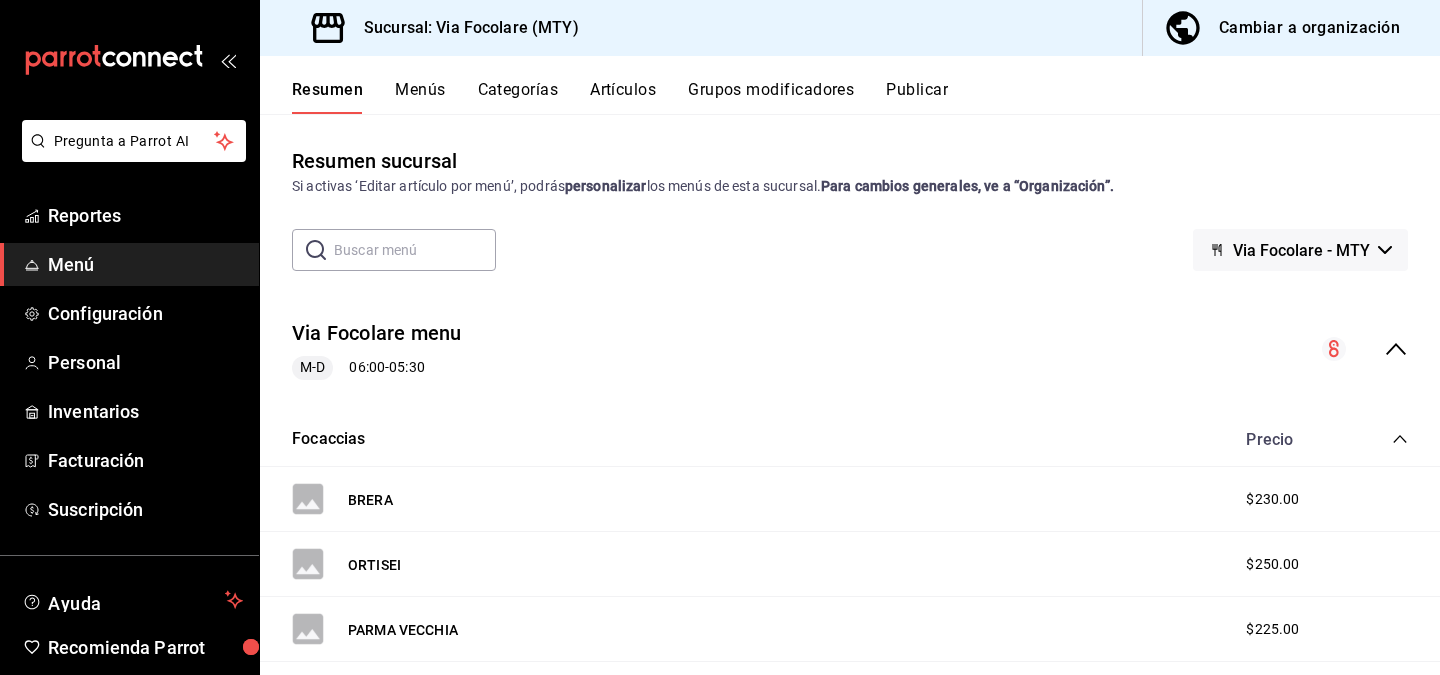 click on "Menús" at bounding box center [420, 97] 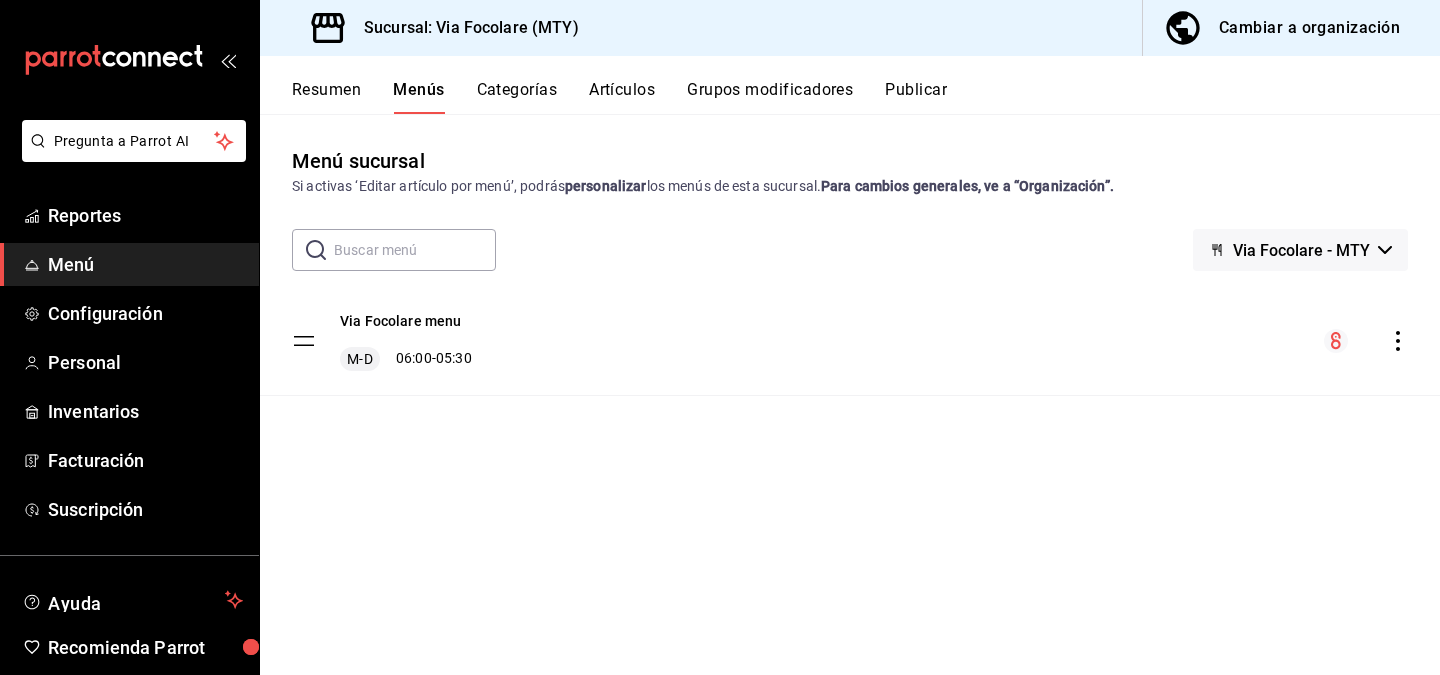 click on "Publicar" at bounding box center [916, 97] 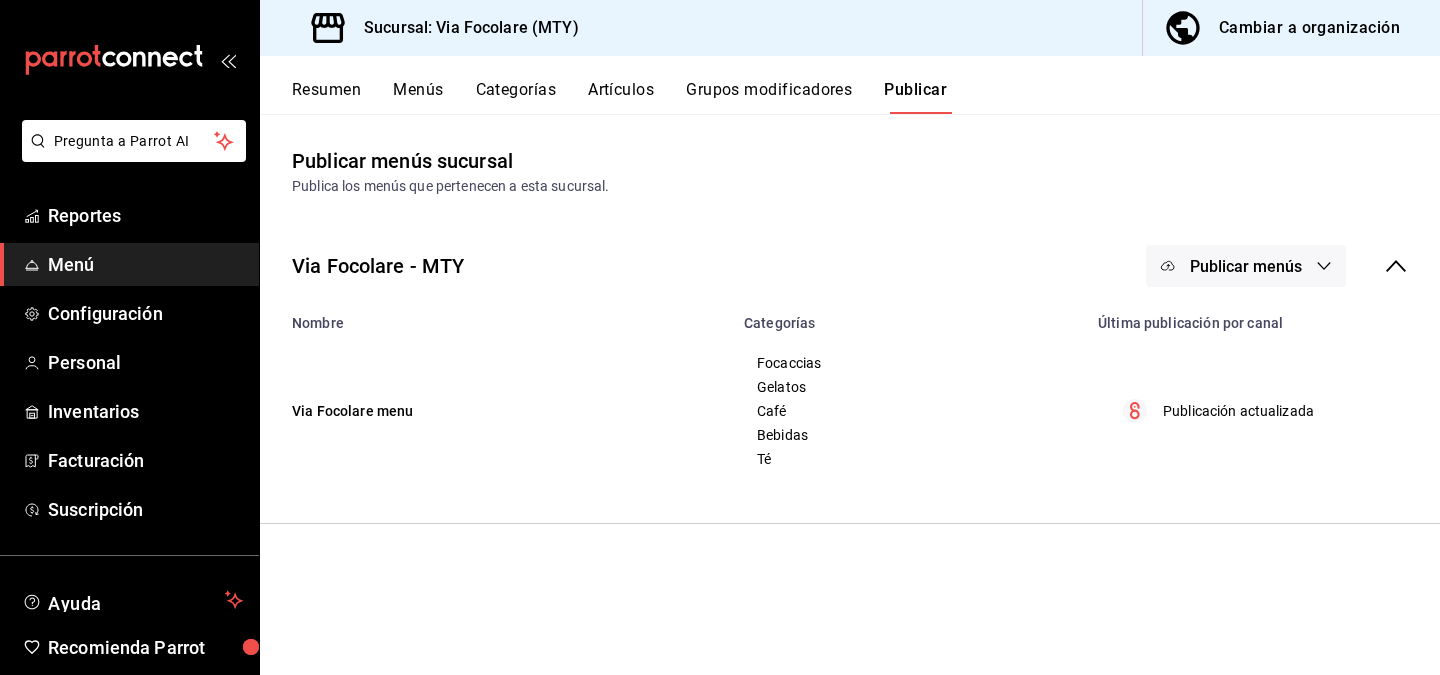 click on "Artículos" at bounding box center [621, 97] 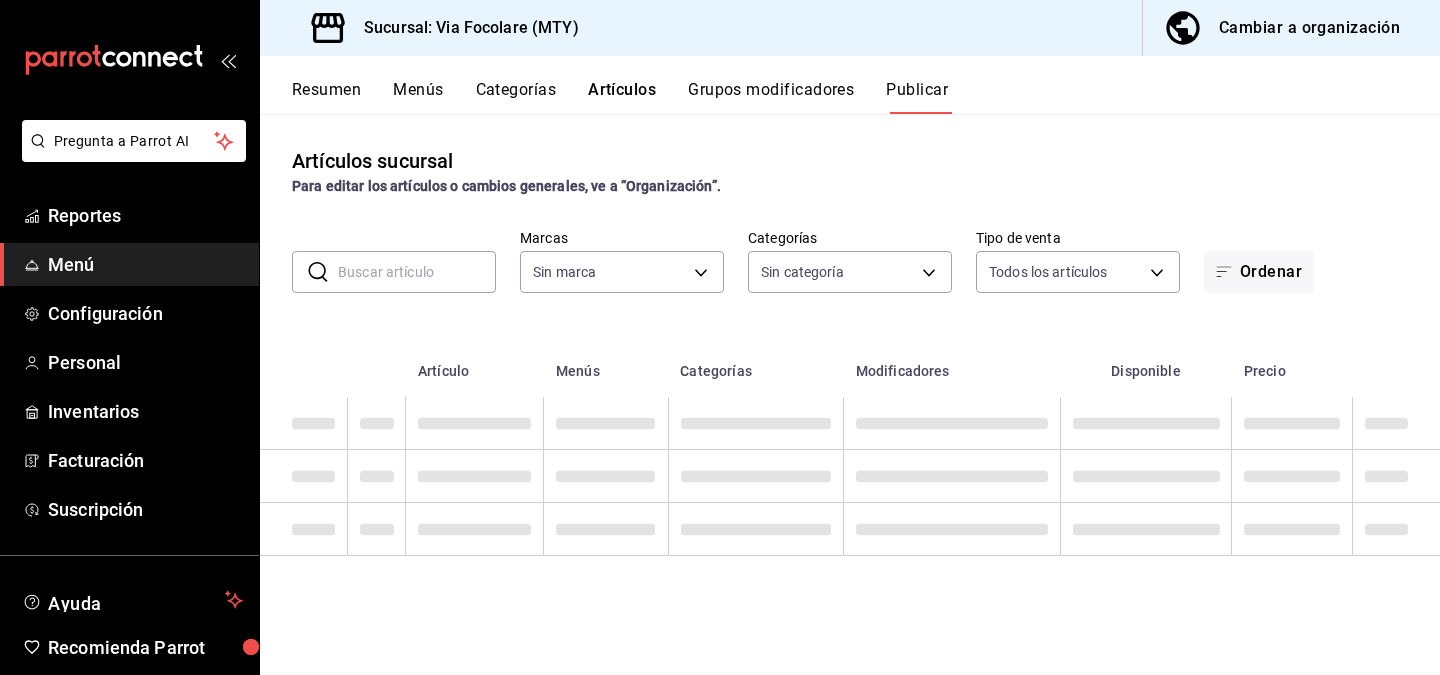 type on "94fea4e2-7294-4818-b9af-73378d90a9d7" 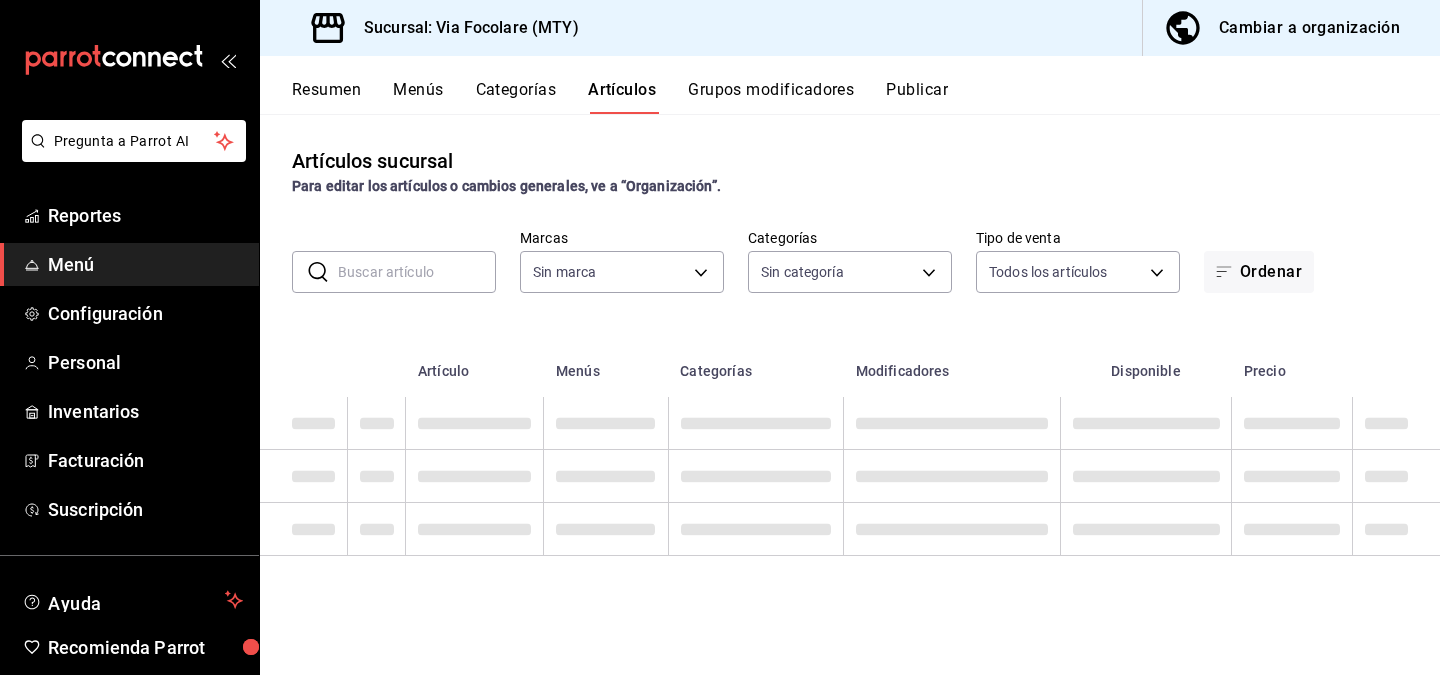 type 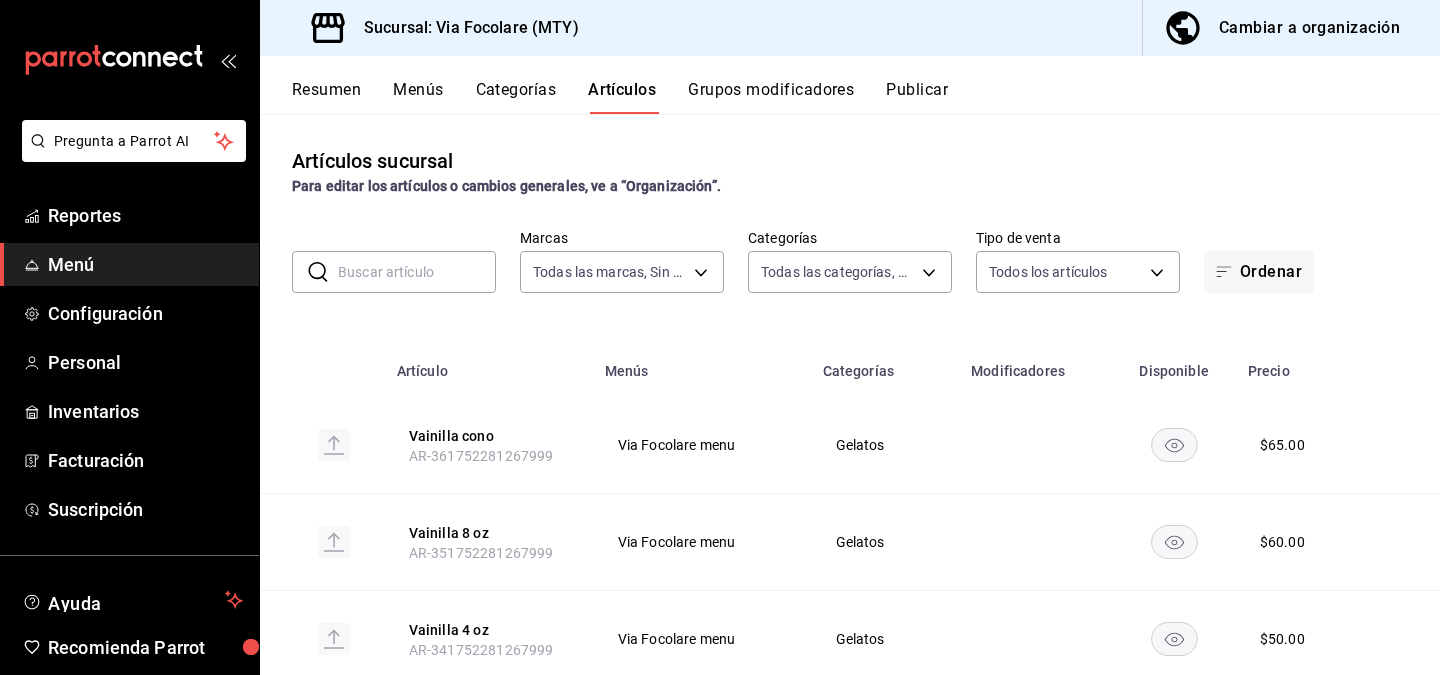click on "Categorías" at bounding box center (516, 97) 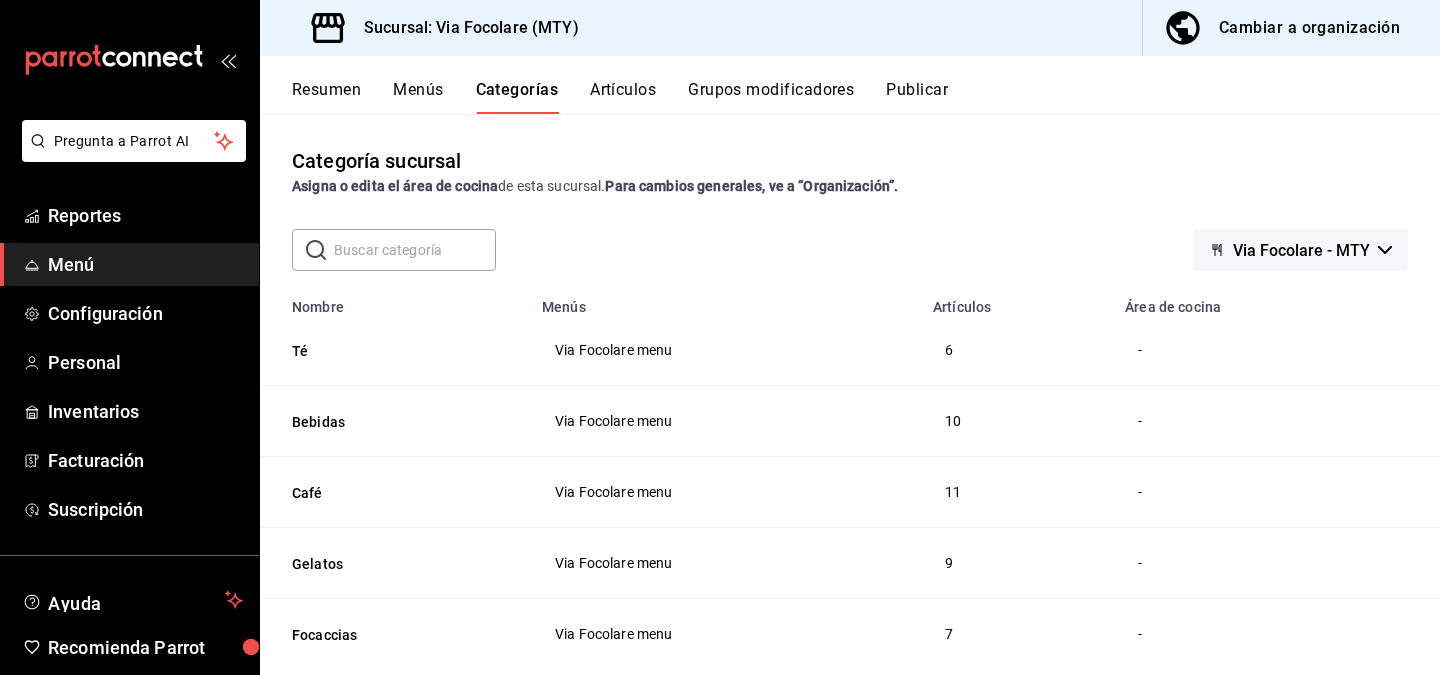 click on "Menús" at bounding box center [418, 97] 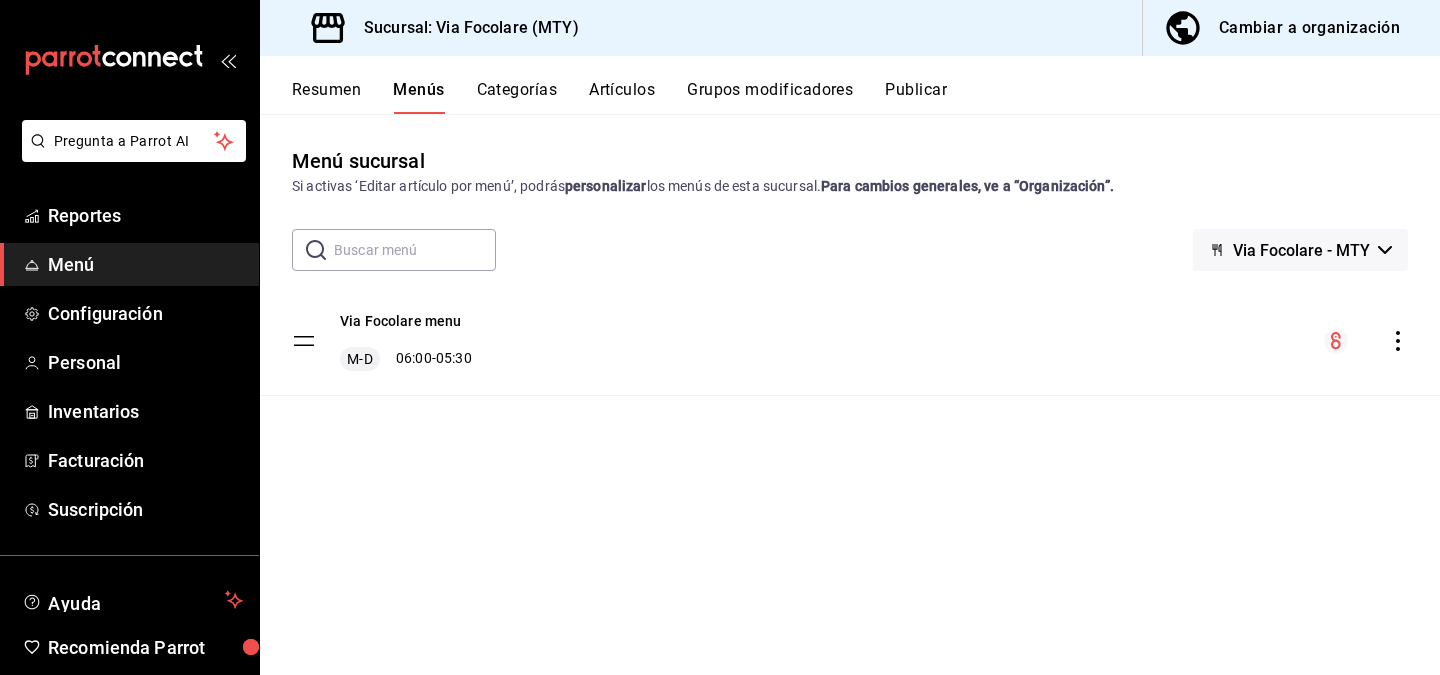 click on "Via Focolare menu M-D 06:00  -  05:30" at bounding box center [850, 341] 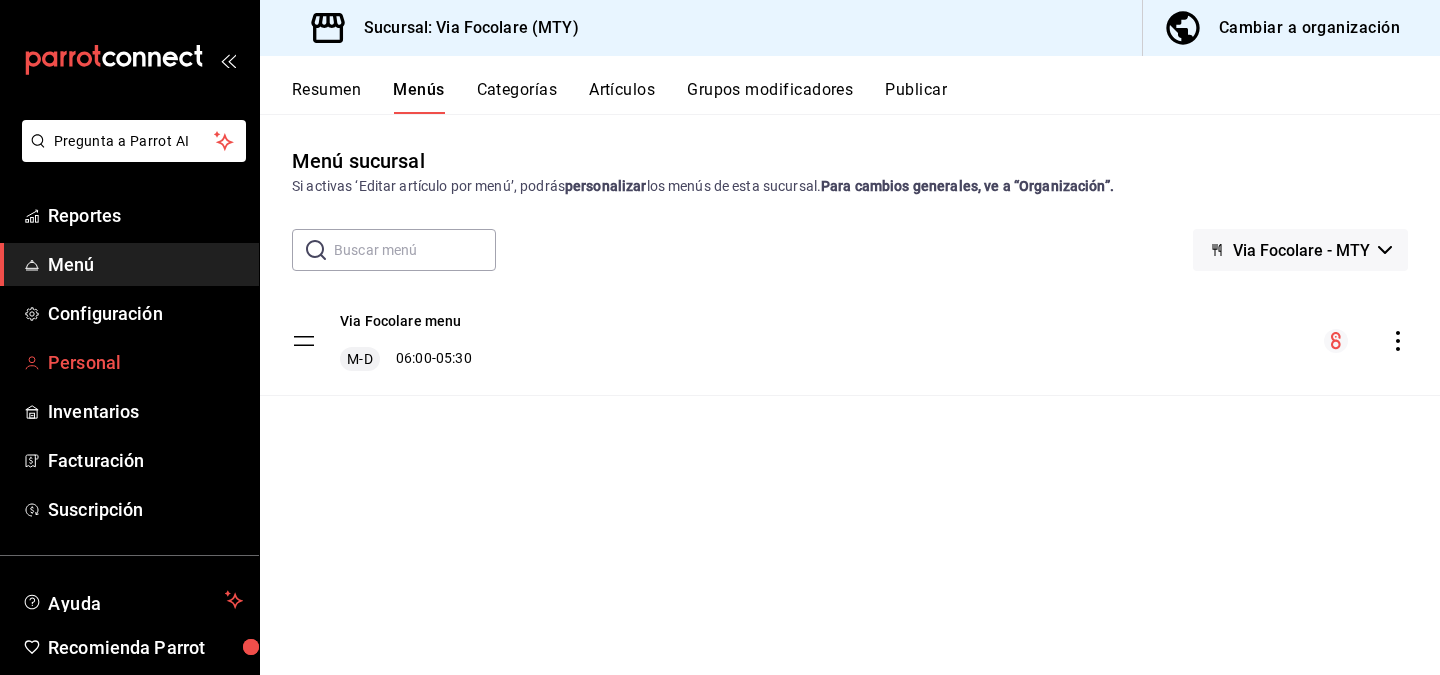 click on "Personal" at bounding box center (129, 362) 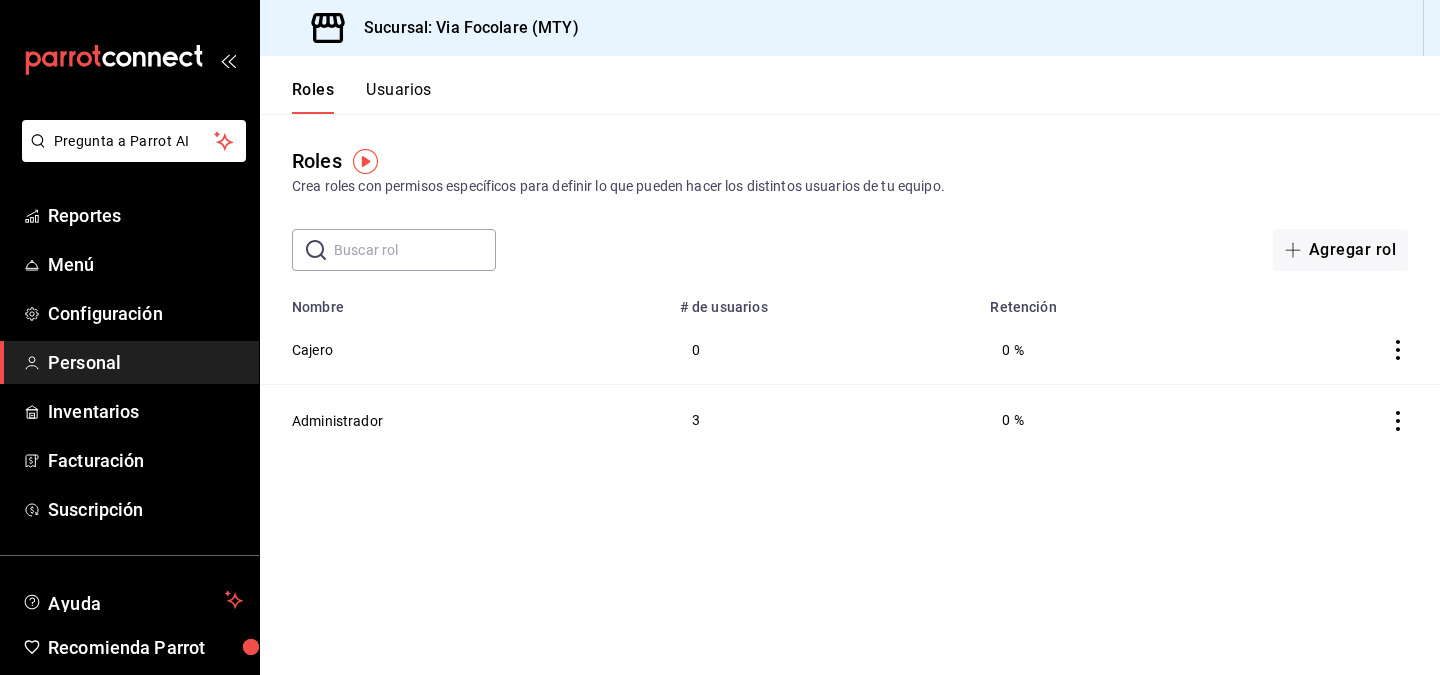 click 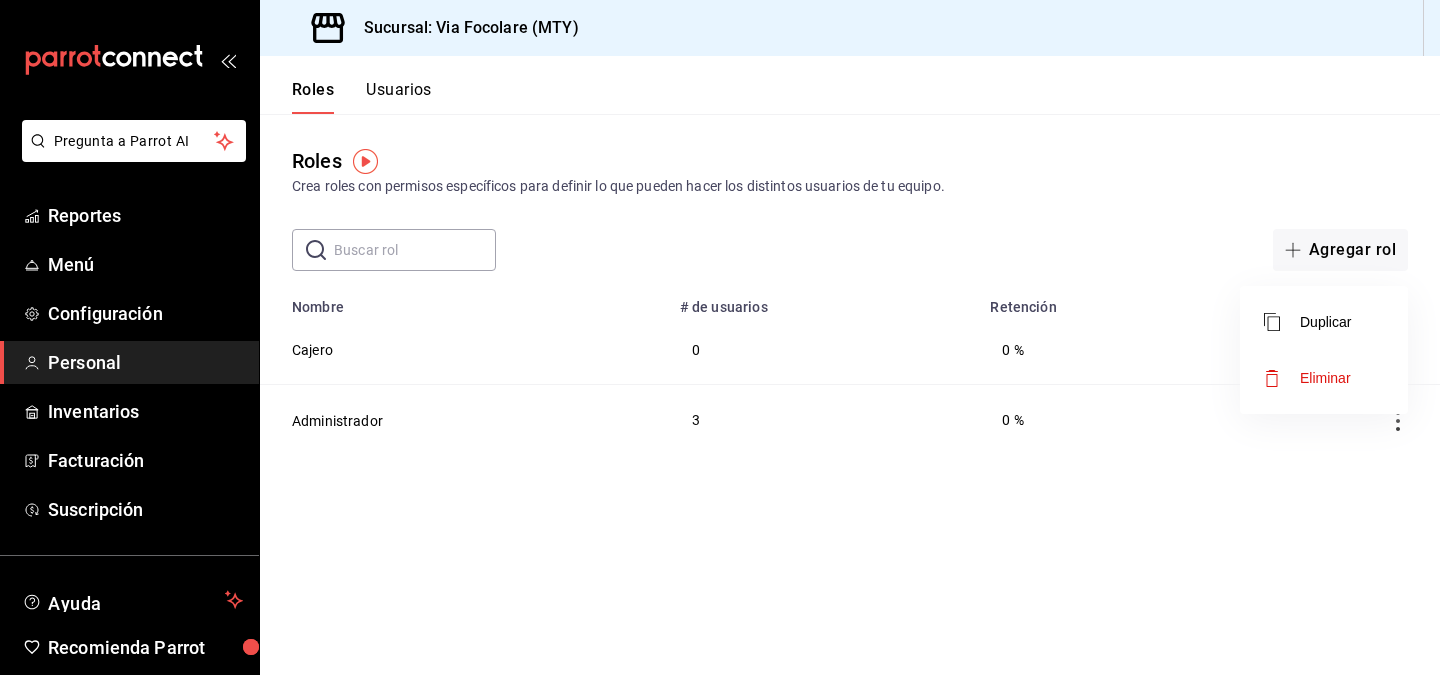 click at bounding box center (720, 337) 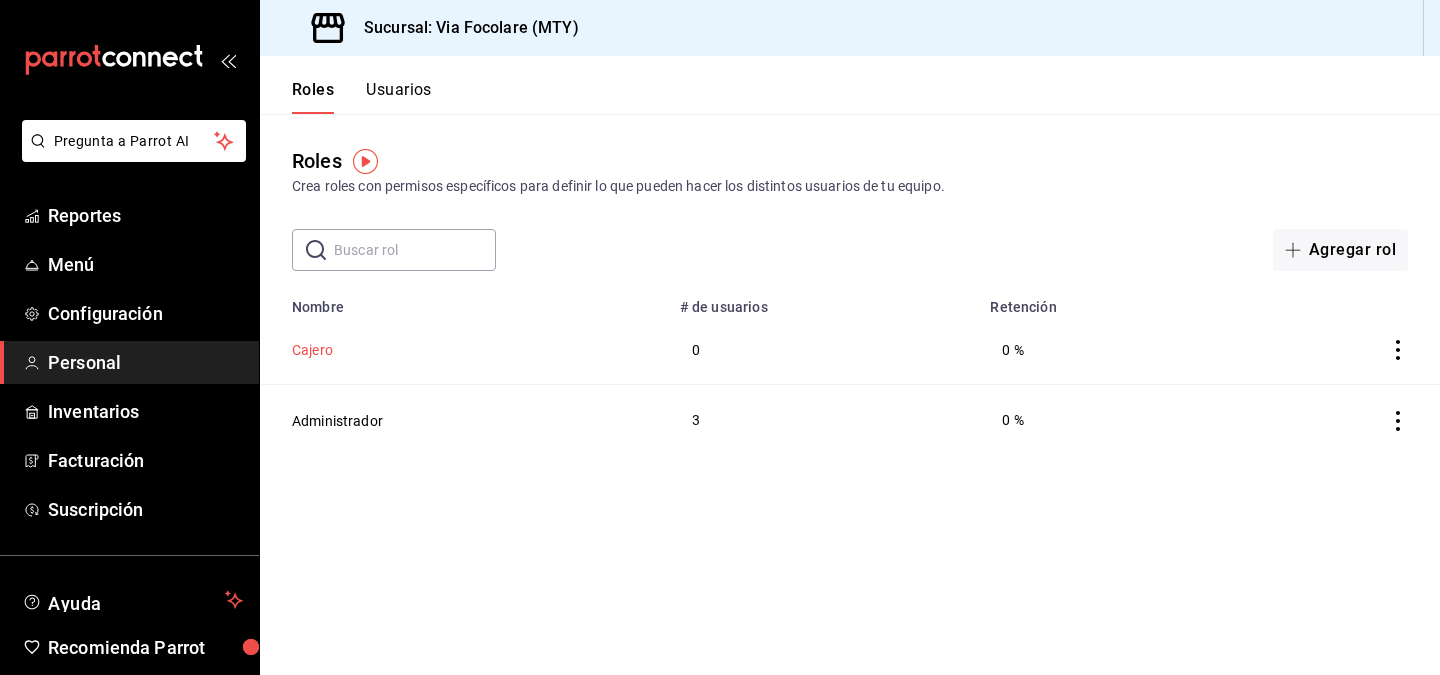 click on "Cajero" at bounding box center [312, 350] 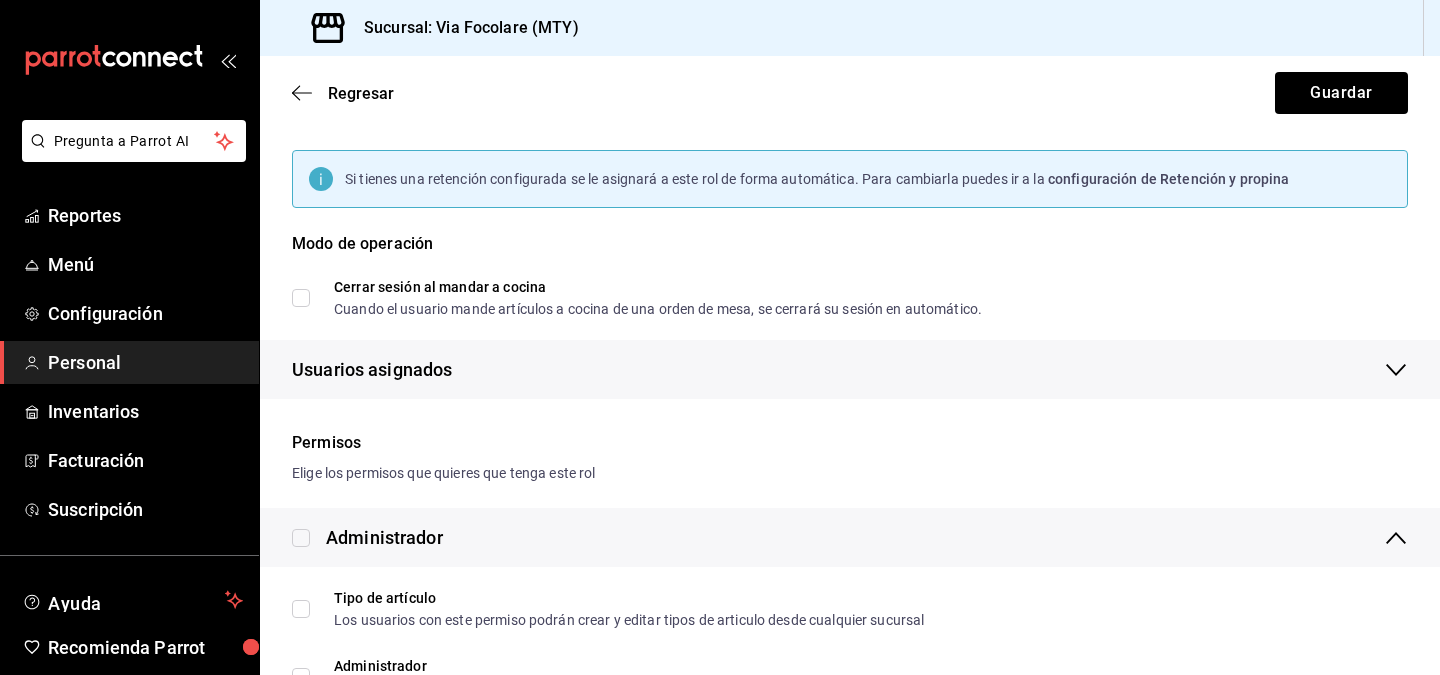 scroll, scrollTop: 0, scrollLeft: 0, axis: both 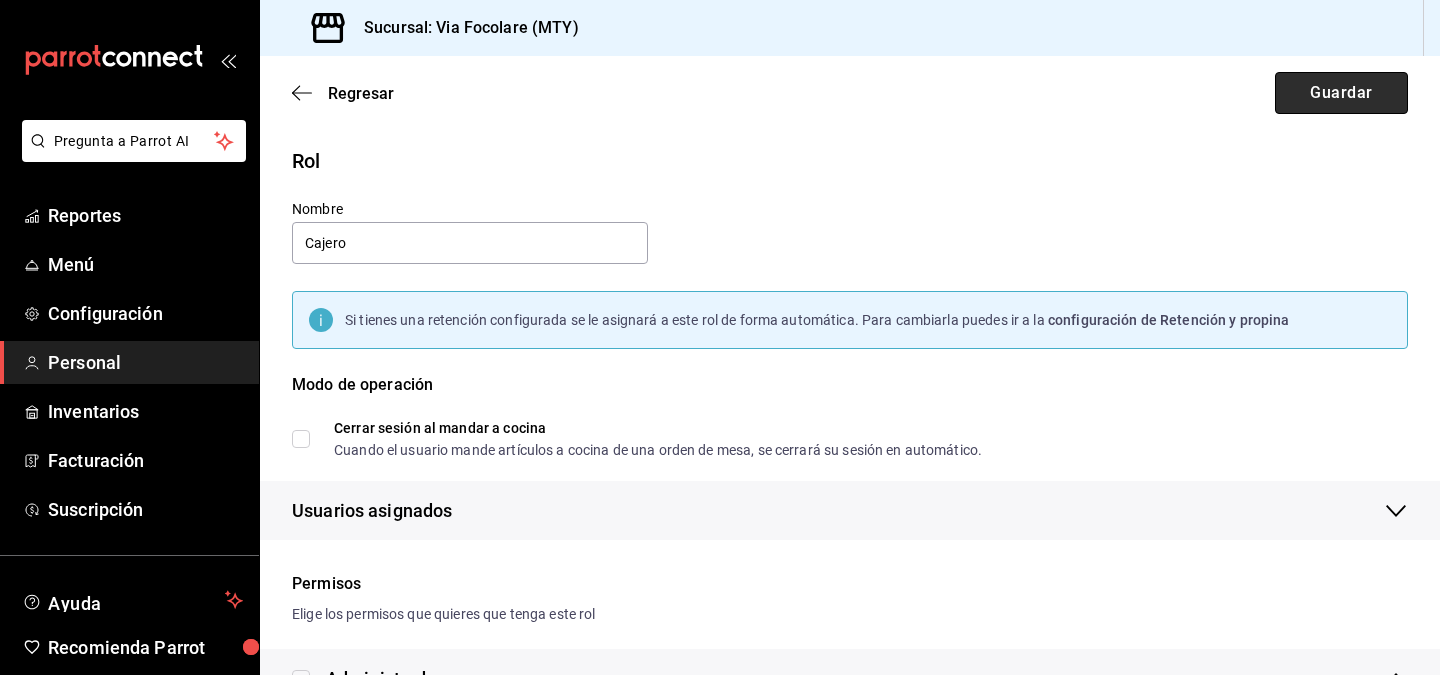 click on "Guardar" at bounding box center [1341, 93] 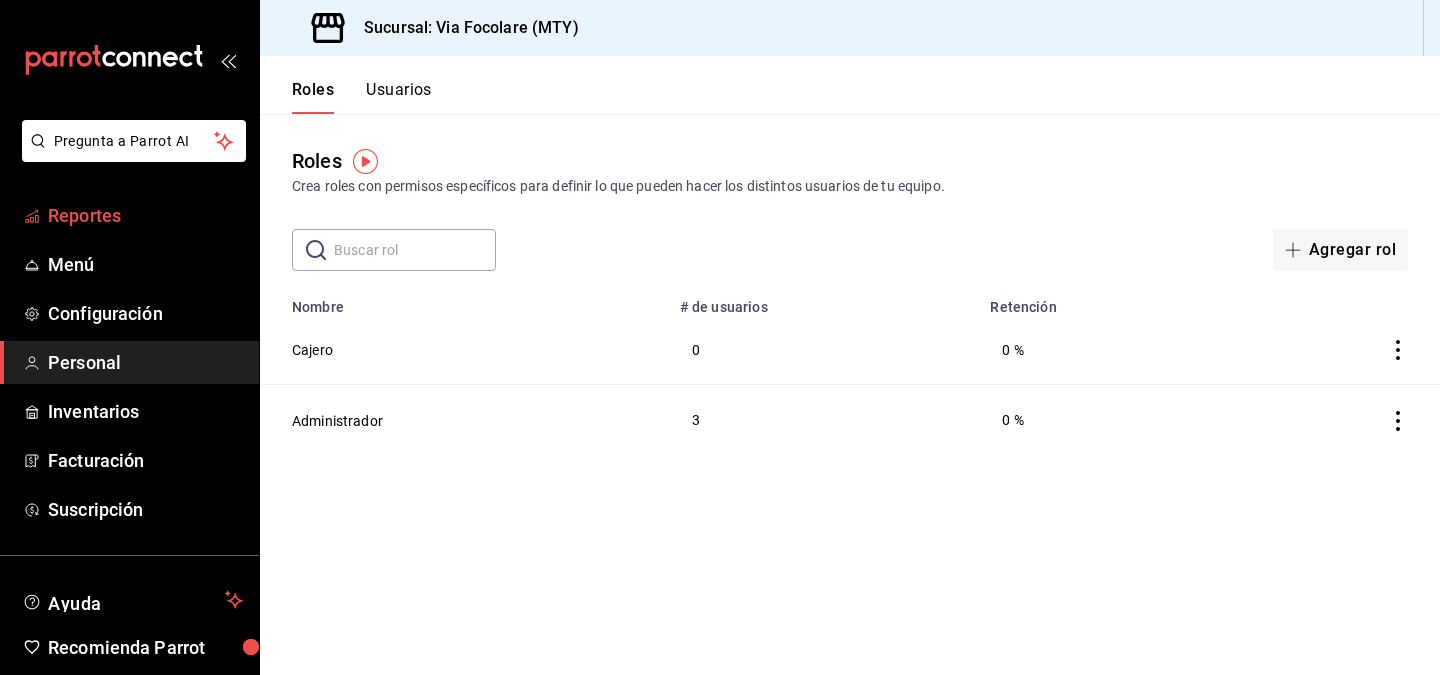 click on "Reportes" at bounding box center [145, 215] 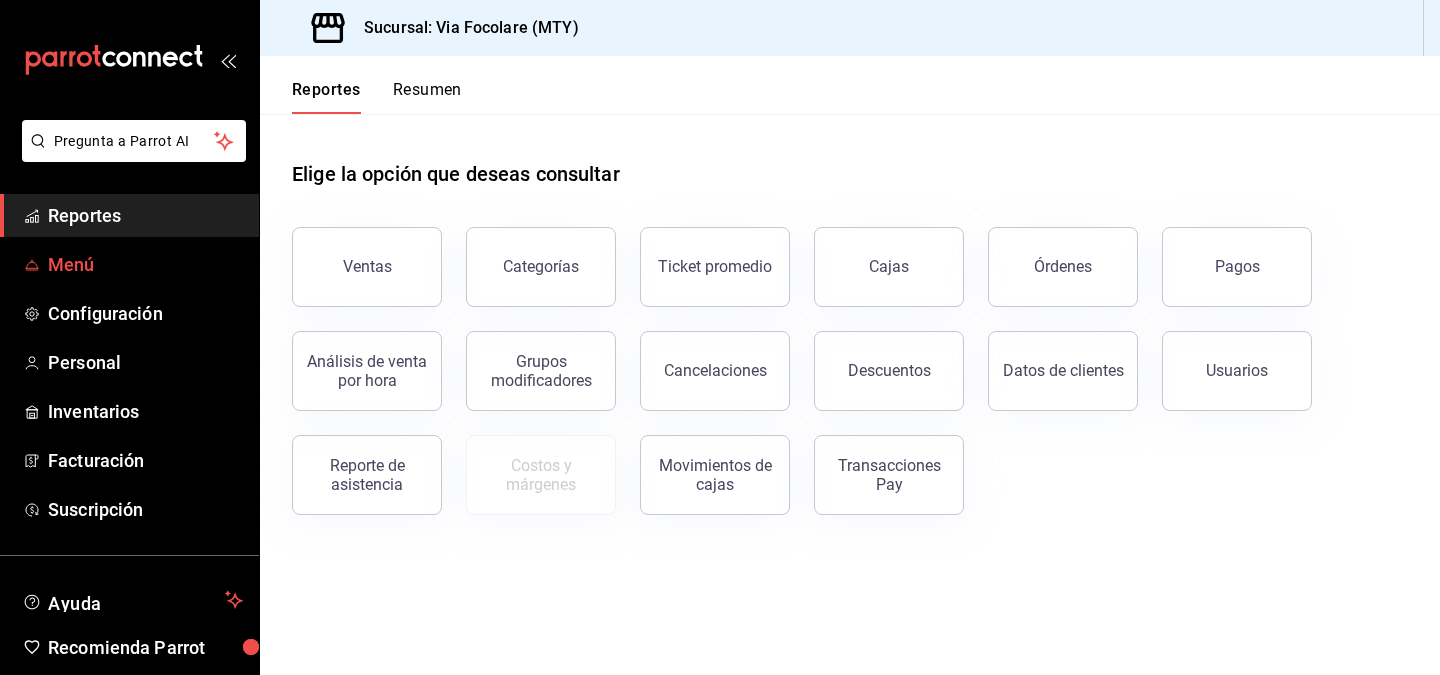 click on "Menú" at bounding box center [145, 264] 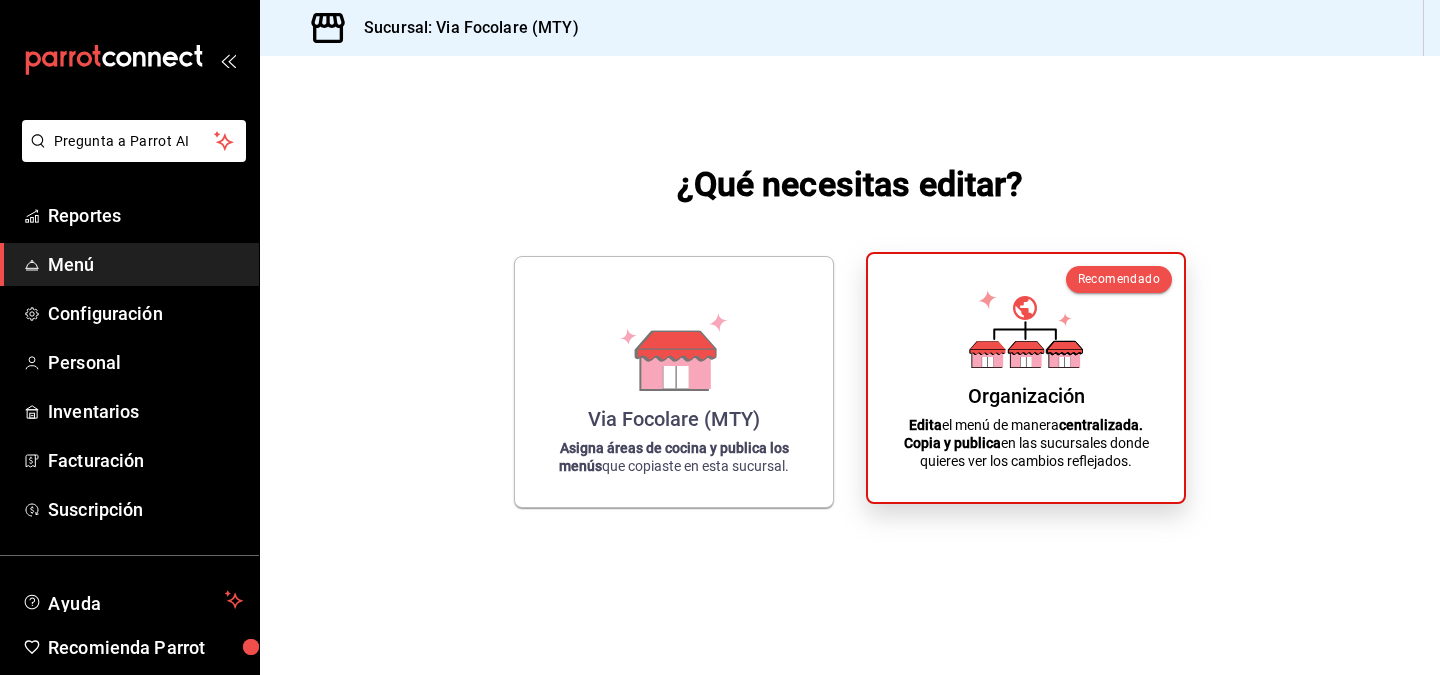 click on "Organización" at bounding box center [1026, 396] 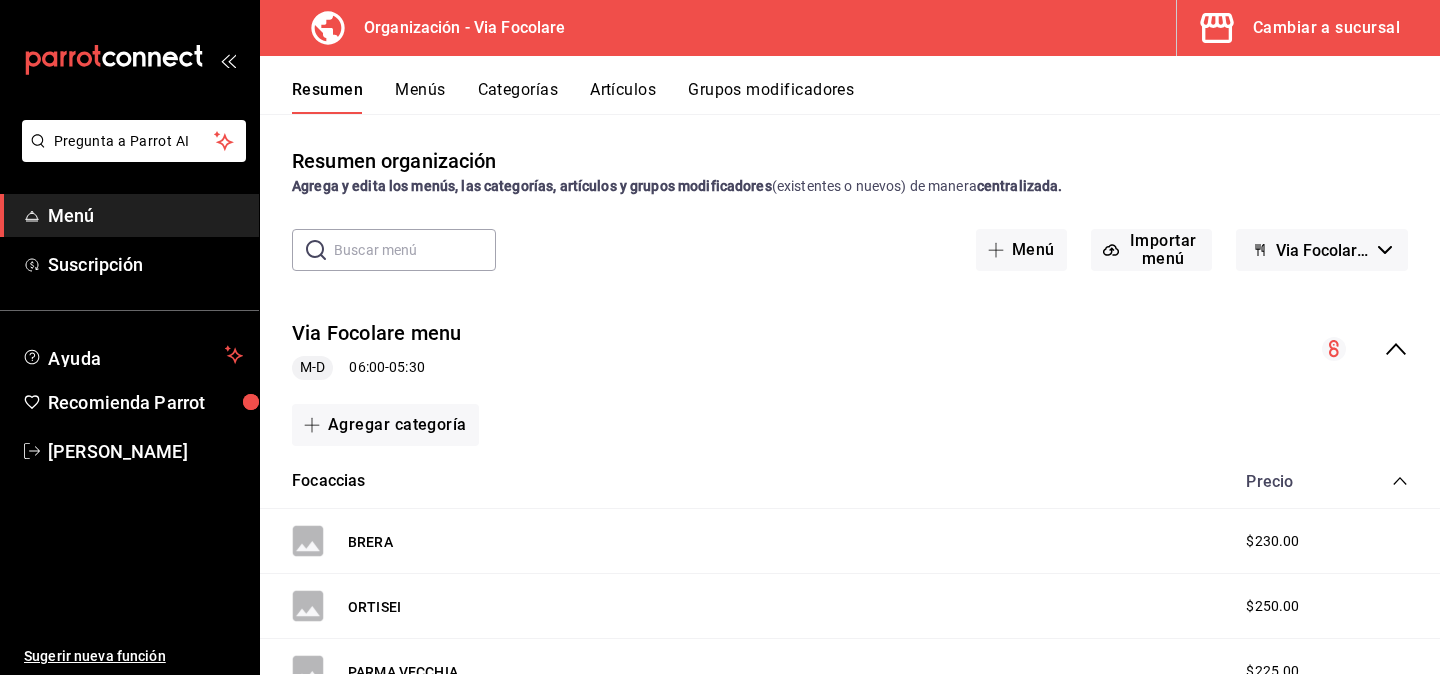 click 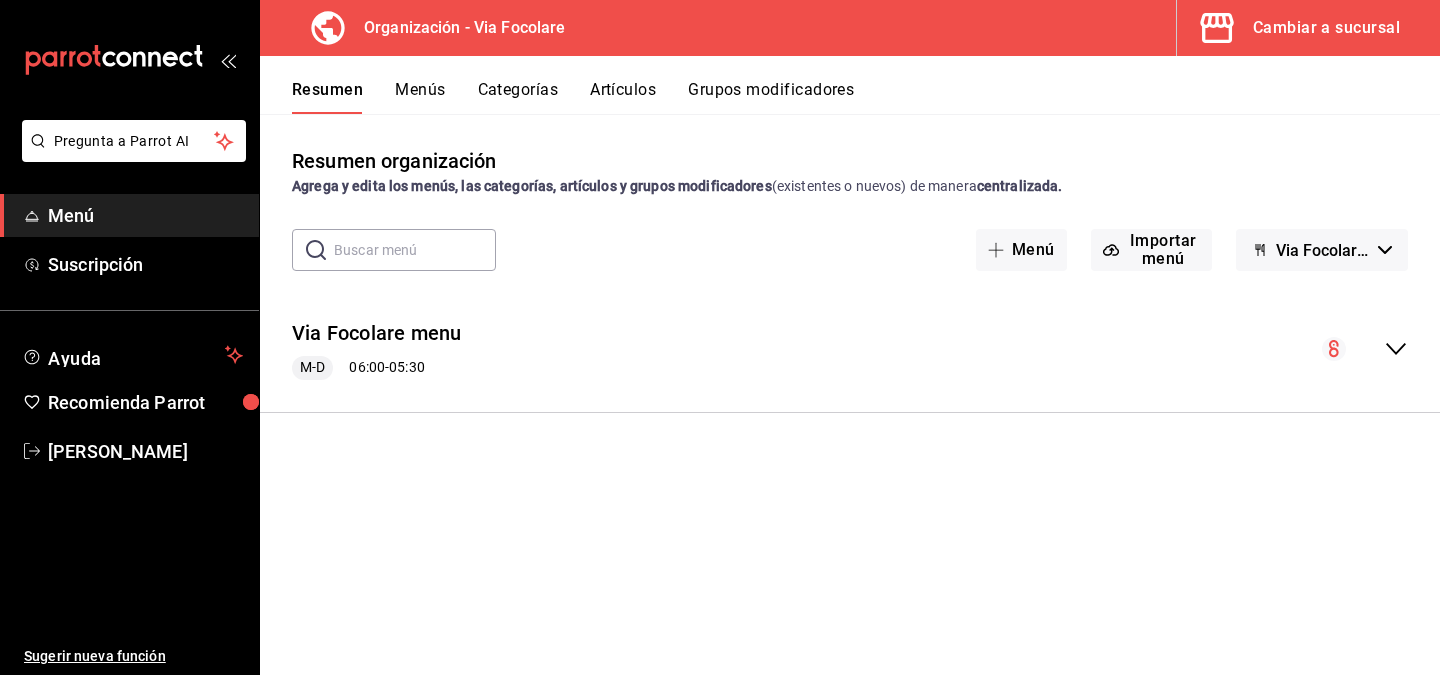 click on "Menús" at bounding box center [420, 97] 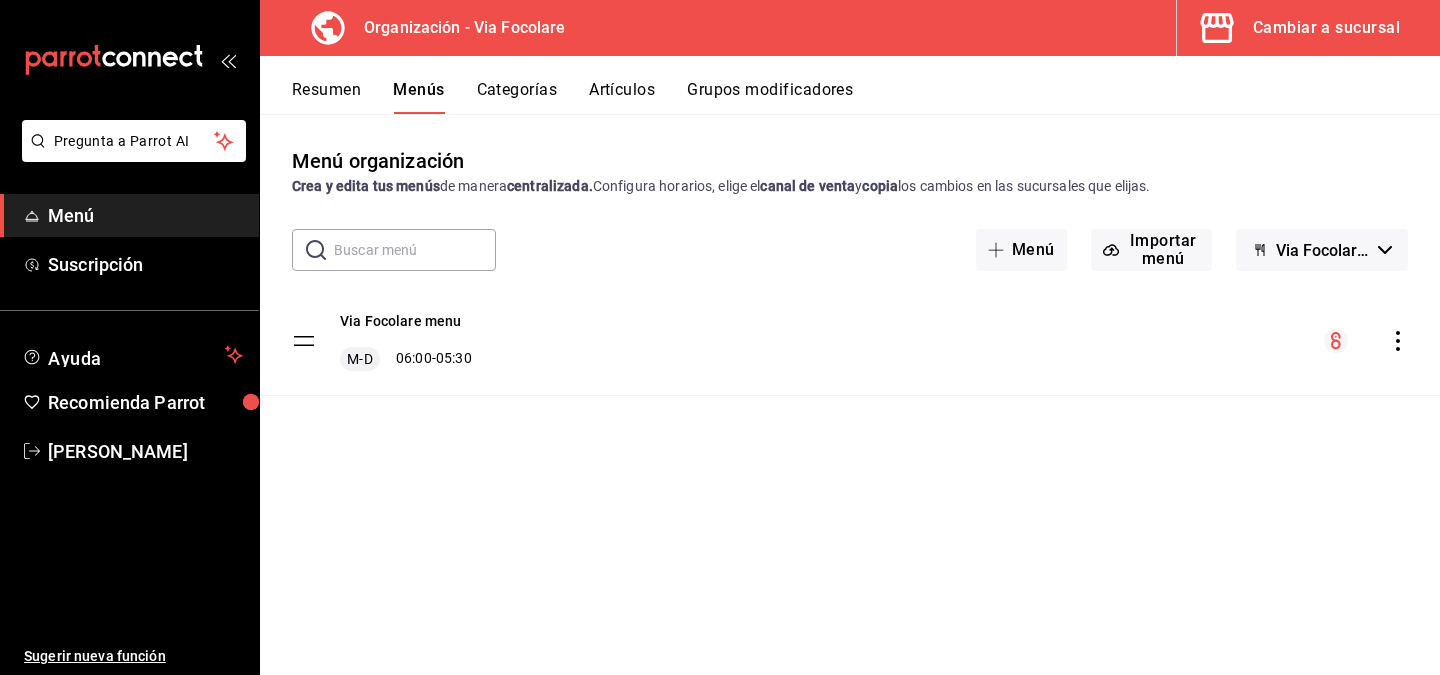 click 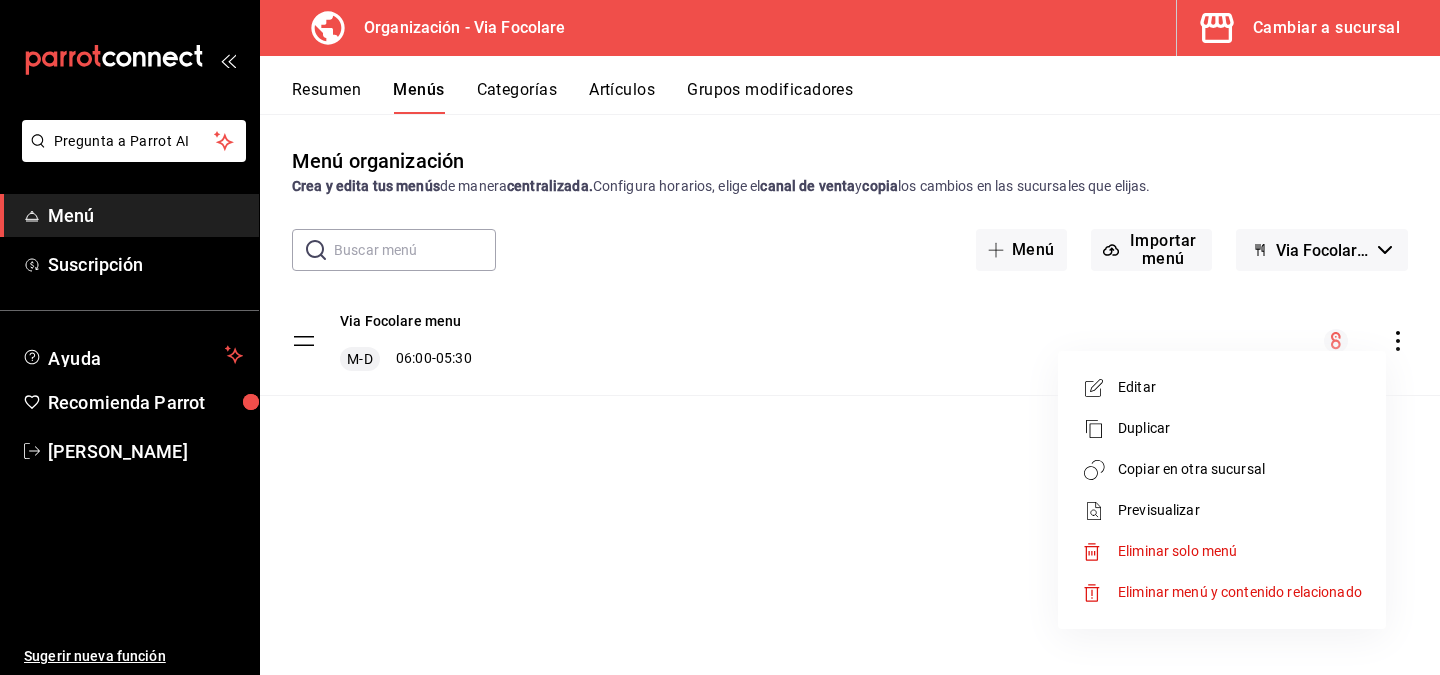 click on "Editar" at bounding box center (1240, 387) 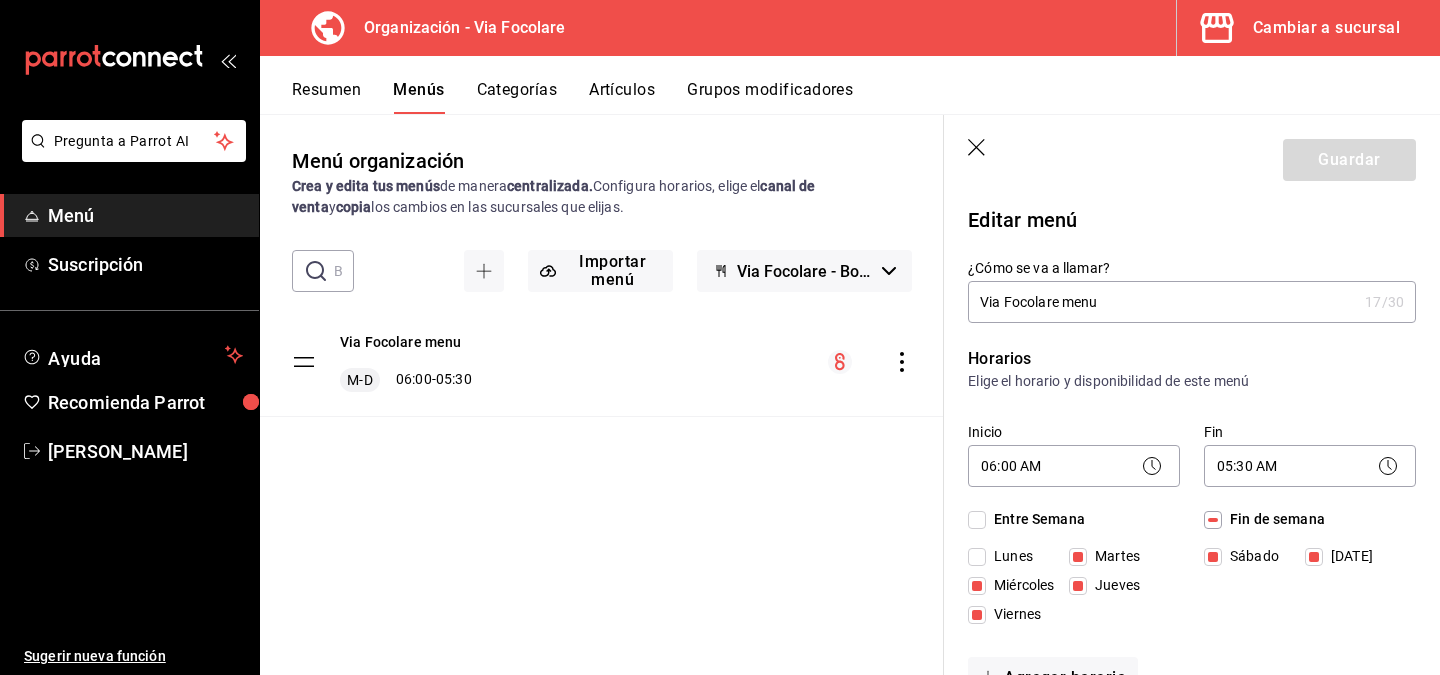 click 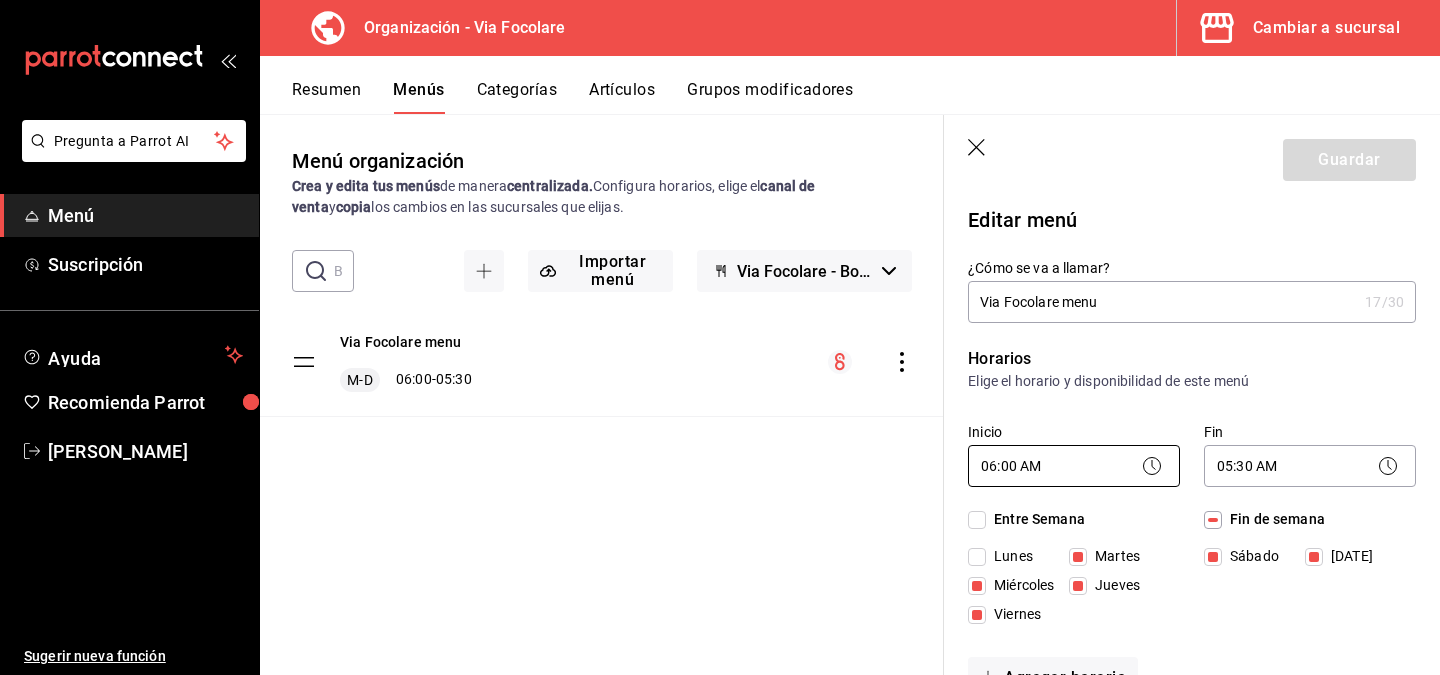click on "Pregunta a Parrot AI Menú   Suscripción   Ayuda Recomienda Parrot   Iñaki Rivero   Sugerir nueva función   Organización - Via Focolare Cambiar a sucursal Resumen Menús Categorías Artículos Grupos modificadores Menú organización Crea y edita tus menús  de manera  centralizada.  Configura horarios, elige el  canal de venta  y  copia  los cambios en las sucursales que elijas. ​ ​ Importar menú Via Focolare - Borrador Via Focolare menu M-D 06:00  -  05:30 Guardar Editar menú ¿Cómo se va a llamar? Via Focolare menu 17 /30 ¿Cómo se va a llamar? Horarios Elige el horario y disponibilidad de este menú Inicio 06:00 AM 06:00 Fin 05:30 AM 05:30 Entre Semana Lunes Martes Miércoles Jueves Viernes Fin de semana Sábado Domingo Agregar horario Categorías Selecciona una categoría existente Focaccias Gelatos Café Bebidas Té ¿Dónde se va a mostrar tu menú? Selecciona los canales de venta disponibles Punto de venta Uber Eats DiDi Food Rappi Pedidos Online Editar artículos por menú Si No Resumen /" at bounding box center [720, 337] 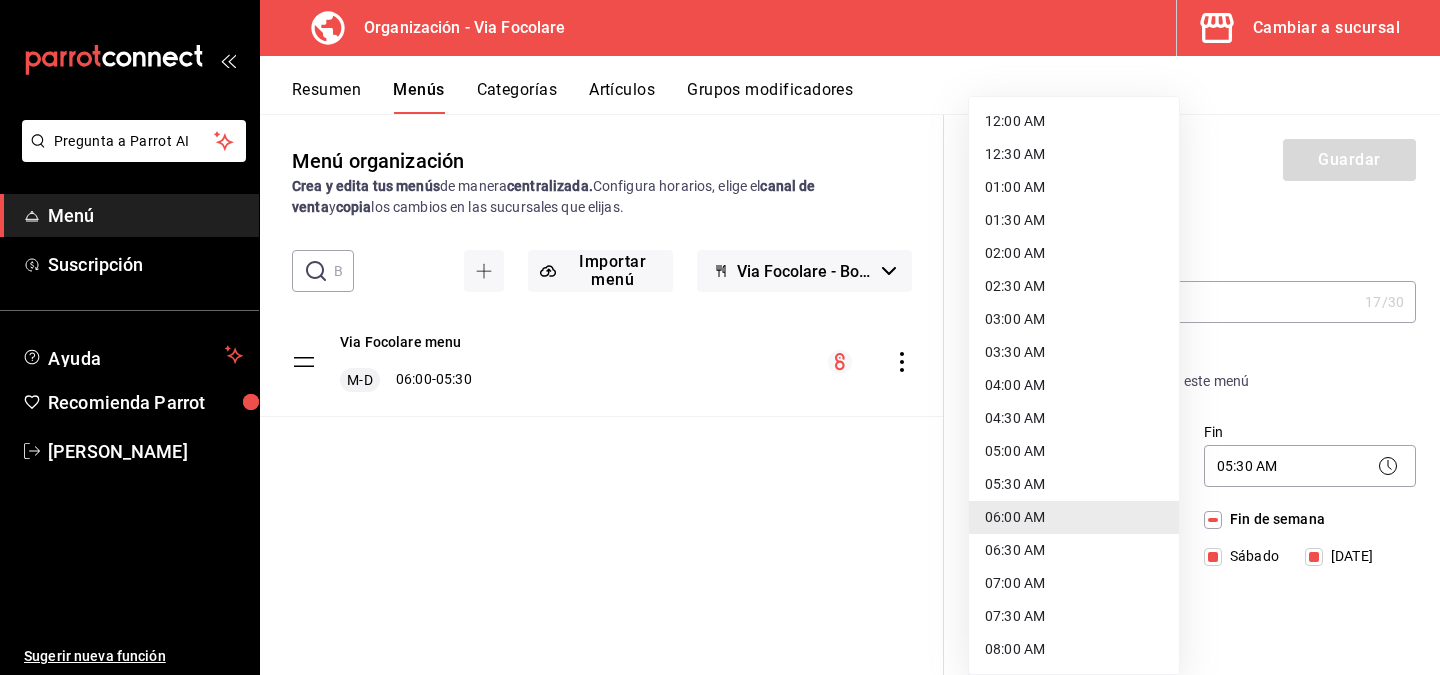 click at bounding box center (720, 337) 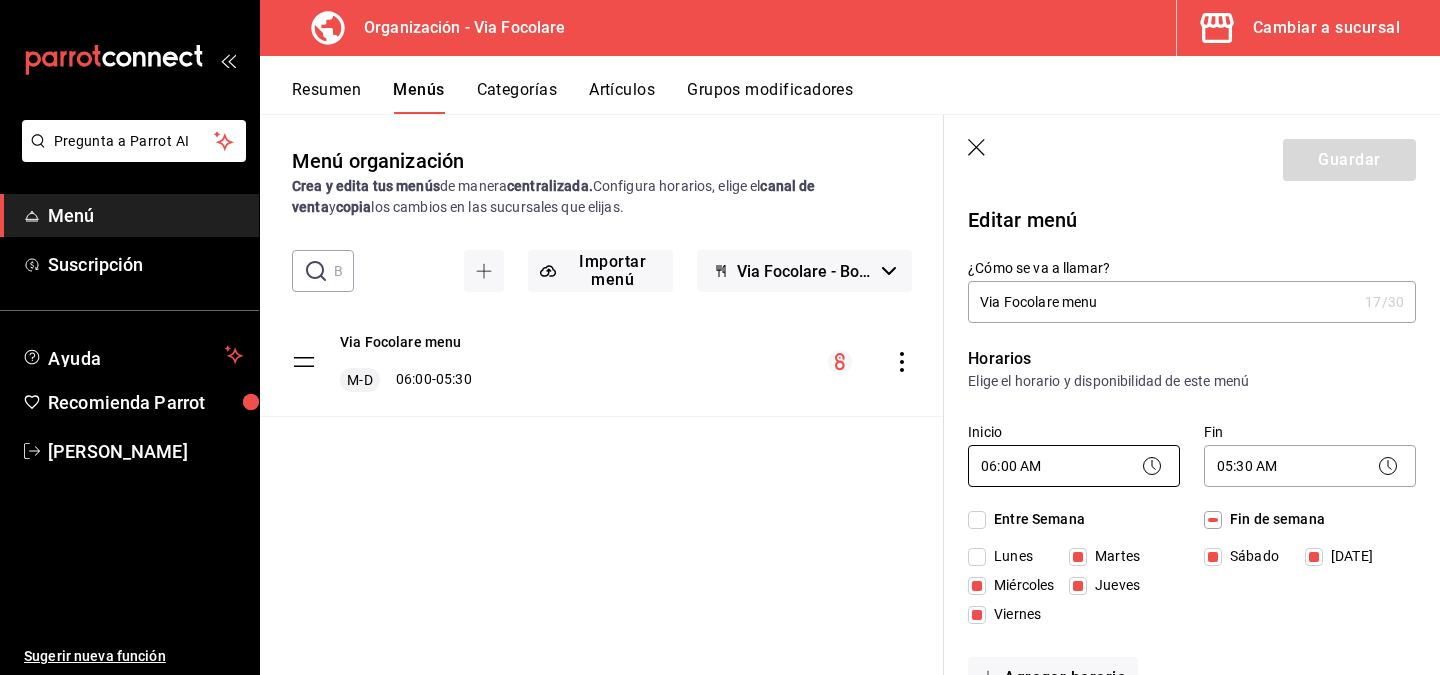 click on "Pregunta a Parrot AI Menú   Suscripción   Ayuda Recomienda Parrot   Iñaki Rivero   Sugerir nueva función   Organización - Via Focolare Cambiar a sucursal Resumen Menús Categorías Artículos Grupos modificadores Menú organización Crea y edita tus menús  de manera  centralizada.  Configura horarios, elige el  canal de venta  y  copia  los cambios en las sucursales que elijas. ​ ​ Importar menú Via Focolare - Borrador Via Focolare menu M-D 06:00  -  05:30 Guardar Editar menú ¿Cómo se va a llamar? Via Focolare menu 17 /30 ¿Cómo se va a llamar? Horarios Elige el horario y disponibilidad de este menú Inicio 06:00 AM 06:00 Fin 05:30 AM 05:30 Entre Semana Lunes Martes Miércoles Jueves Viernes Fin de semana Sábado Domingo Agregar horario Categorías Selecciona una categoría existente Focaccias Gelatos Café Bebidas Té ¿Dónde se va a mostrar tu menú? Selecciona los canales de venta disponibles Punto de venta Uber Eats DiDi Food Rappi Pedidos Online Editar artículos por menú Si No Resumen /" at bounding box center [720, 337] 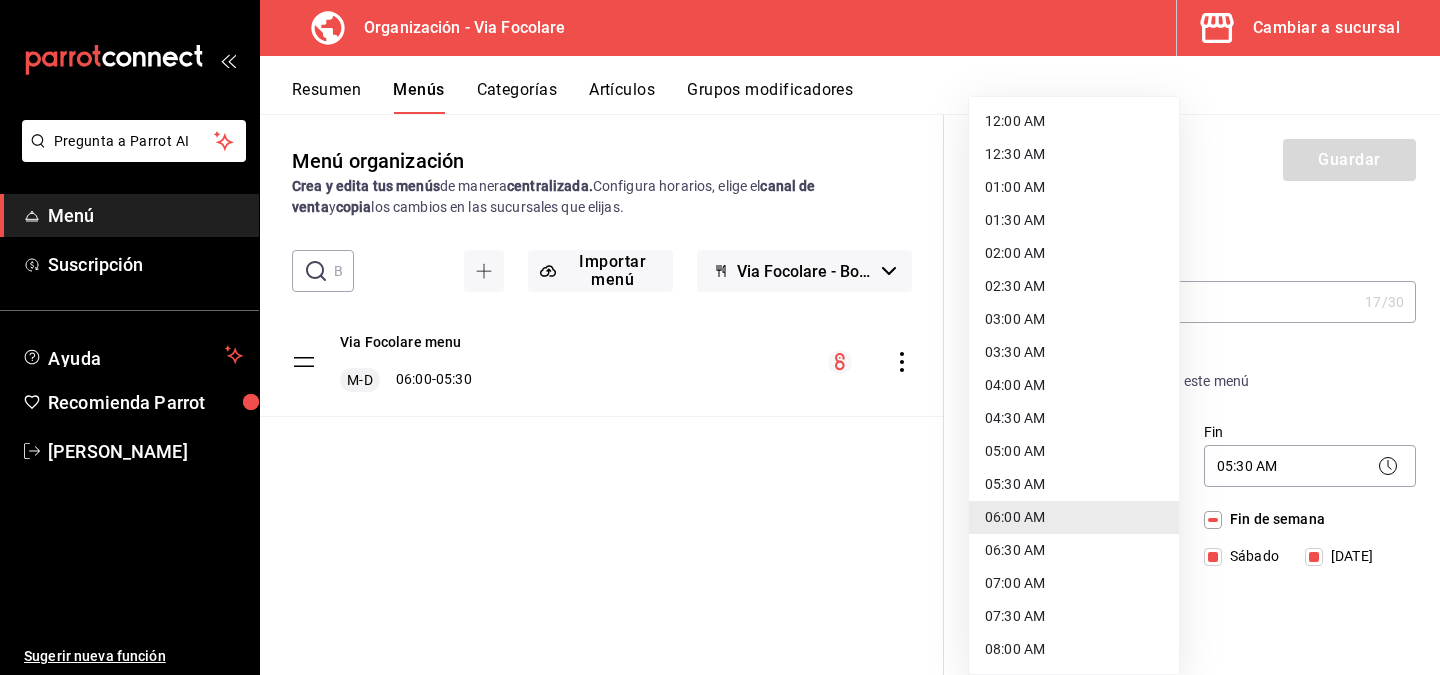 click on "12:00 AM" at bounding box center (1074, 121) 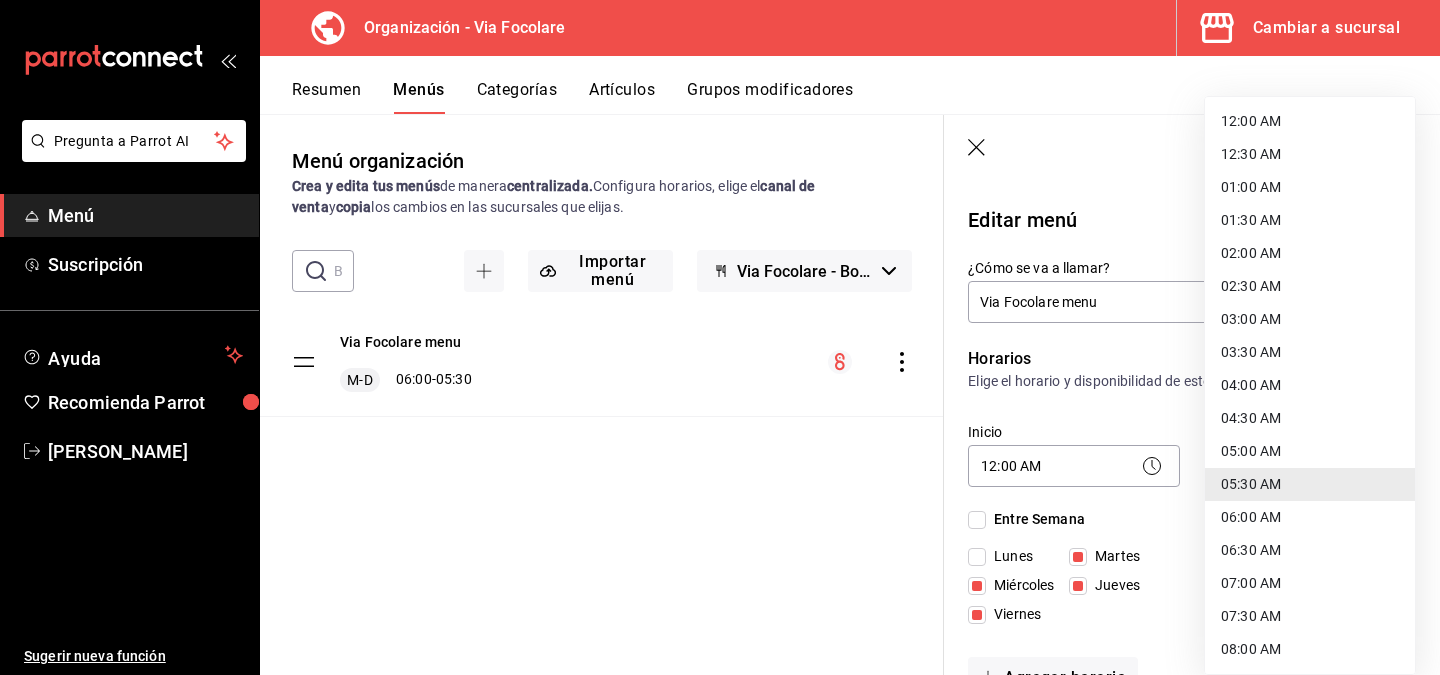 click on "Pregunta a Parrot AI Menú   Suscripción   Ayuda Recomienda Parrot   Iñaki Rivero   Sugerir nueva función   Organización - Via Focolare Cambiar a sucursal Resumen Menús Categorías Artículos Grupos modificadores Menú organización Crea y edita tus menús  de manera  centralizada.  Configura horarios, elige el  canal de venta  y  copia  los cambios en las sucursales que elijas. ​ ​ Importar menú Via Focolare - Borrador Via Focolare menu M-D 06:00  -  05:30 Guardar Editar menú ¿Cómo se va a llamar? Via Focolare menu 17 /30 ¿Cómo se va a llamar? Horarios Elige el horario y disponibilidad de este menú Inicio 12:00 AM 00:00 Fin 05:30 AM 05:30 Entre Semana Lunes Martes Miércoles Jueves Viernes Fin de semana Sábado Domingo Agregar horario Categorías Selecciona una categoría existente Focaccias Gelatos Café Bebidas Té ¿Dónde se va a mostrar tu menú? Selecciona los canales de venta disponibles Punto de venta Uber Eats DiDi Food Rappi Pedidos Online Editar artículos por menú Si No Resumen /" at bounding box center (720, 337) 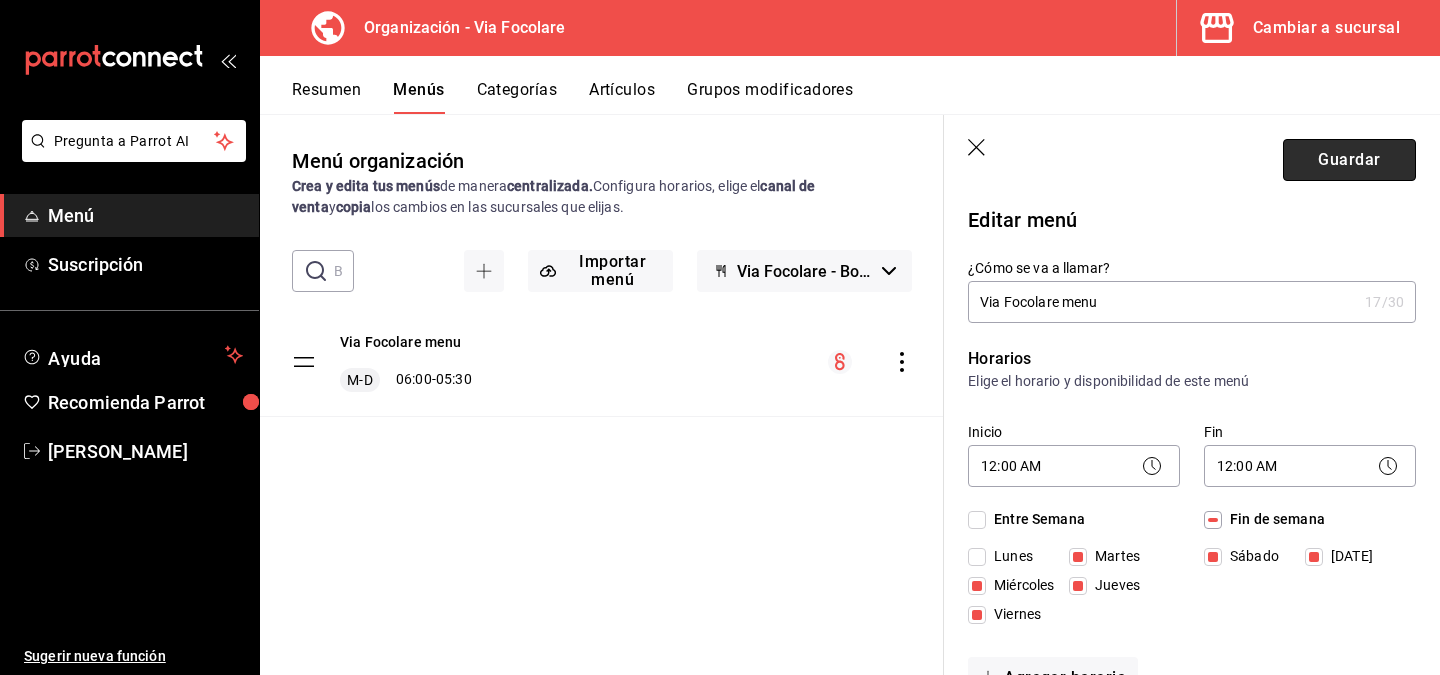 click on "Guardar" at bounding box center (1349, 160) 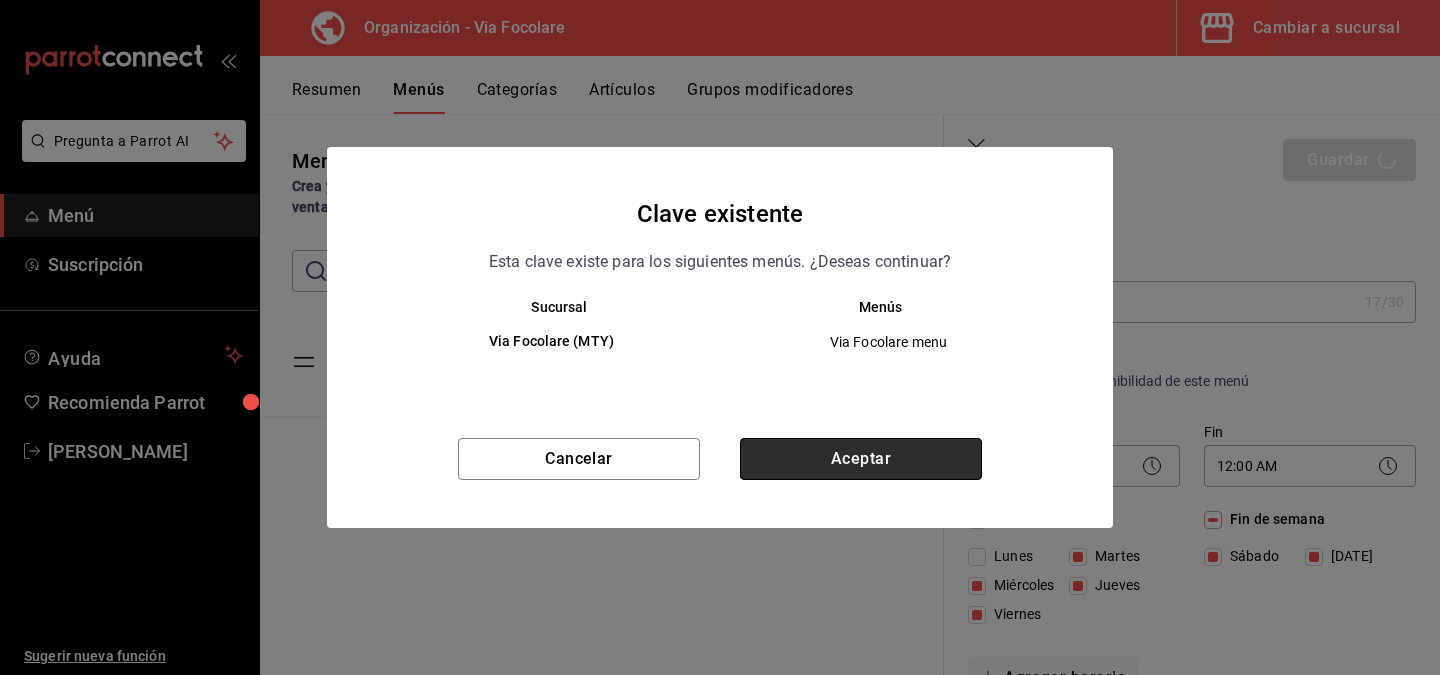 click on "Aceptar" at bounding box center [861, 459] 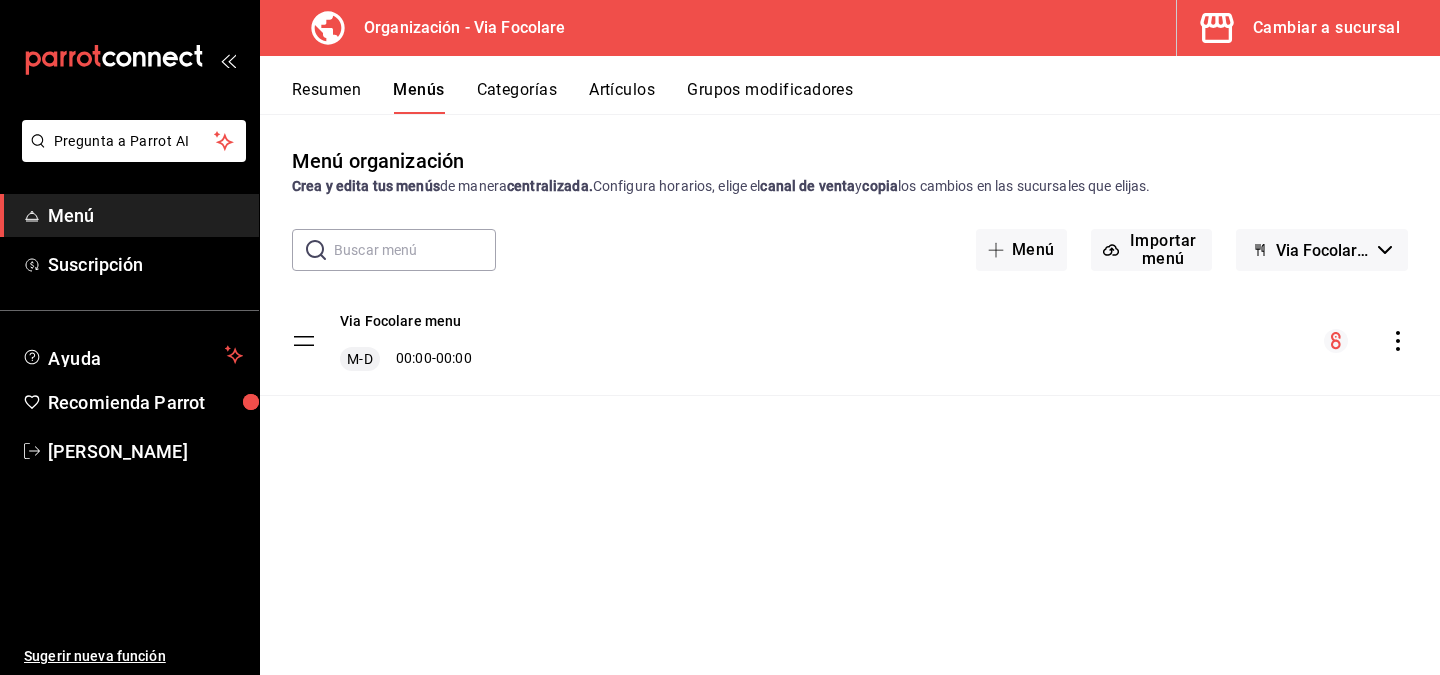 click on "Cambiar a sucursal" at bounding box center (1326, 28) 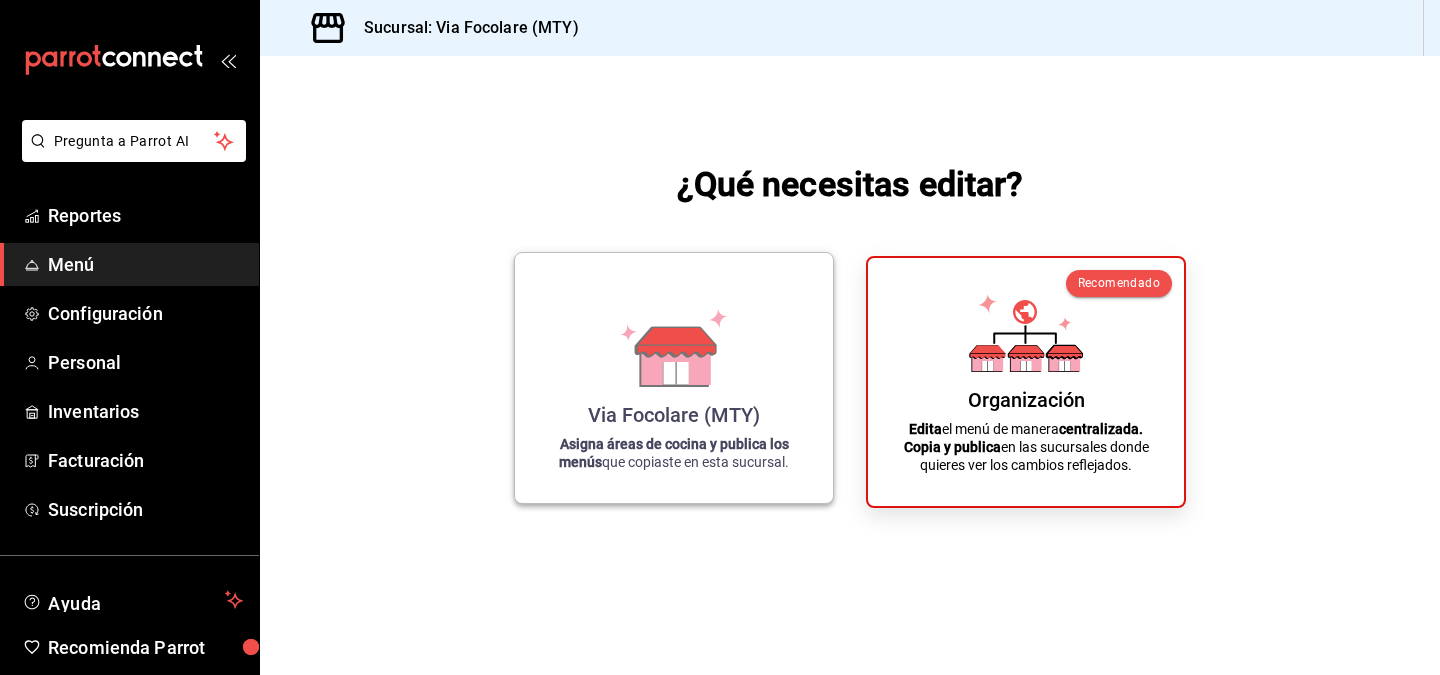 click on "Via Focolare (MTY) Asigna áreas de cocina y publica los menús  que copiaste en esta sucursal." at bounding box center [674, 378] 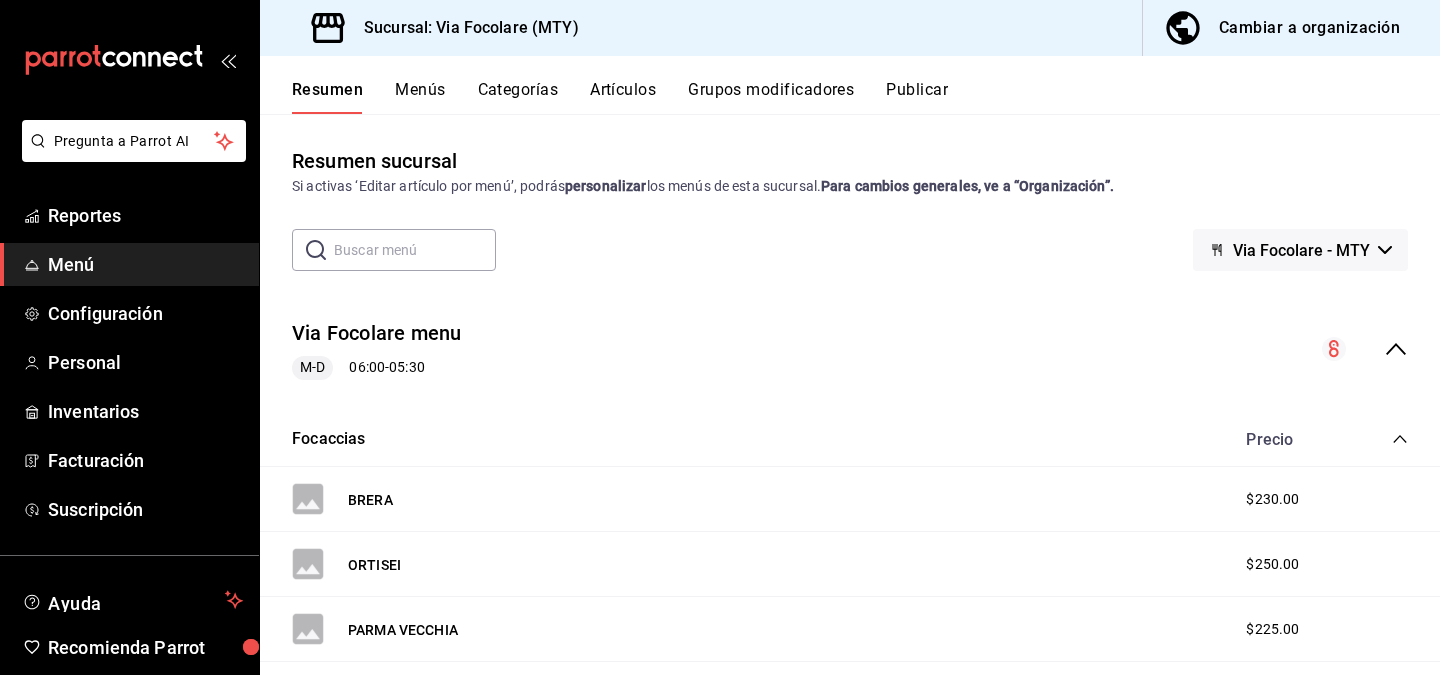 click on "Cambiar a organización" at bounding box center [1309, 28] 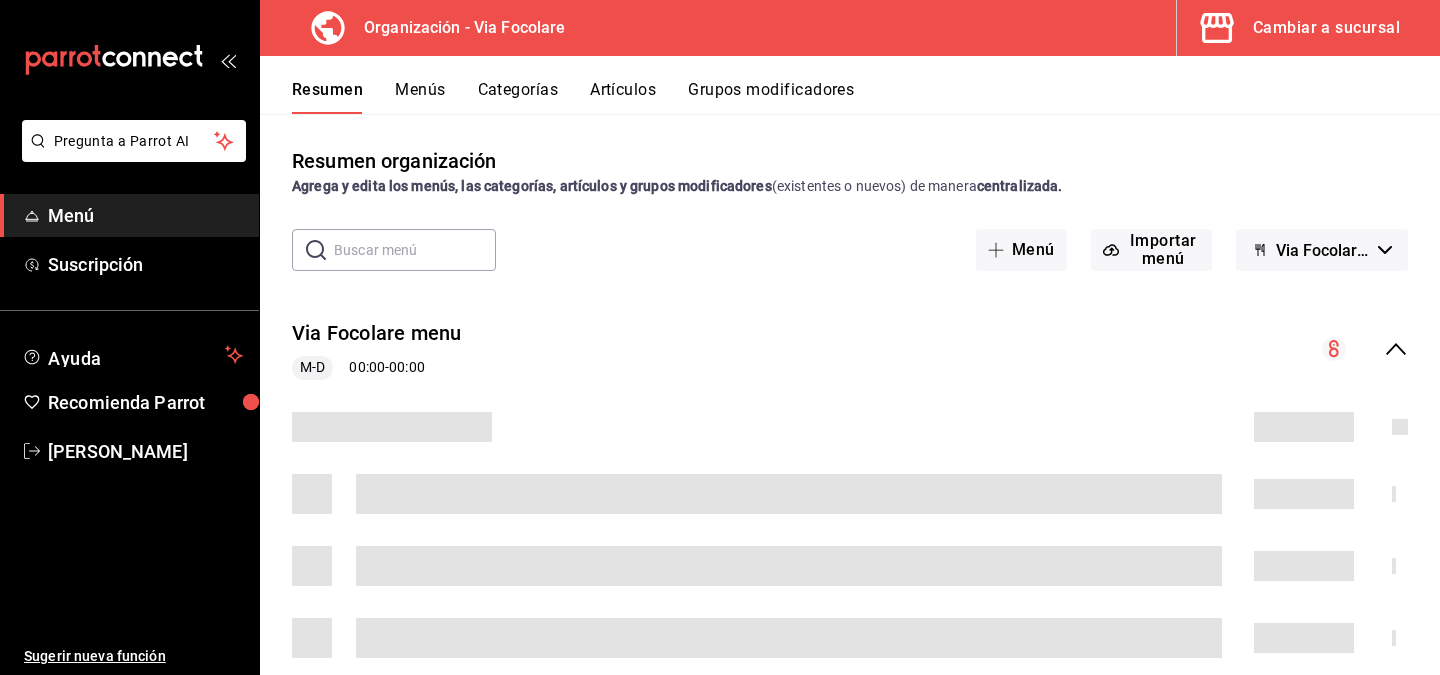 click 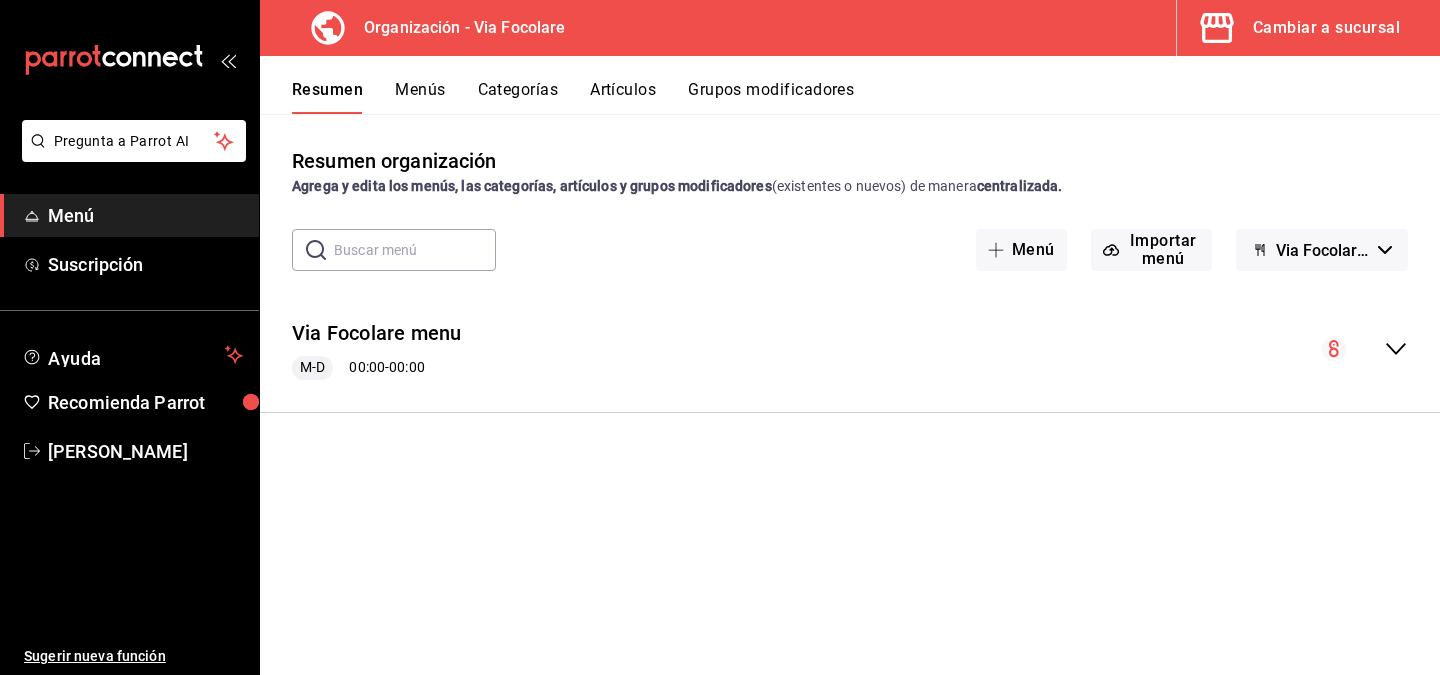 click on "Menús" at bounding box center [420, 97] 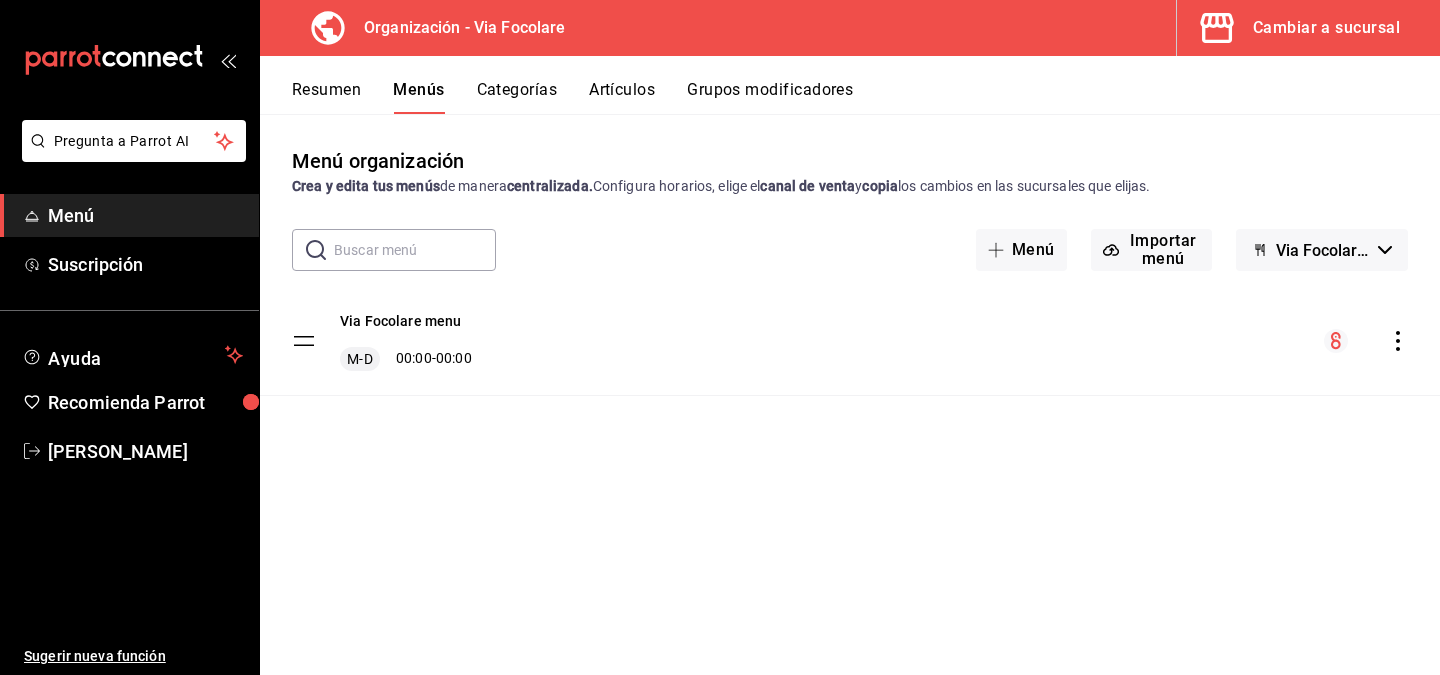 click 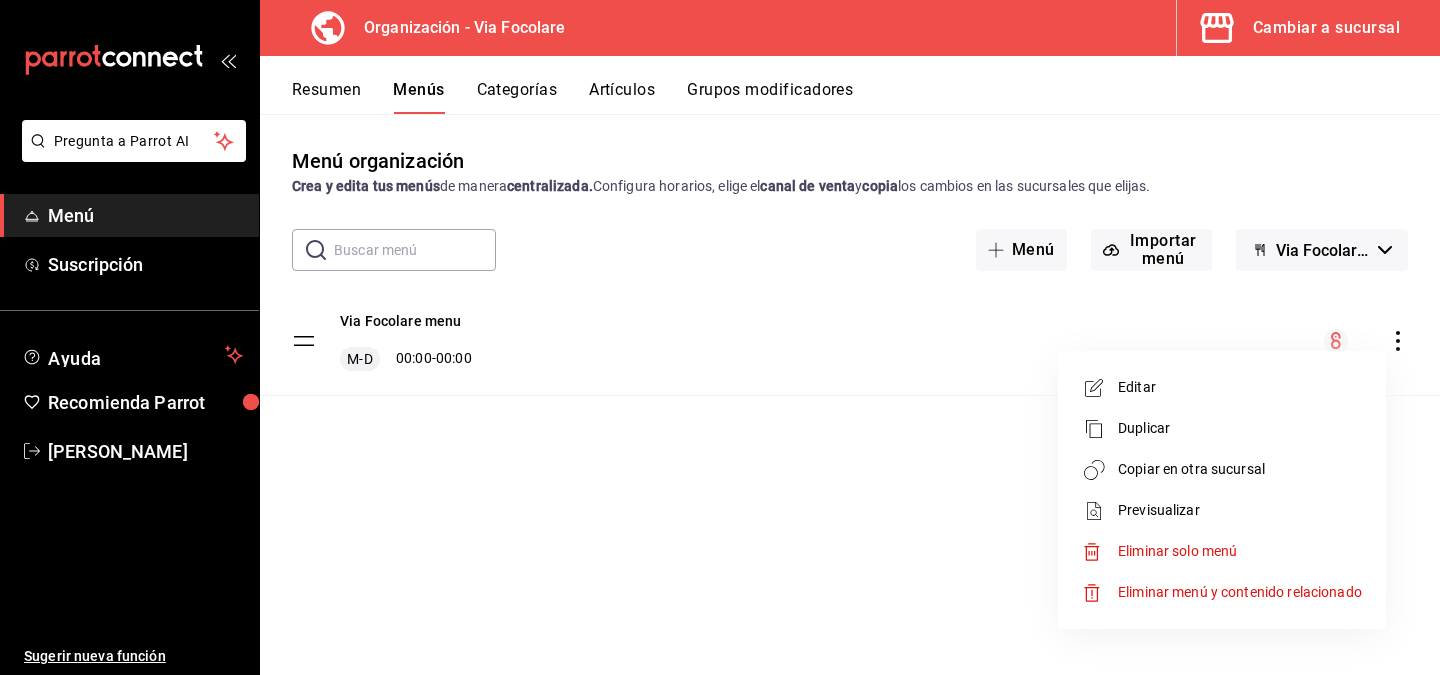 click on "Copiar en otra sucursal" at bounding box center [1240, 469] 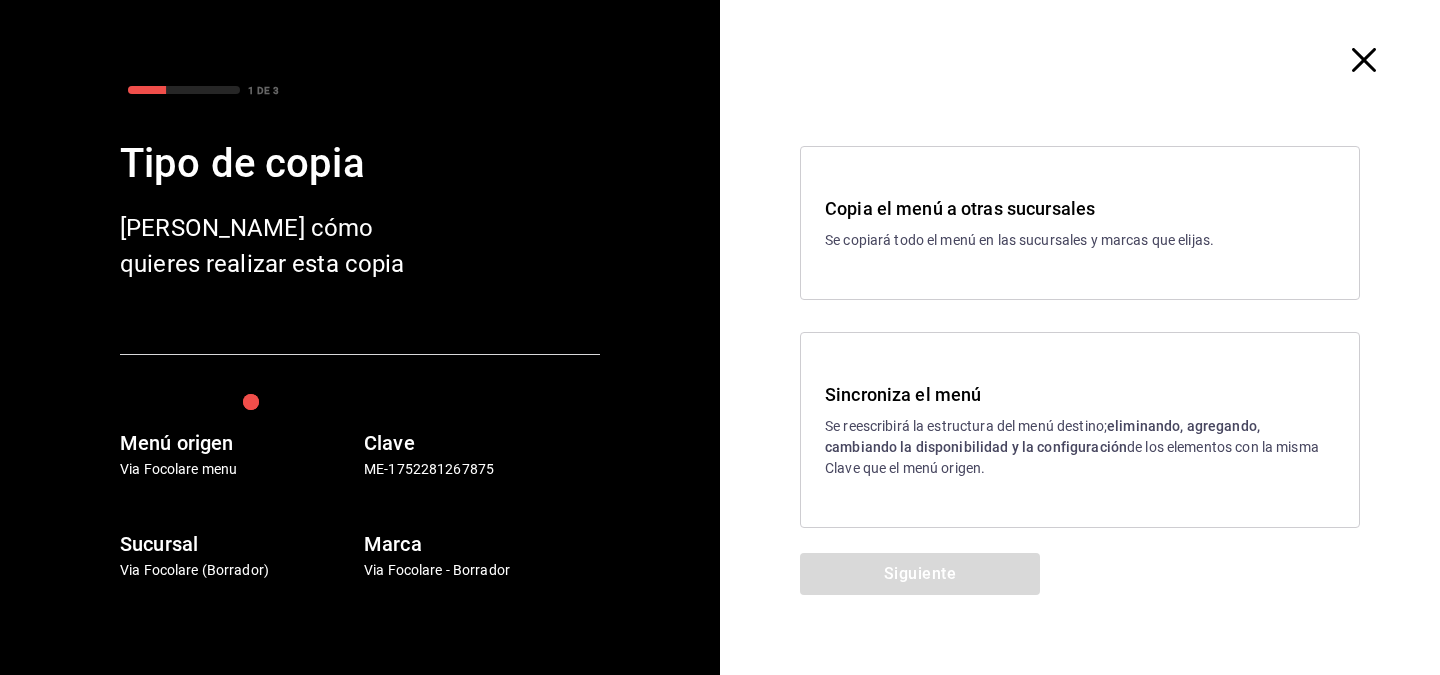 click on "Se reescribirá la estructura del menú destino;  eliminando, agregando, cambiando la disponibilidad y la configuración  de los elementos con la misma Clave que el menú origen." at bounding box center [1080, 447] 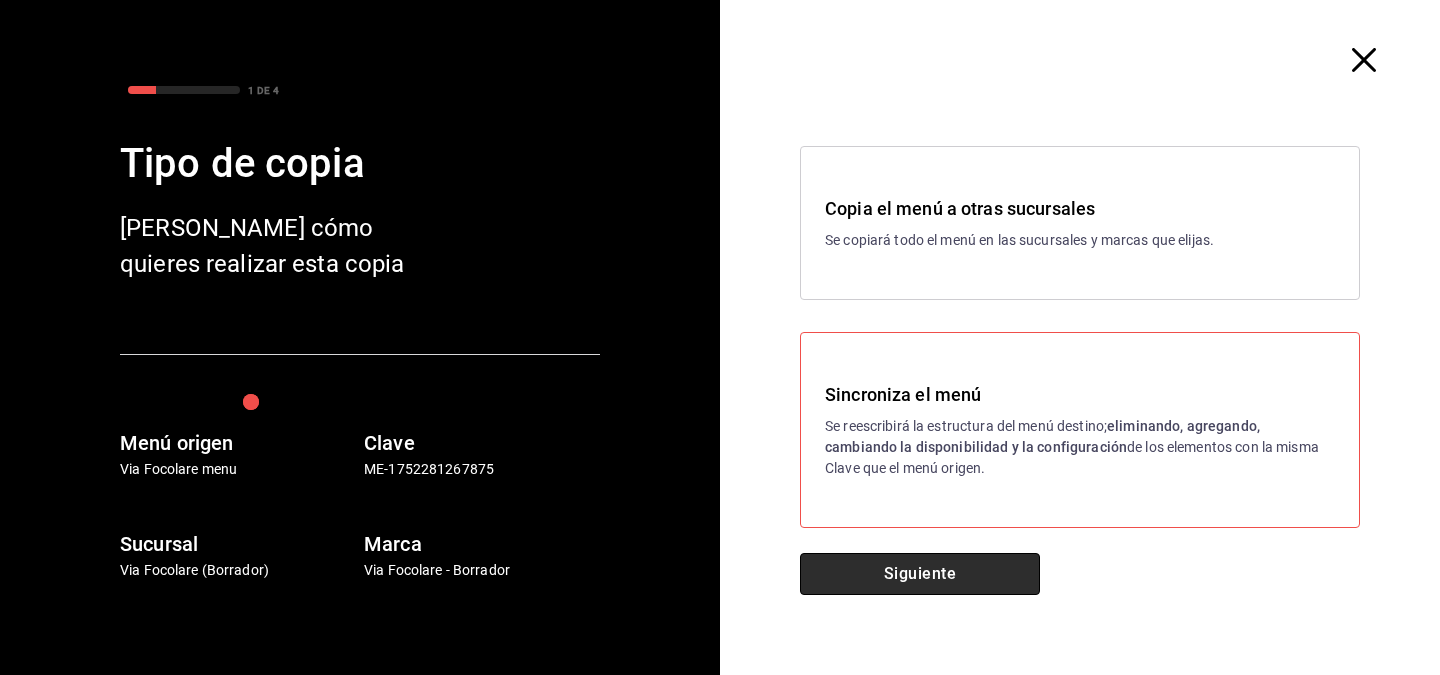 click on "Siguiente" at bounding box center [920, 574] 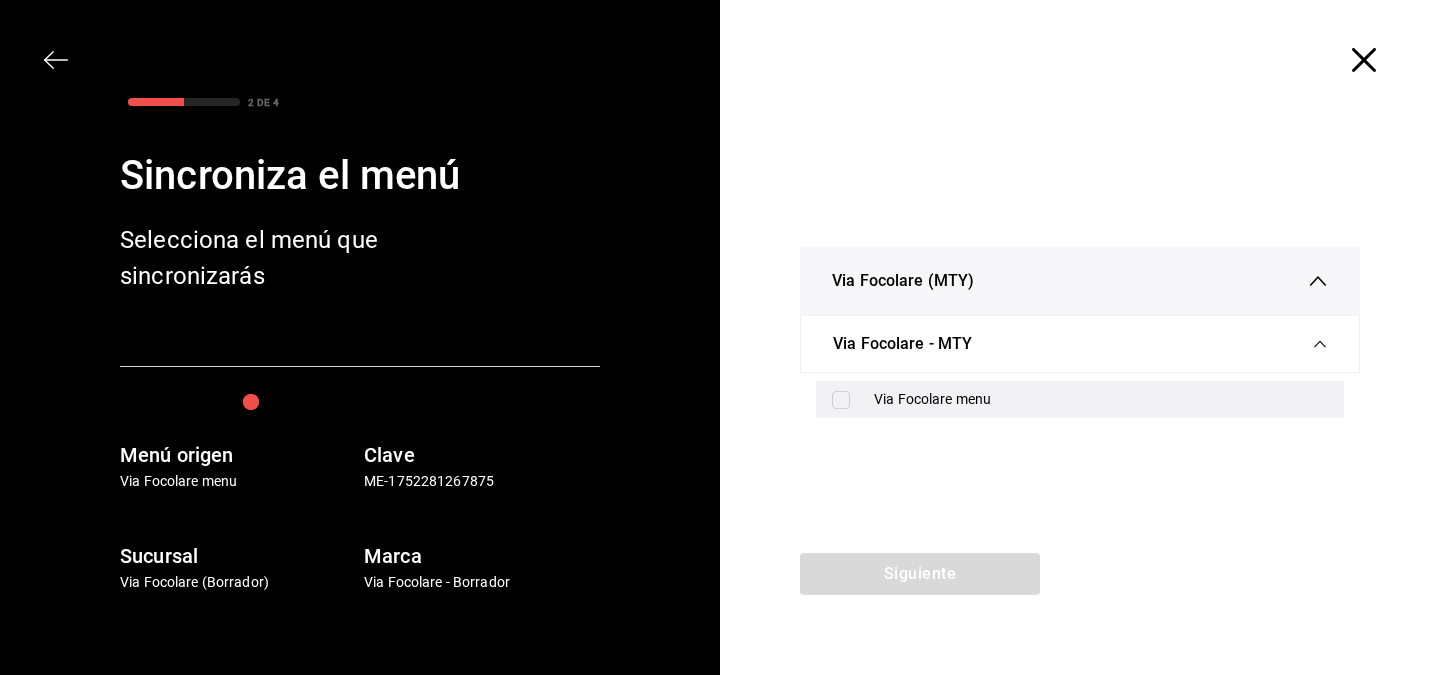 click on "Via Focolare menu" at bounding box center [1080, 399] 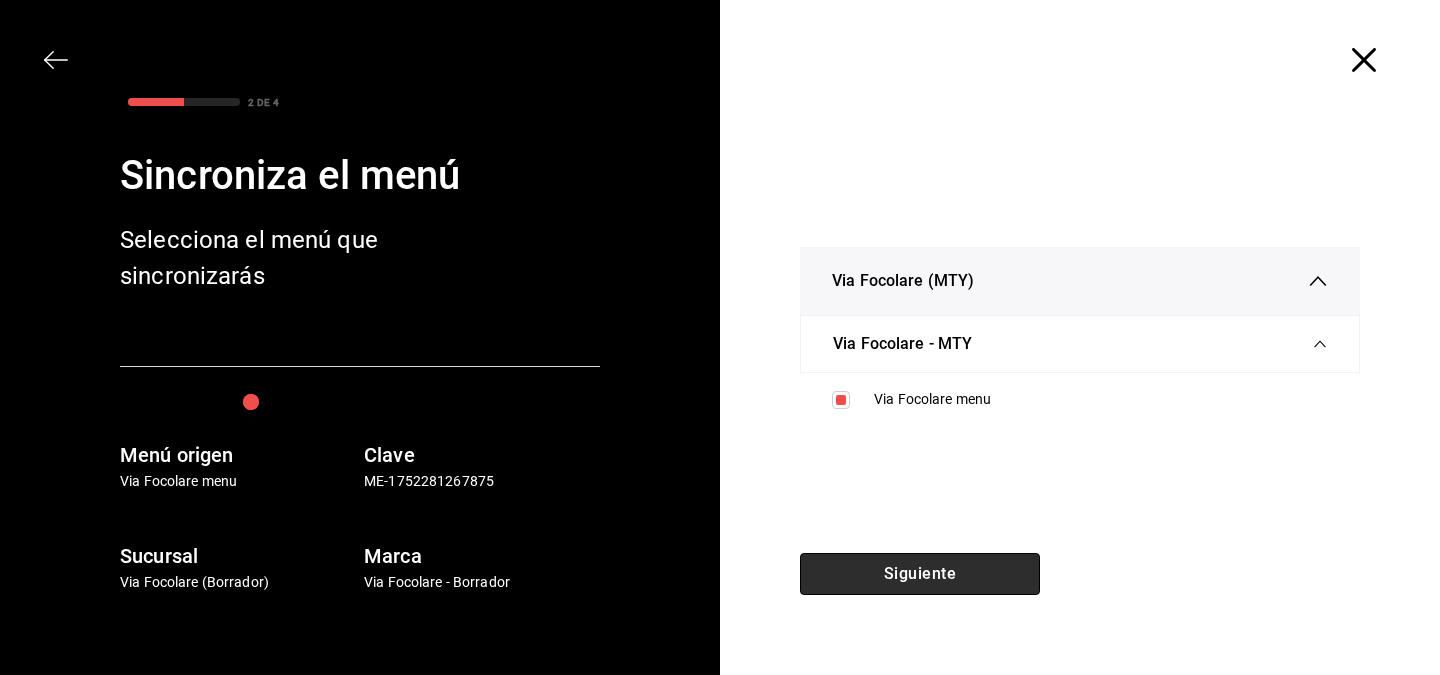 click on "Siguiente" at bounding box center (920, 574) 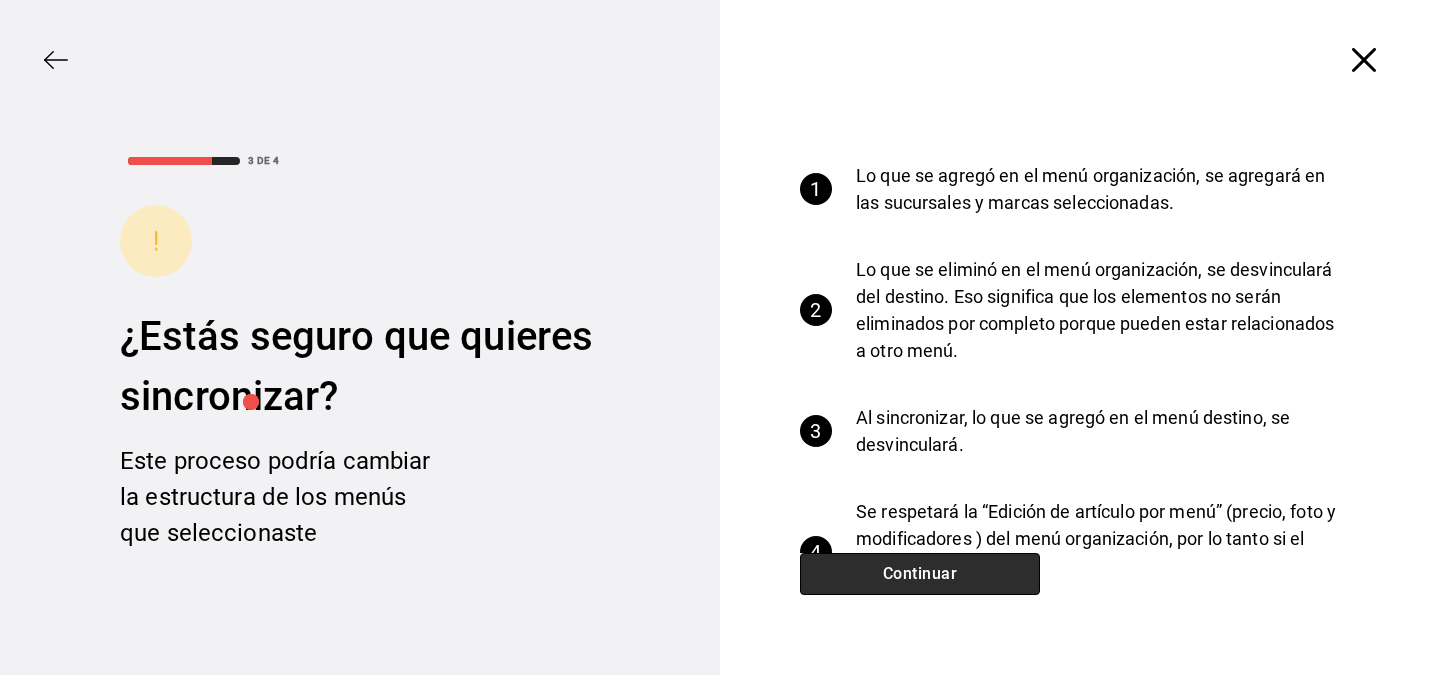 click on "Continuar" at bounding box center [920, 574] 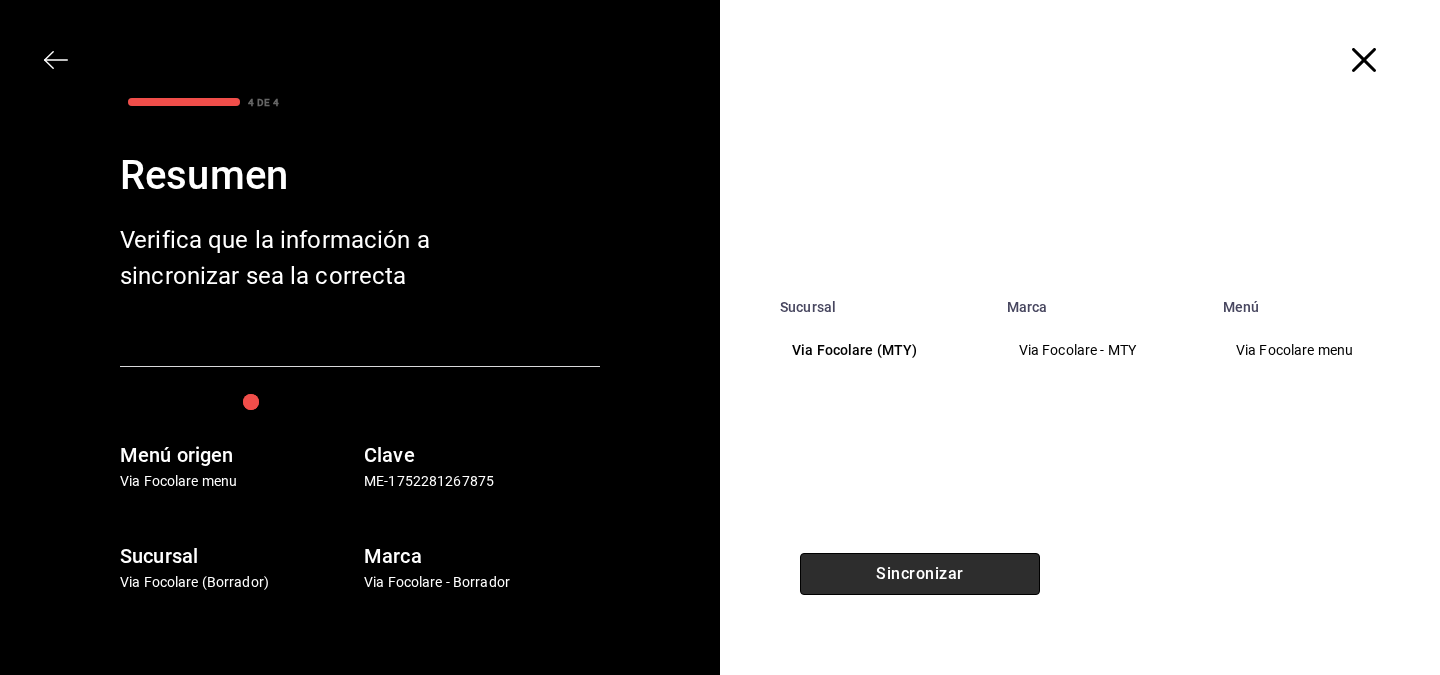 click on "Sincronizar" at bounding box center (920, 574) 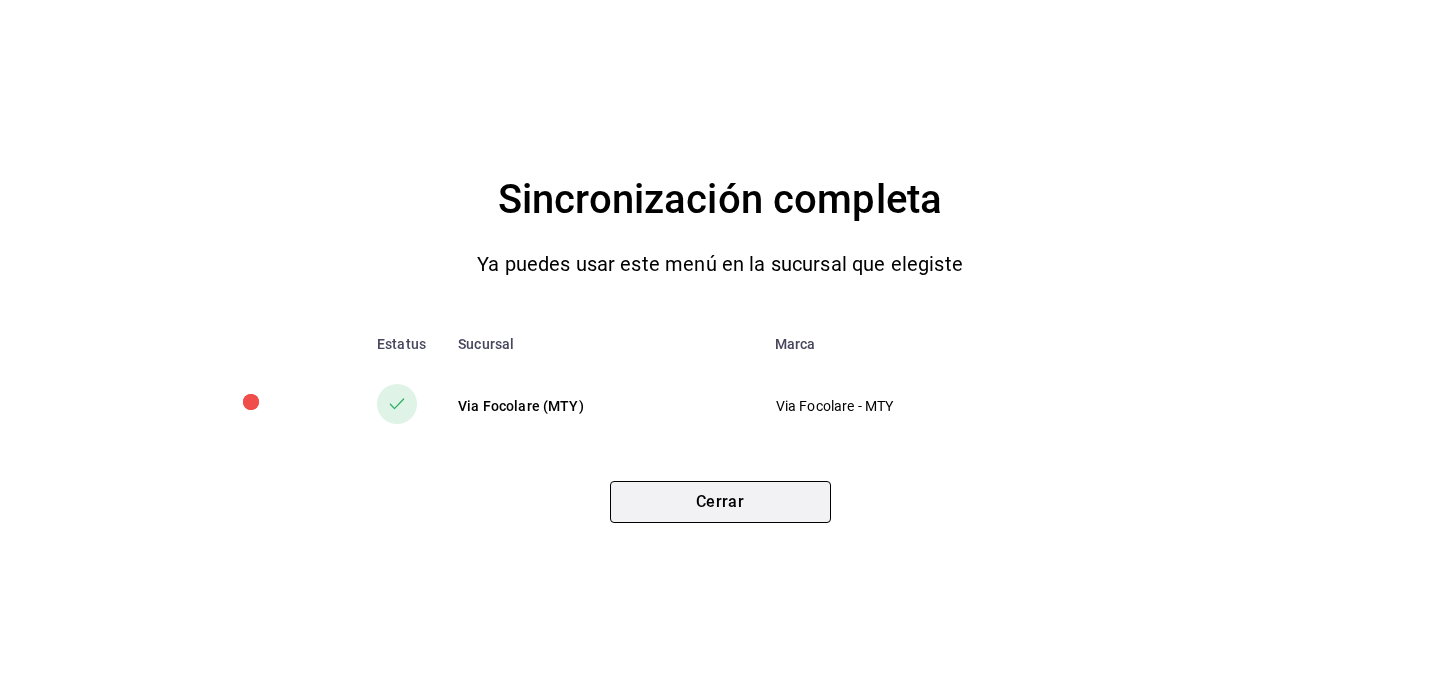 click on "Cerrar" at bounding box center [720, 502] 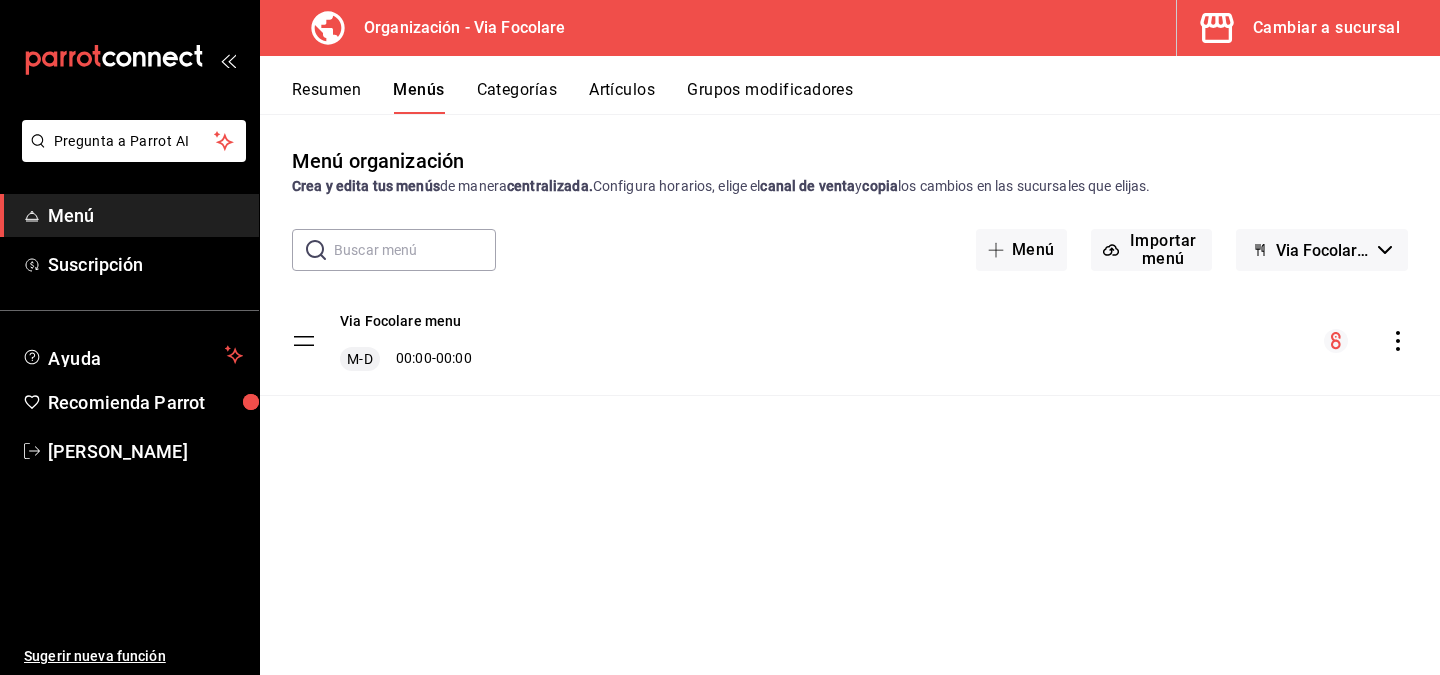 click 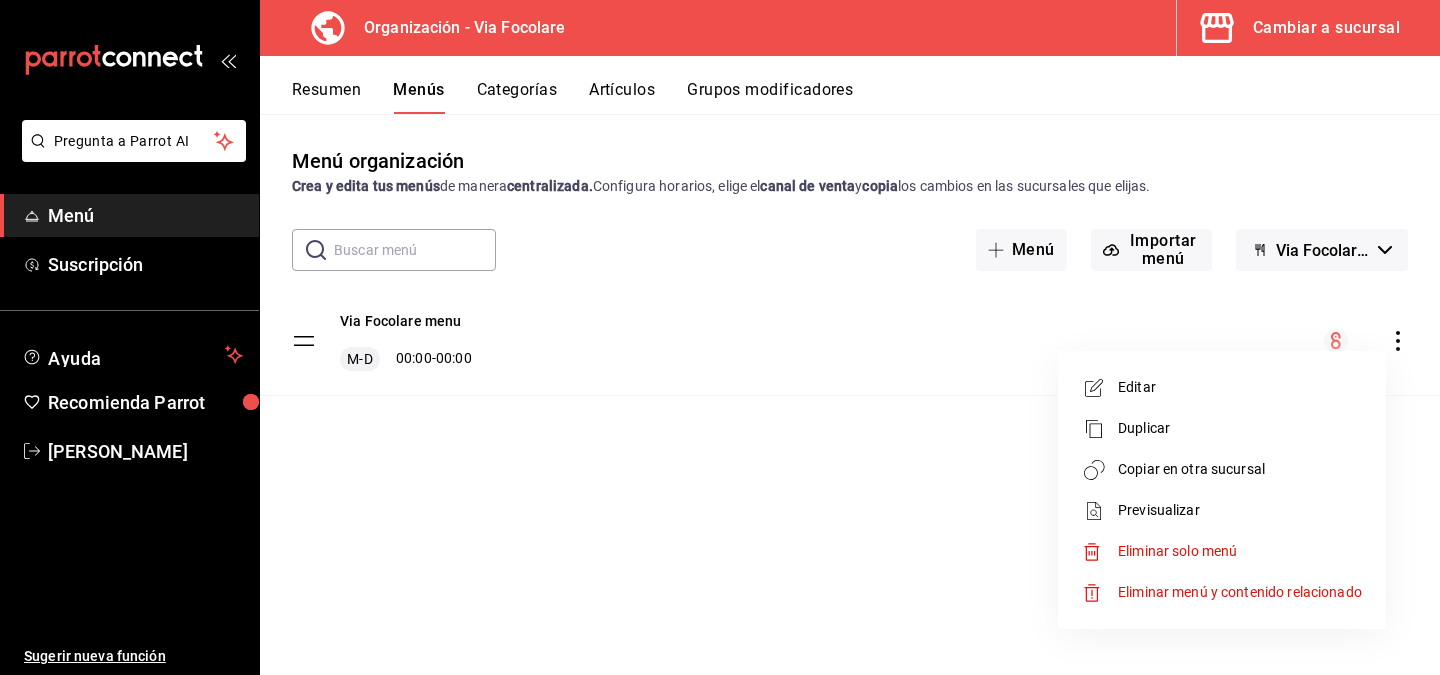 click at bounding box center (1100, 388) 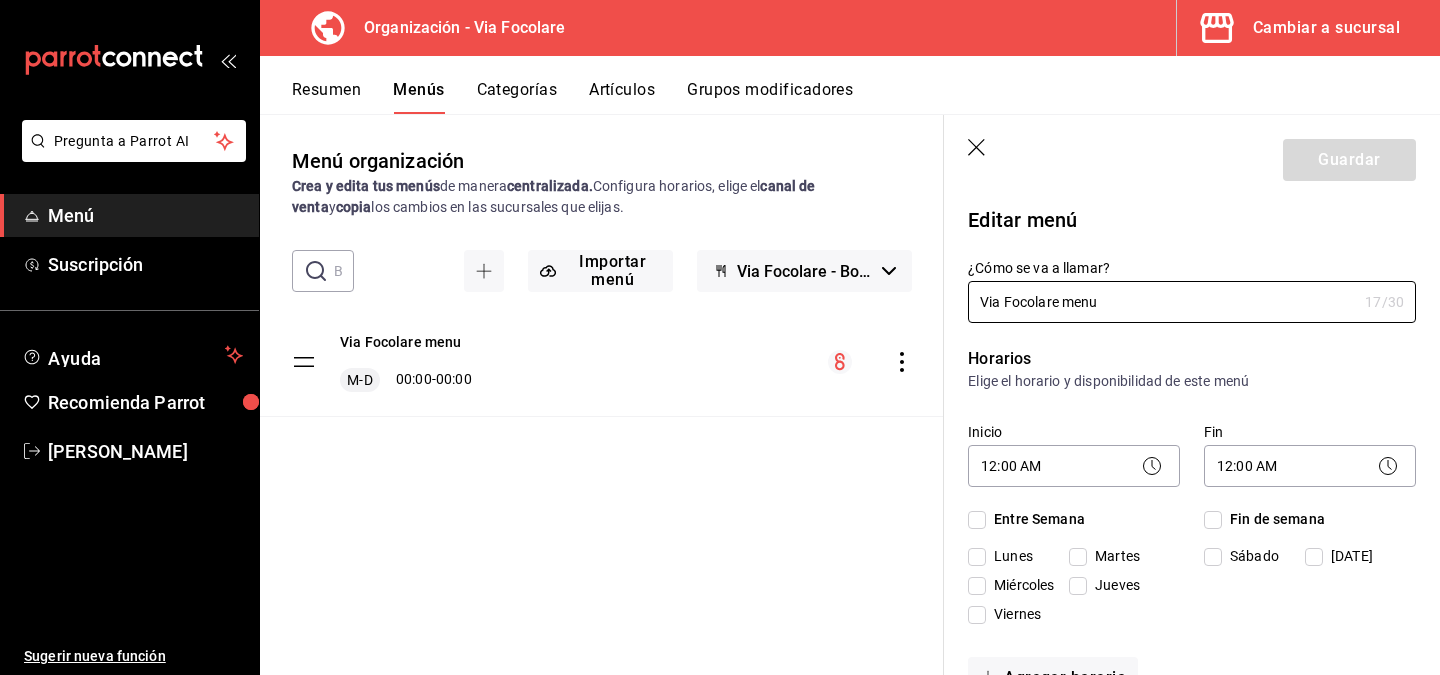 checkbox on "true" 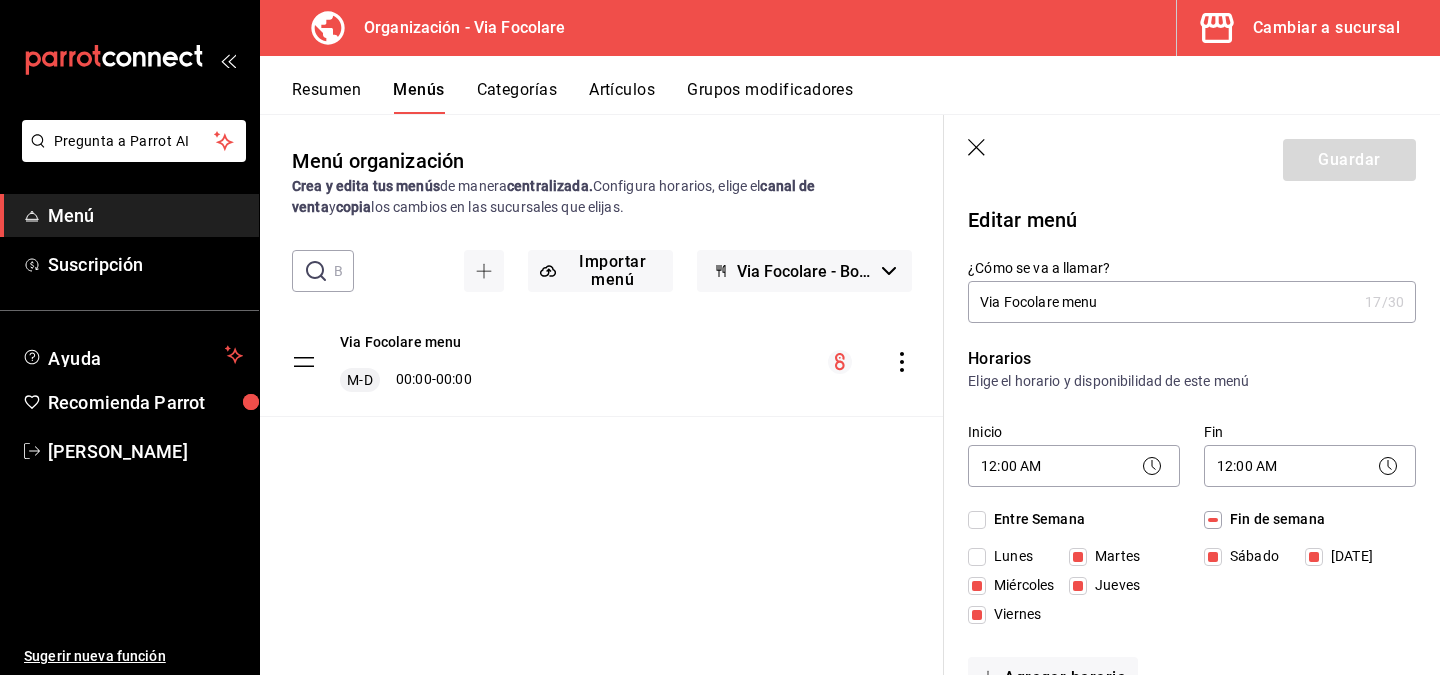 drag, startPoint x: 1111, startPoint y: 298, endPoint x: 1064, endPoint y: 299, distance: 47.010635 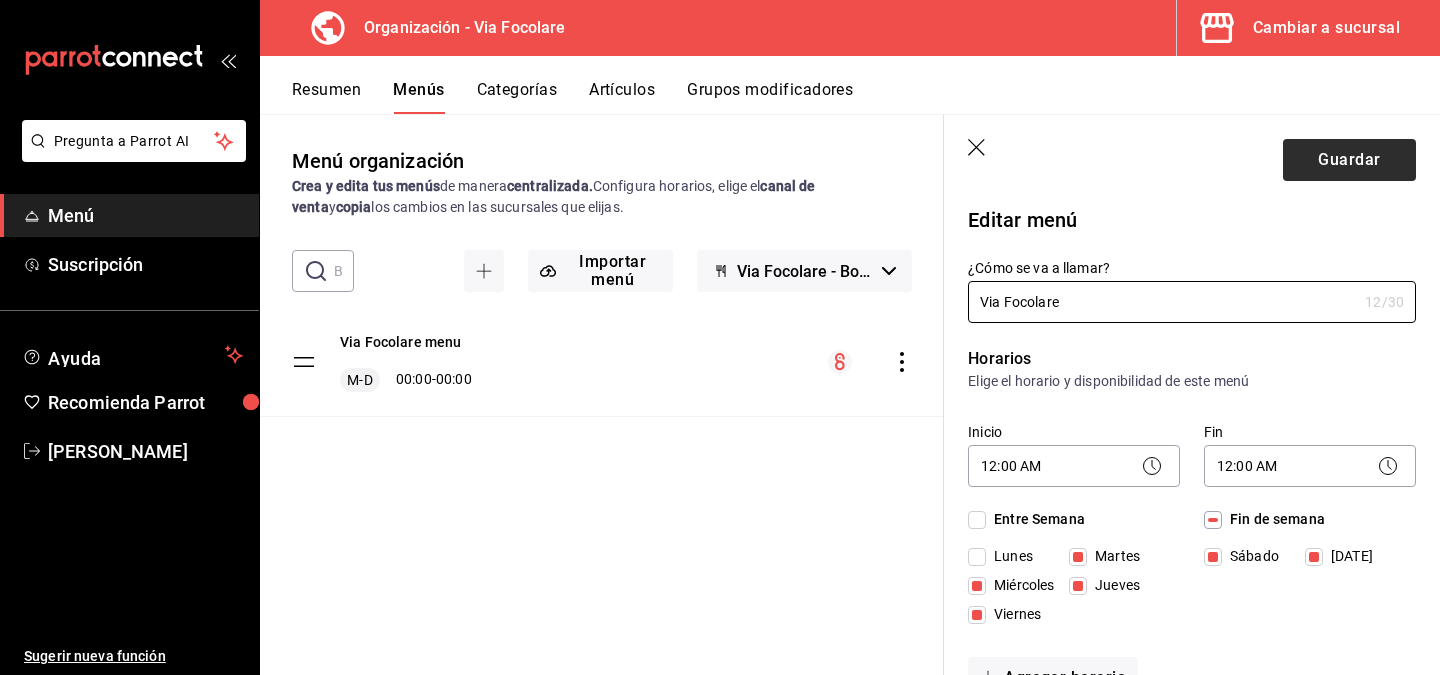type on "Via Focolare" 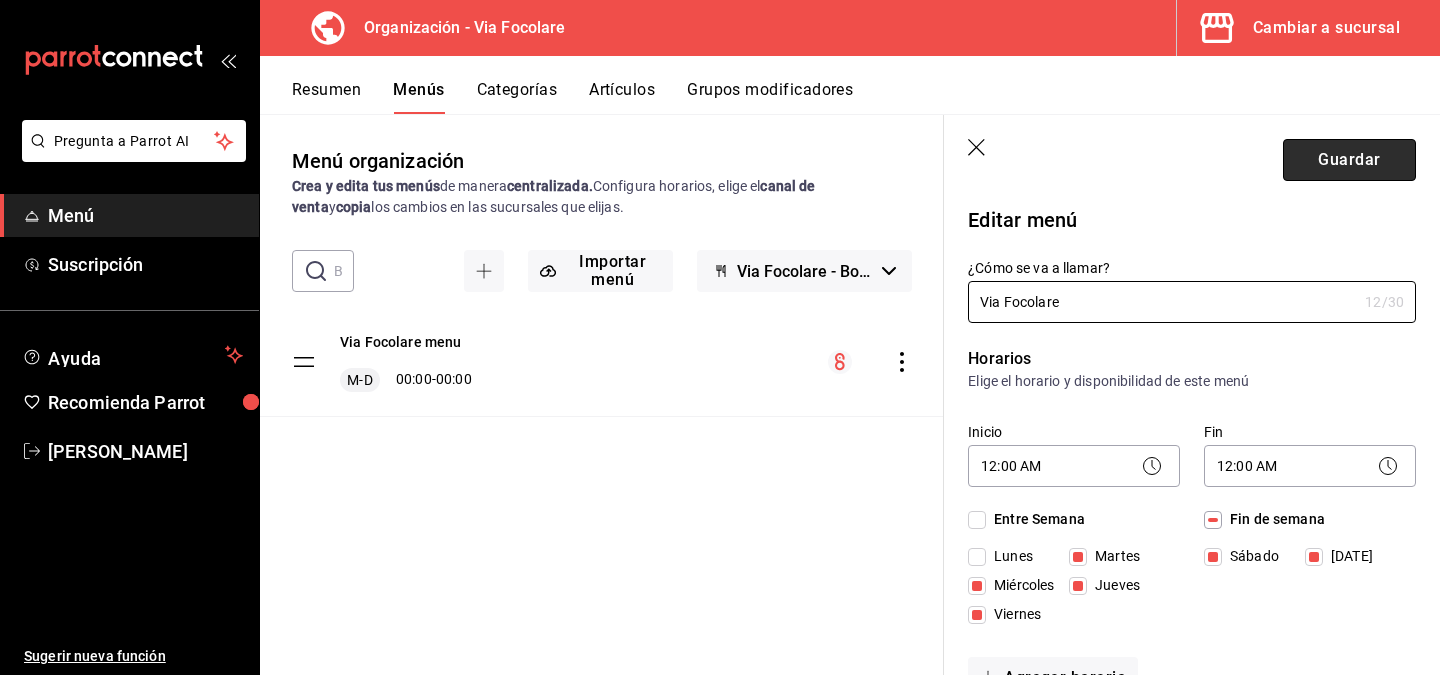 click on "Guardar" at bounding box center (1349, 160) 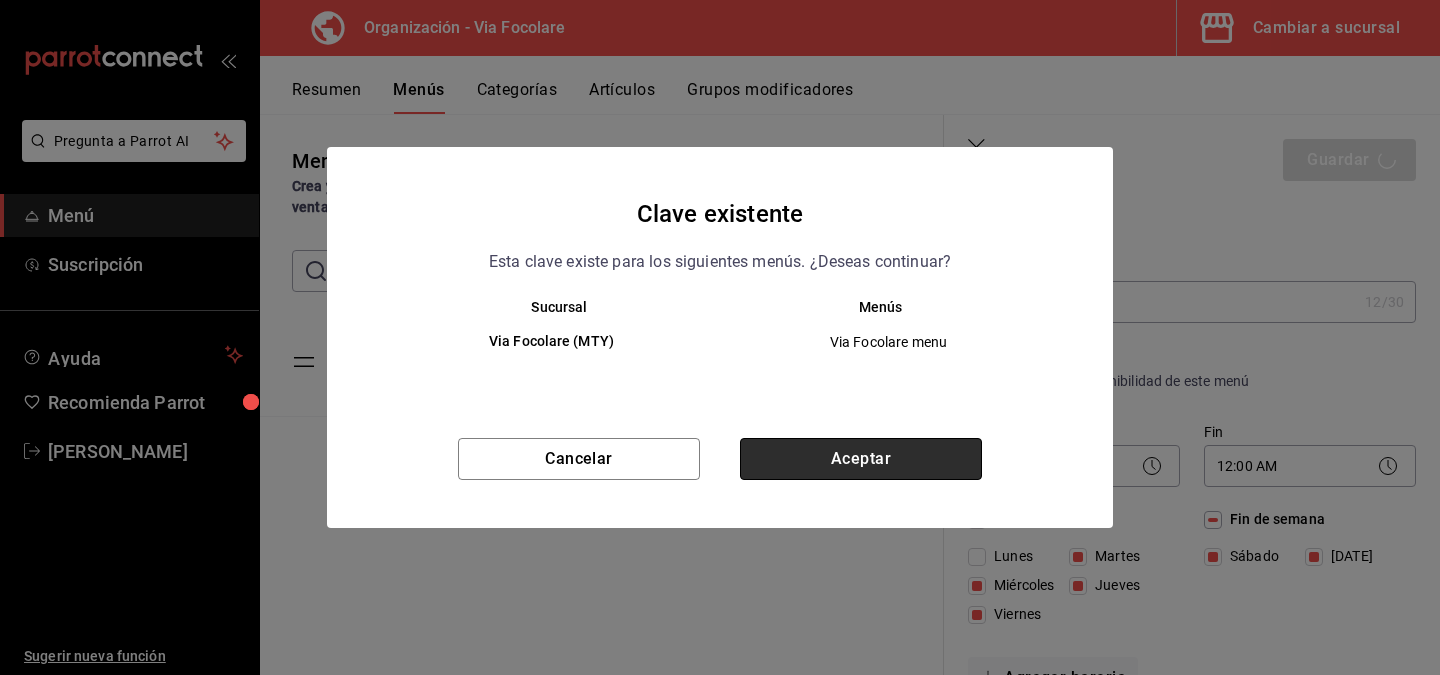 click on "Aceptar" at bounding box center (861, 459) 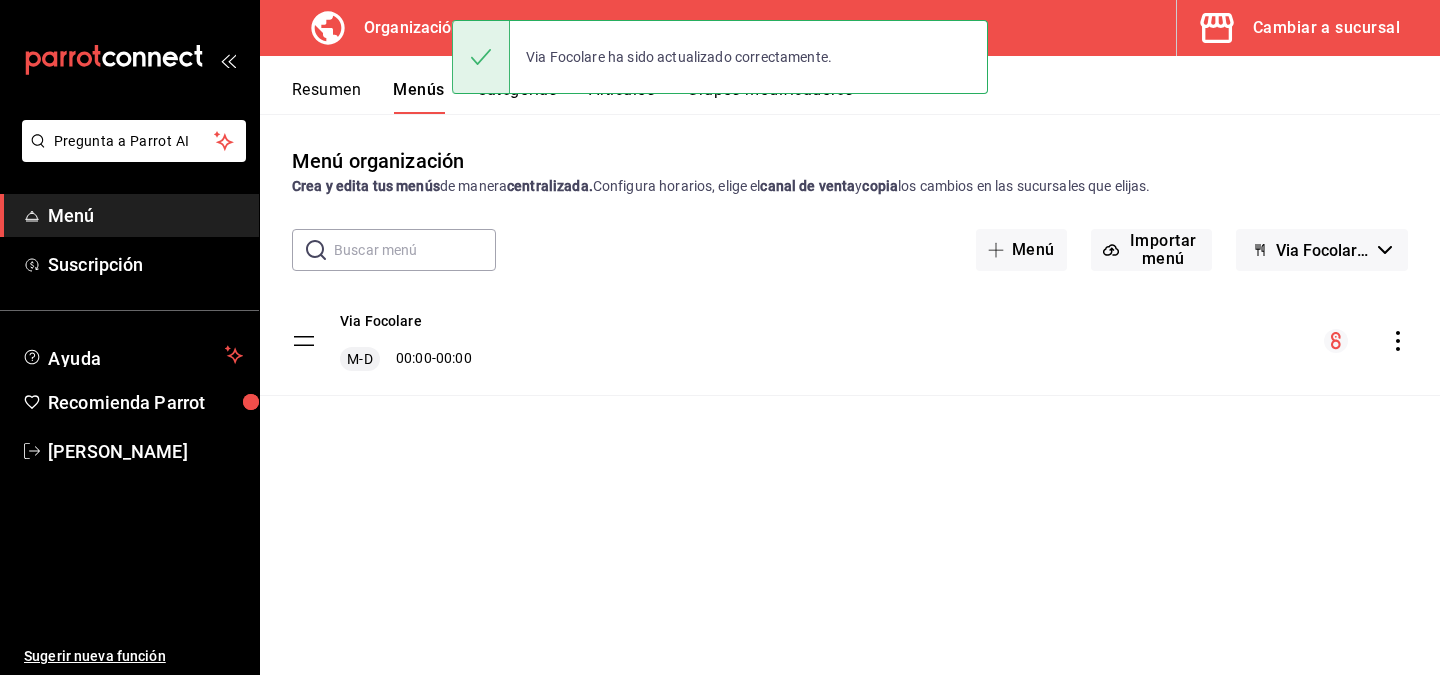 click 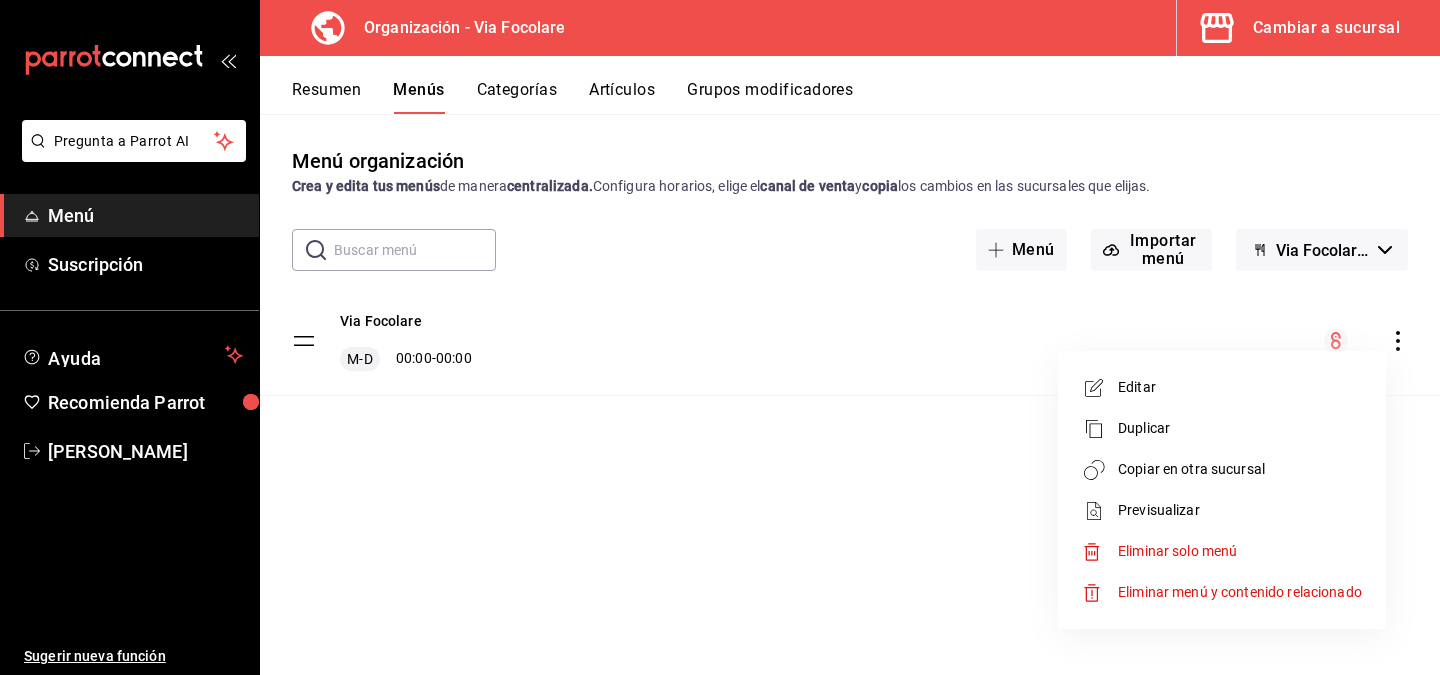 click on "Copiar en otra sucursal" at bounding box center [1240, 469] 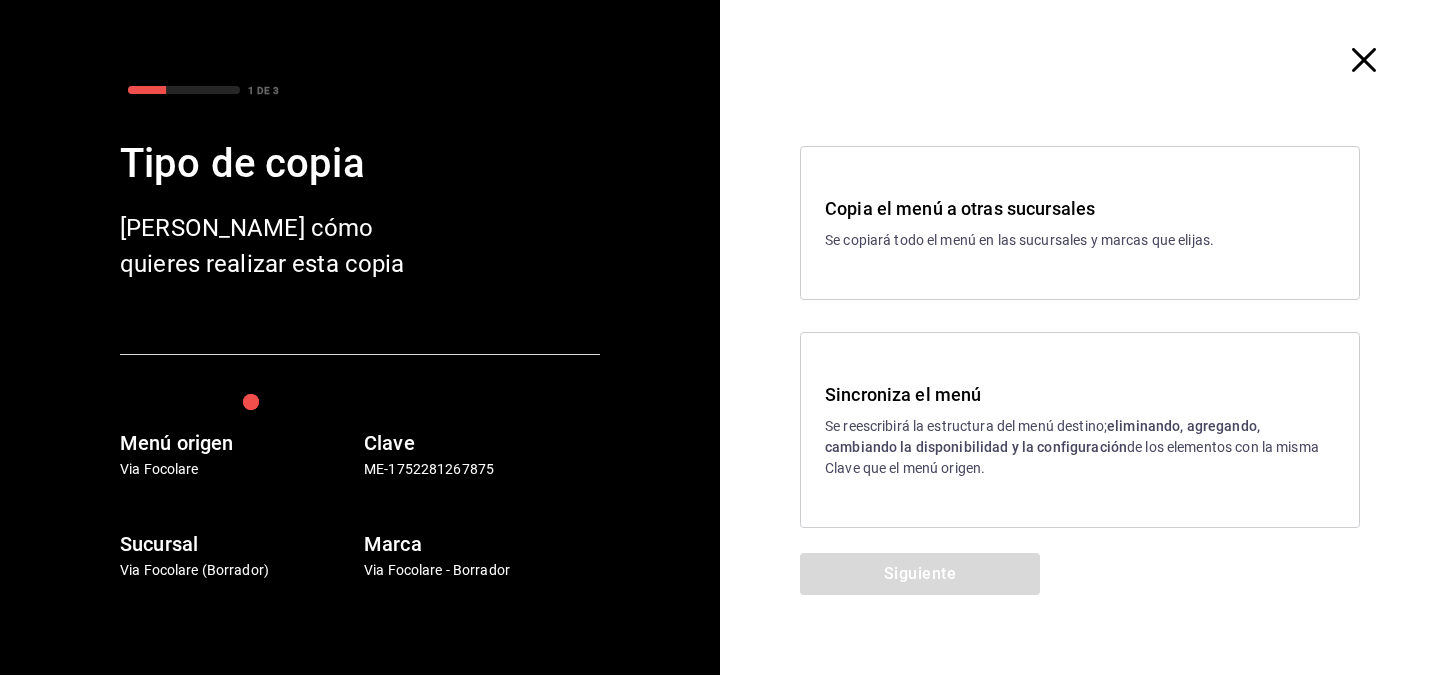 click on "Se reescribirá la estructura del menú destino;  eliminando, agregando, cambiando la disponibilidad y la configuración  de los elementos con la misma Clave que el menú origen." at bounding box center [1080, 447] 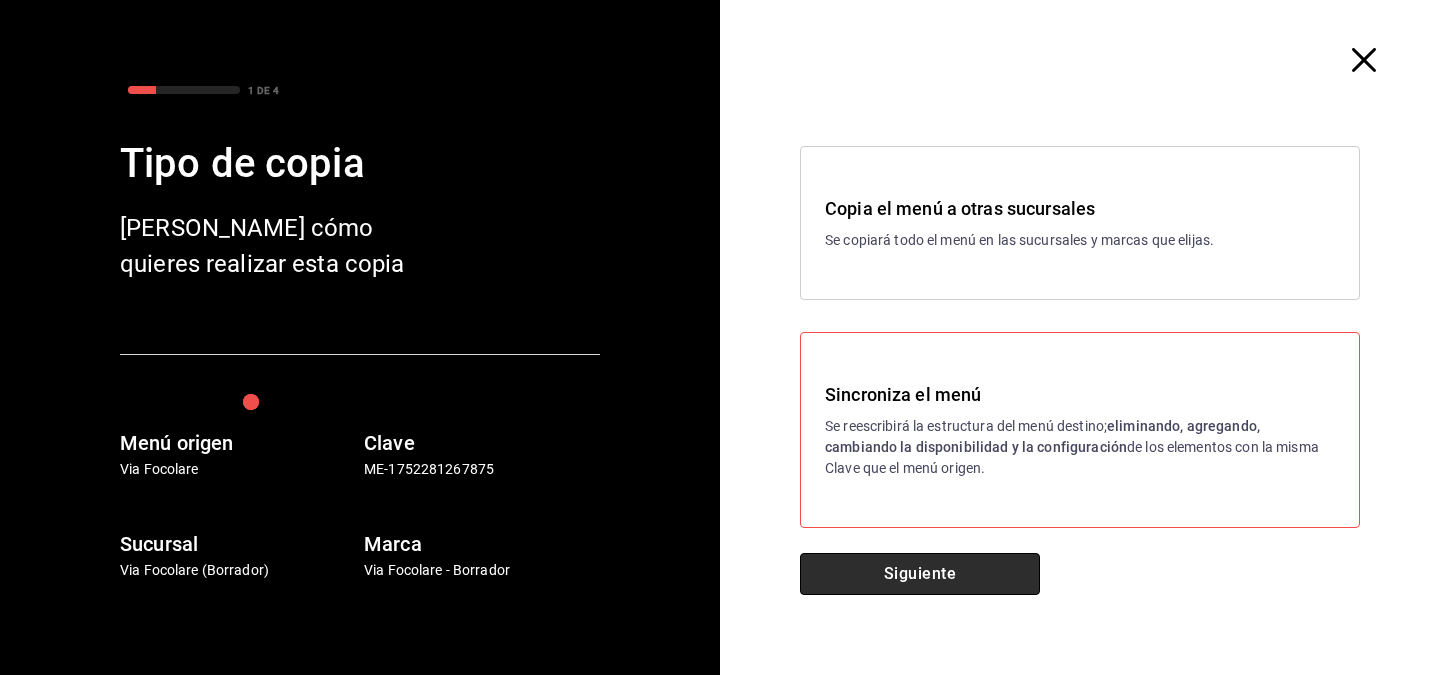 click on "Siguiente" at bounding box center [920, 574] 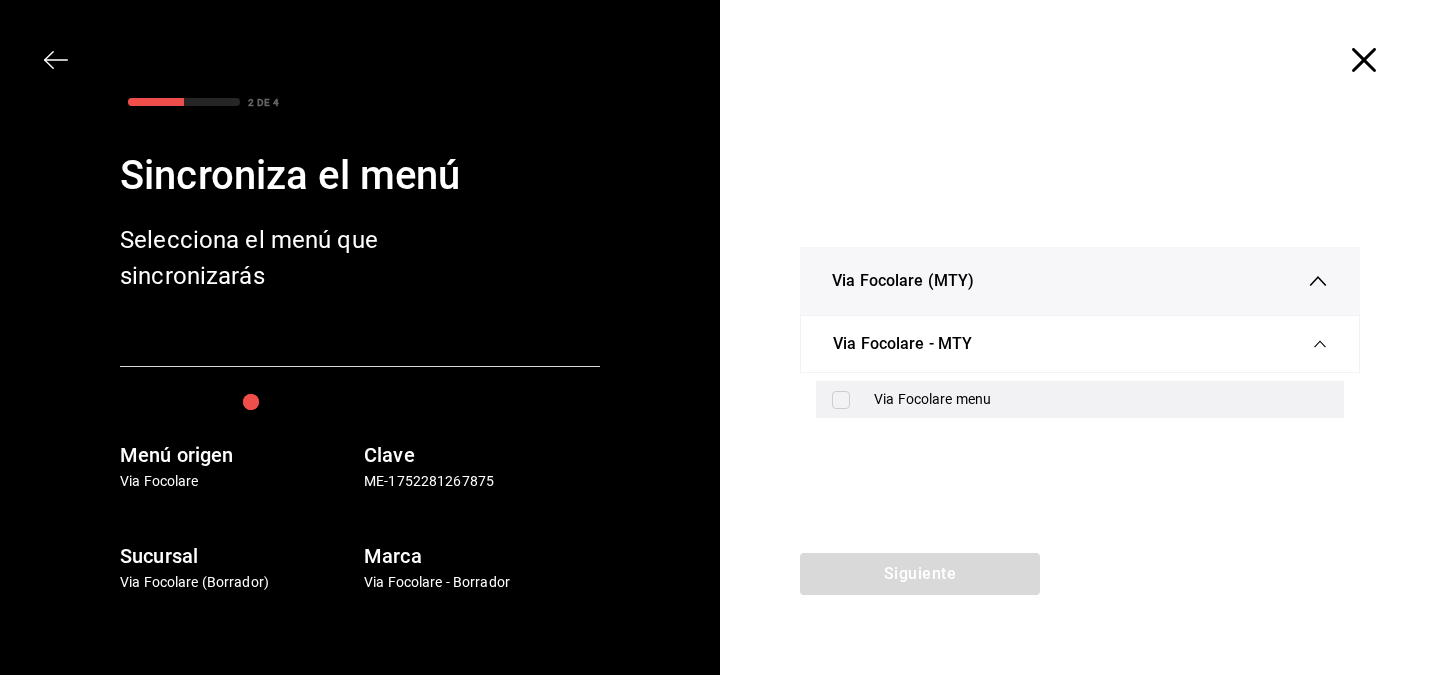 click at bounding box center (841, 400) 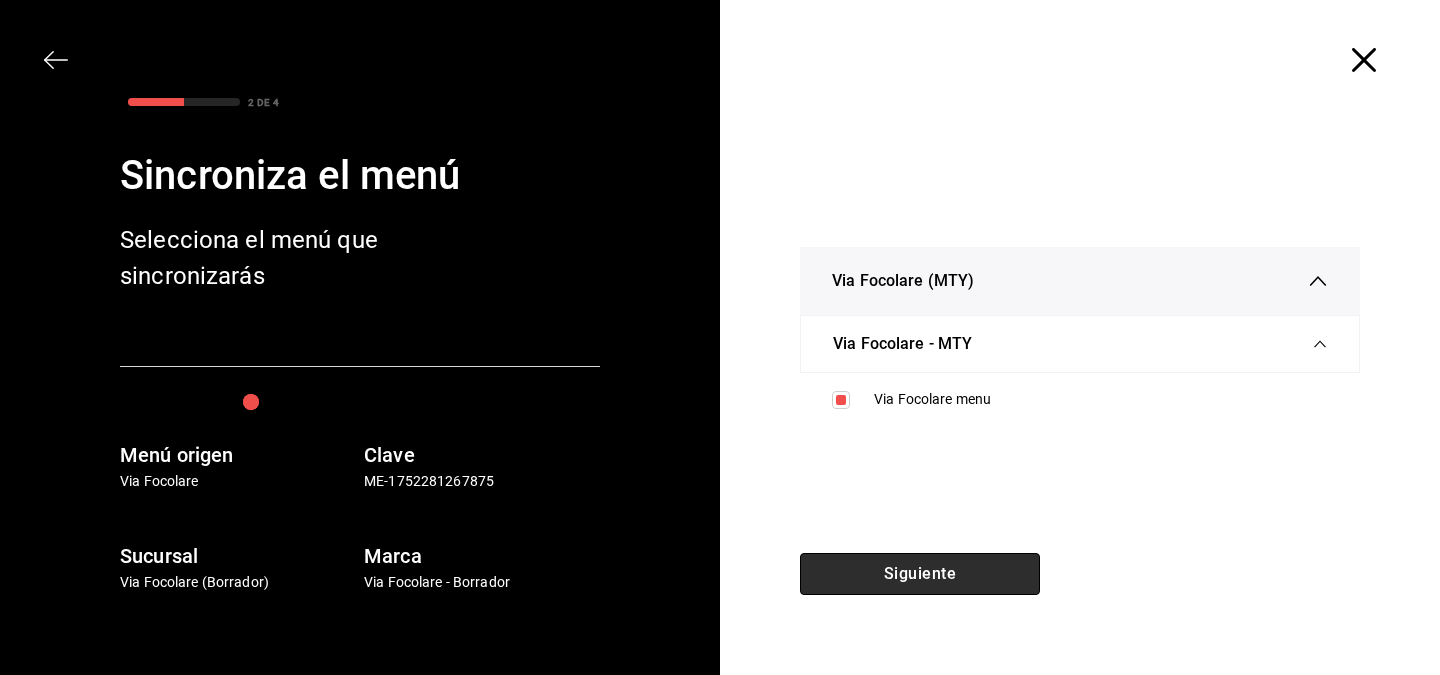 click on "Siguiente" at bounding box center (920, 574) 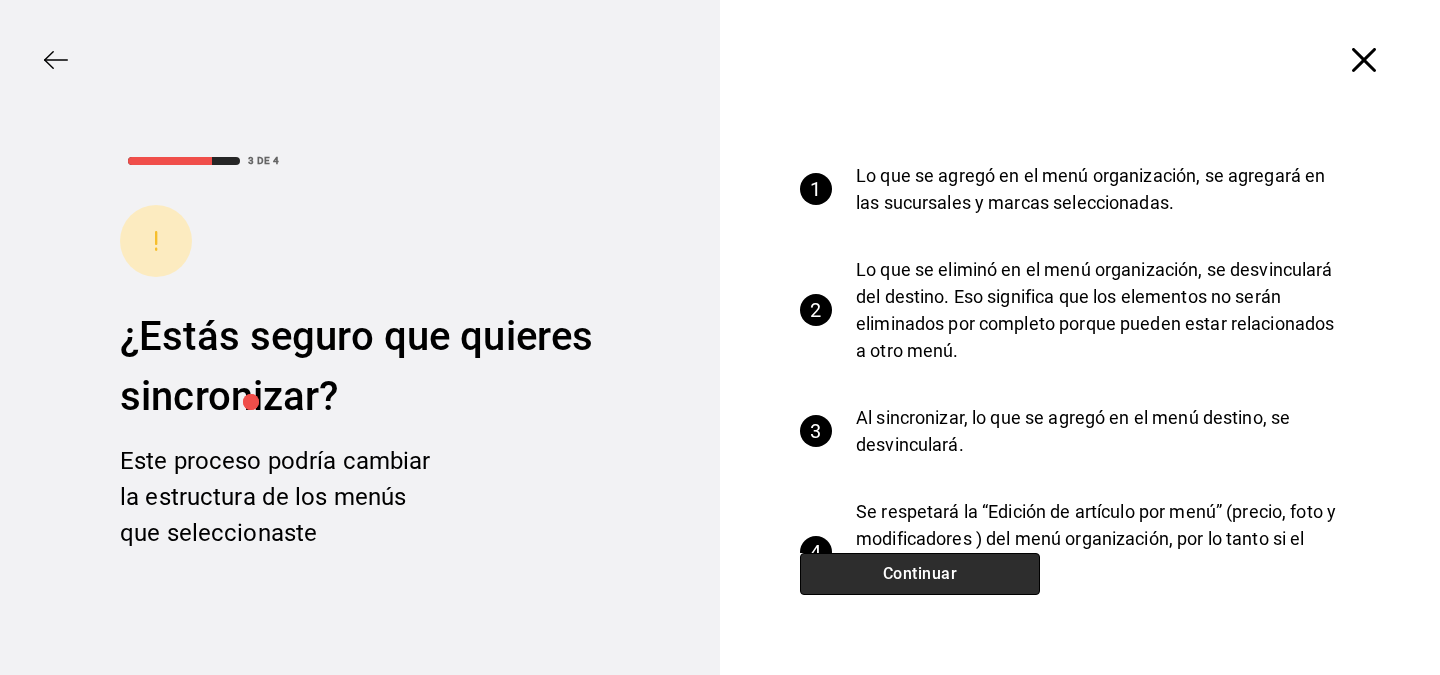 click on "Continuar" at bounding box center [920, 574] 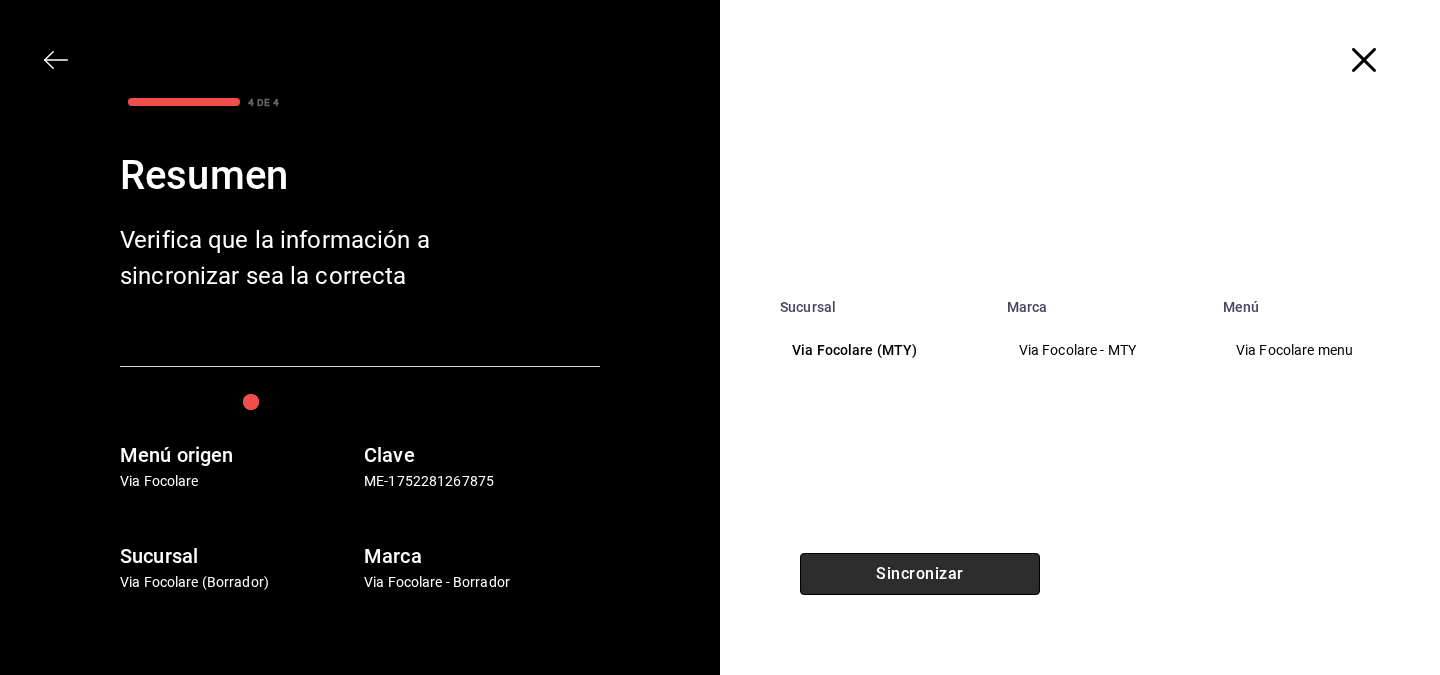 click on "Sincronizar" at bounding box center [920, 574] 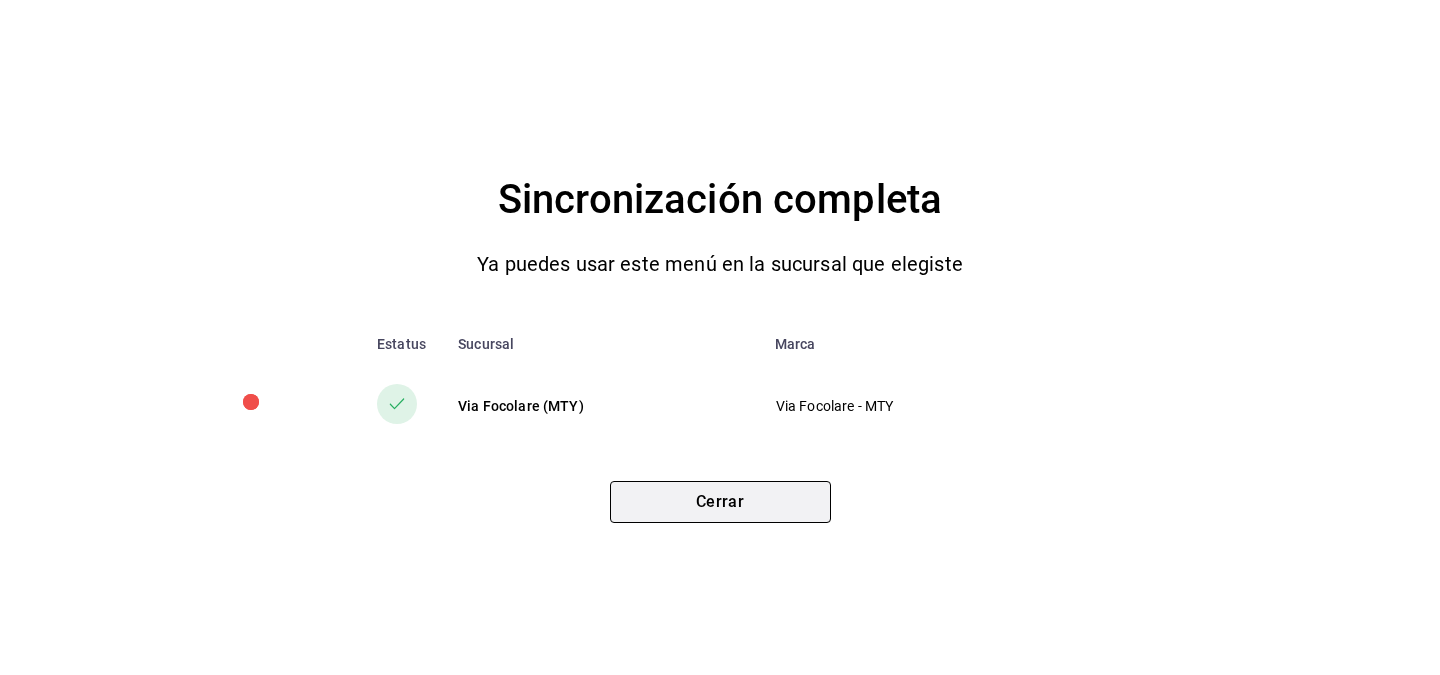 click on "Cerrar" at bounding box center [720, 502] 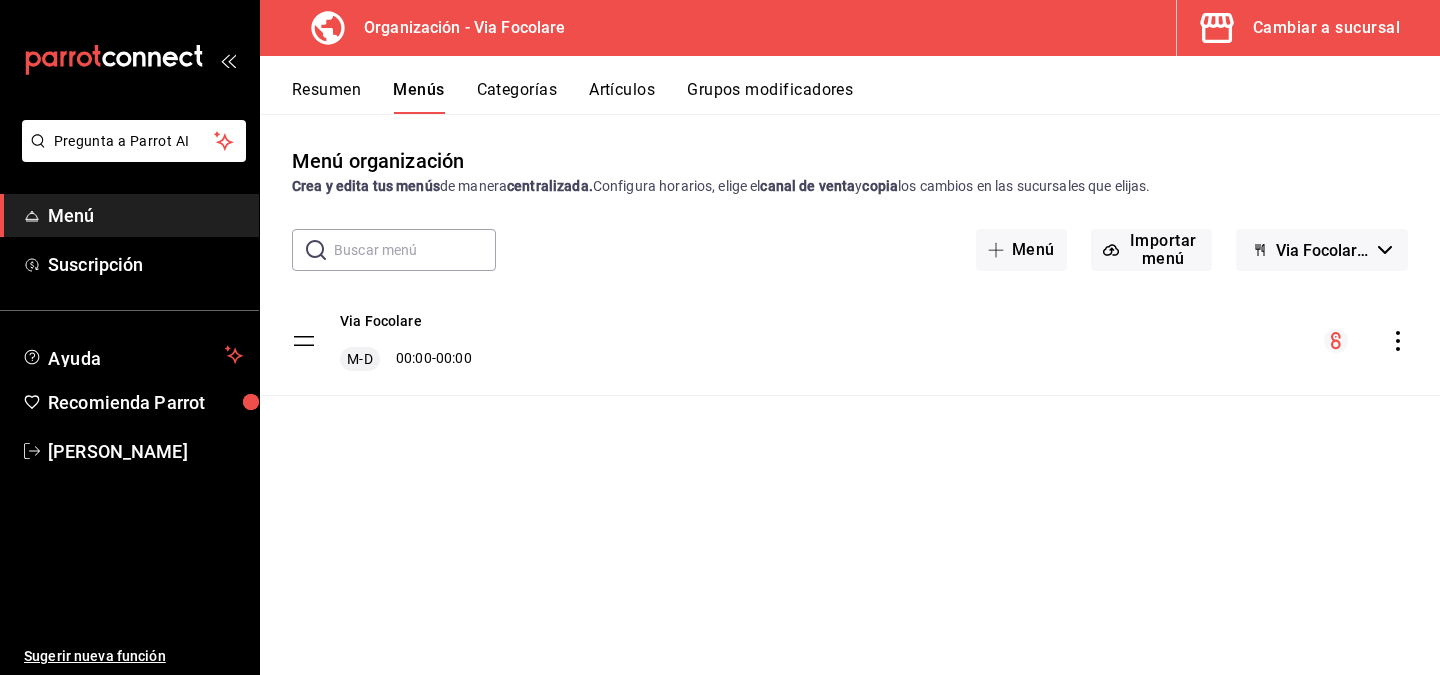 click on "Cambiar a sucursal" at bounding box center [1326, 28] 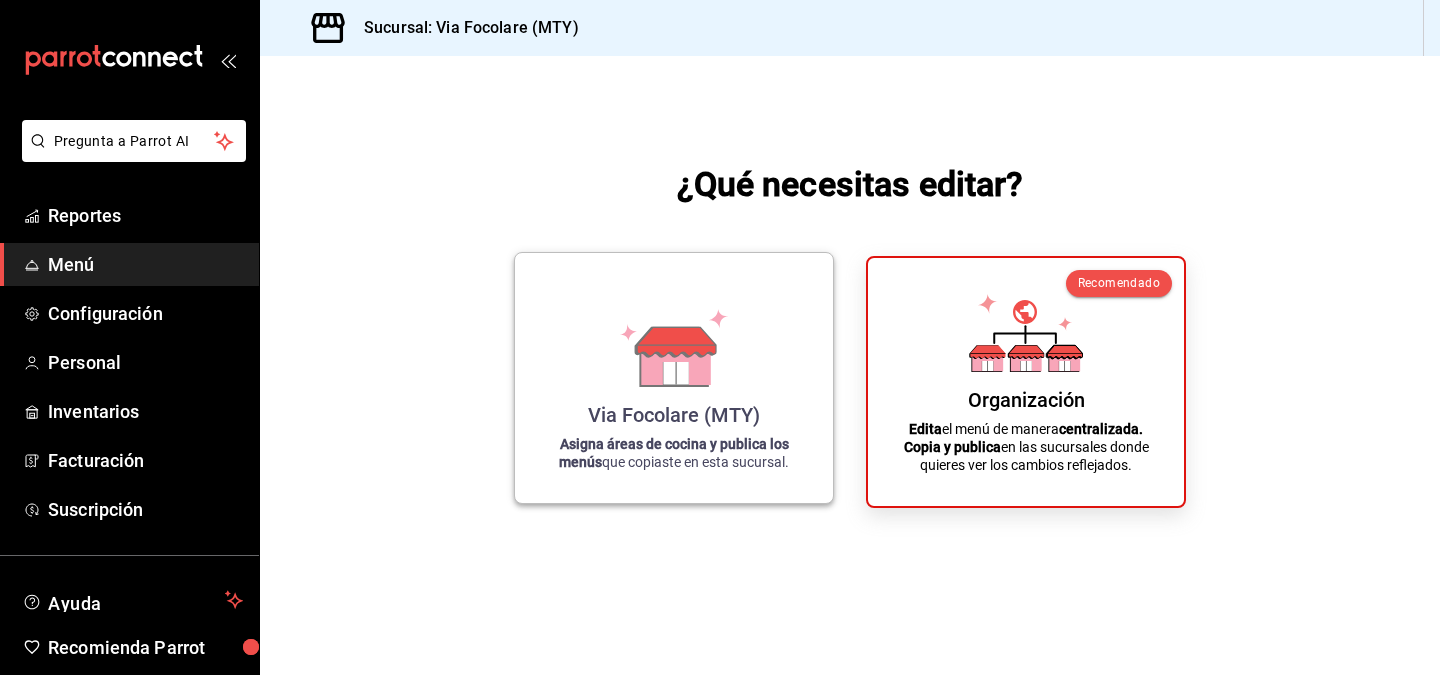 click on "Asigna áreas de cocina y publica los menús  que copiaste en esta sucursal." at bounding box center [674, 453] 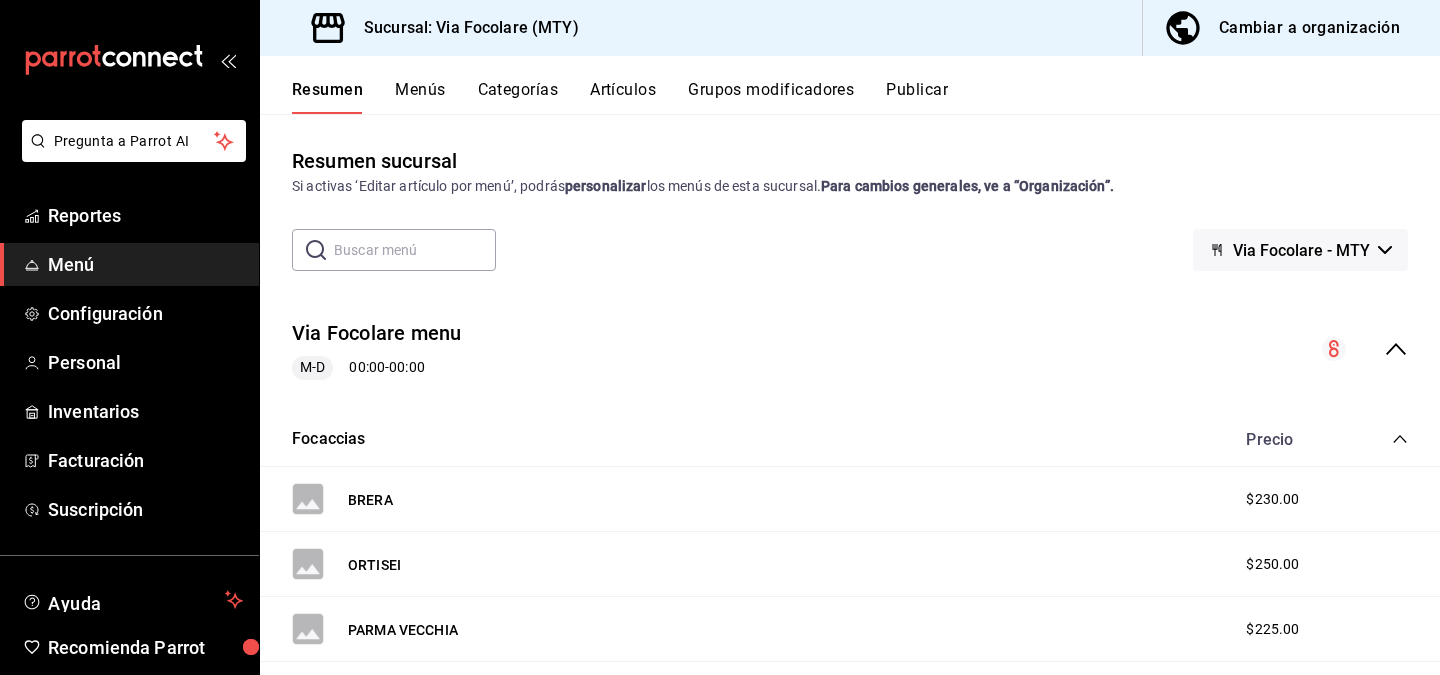 click 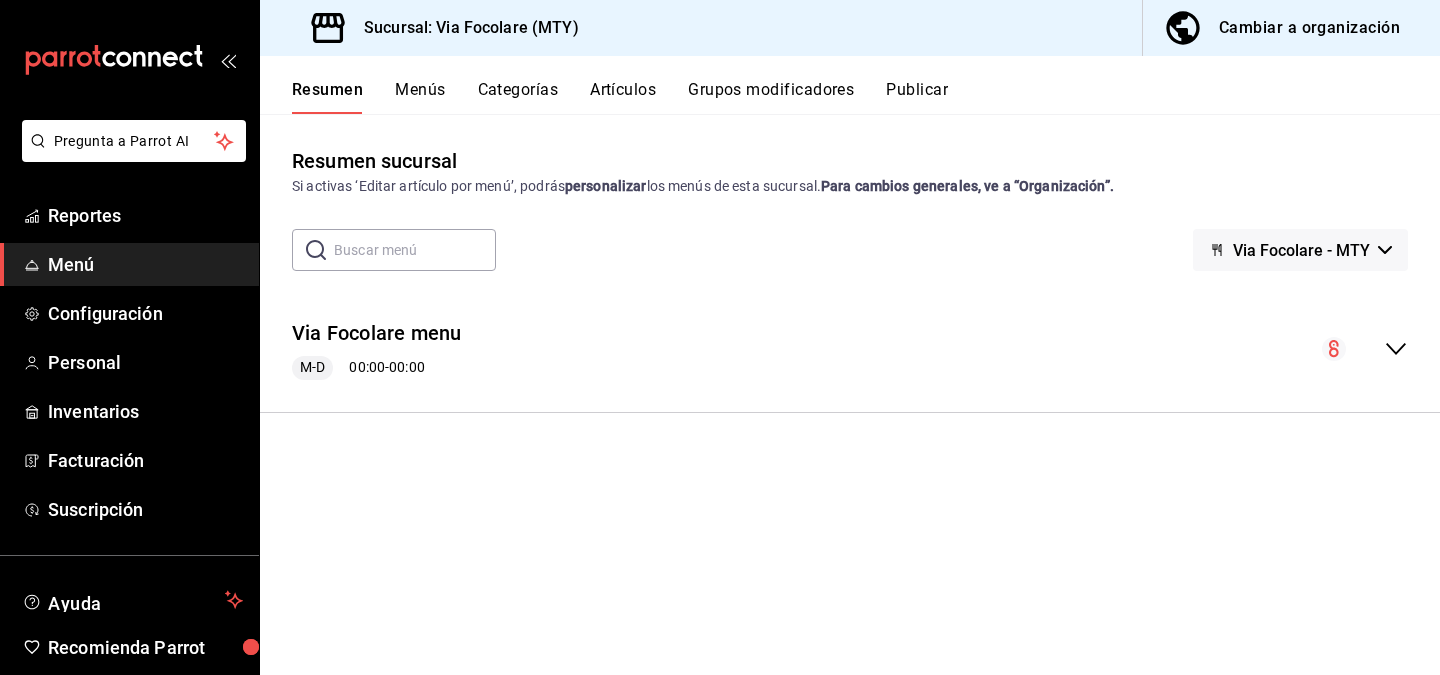 click on "Menús" at bounding box center [420, 97] 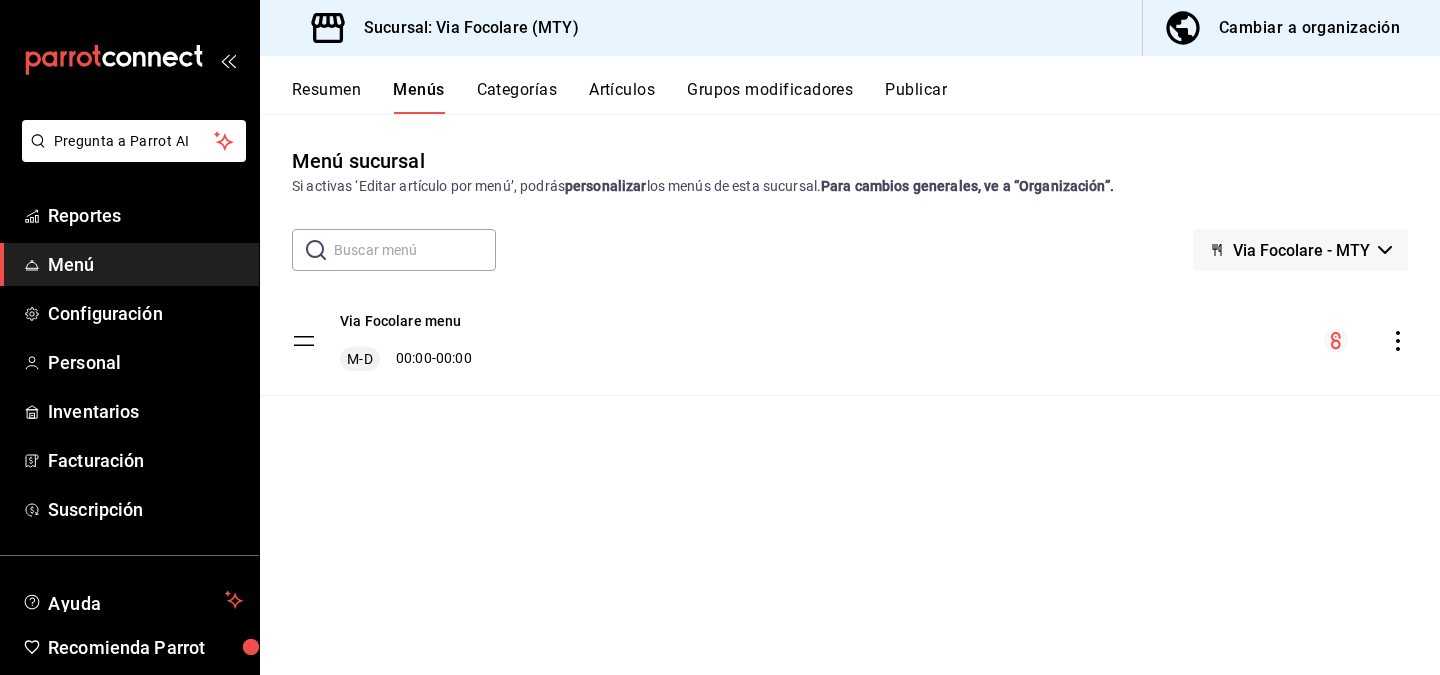 click 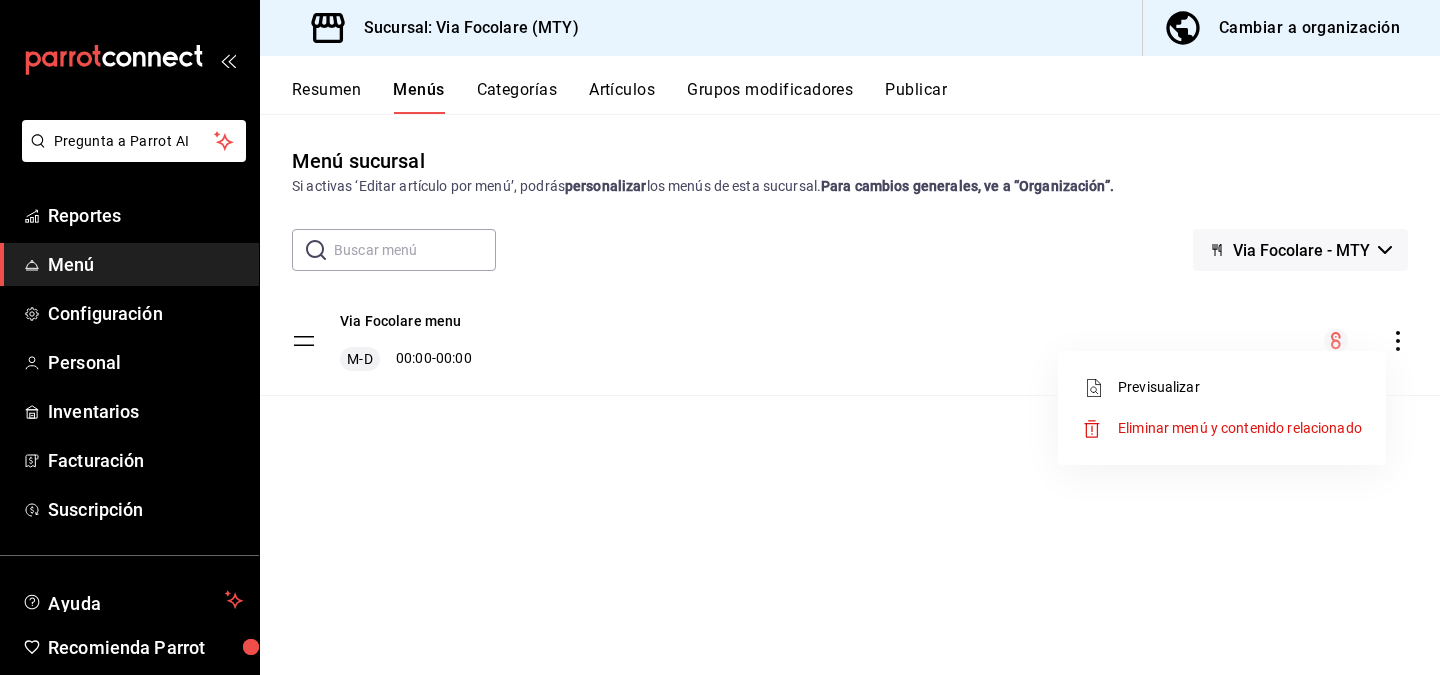 click on "Previsualizar" at bounding box center (1240, 387) 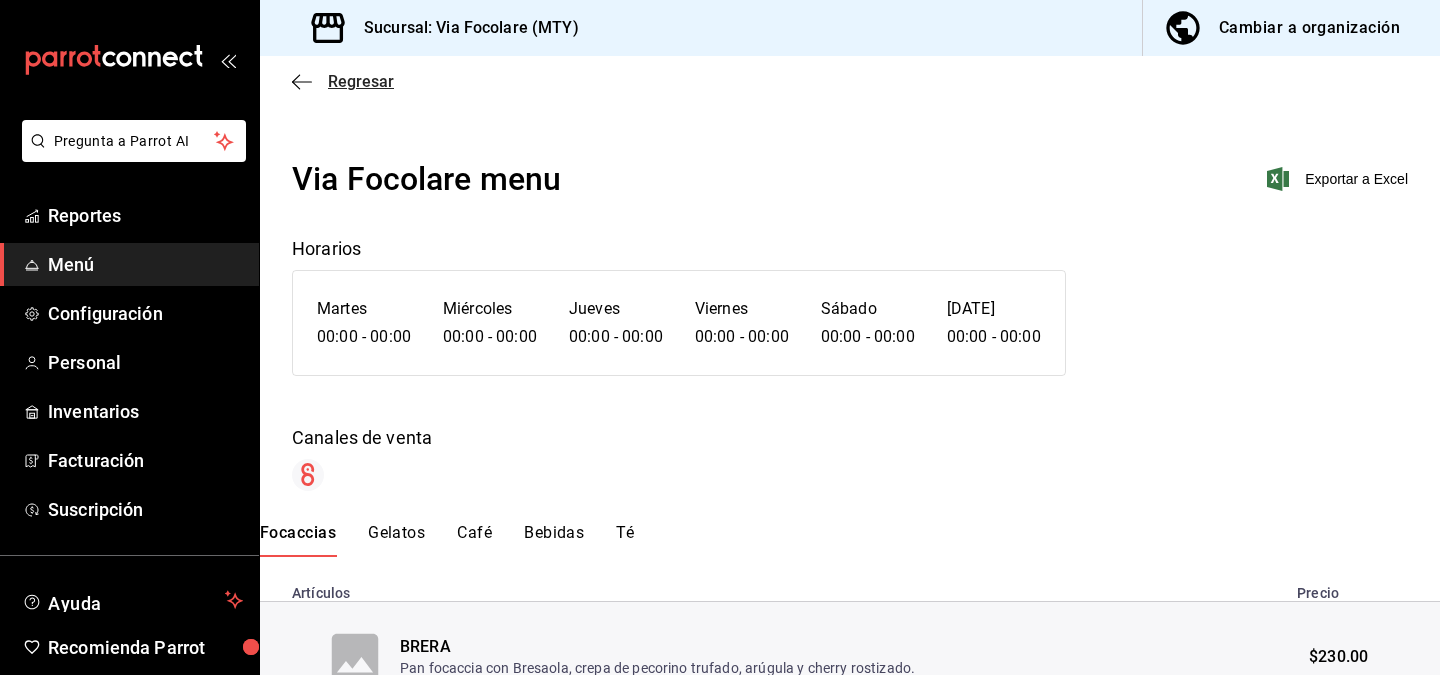 click on "Regresar" at bounding box center (343, 81) 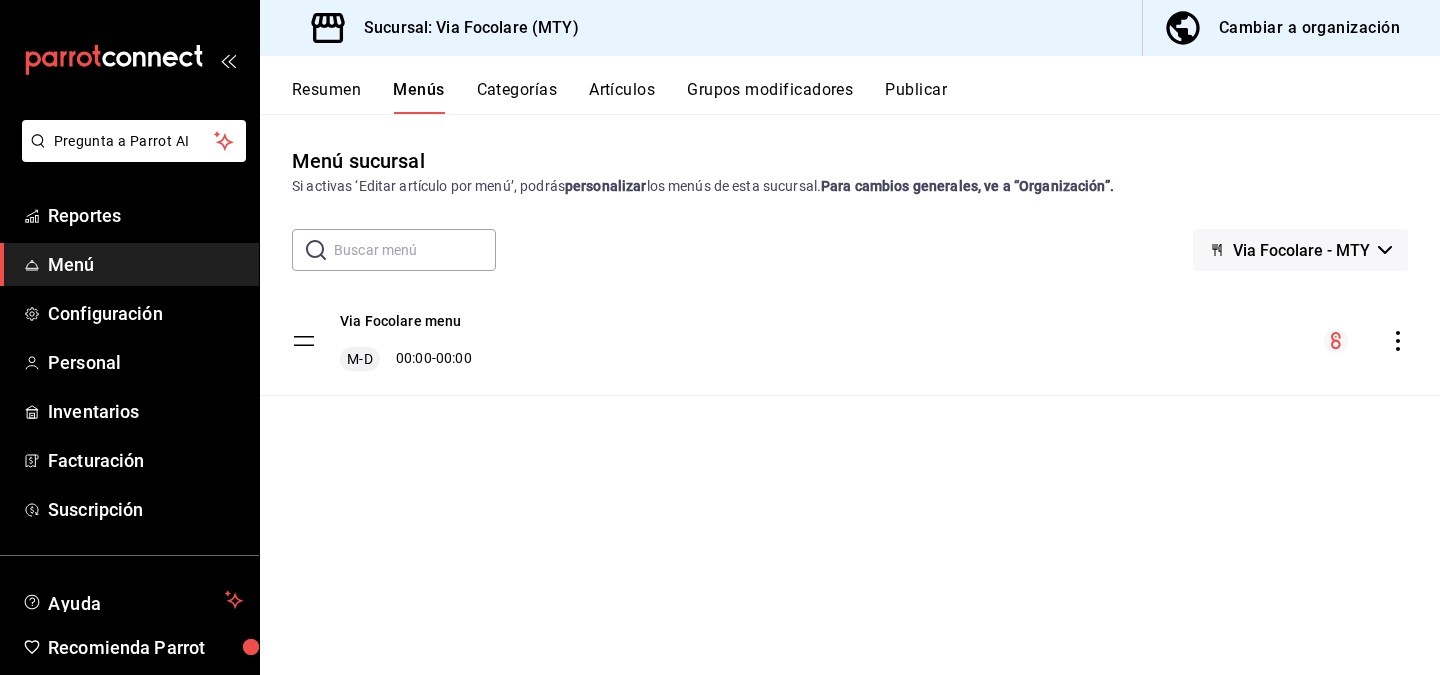 click on "Categorías" at bounding box center (517, 97) 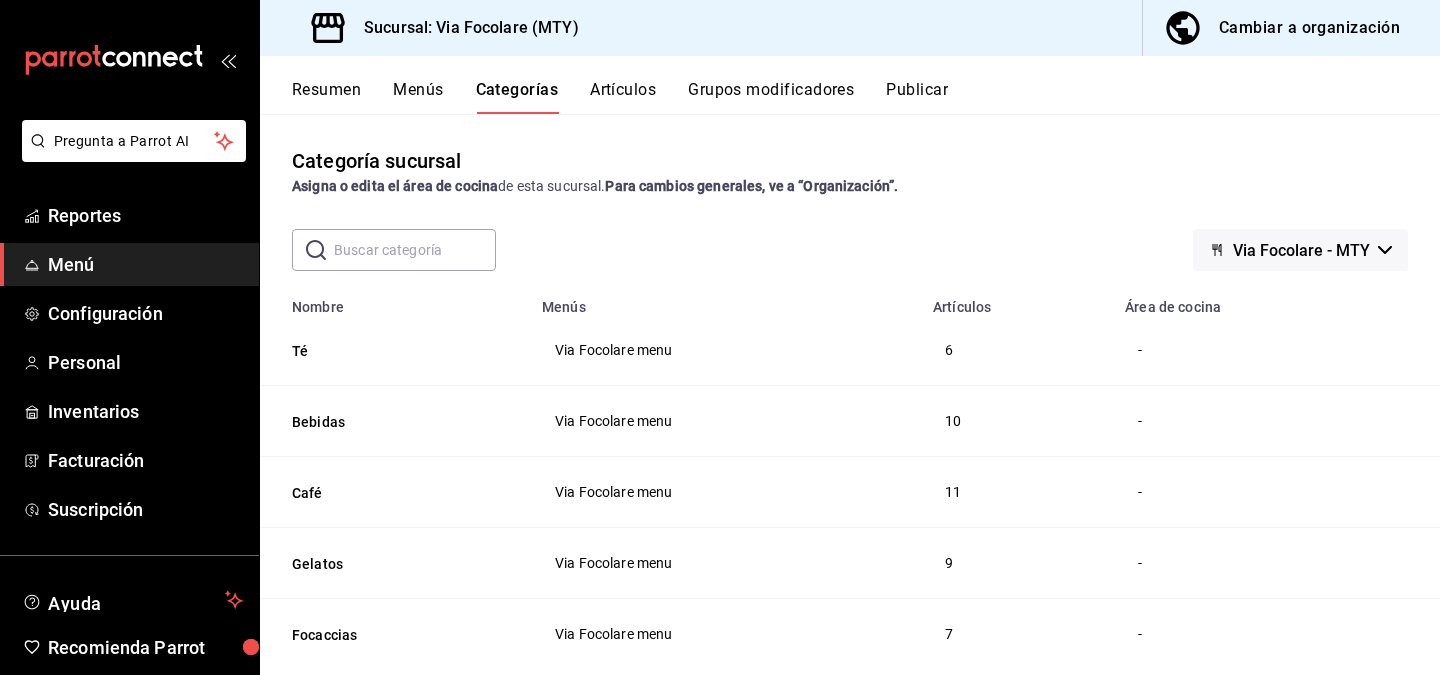 click on "Cambiar a organización" at bounding box center [1309, 28] 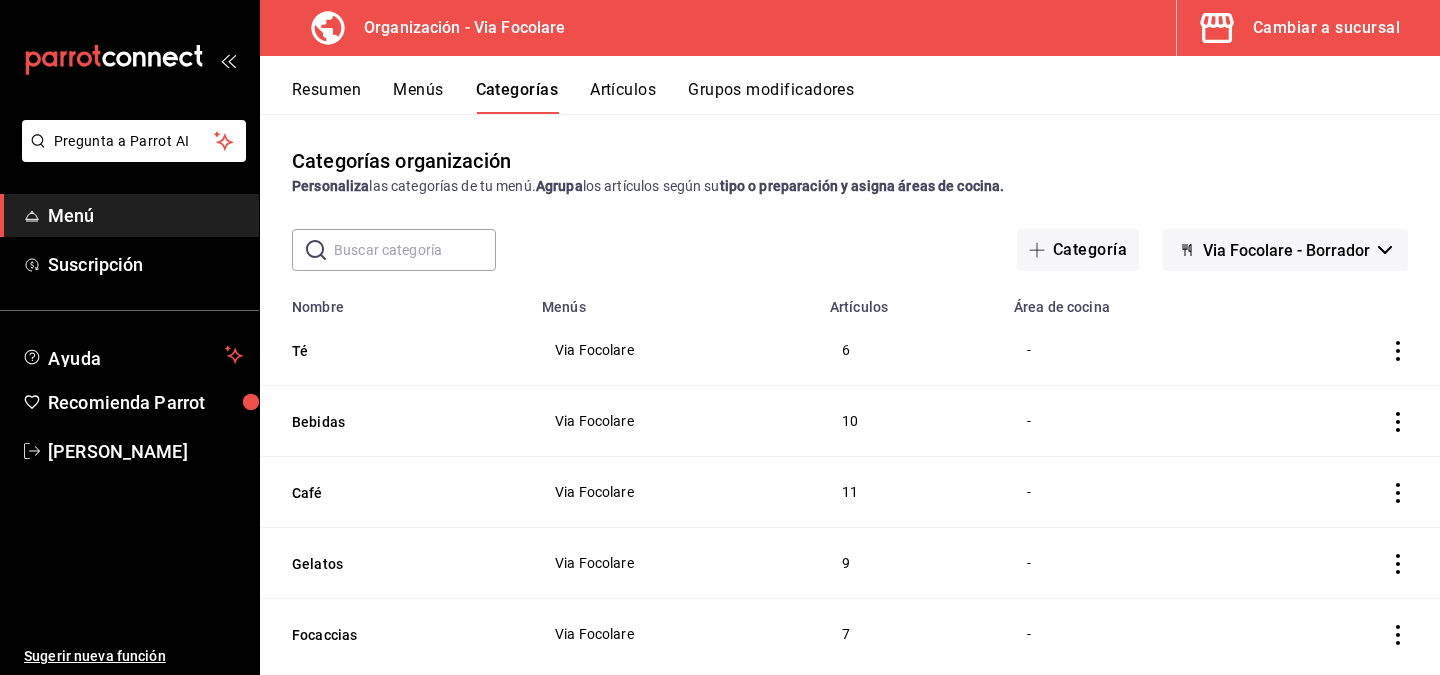 click on "Menús" at bounding box center (418, 97) 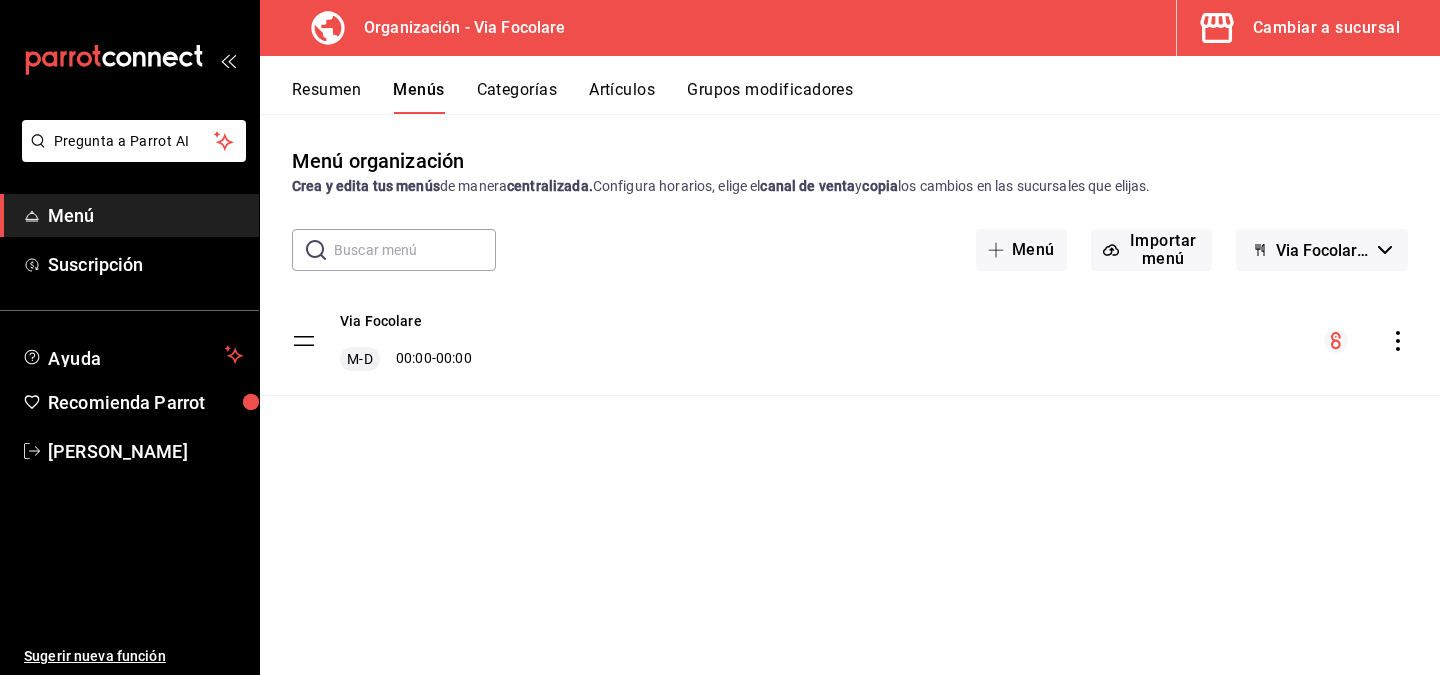 click 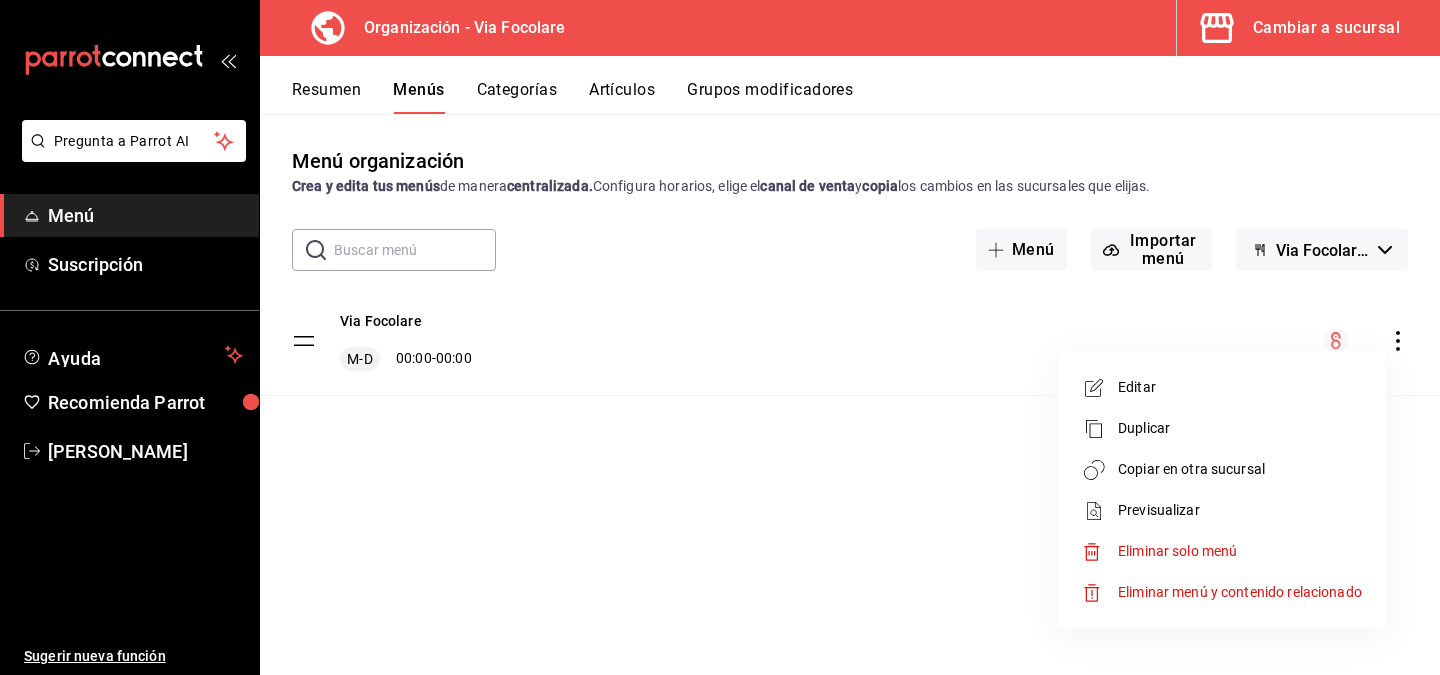 click on "Editar" at bounding box center [1240, 387] 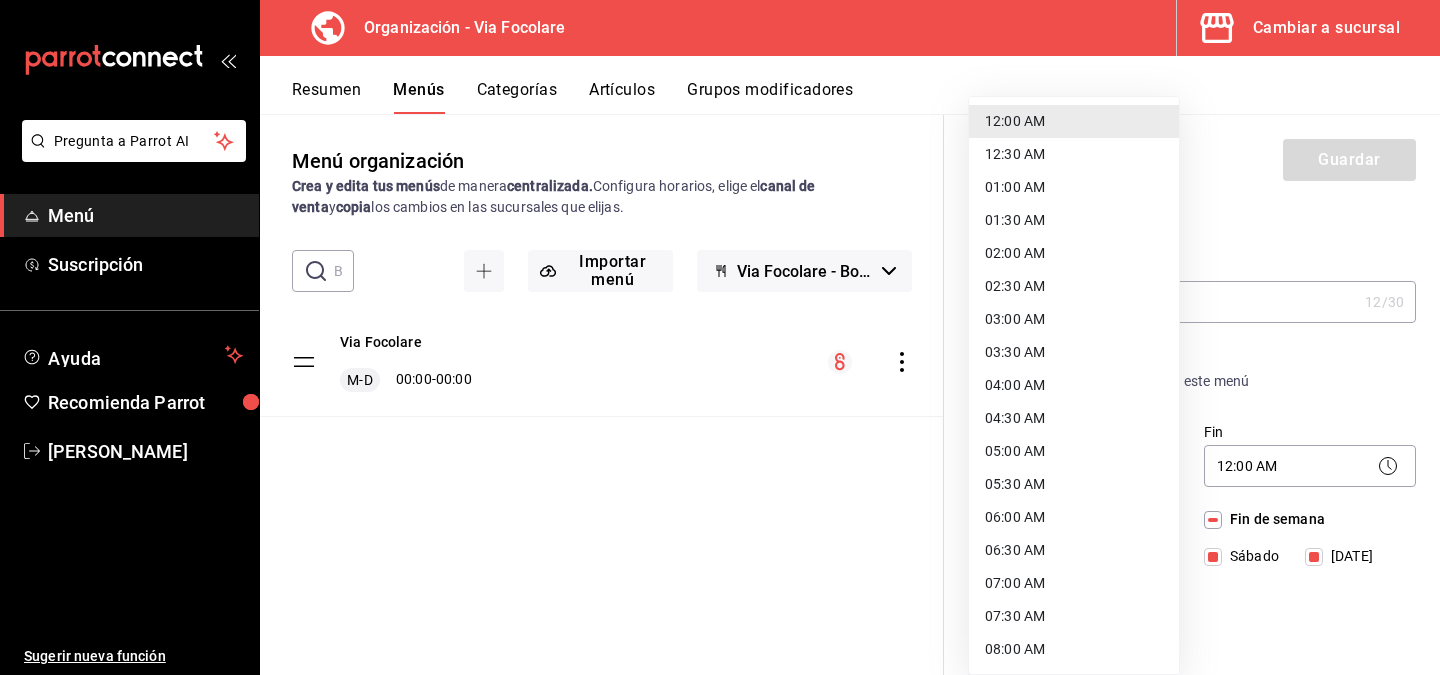 click on "Pregunta a Parrot AI Menú   Suscripción   Ayuda Recomienda Parrot   Iñaki Rivero   Sugerir nueva función   Organización - Via Focolare Cambiar a sucursal Resumen Menús Categorías Artículos Grupos modificadores Menú organización Crea y edita tus menús  de manera  centralizada.  Configura horarios, elige el  canal de venta  y  copia  los cambios en las sucursales que elijas. ​ ​ Importar menú Via Focolare - Borrador Via Focolare M-D 00:00  -  00:00 Guardar Editar menú ¿Cómo se va a llamar? Via Focolare 12 /30 ¿Cómo se va a llamar? Horarios Elige el horario y disponibilidad de este menú Inicio 12:00 AM 00:00 Fin 12:00 AM 00:00 Entre Semana Lunes Martes Miércoles Jueves Viernes Fin de semana Sábado Domingo Agregar horario Categorías Selecciona una categoría existente Focaccias Gelatos Café Bebidas Té ¿Dónde se va a mostrar tu menú? Selecciona los canales de venta disponibles Punto de venta Uber Eats DiDi Food Rappi Pedidos Online Editar artículos por menú Si No Resumen Clave ME- /" at bounding box center (720, 337) 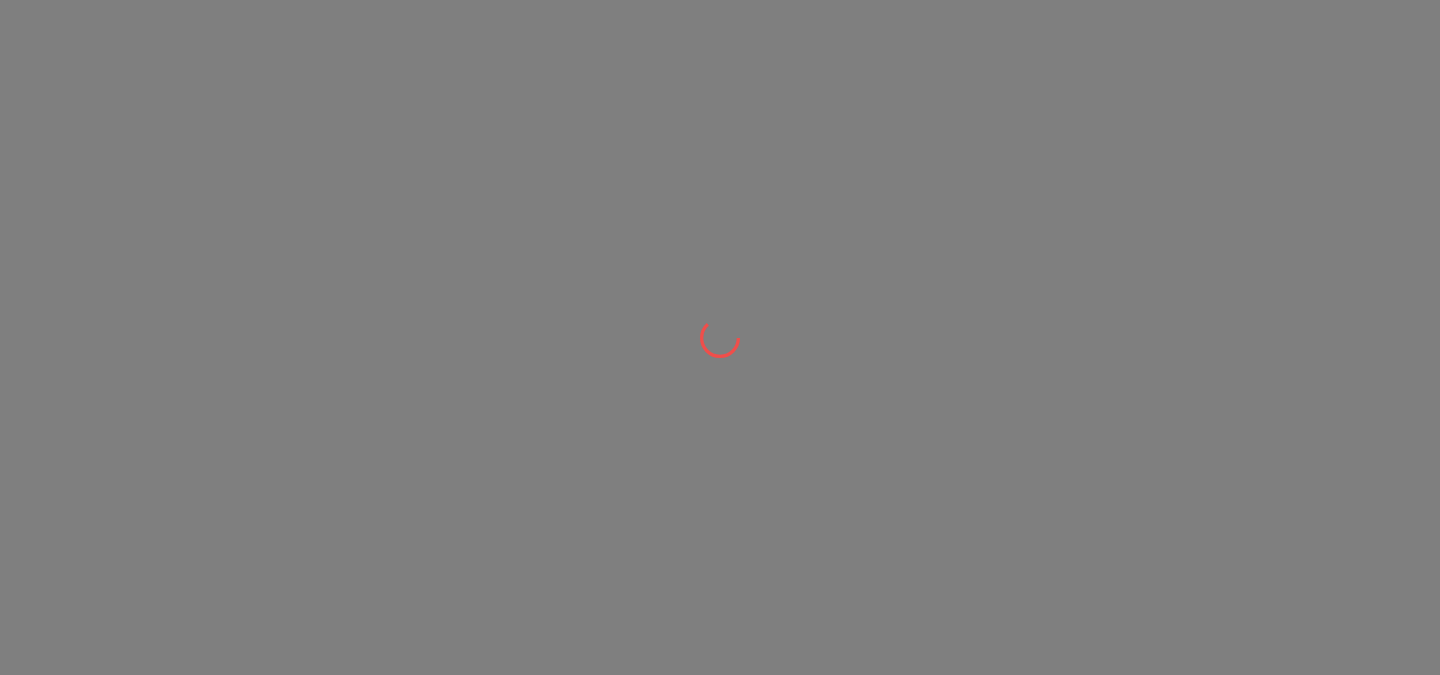 scroll, scrollTop: 0, scrollLeft: 0, axis: both 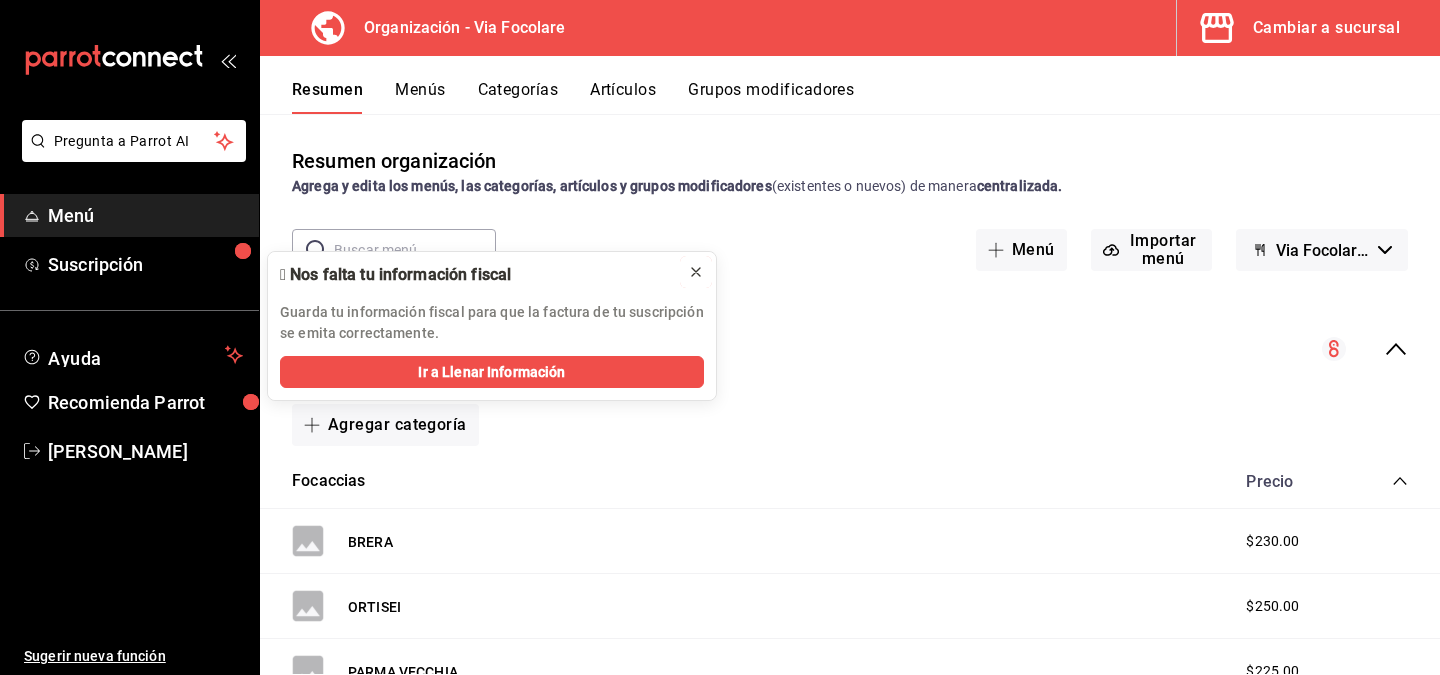 click 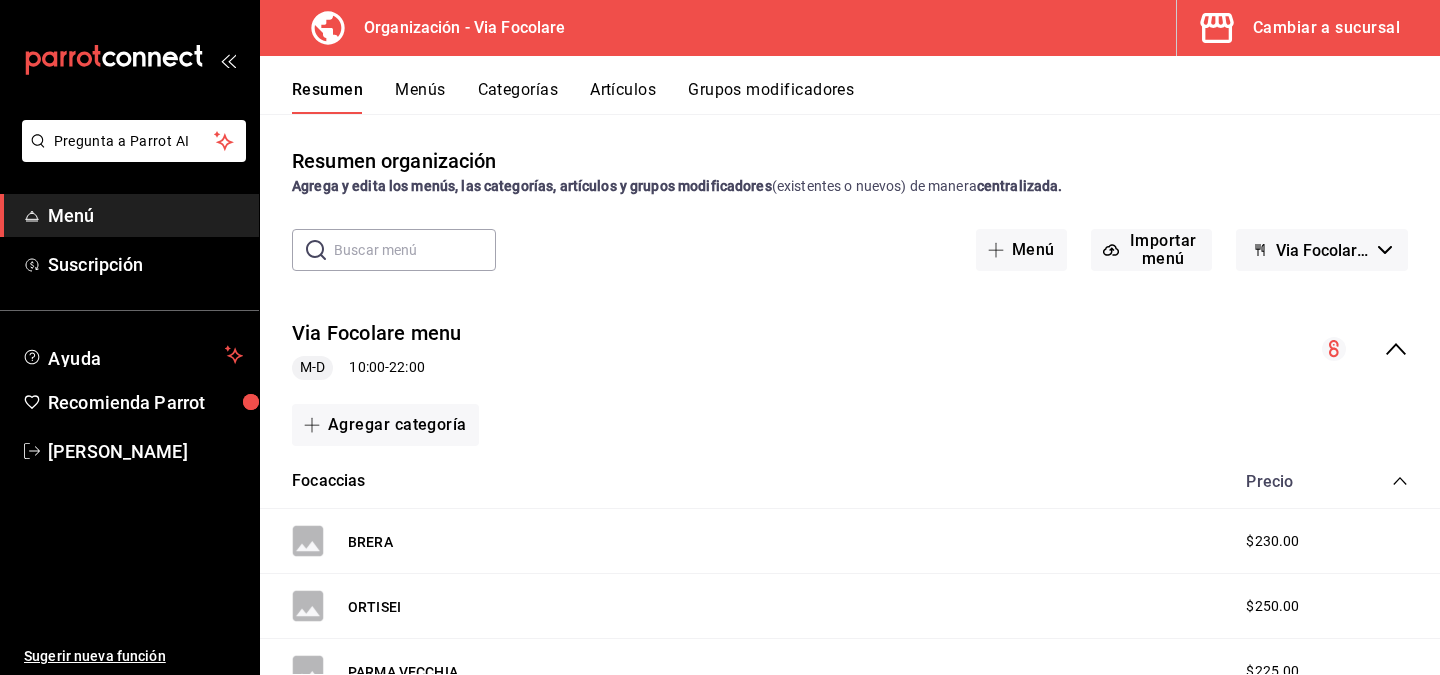 click on "Cambiar a sucursal" at bounding box center (1300, 28) 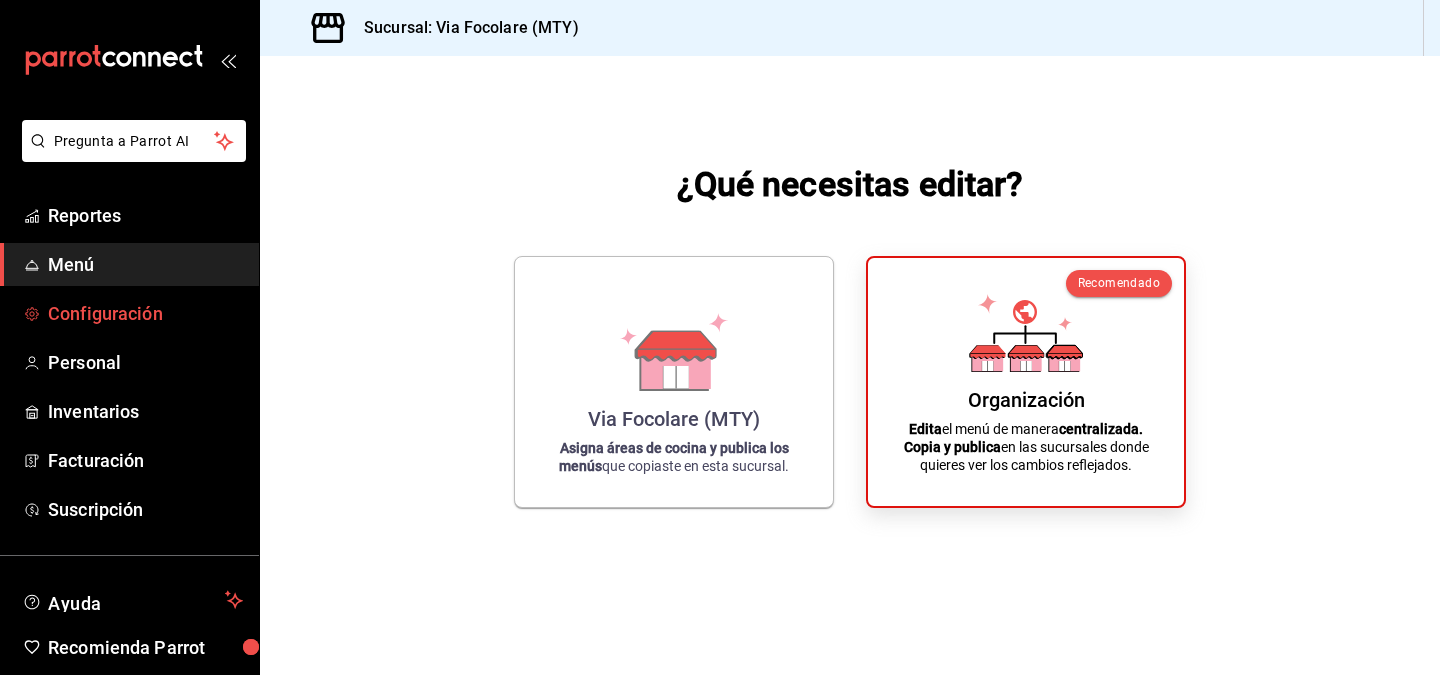 click on "Configuración" at bounding box center (145, 313) 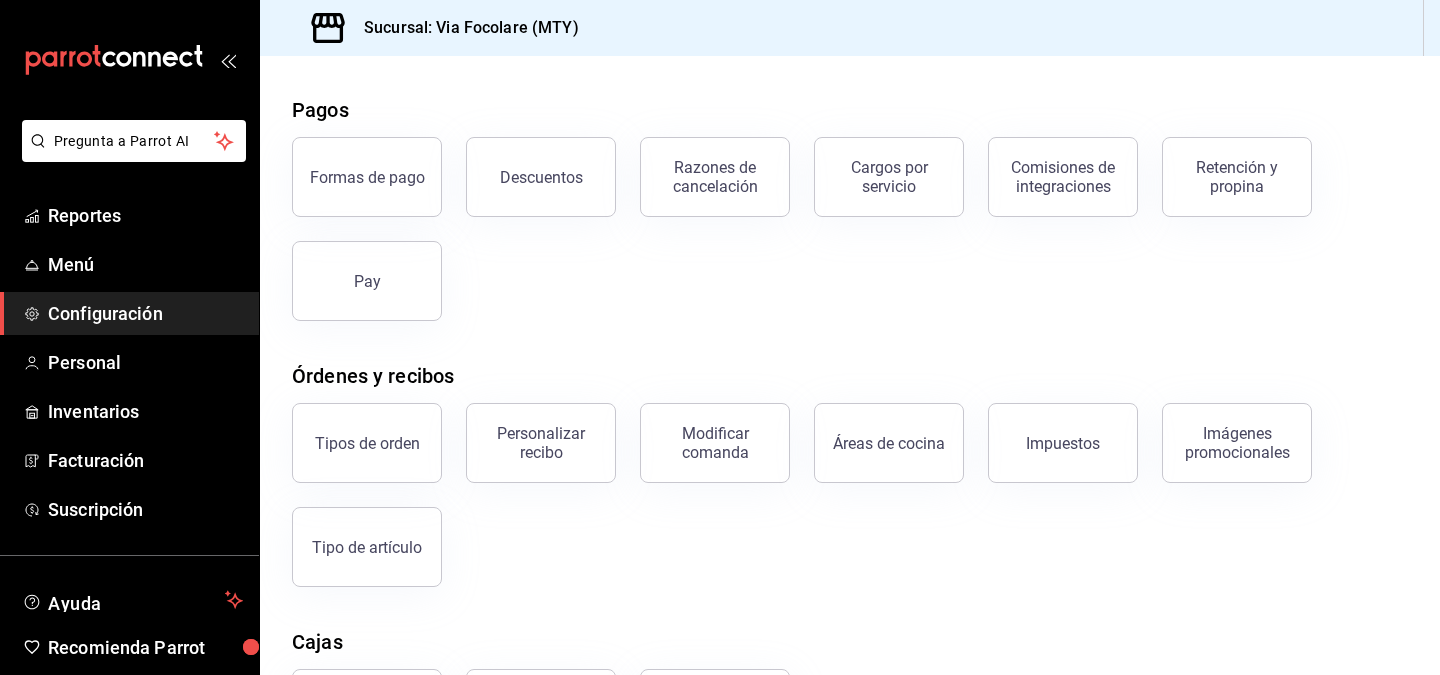 scroll, scrollTop: 0, scrollLeft: 0, axis: both 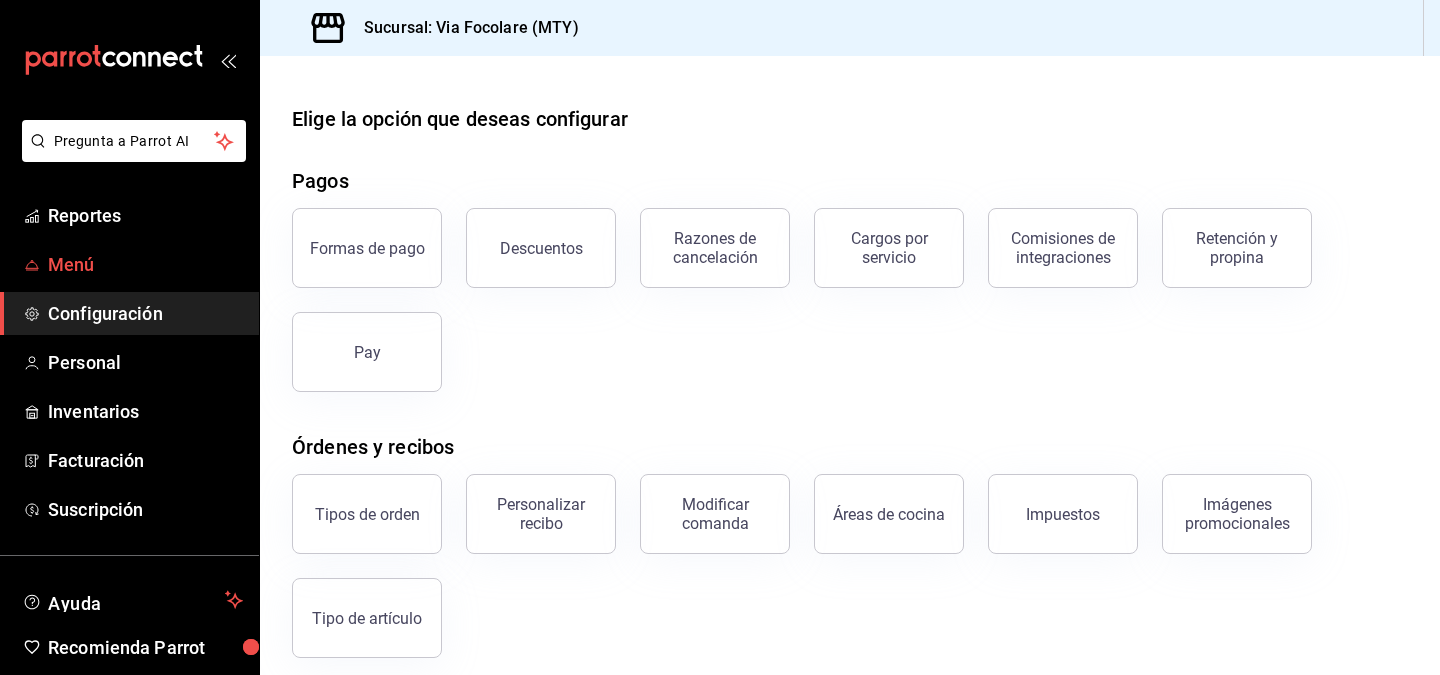 click on "Menú" at bounding box center (145, 264) 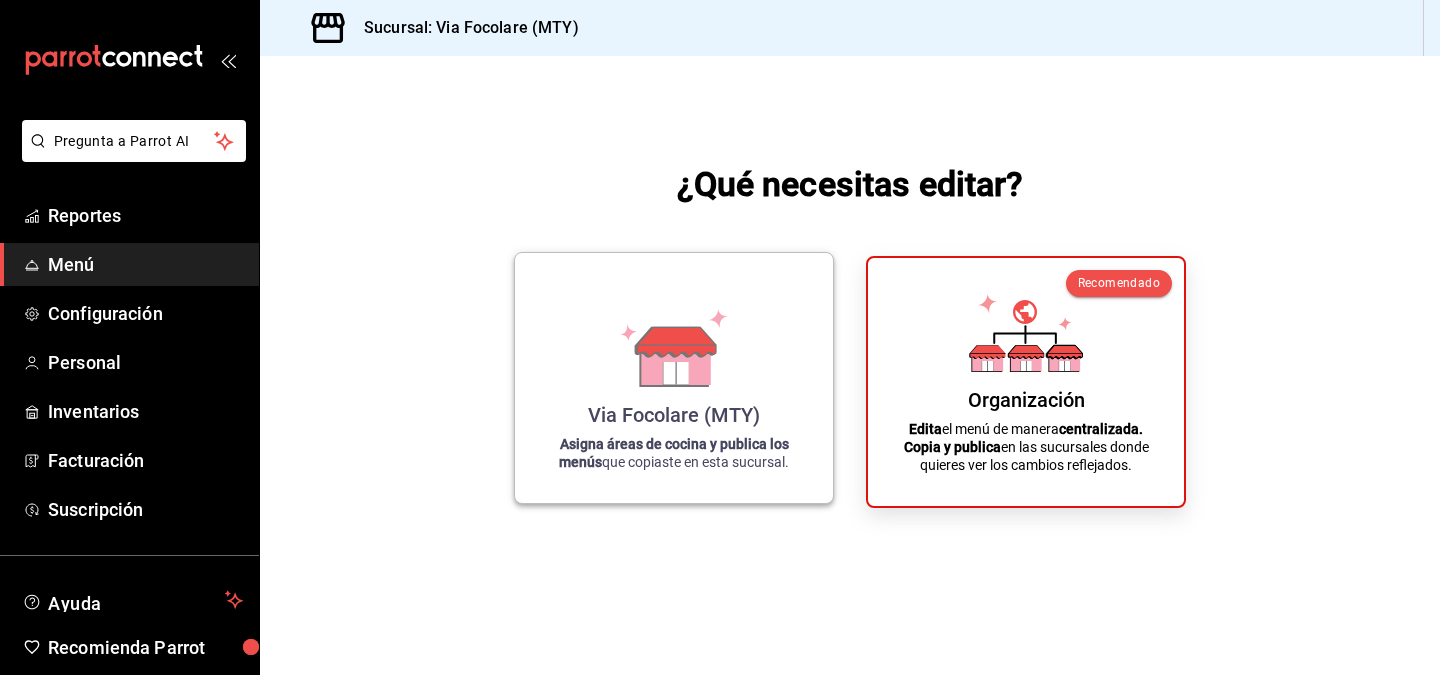 click 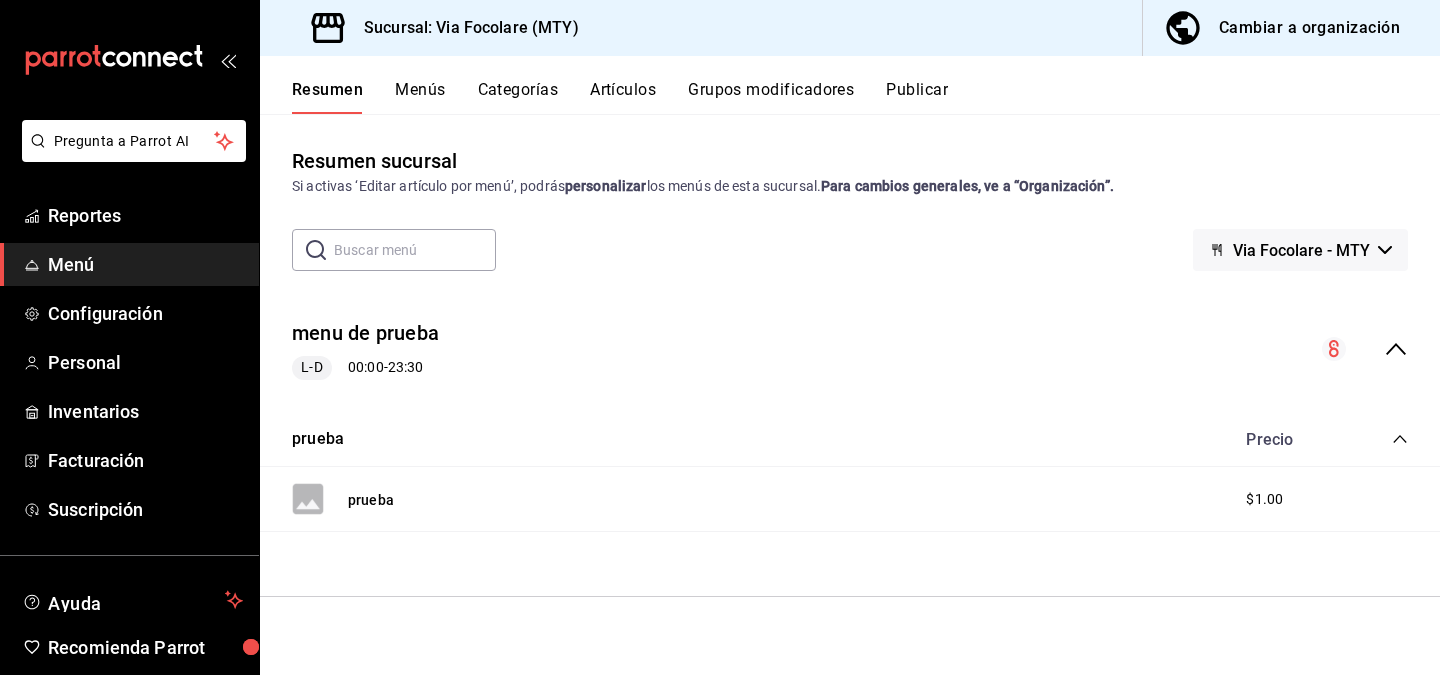 click on "Menús" at bounding box center (420, 97) 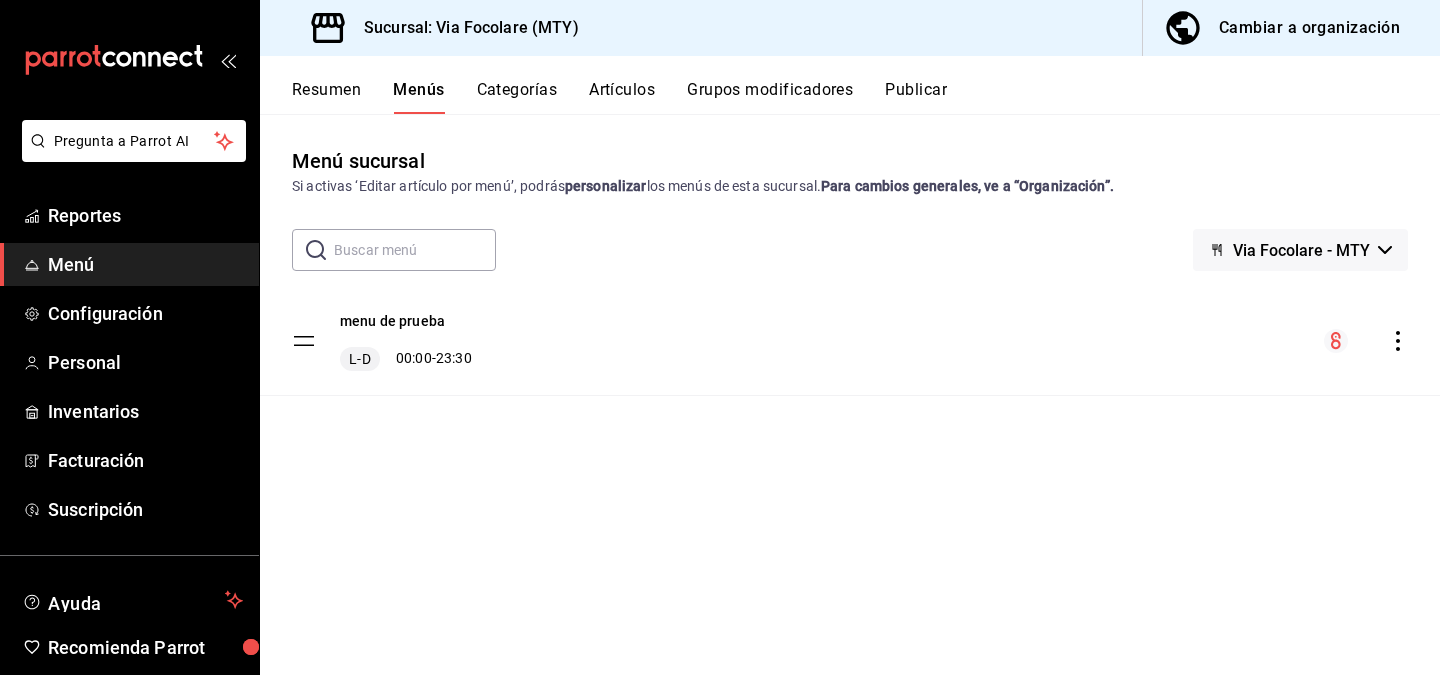 click on "Resumen" at bounding box center (326, 97) 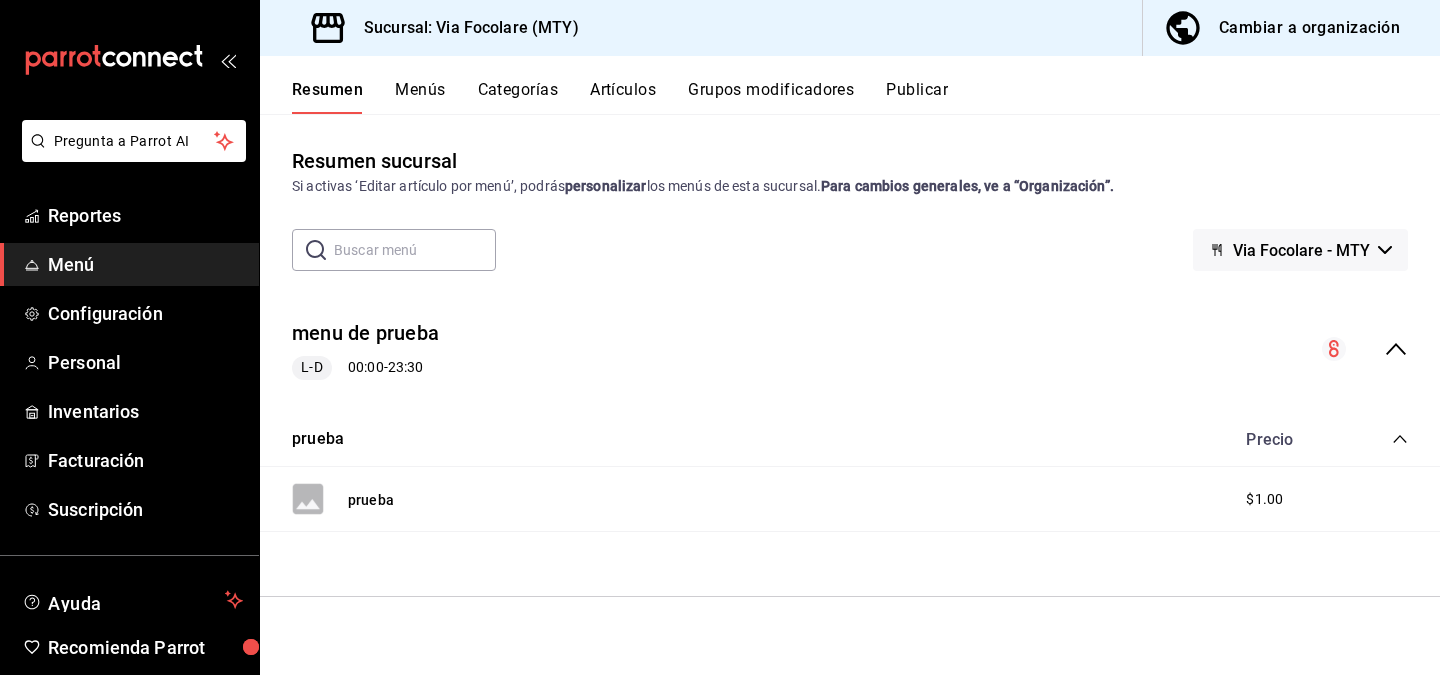 click on "Via Focolare - MTY" at bounding box center (1301, 250) 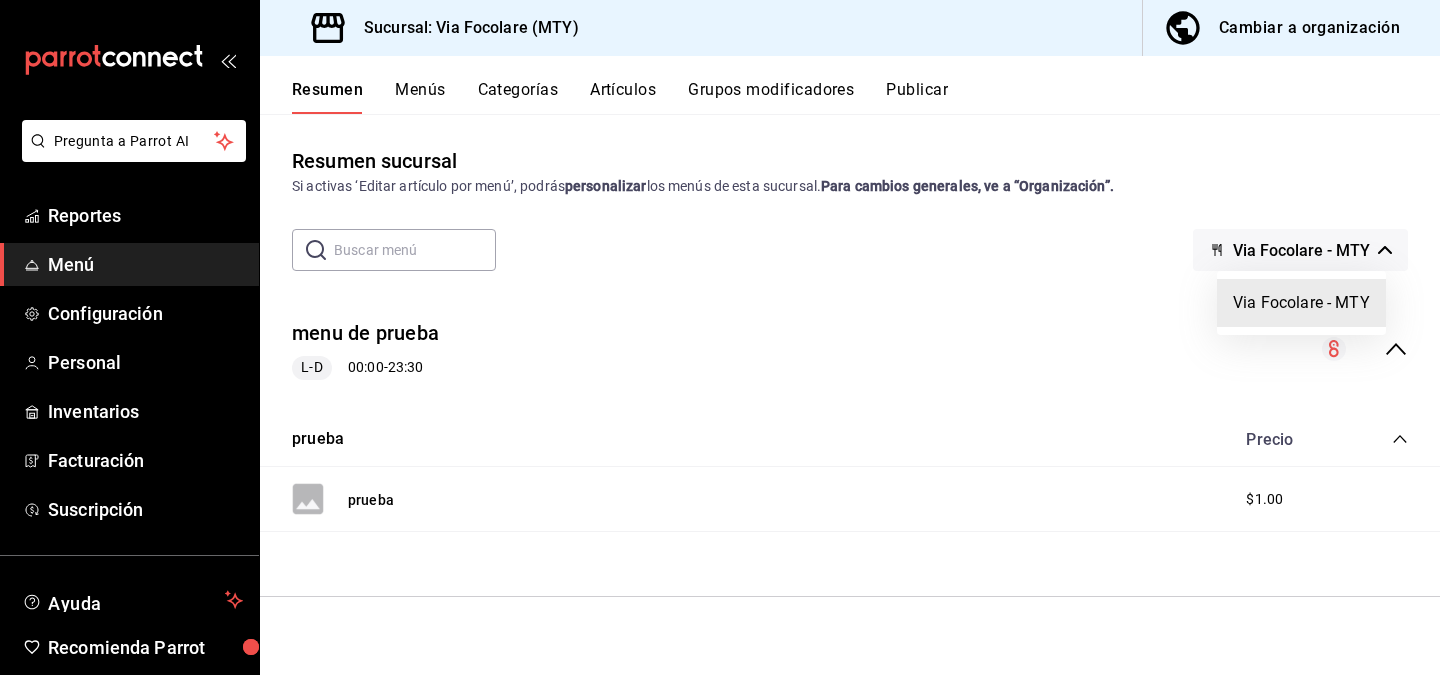 click at bounding box center [720, 337] 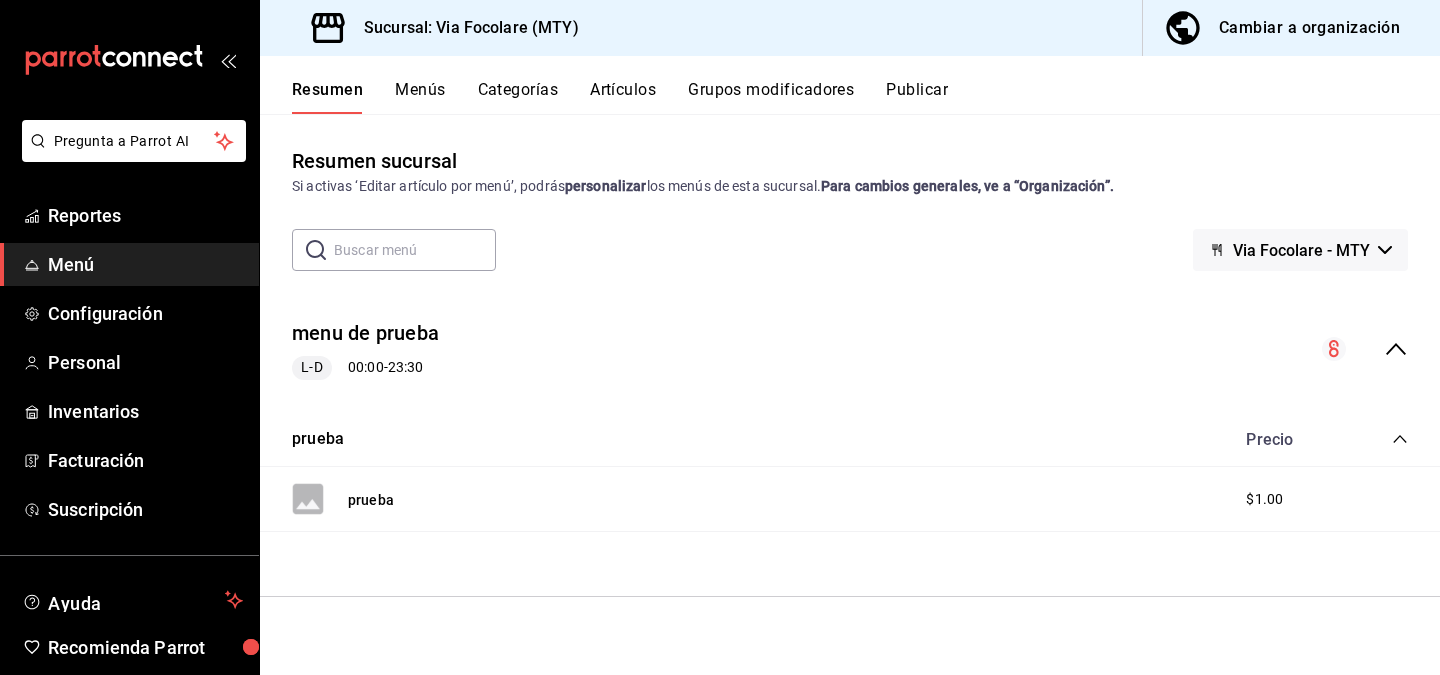 click 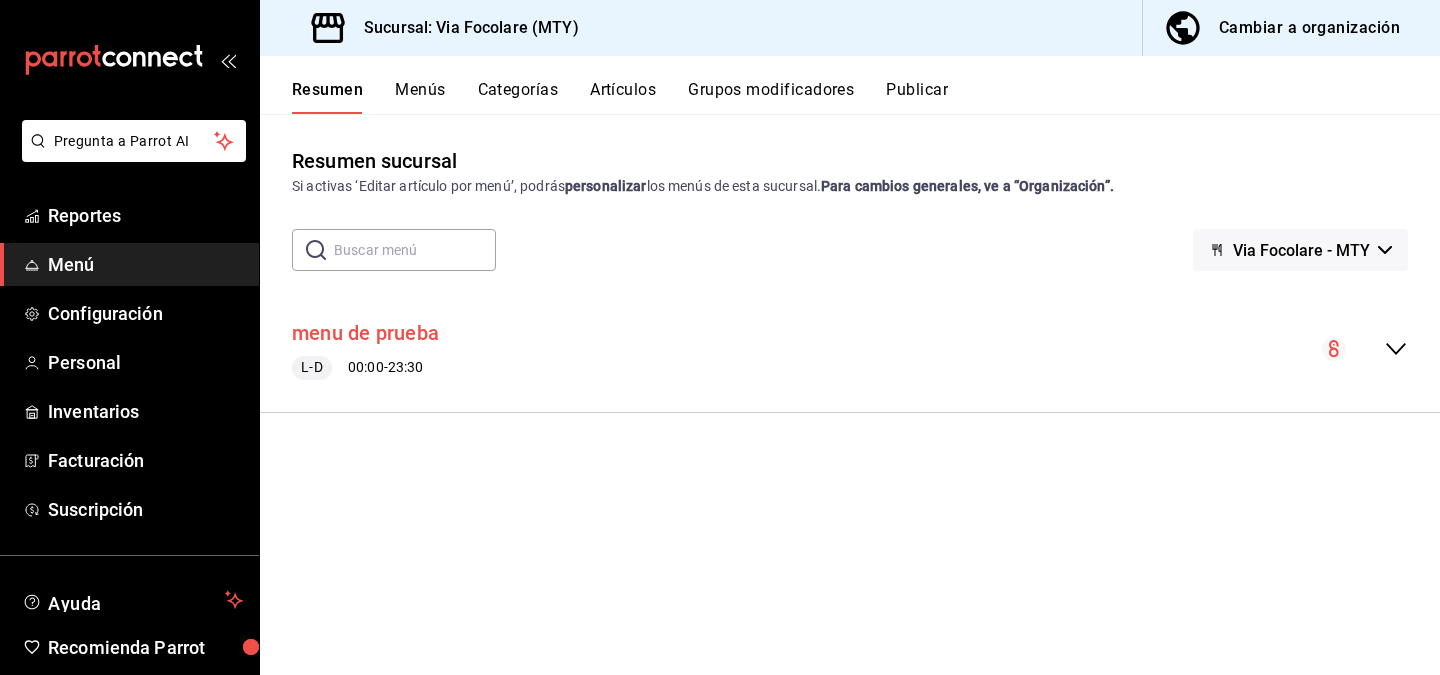 click on "menu de prueba" at bounding box center [365, 333] 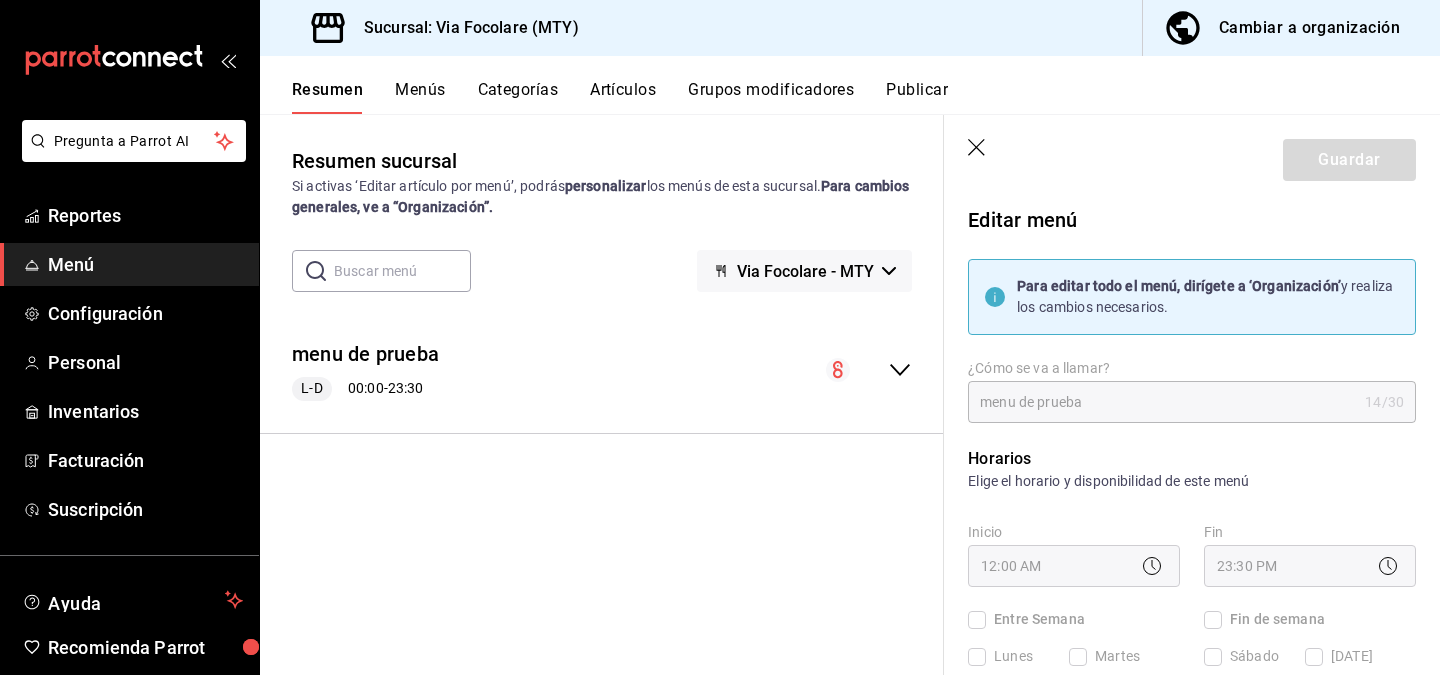 checkbox on "true" 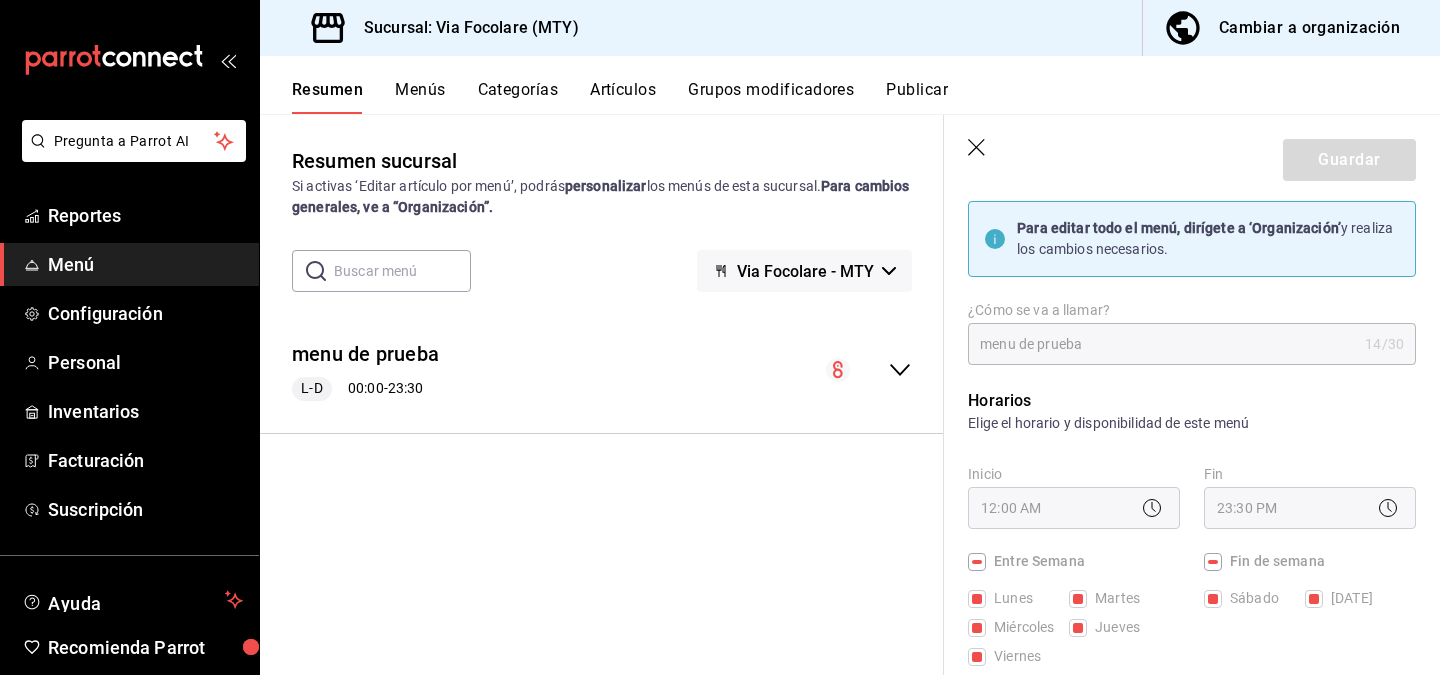 scroll, scrollTop: 49, scrollLeft: 0, axis: vertical 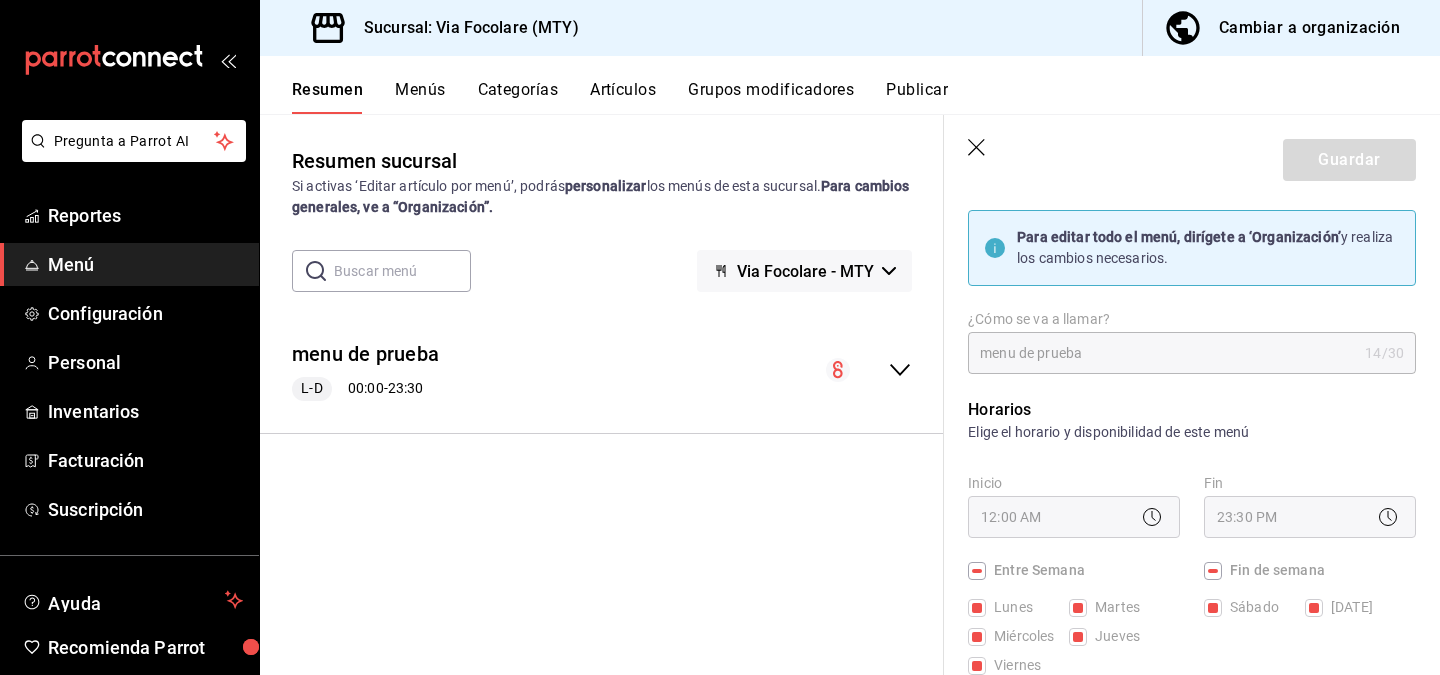 click 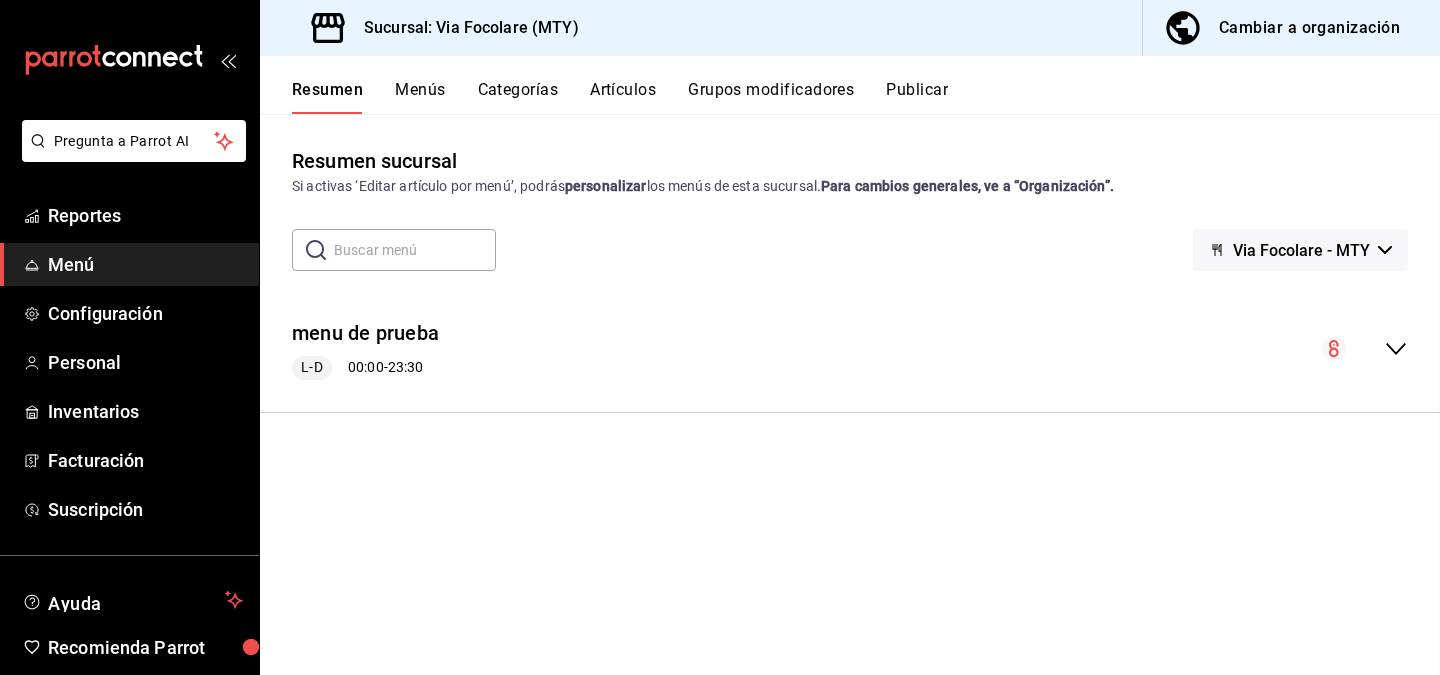 checkbox on "false" 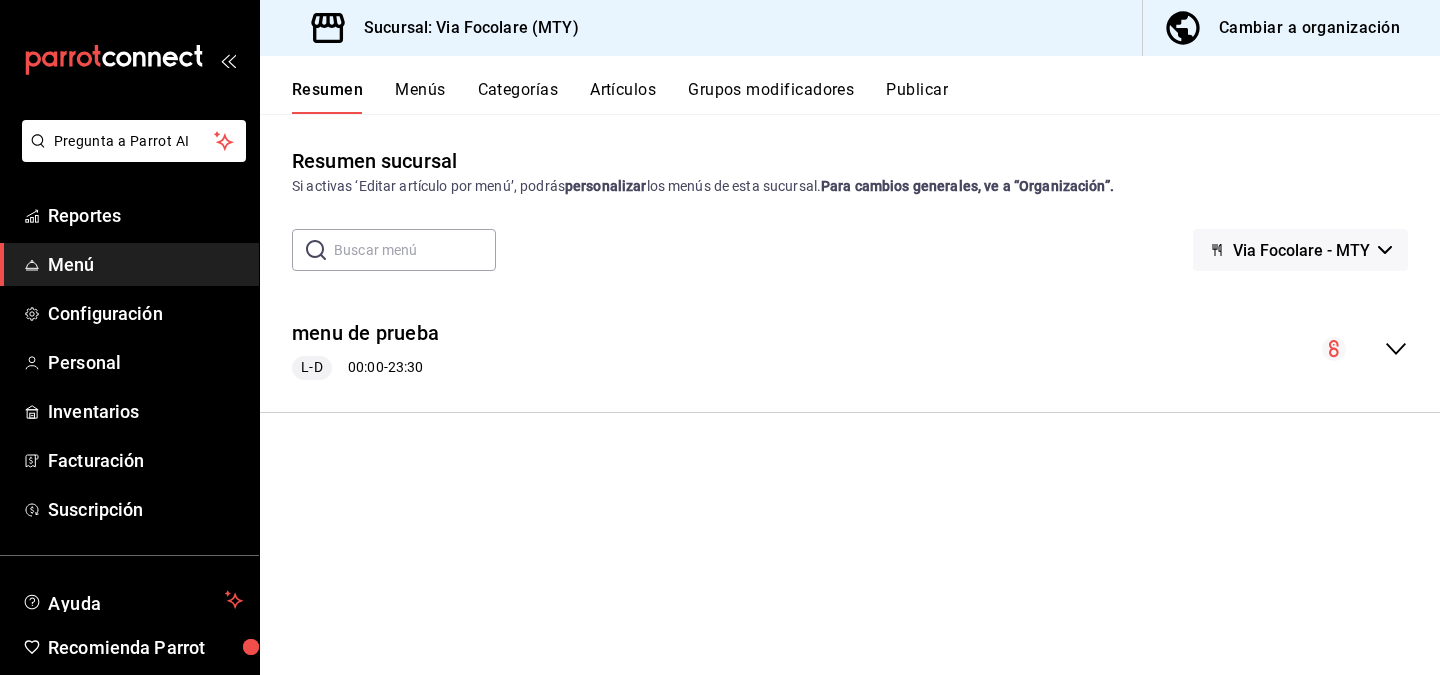 click on "Cambiar a organización" at bounding box center [1309, 28] 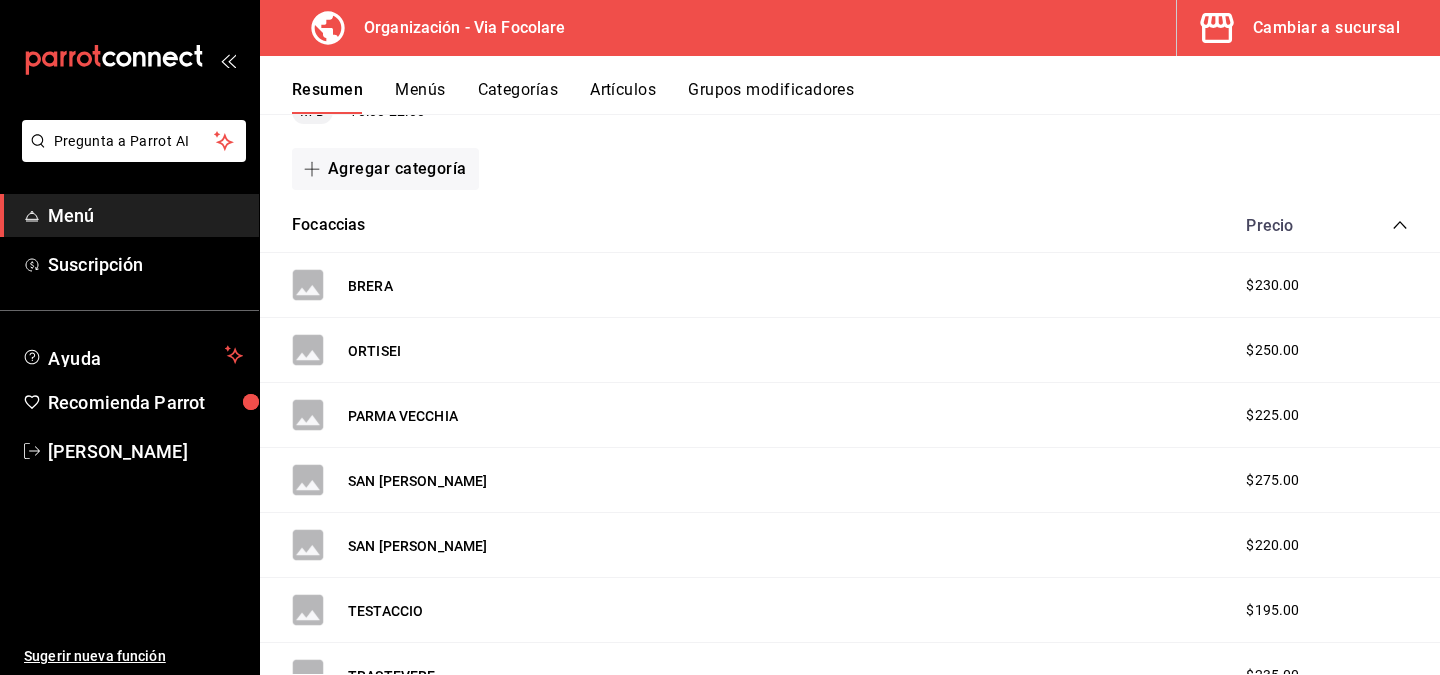 scroll, scrollTop: 0, scrollLeft: 0, axis: both 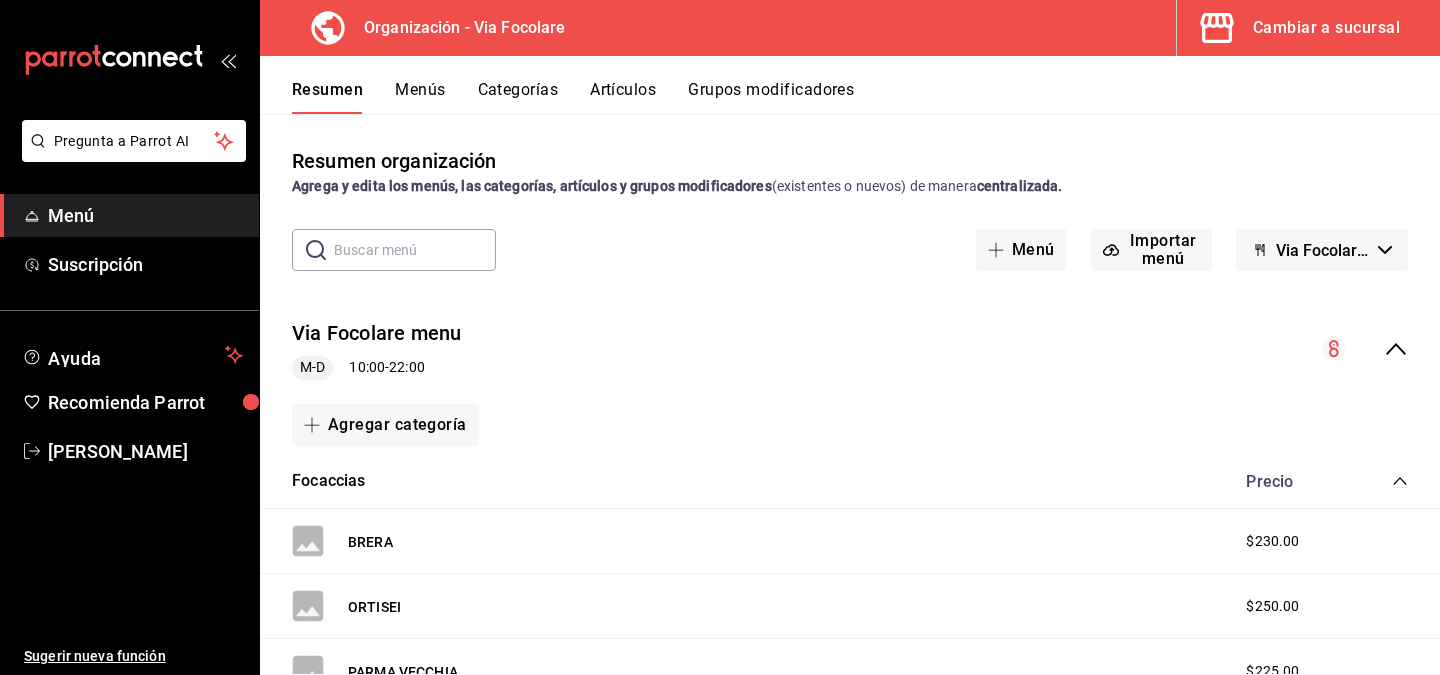 click on "Via Focolare - Borrador" at bounding box center [1323, 250] 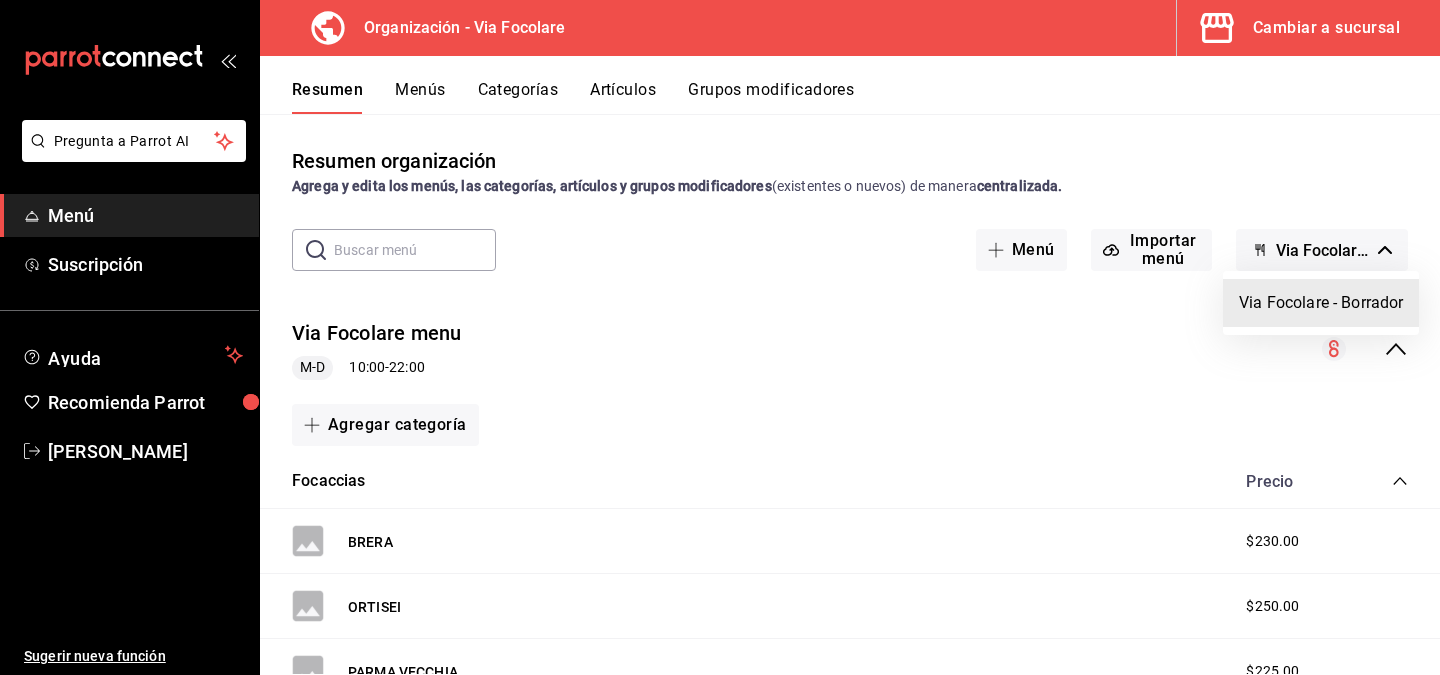 click on "Via Focolare - Borrador" at bounding box center [1321, 303] 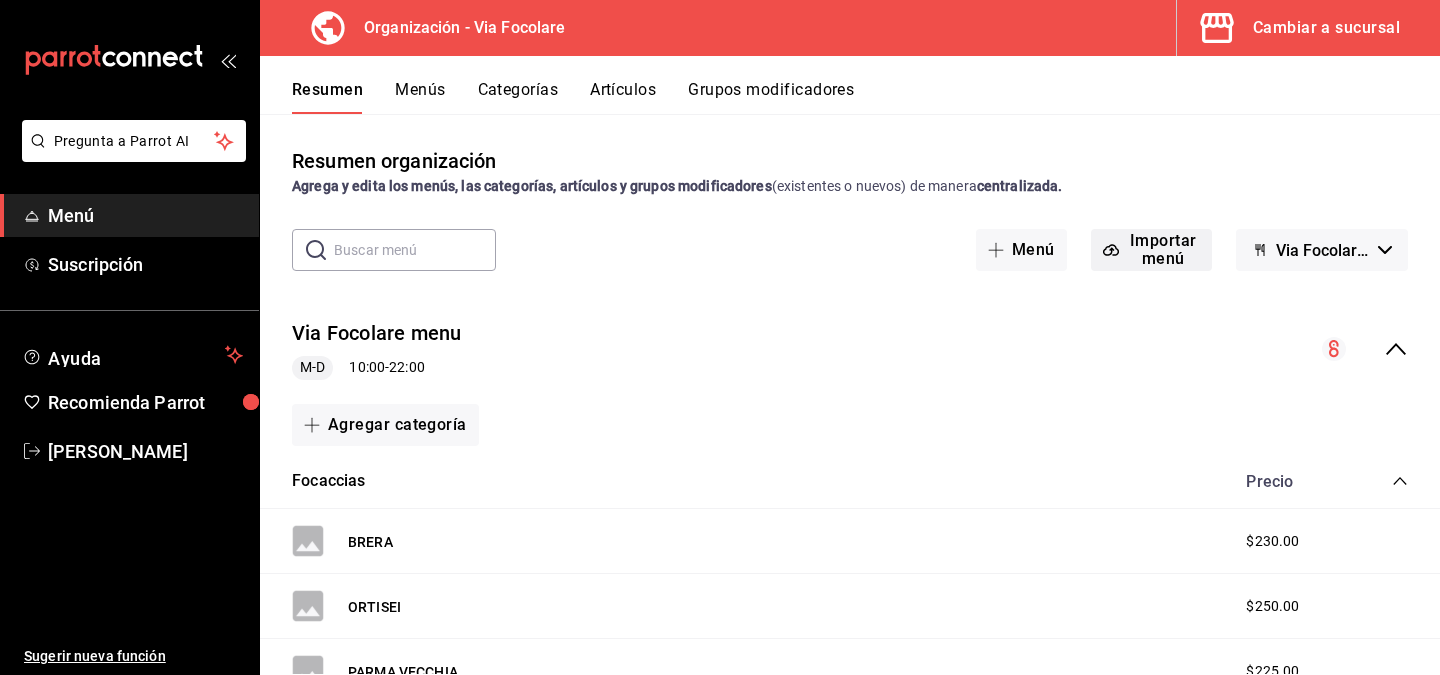click on "Importar menú" at bounding box center [1151, 250] 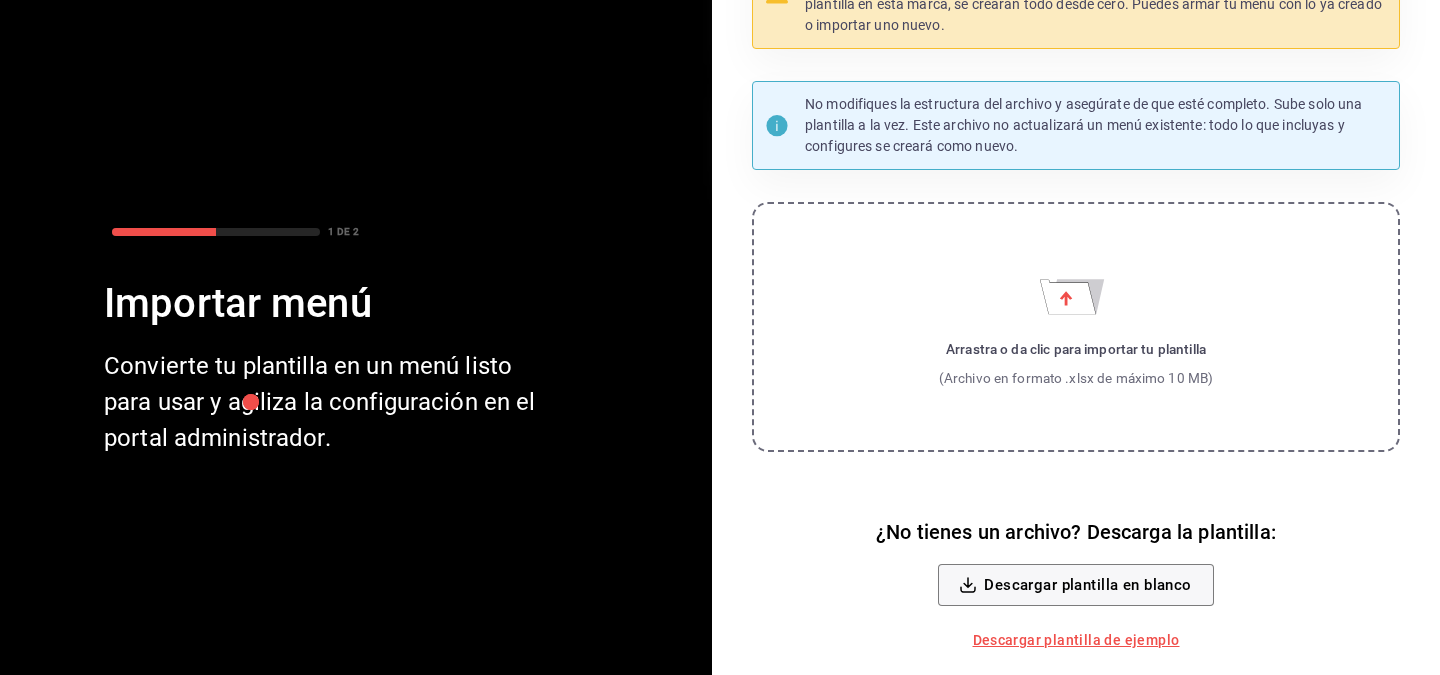 scroll, scrollTop: 0, scrollLeft: 0, axis: both 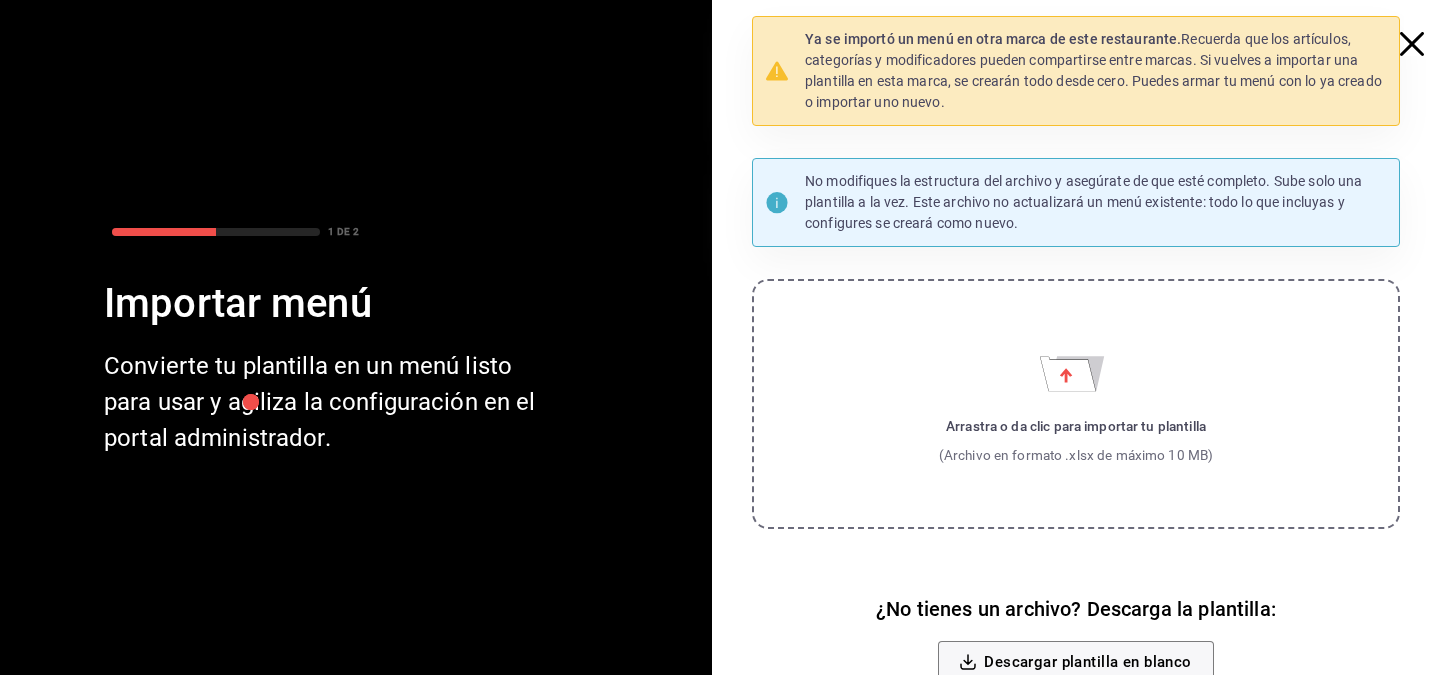 click 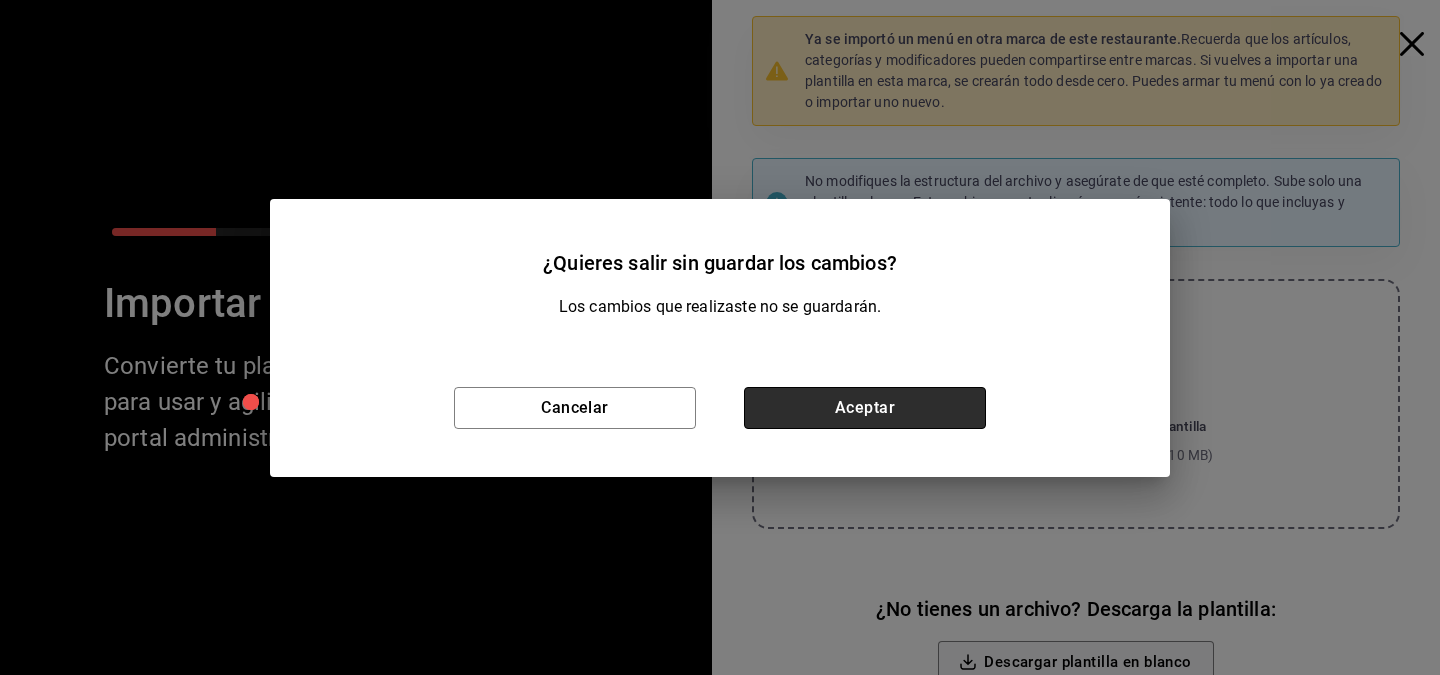 click on "Aceptar" at bounding box center (865, 408) 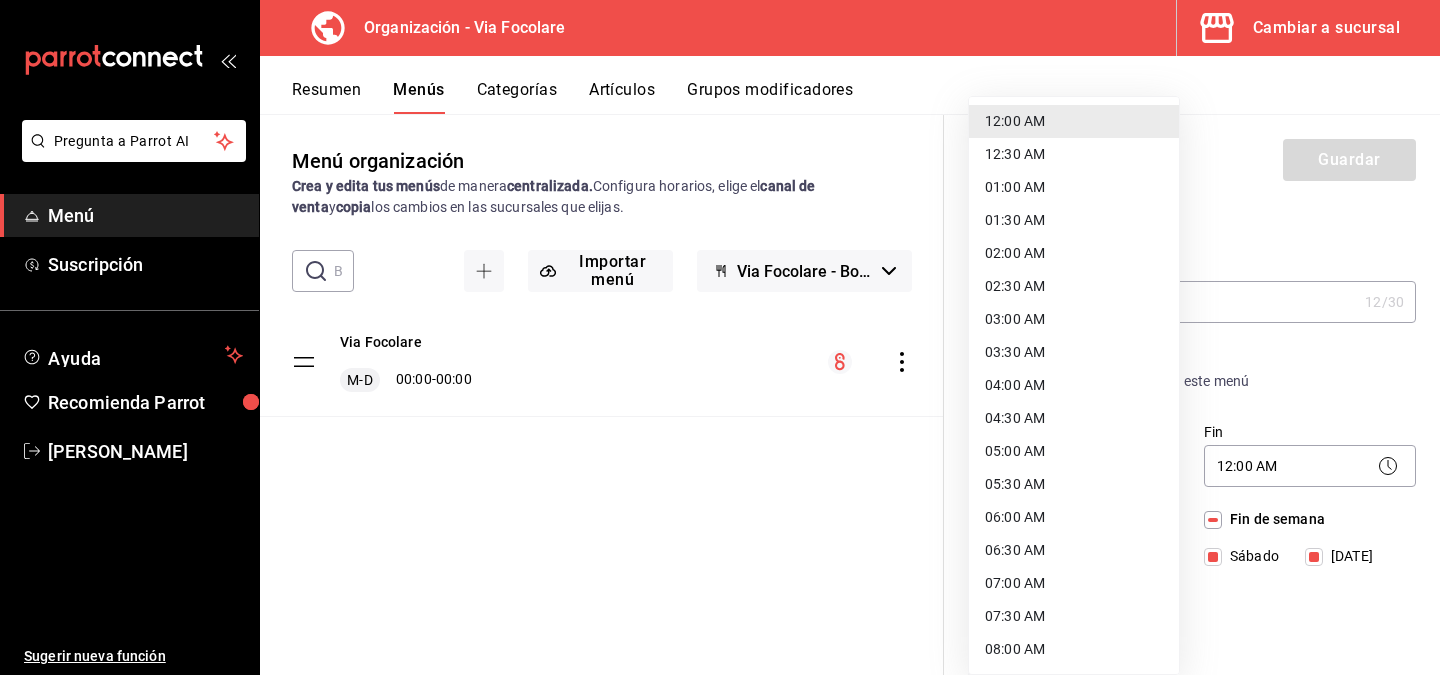 scroll, scrollTop: 0, scrollLeft: 0, axis: both 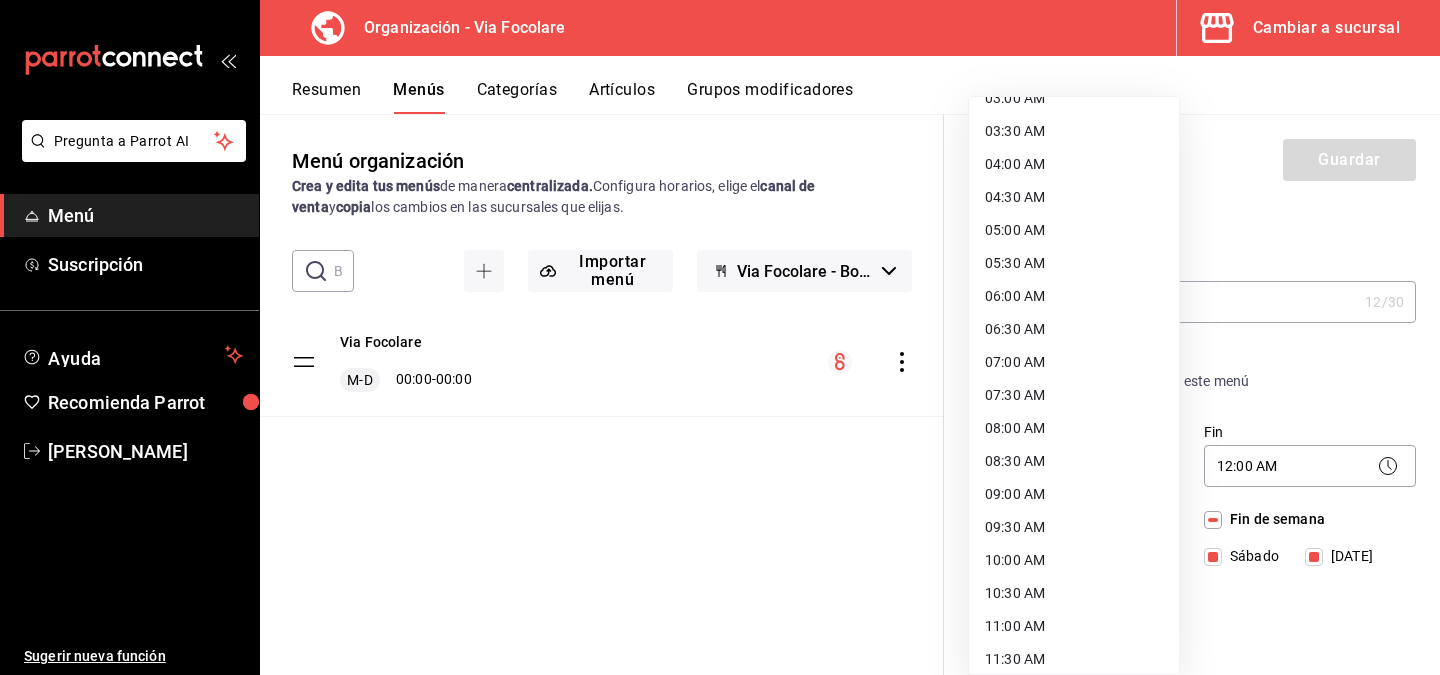 click on "07:00 AM" at bounding box center (1074, 362) 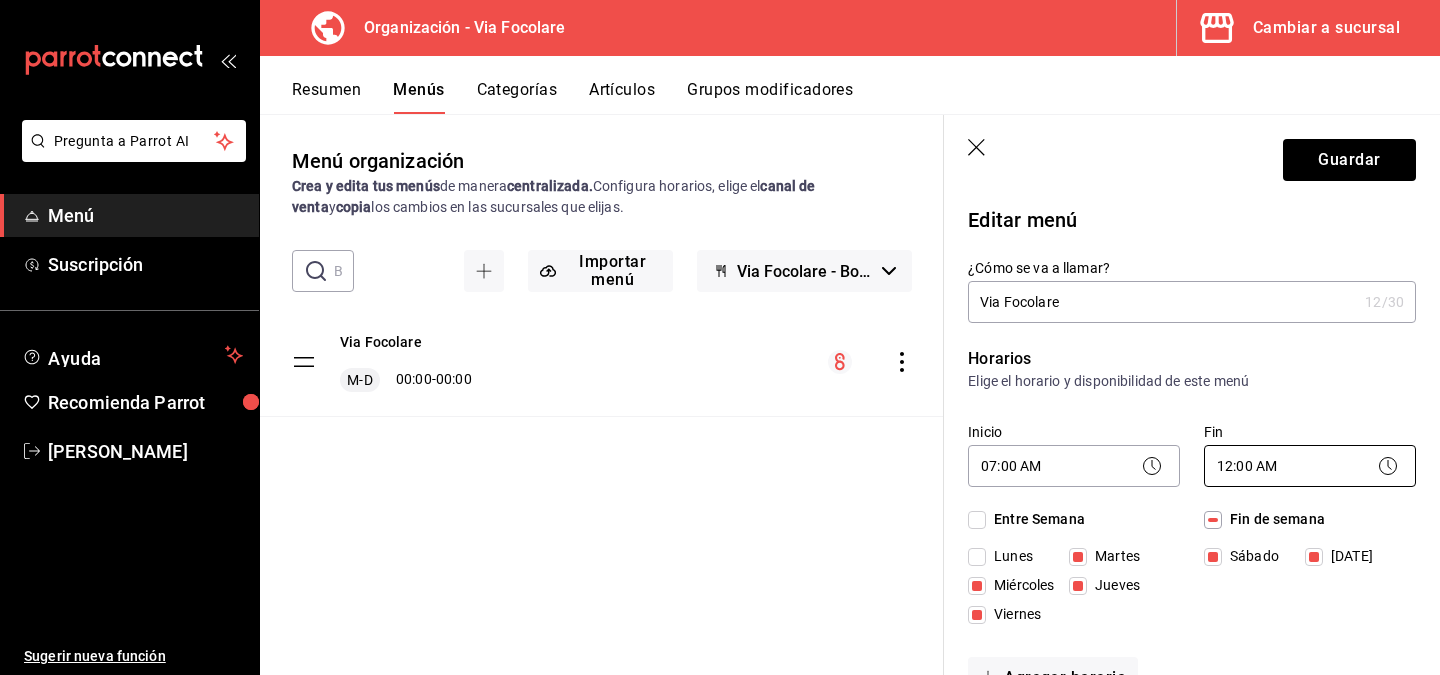 click on "Pregunta a Parrot AI Menú   Suscripción   Ayuda Recomienda Parrot   [PERSON_NAME]   Sugerir nueva función   Organización - Via Focolare Cambiar a sucursal Resumen Menús Categorías Artículos Grupos modificadores Menú organización Crea y edita tus menús  de manera  centralizada.  Configura horarios, elige el  canal de venta  y  copia  los cambios en las sucursales que elijas. ​ ​ Importar menú Via Focolare - Borrador Via Focolare M-D 00:00  -  00:00 Guardar Editar menú ¿Cómo se va a llamar? Via Focolare 12 /30 ¿Cómo se va a llamar? Horarios Elige el horario y disponibilidad de este menú Inicio 07:00 AM 07:00 Fin 12:00 AM 00:00 Entre Semana [DATE] [DATE] [DATE] [DATE] [DATE] Fin de semana [DATE][PERSON_NAME][DATE] Agregar horario Categorías Selecciona una categoría existente Focaccias Gelatos Café Bebidas Té ¿Dónde se va a mostrar tu menú? Selecciona los canales de venta disponibles Punto de venta Uber Eats DiDi Food Rappi Pedidos Online Editar artículos por menú Si No Resumen Clave ME- /" at bounding box center [720, 337] 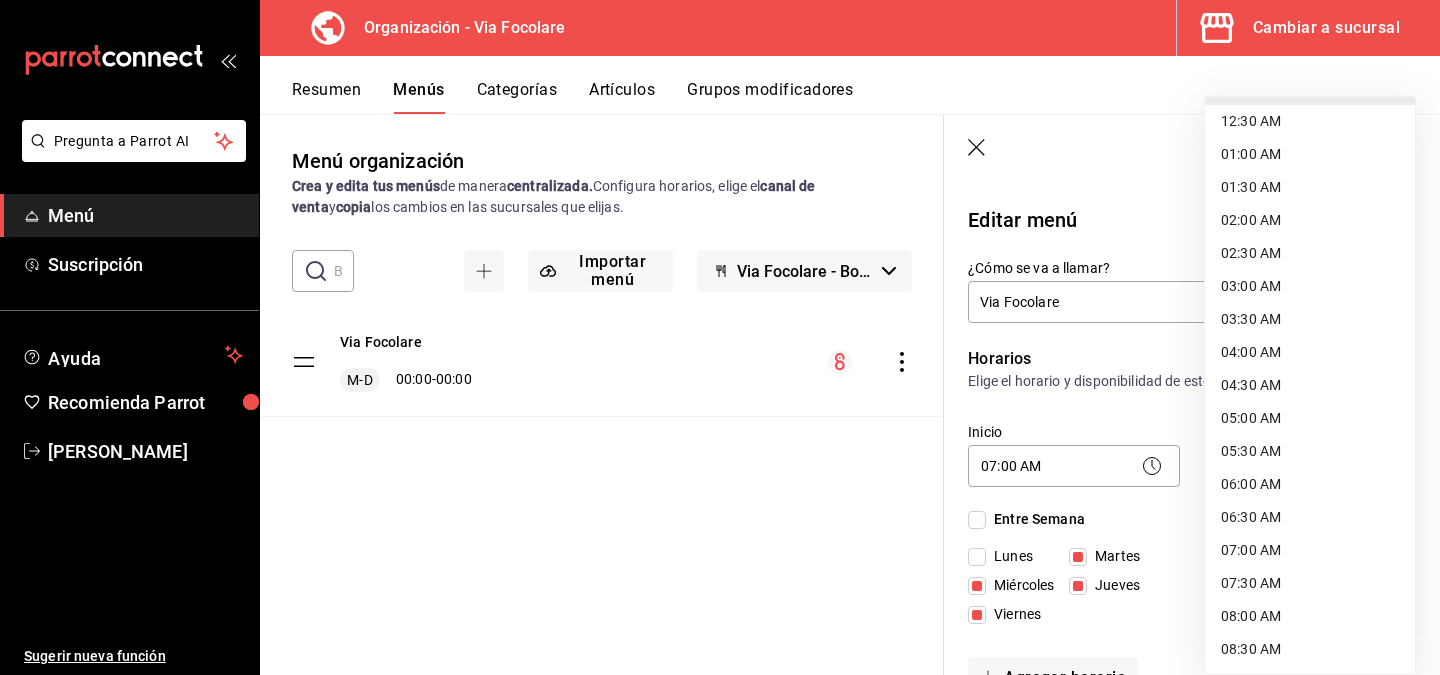 scroll, scrollTop: 0, scrollLeft: 0, axis: both 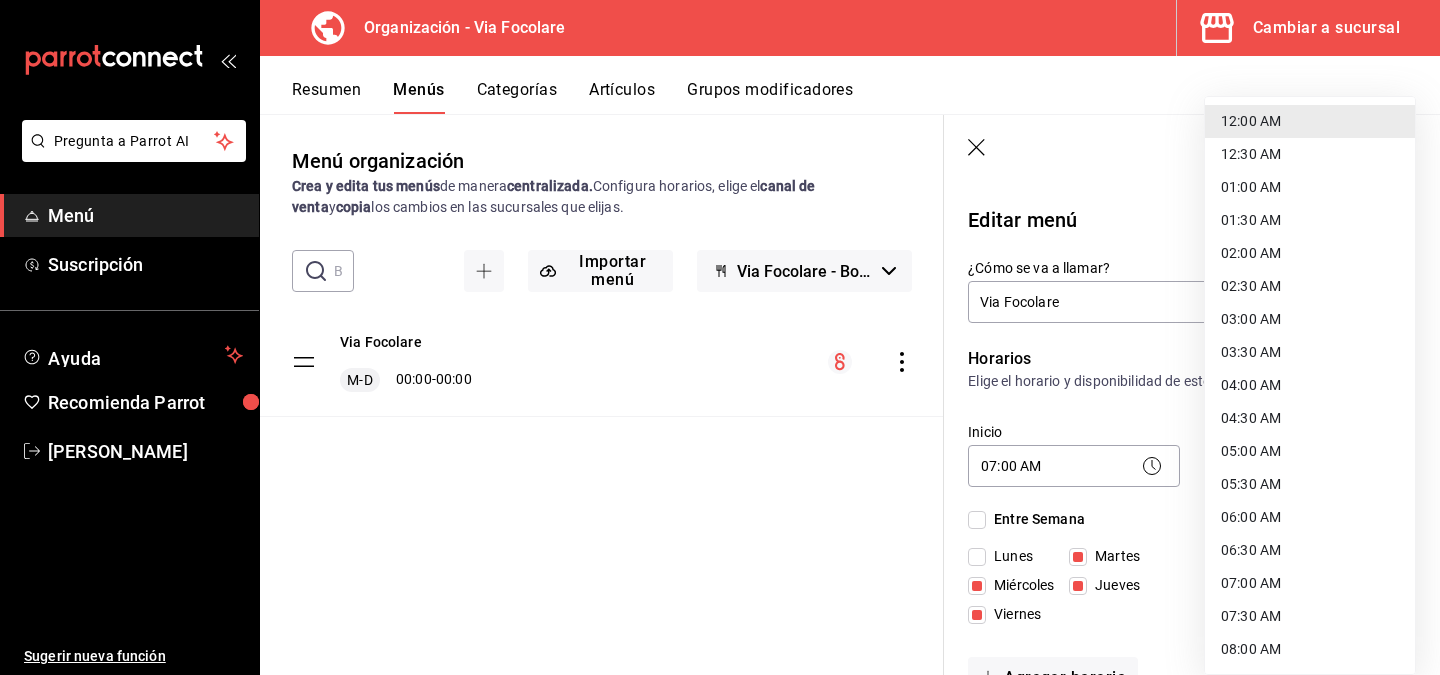 click on "12:00 AM" at bounding box center [1310, 121] 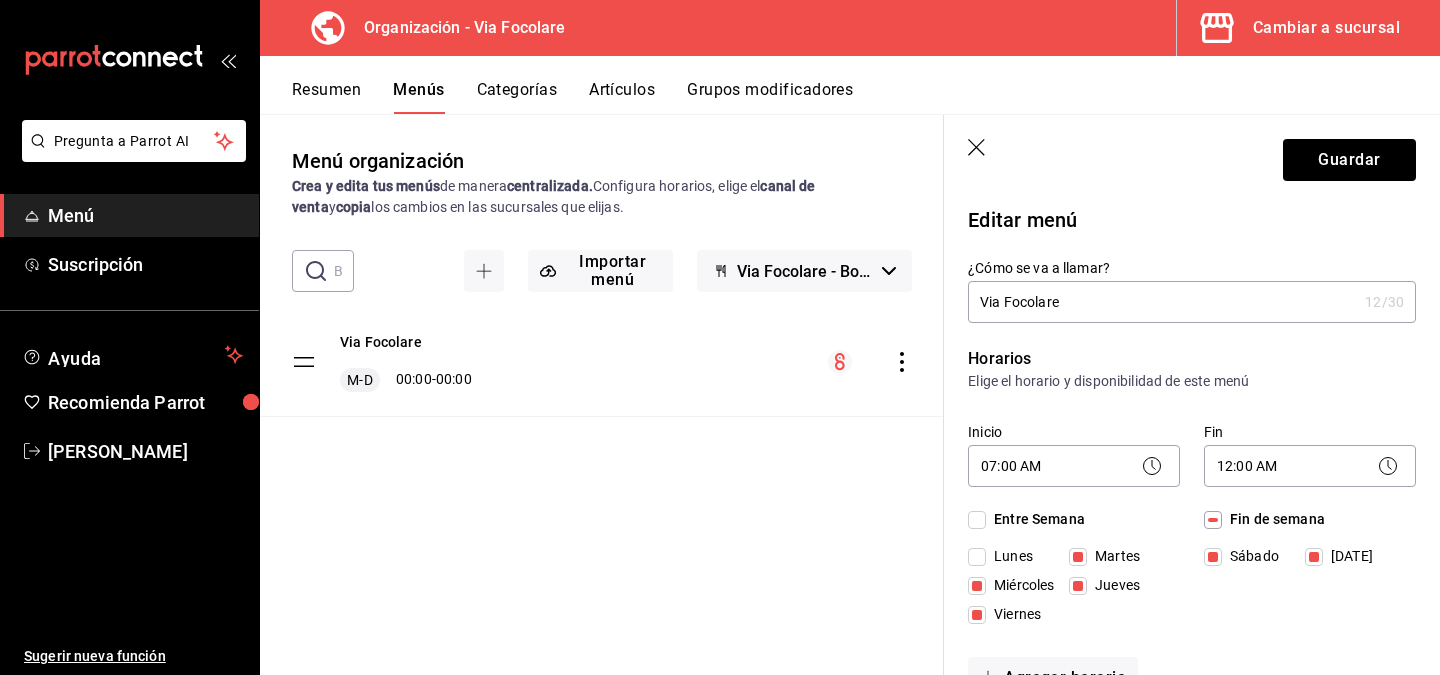 click on "Elige el horario y disponibilidad de este menú" at bounding box center (1192, 381) 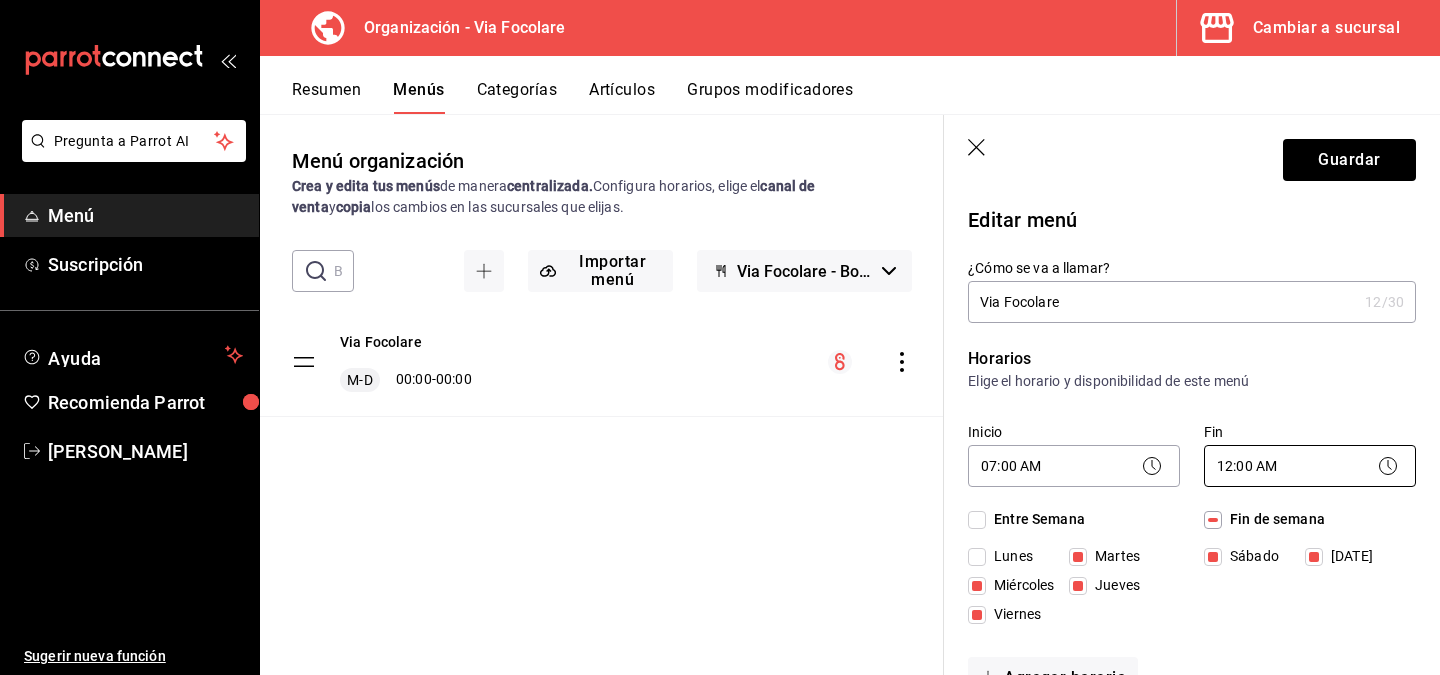 click on "Pregunta a Parrot AI Menú   Suscripción   Ayuda Recomienda Parrot   [PERSON_NAME]   Sugerir nueva función   Organización - Via Focolare Cambiar a sucursal Resumen Menús Categorías Artículos Grupos modificadores Menú organización Crea y edita tus menús  de manera  centralizada.  Configura horarios, elige el  canal de venta  y  copia  los cambios en las sucursales que elijas. ​ ​ Importar menú Via Focolare - Borrador Via Focolare M-D 00:00  -  00:00 Guardar Editar menú ¿Cómo se va a llamar? Via Focolare 12 /30 ¿Cómo se va a llamar? Horarios Elige el horario y disponibilidad de este menú Inicio 07:00 AM 07:00 Fin 12:00 AM 00:00 Entre Semana [DATE] [DATE] [DATE] [DATE] [DATE] Fin de semana [DATE][PERSON_NAME][DATE] Agregar horario Categorías Selecciona una categoría existente Focaccias Gelatos Café Bebidas Té ¿Dónde se va a mostrar tu menú? Selecciona los canales de venta disponibles Punto de venta Uber Eats DiDi Food Rappi Pedidos Online Editar artículos por menú Si No Resumen Clave ME- /" at bounding box center (720, 337) 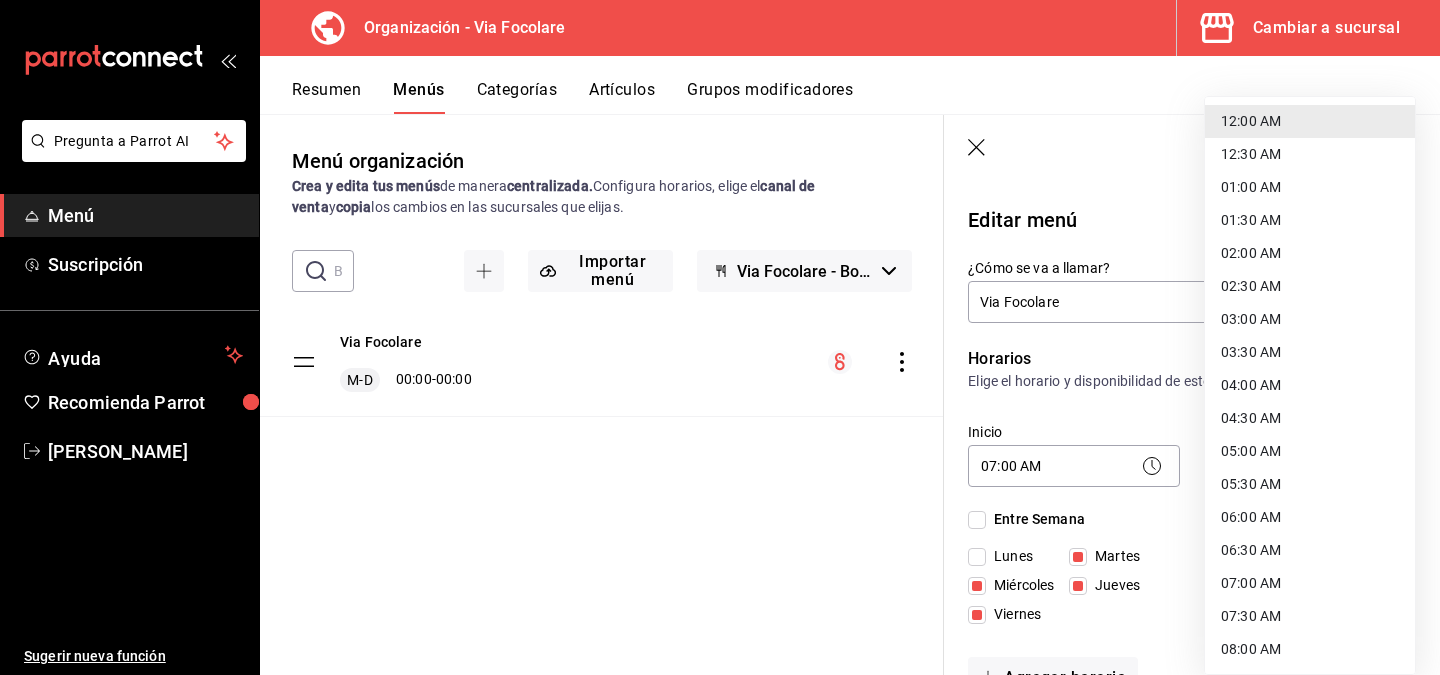 click on "05:30 AM" at bounding box center [1310, 484] 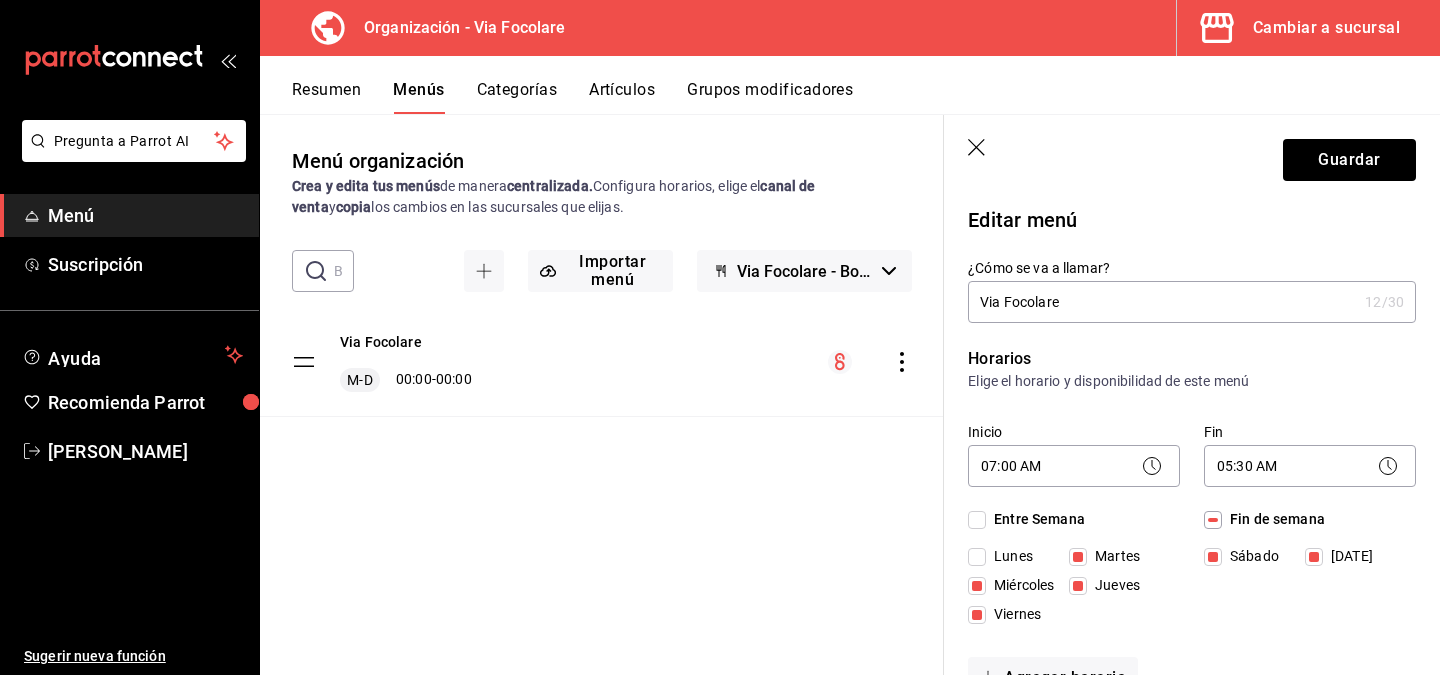 click on "Fin 05:30 AM 05:30" at bounding box center [1298, 446] 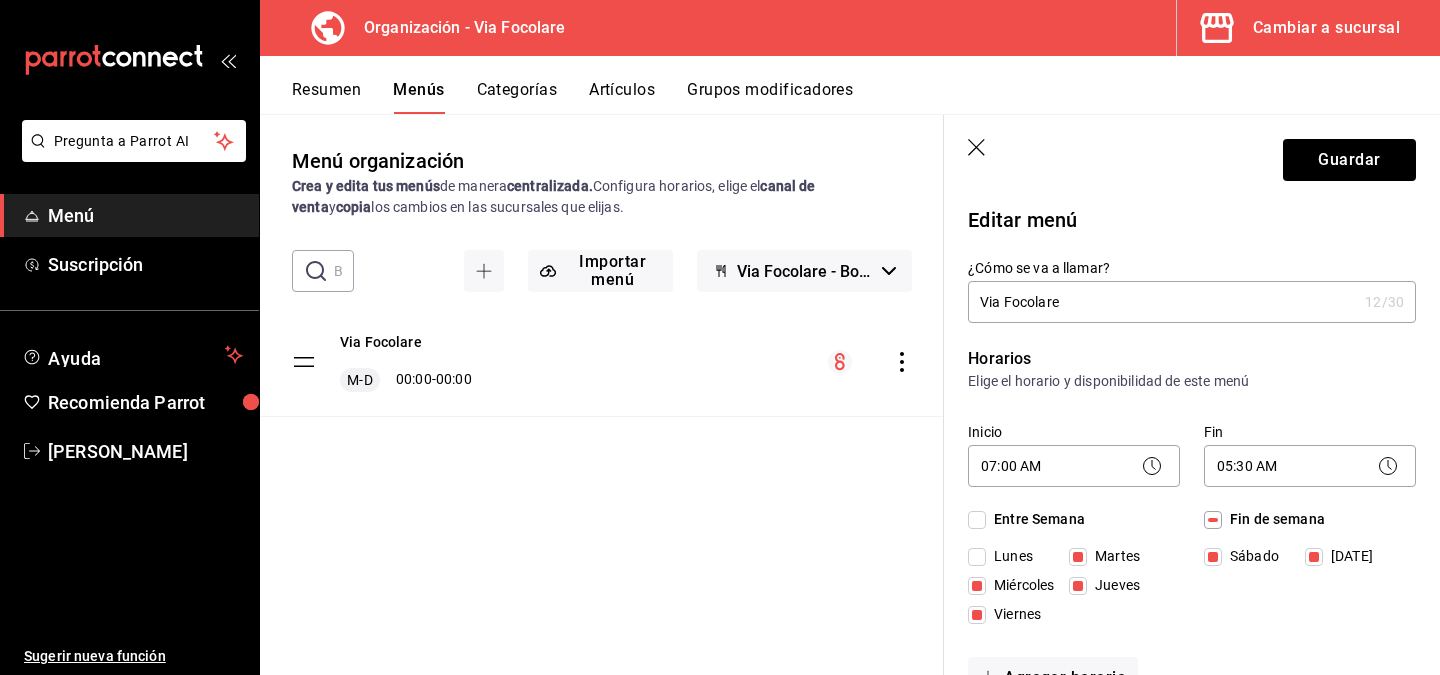 click on "Horarios" at bounding box center [1192, 359] 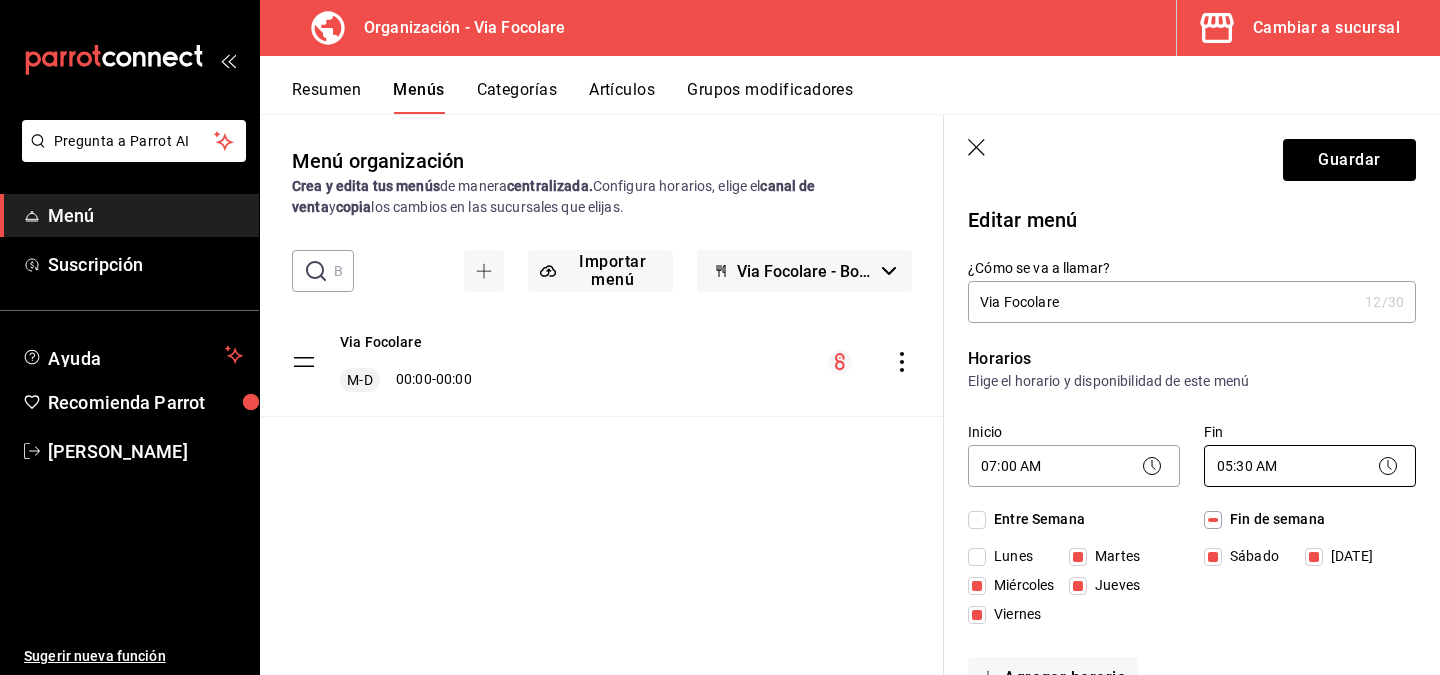 click on "Pregunta a Parrot AI Menú   Suscripción   Ayuda Recomienda Parrot   [PERSON_NAME]   Sugerir nueva función   Organización - Via Focolare Cambiar a sucursal Resumen Menús Categorías Artículos Grupos modificadores Menú organización Crea y edita tus menús  de manera  centralizada.  Configura horarios, elige el  canal de venta  y  copia  los cambios en las sucursales que elijas. ​ ​ Importar menú Via Focolare - Borrador Via Focolare M-D 00:00  -  00:00 Guardar Editar menú ¿Cómo se va a llamar? Via Focolare 12 /30 ¿Cómo se va a llamar? Horarios Elige el horario y disponibilidad de este menú Inicio 07:00 AM 07:00 Fin 05:30 AM 05:30 Entre Semana [DATE] [DATE] [DATE] [DATE] [DATE] Fin de semana [DATE][PERSON_NAME][DATE] Agregar horario Categorías Selecciona una categoría existente Focaccias Gelatos Café Bebidas Té ¿Dónde se va a mostrar tu menú? Selecciona los canales de venta disponibles Punto de venta Uber Eats DiDi Food Rappi Pedidos Online Editar artículos por menú Si No Resumen Clave ME- /" at bounding box center [720, 337] 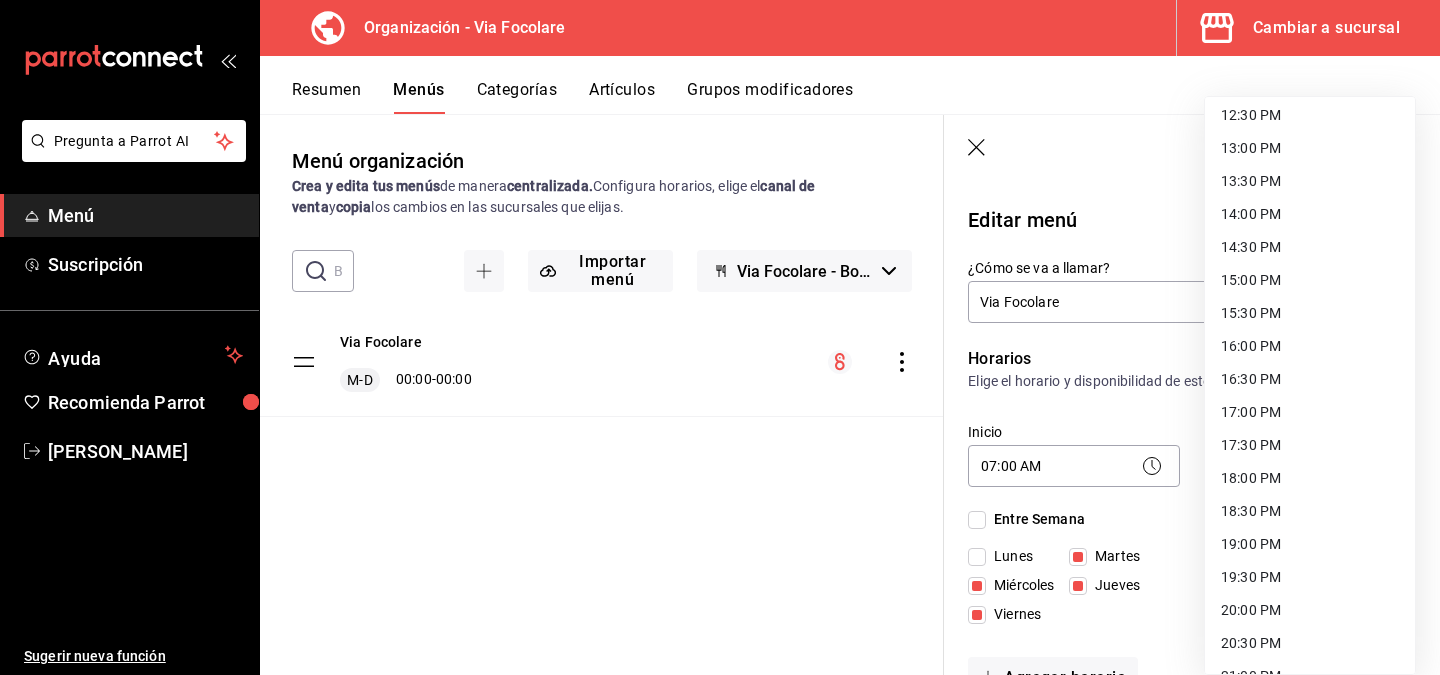scroll, scrollTop: 1056, scrollLeft: 0, axis: vertical 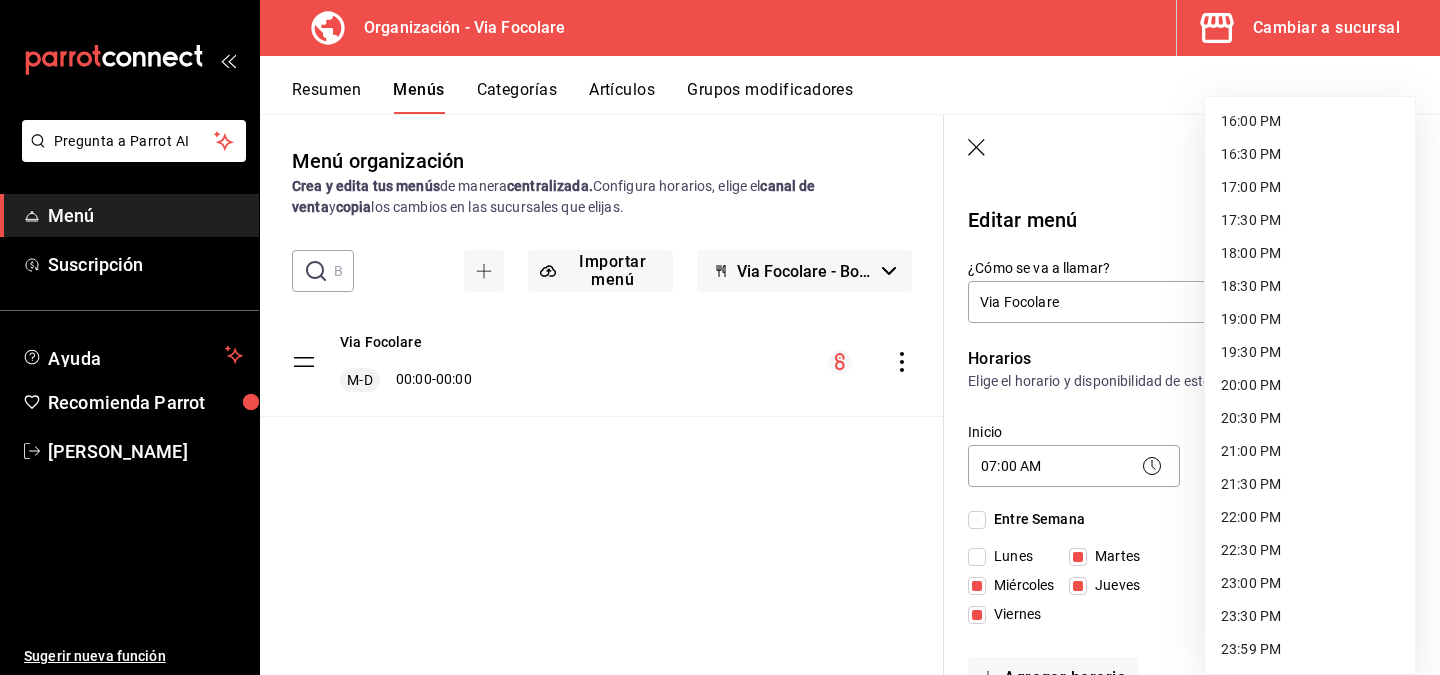 click on "23:59 PM" at bounding box center [1310, 649] 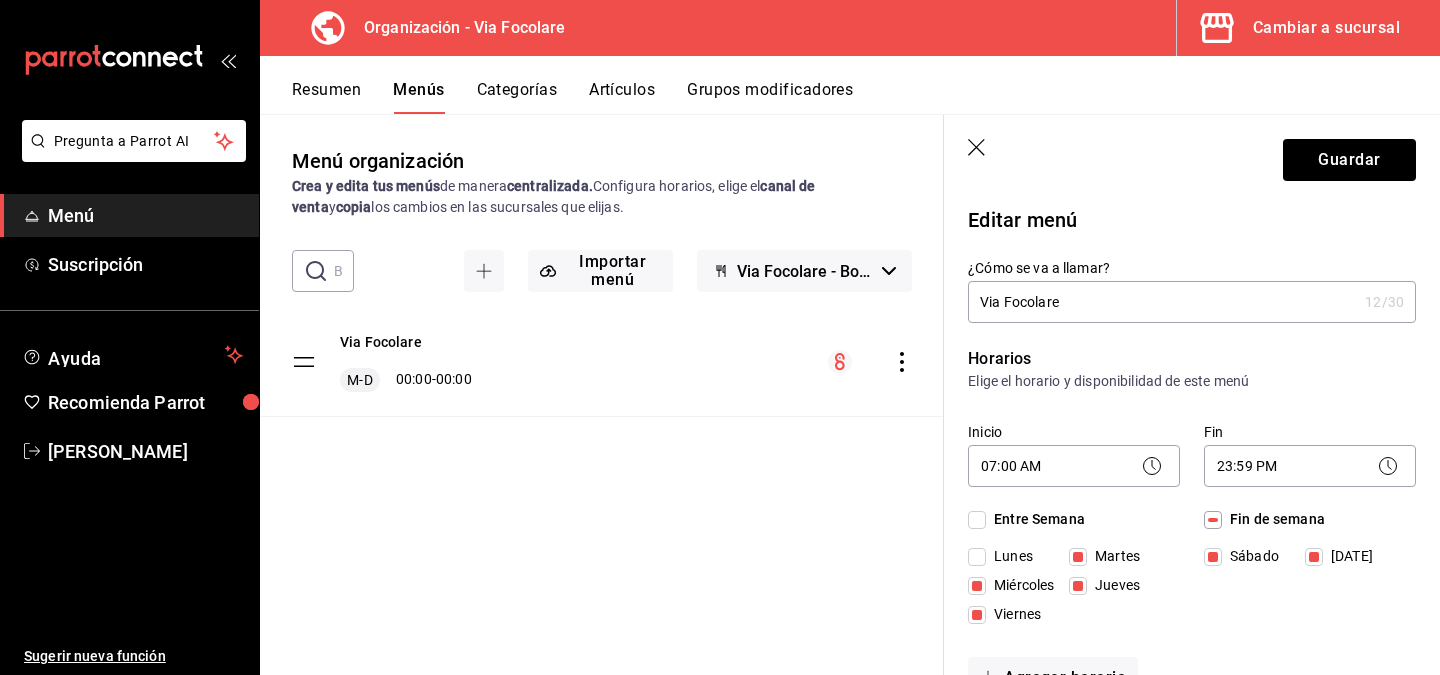 click on "Fin 23:59 PM 23:59" at bounding box center (1298, 446) 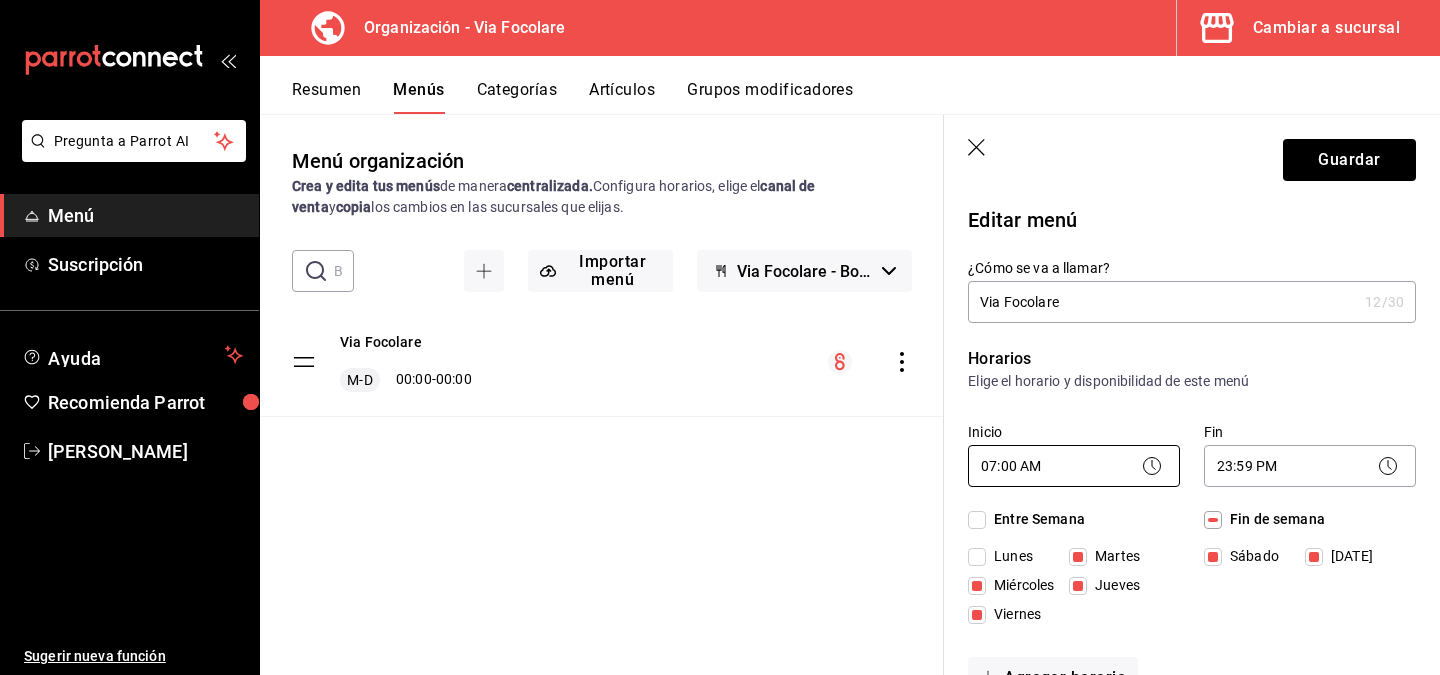 click on "Pregunta a Parrot AI Menú   Suscripción   Ayuda Recomienda Parrot   [PERSON_NAME]   Sugerir nueva función   Organización - Via Focolare Cambiar a sucursal Resumen Menús Categorías Artículos Grupos modificadores Menú organización Crea y edita tus menús  de manera  centralizada.  Configura horarios, elige el  canal de venta  y  copia  los cambios en las sucursales que elijas. ​ ​ Importar menú Via Focolare - Borrador Via Focolare M-D 00:00  -  00:00 Guardar Editar menú ¿Cómo se va a llamar? Via Focolare 12 /30 ¿Cómo se va a llamar? Horarios Elige el horario y disponibilidad de este menú Inicio 07:00 AM 07:00 Fin 23:59 PM 23:59 Entre Semana [DATE] [DATE] [DATE] [DATE] [DATE] Fin de semana [DATE][PERSON_NAME][DATE] Agregar horario Categorías Selecciona una categoría existente Focaccias Gelatos Café Bebidas Té ¿Dónde se va a mostrar tu menú? Selecciona los canales de venta disponibles Punto de venta Uber Eats DiDi Food Rappi Pedidos Online Editar artículos por menú Si No Resumen Clave ME- /" at bounding box center (720, 337) 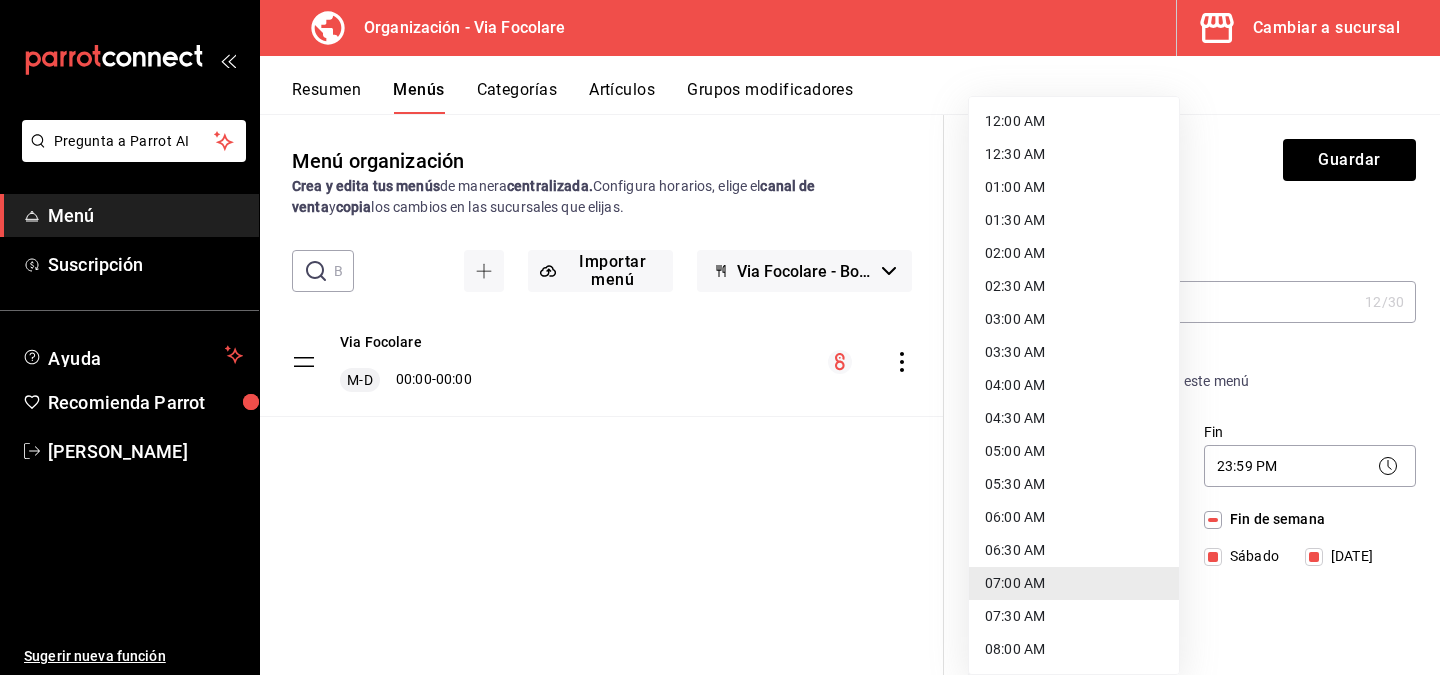 click on "12:00 AM" at bounding box center [1074, 121] 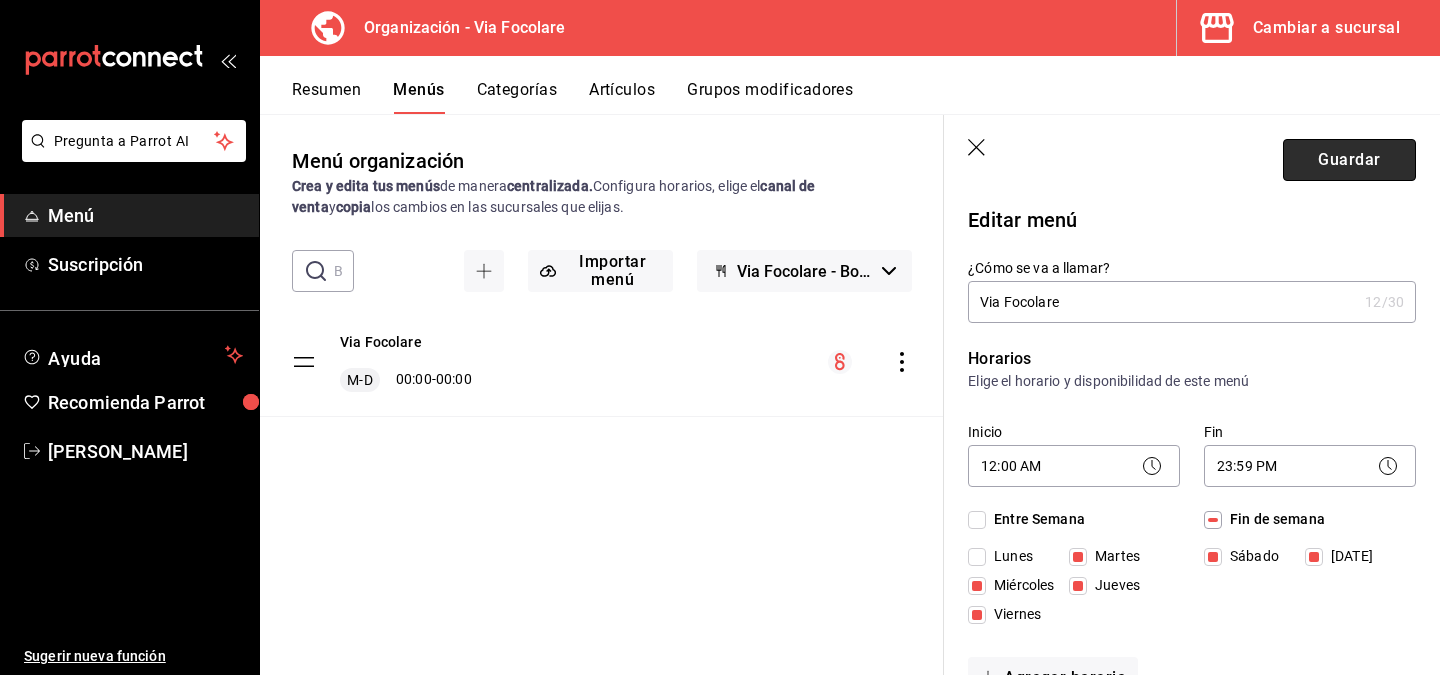 click on "Guardar" at bounding box center (1349, 160) 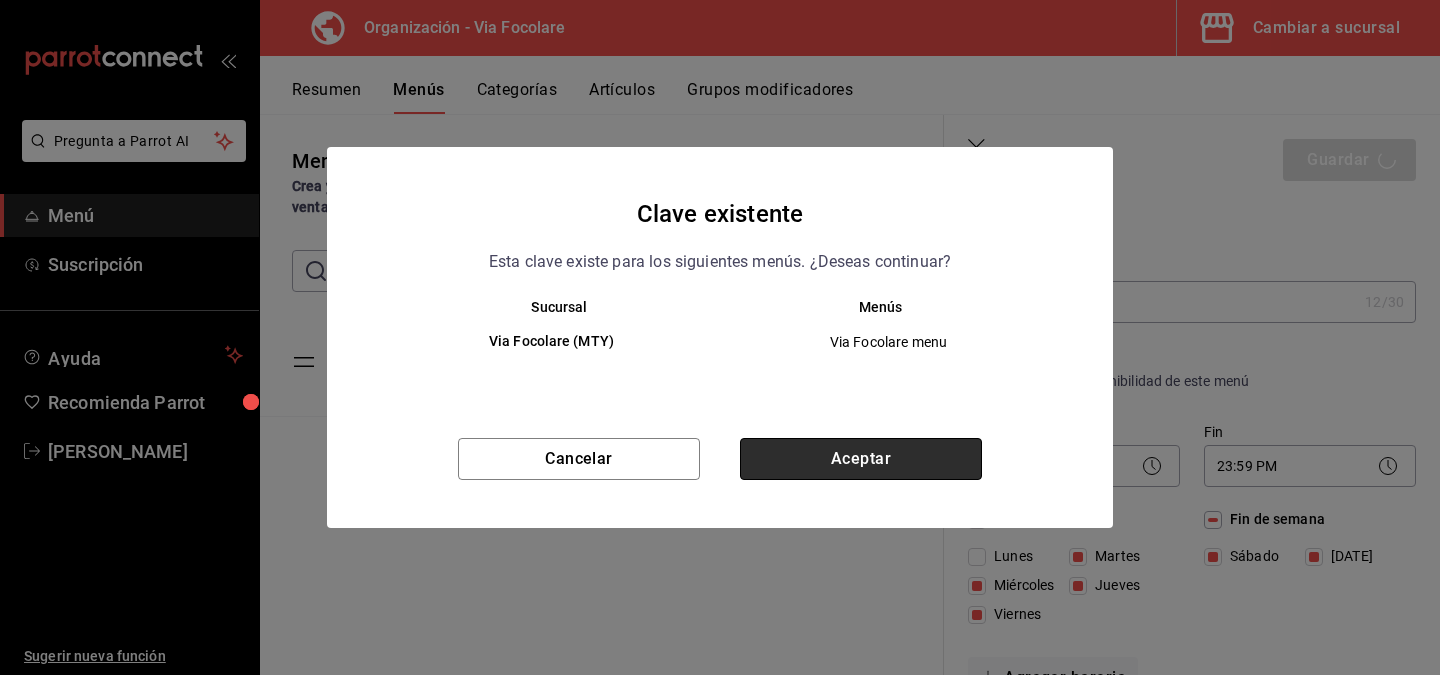 click on "Aceptar" at bounding box center [861, 459] 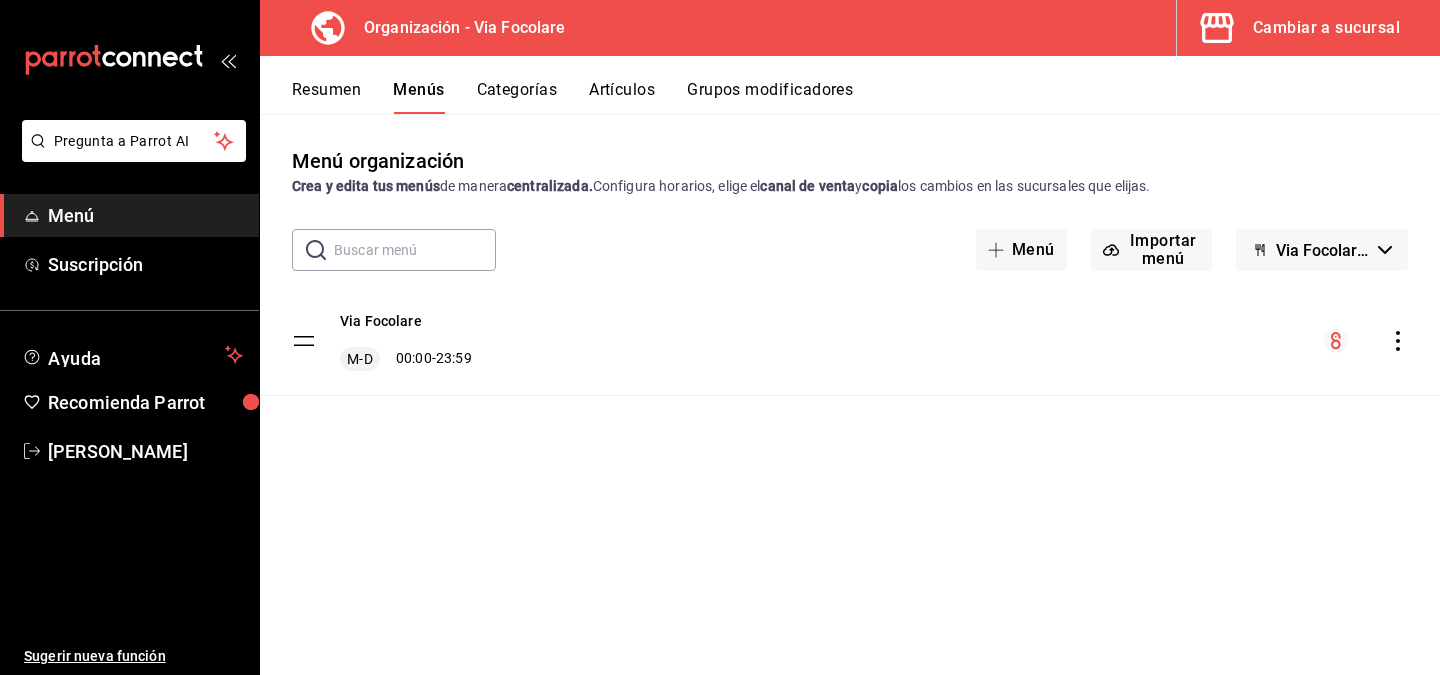 click 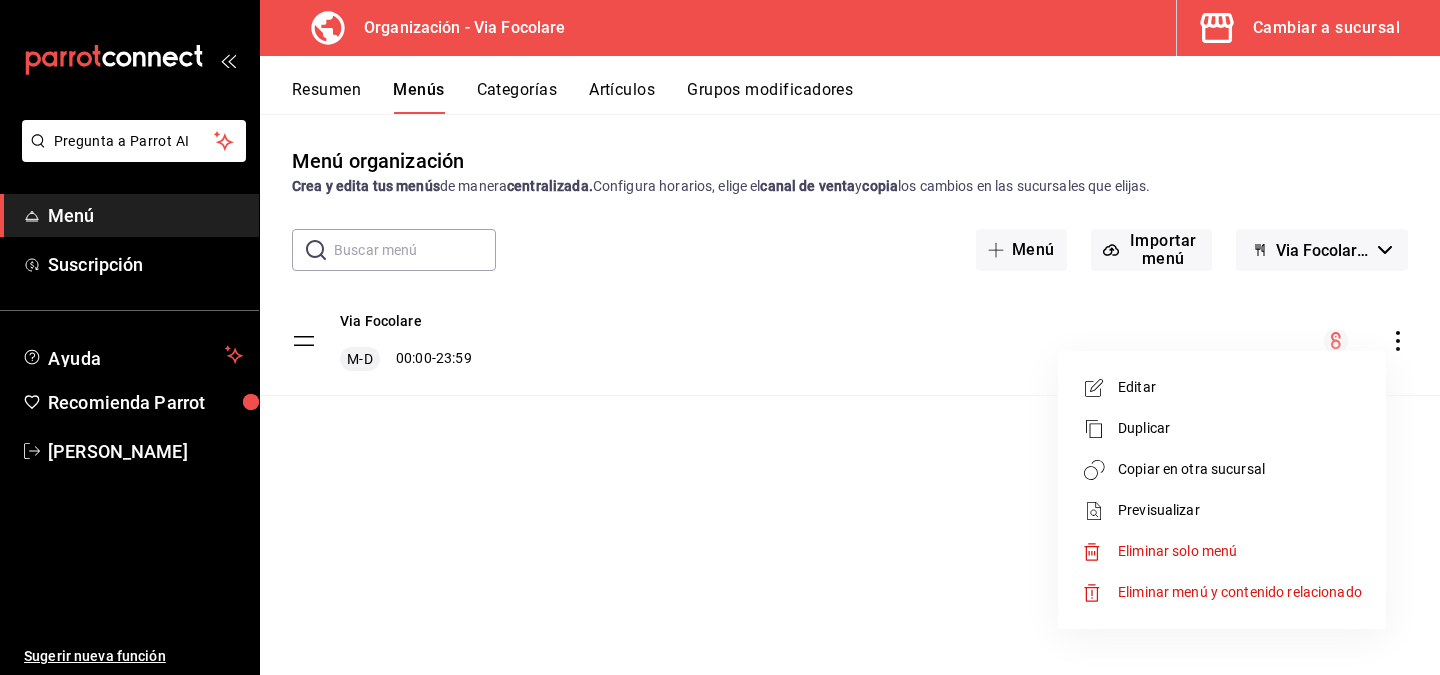 click on "Copiar en otra sucursal" at bounding box center (1240, 469) 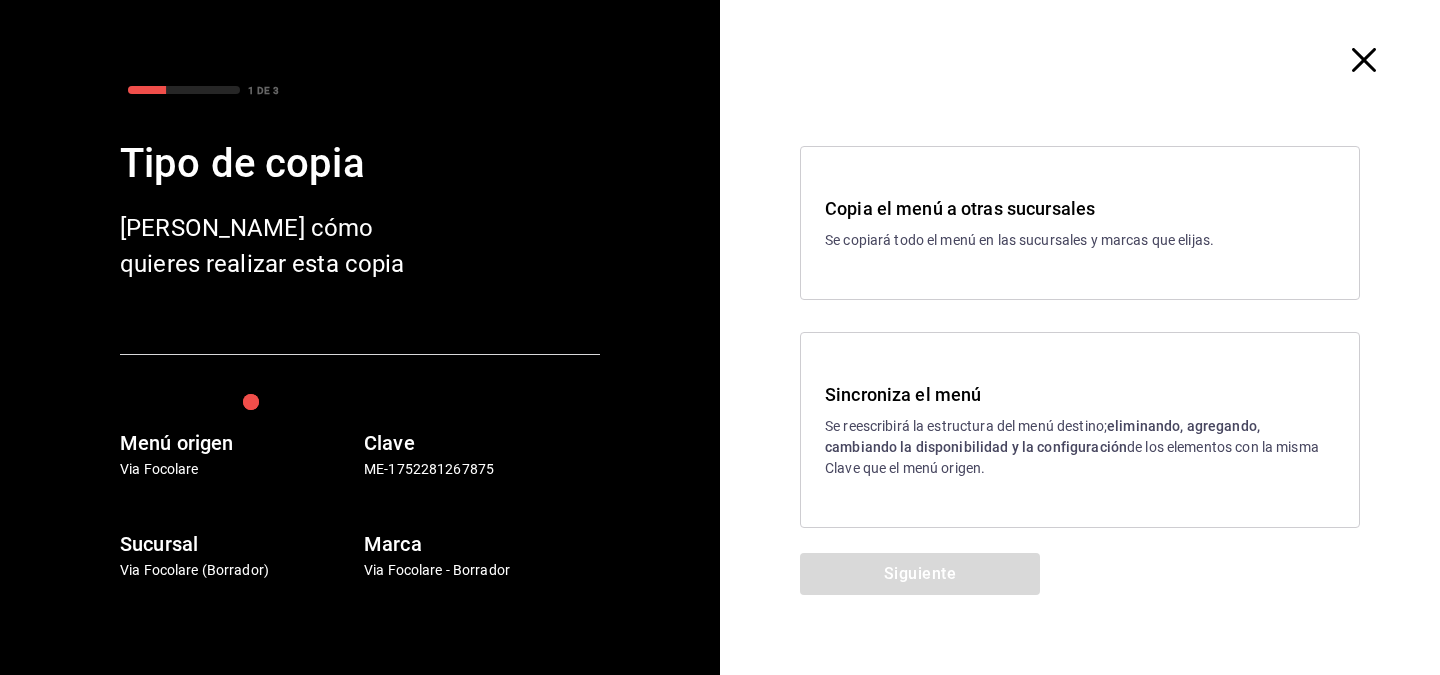 click on "eliminando, agregando, cambiando la disponibilidad y la configuración" at bounding box center (1042, 436) 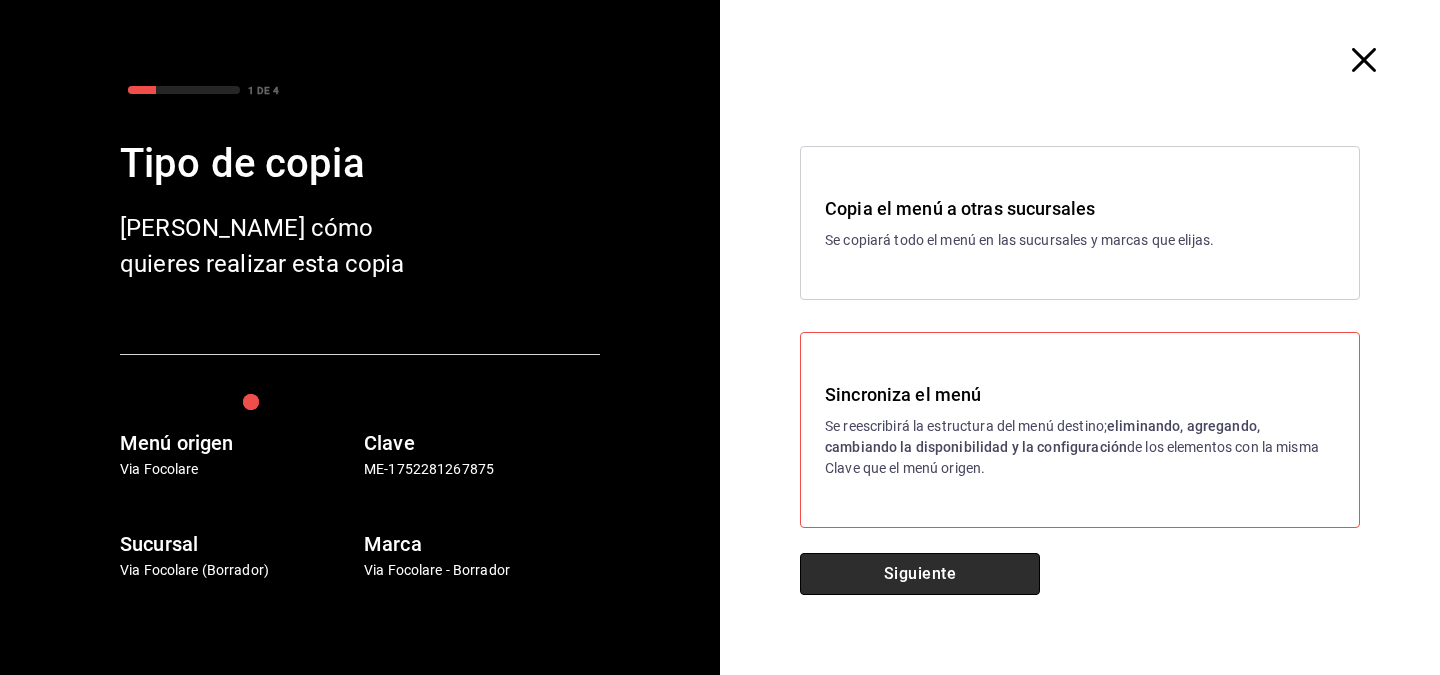 click on "Siguiente" at bounding box center [920, 574] 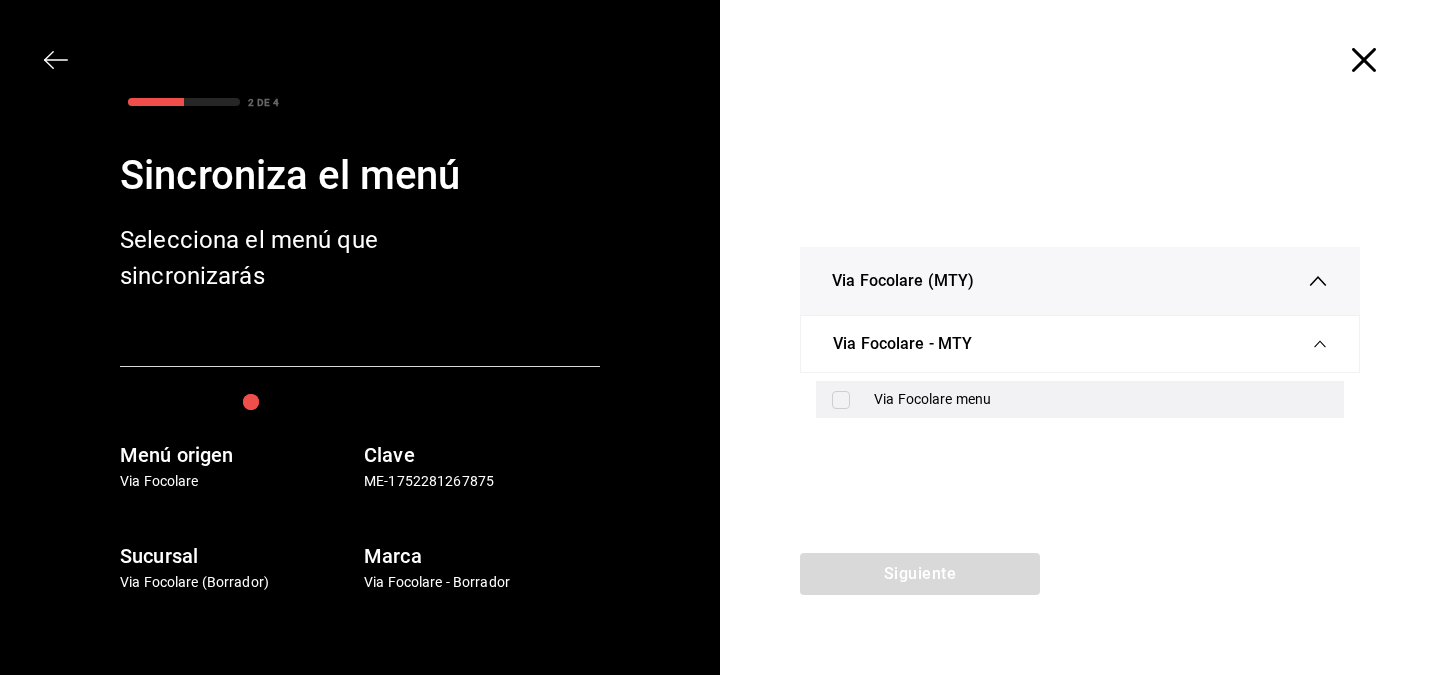 click on "Via Focolare menu" at bounding box center (1101, 399) 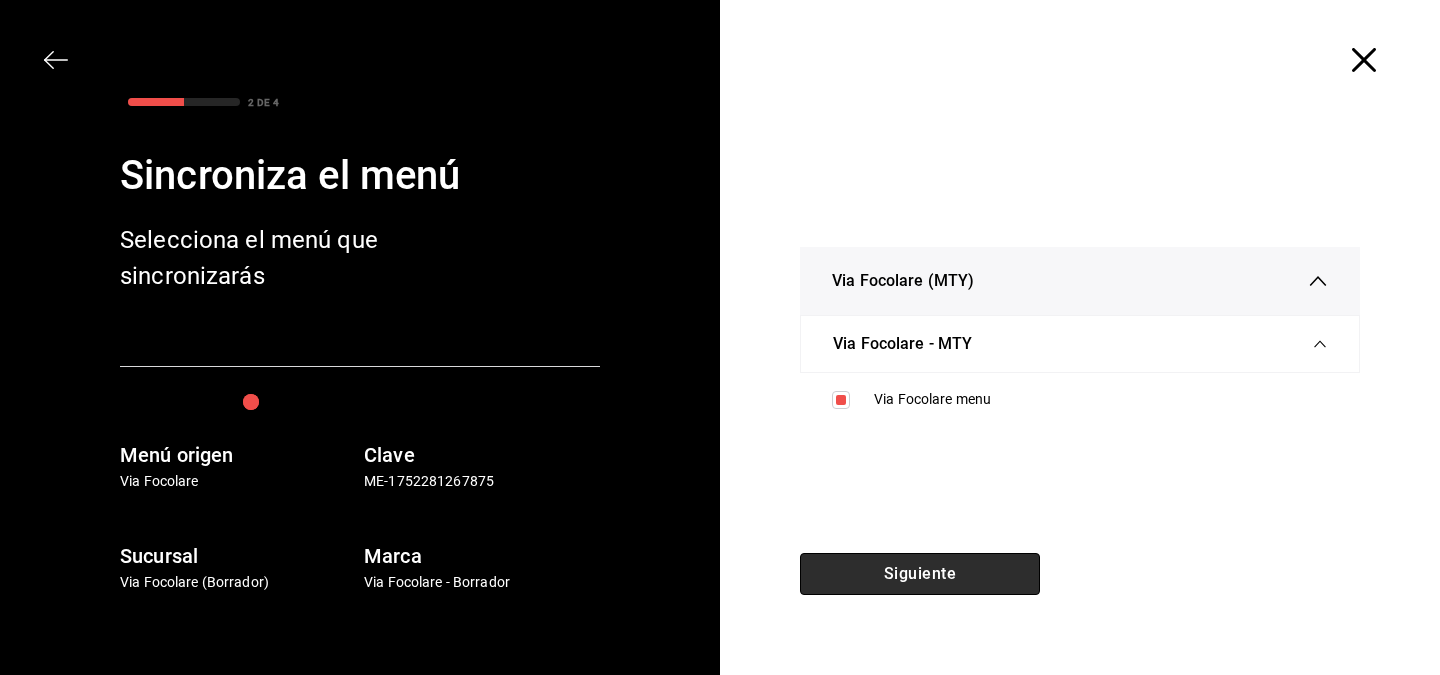 click on "Siguiente" at bounding box center (920, 574) 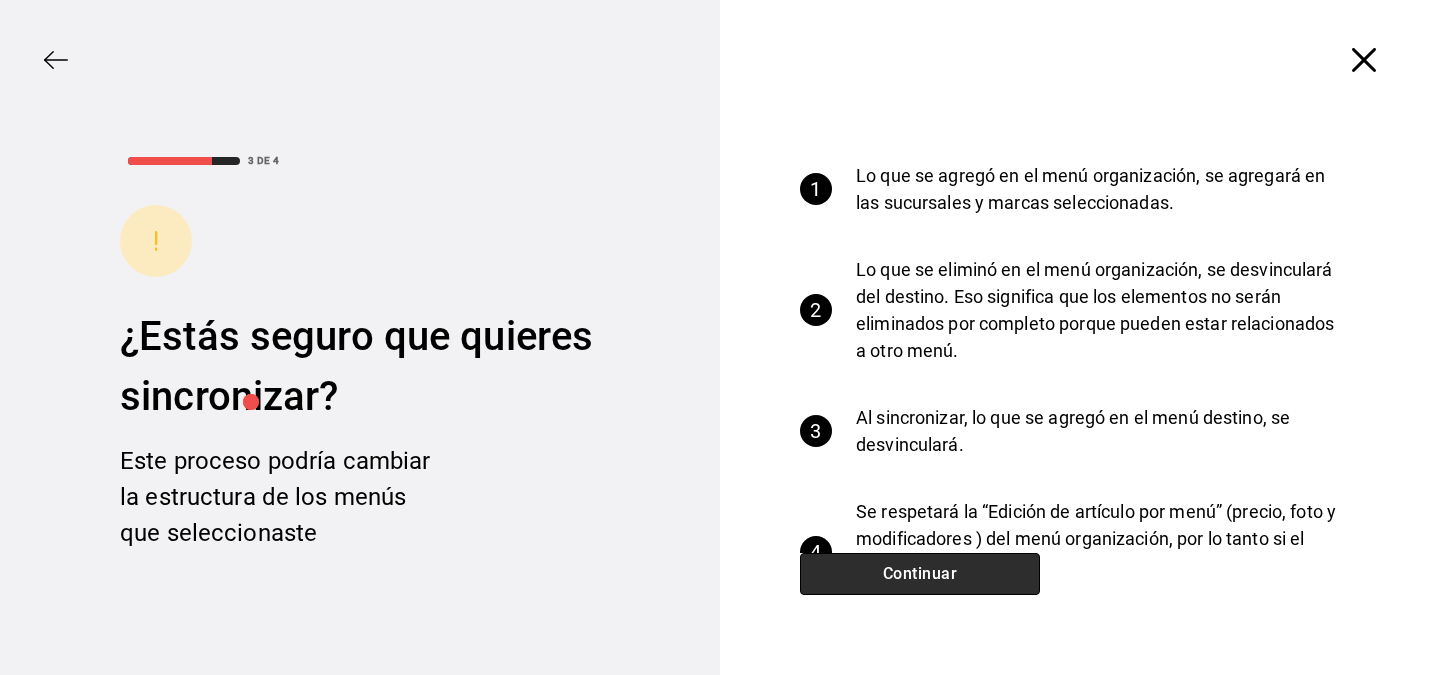 click on "Continuar" at bounding box center (920, 574) 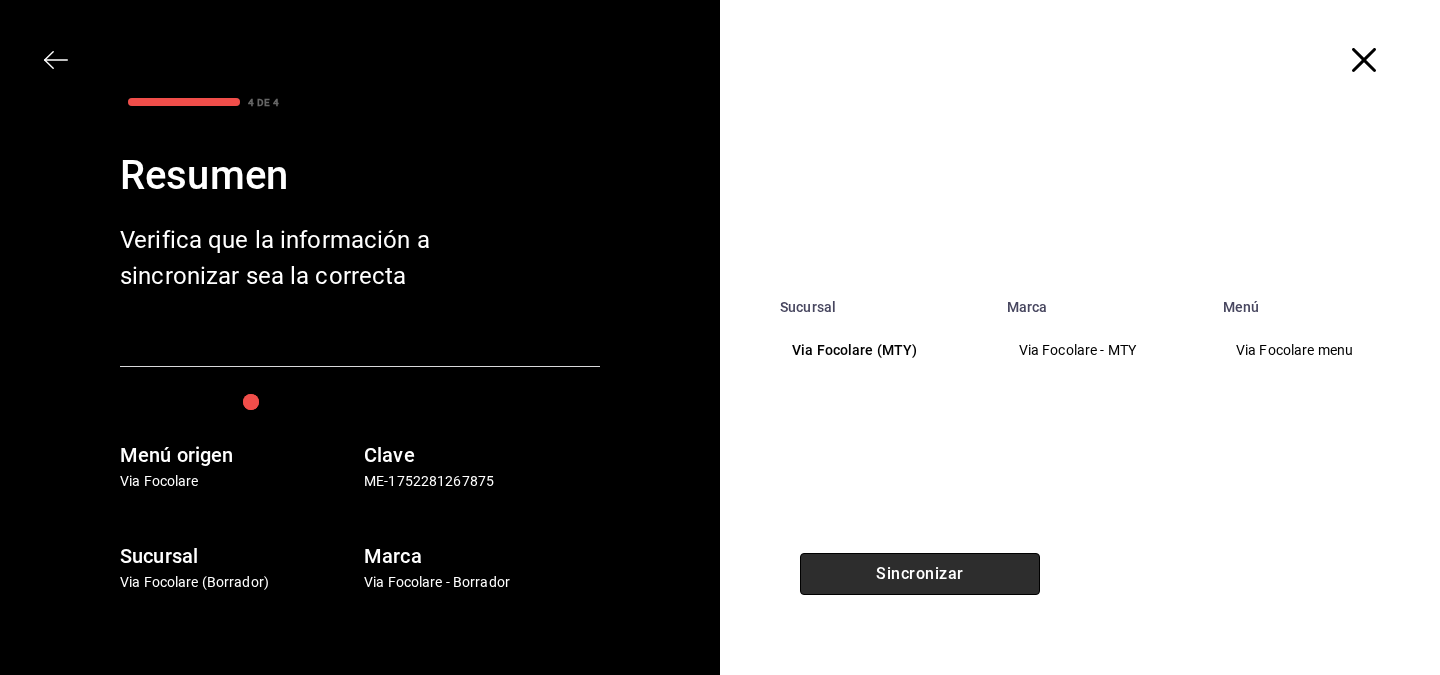 click on "Sincronizar" at bounding box center (920, 574) 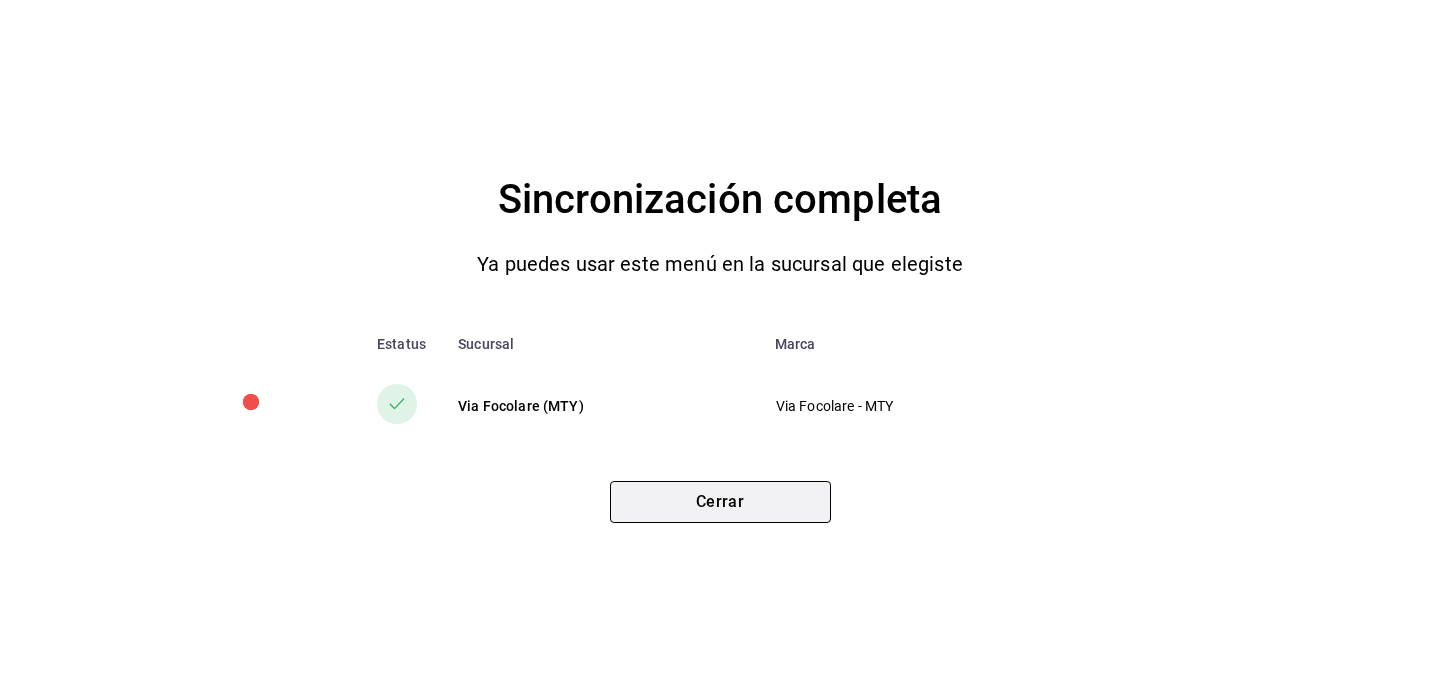 click on "Cerrar" at bounding box center (720, 502) 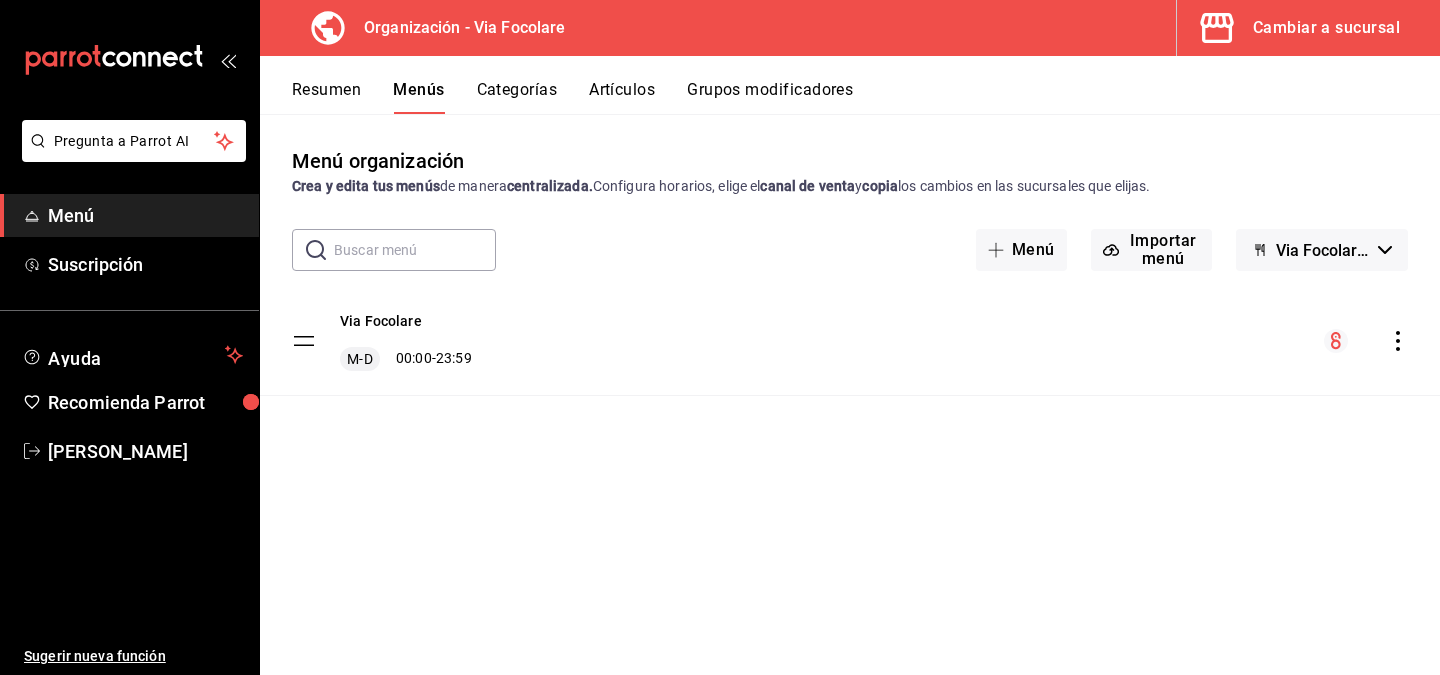 click on "Categorías" at bounding box center [517, 97] 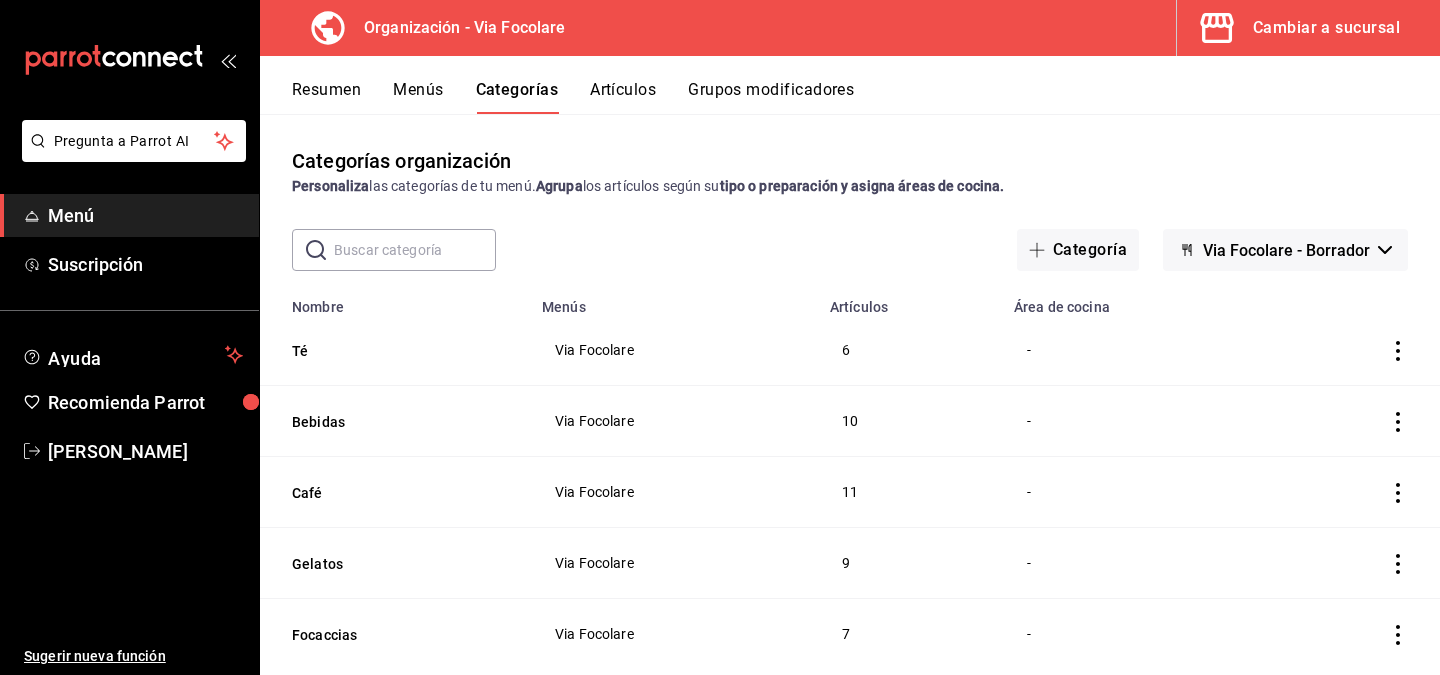 click on "Resumen" at bounding box center [326, 97] 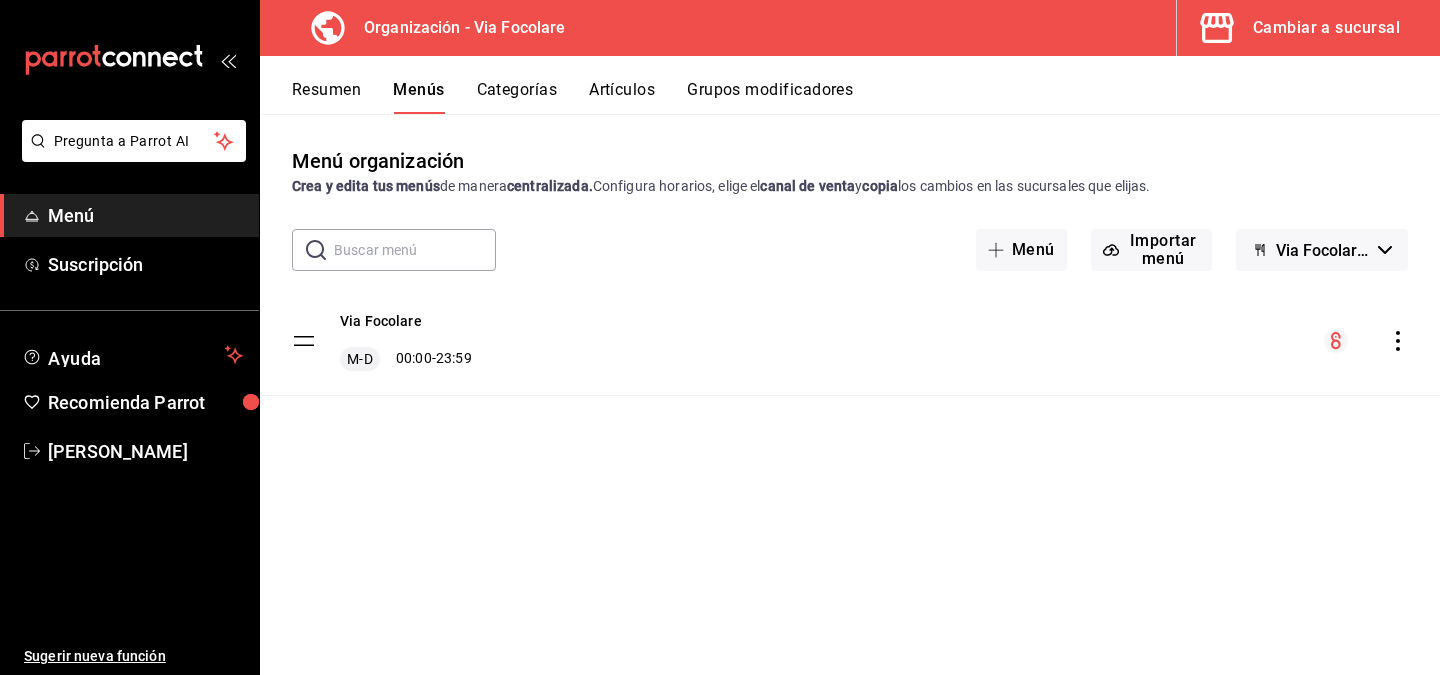 click 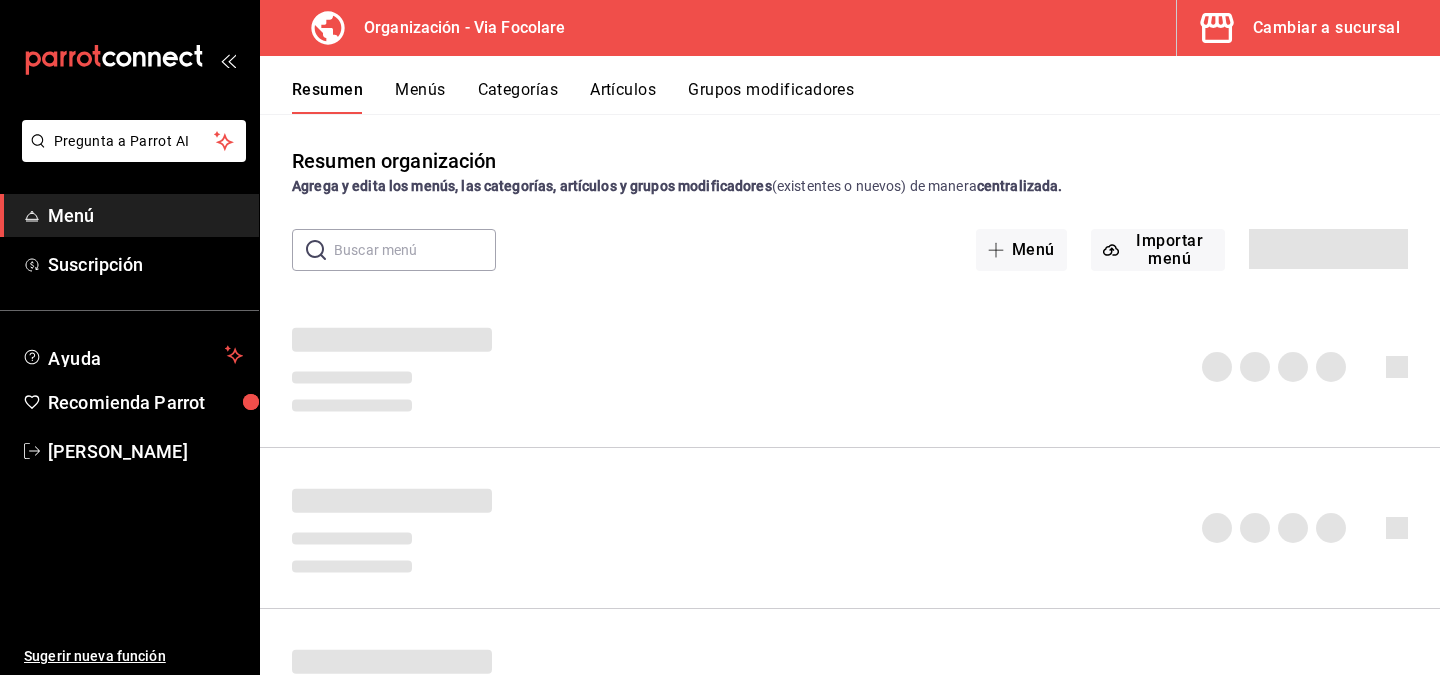 click on "Cambiar a sucursal" at bounding box center [1326, 28] 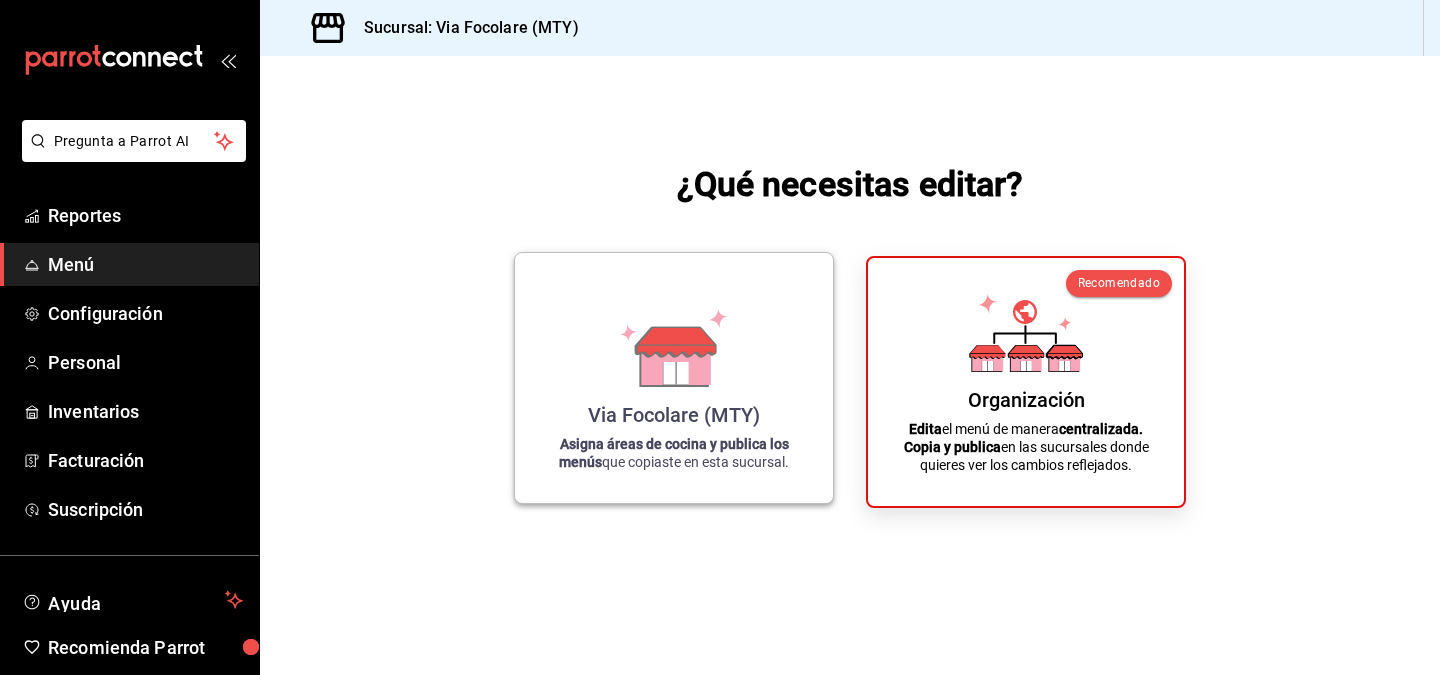 click on "Via Focolare (MTY) Asigna áreas de cocina y publica los menús  que copiaste en esta sucursal." at bounding box center (674, 378) 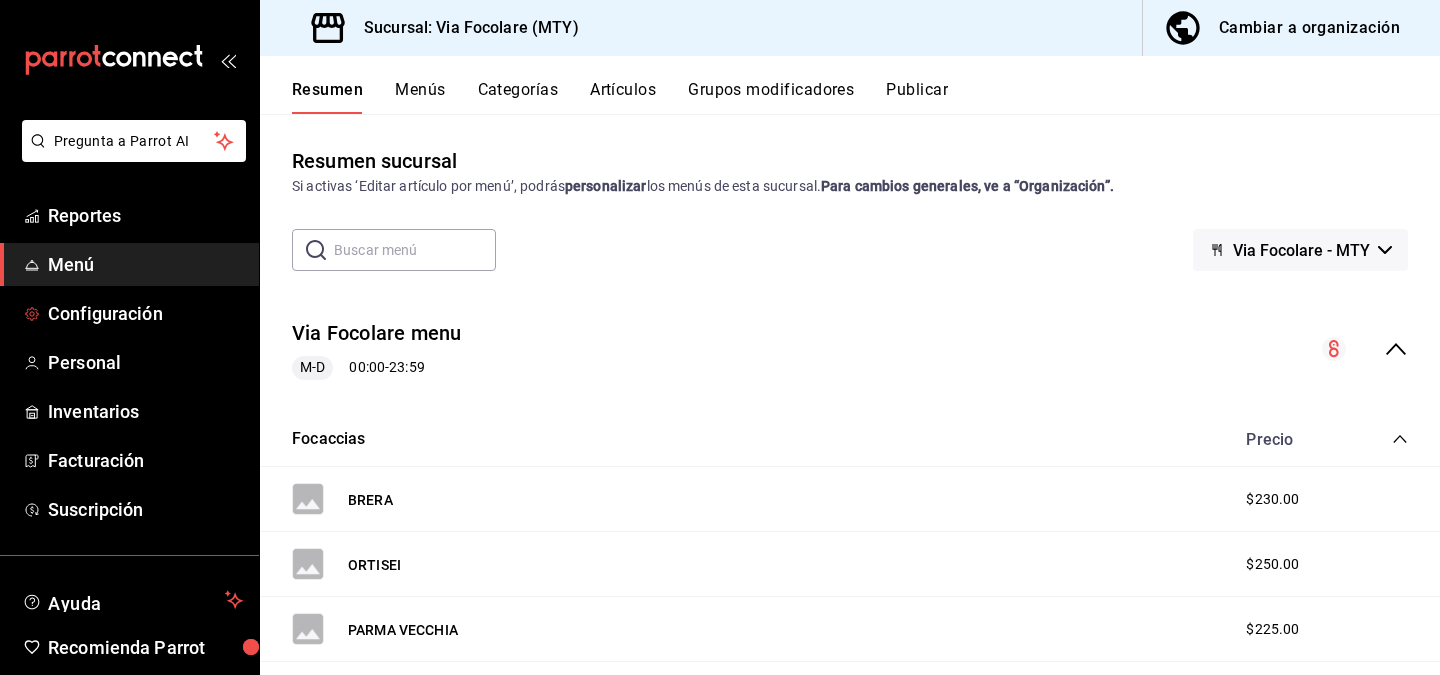click on "Configuración" at bounding box center [145, 313] 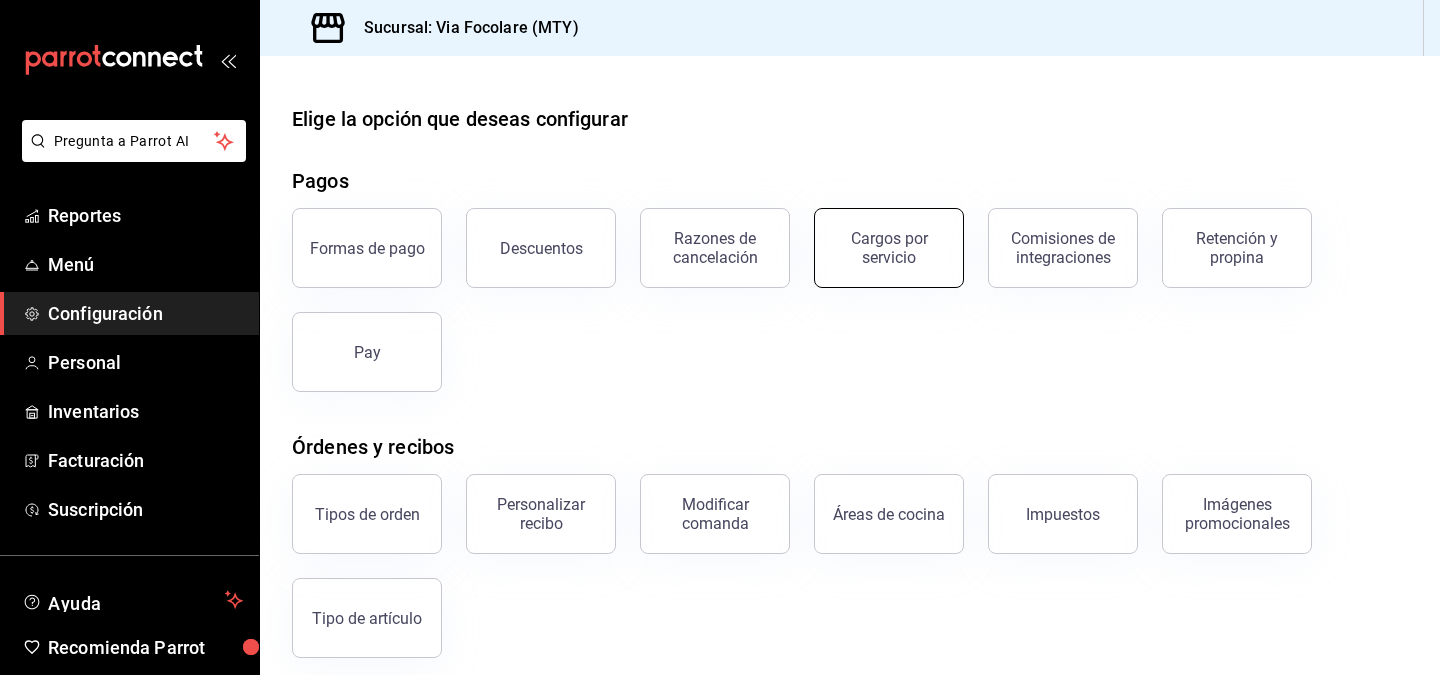 click on "Cargos por servicio" at bounding box center [889, 248] 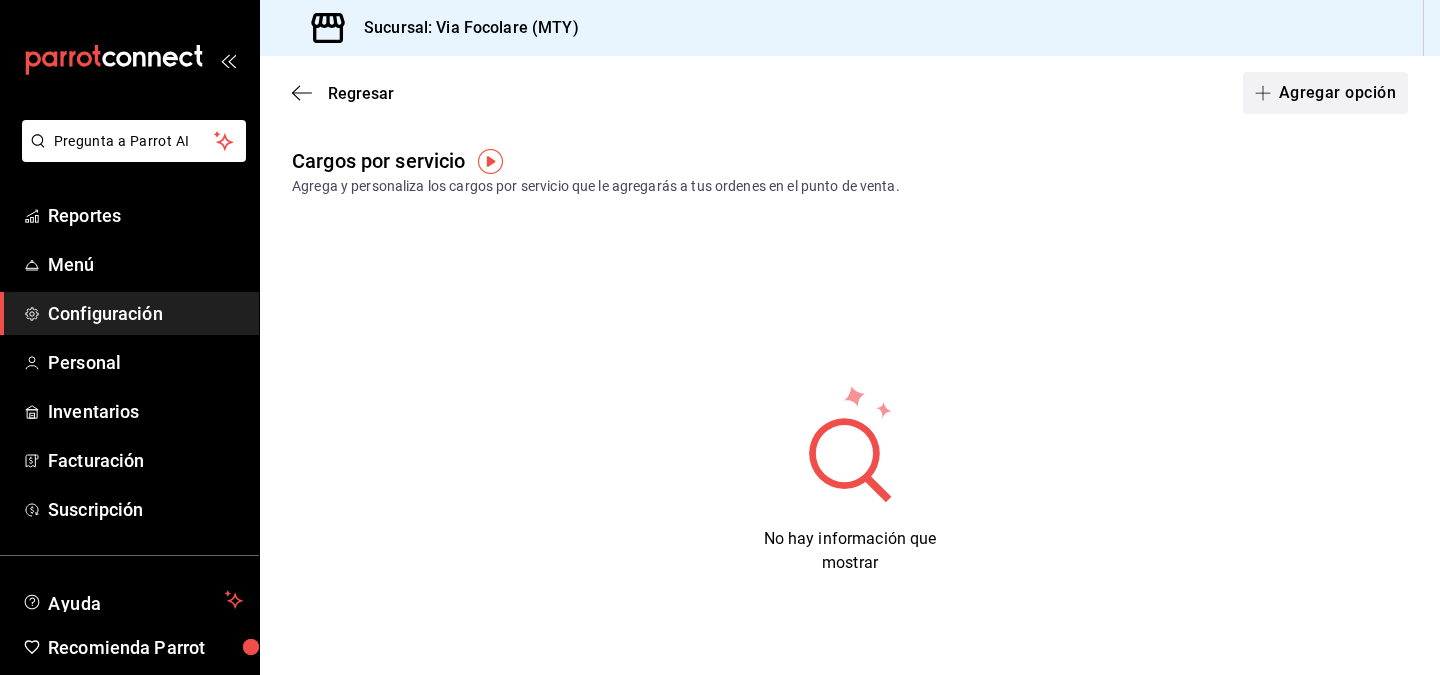click on "Agregar opción" at bounding box center (1325, 93) 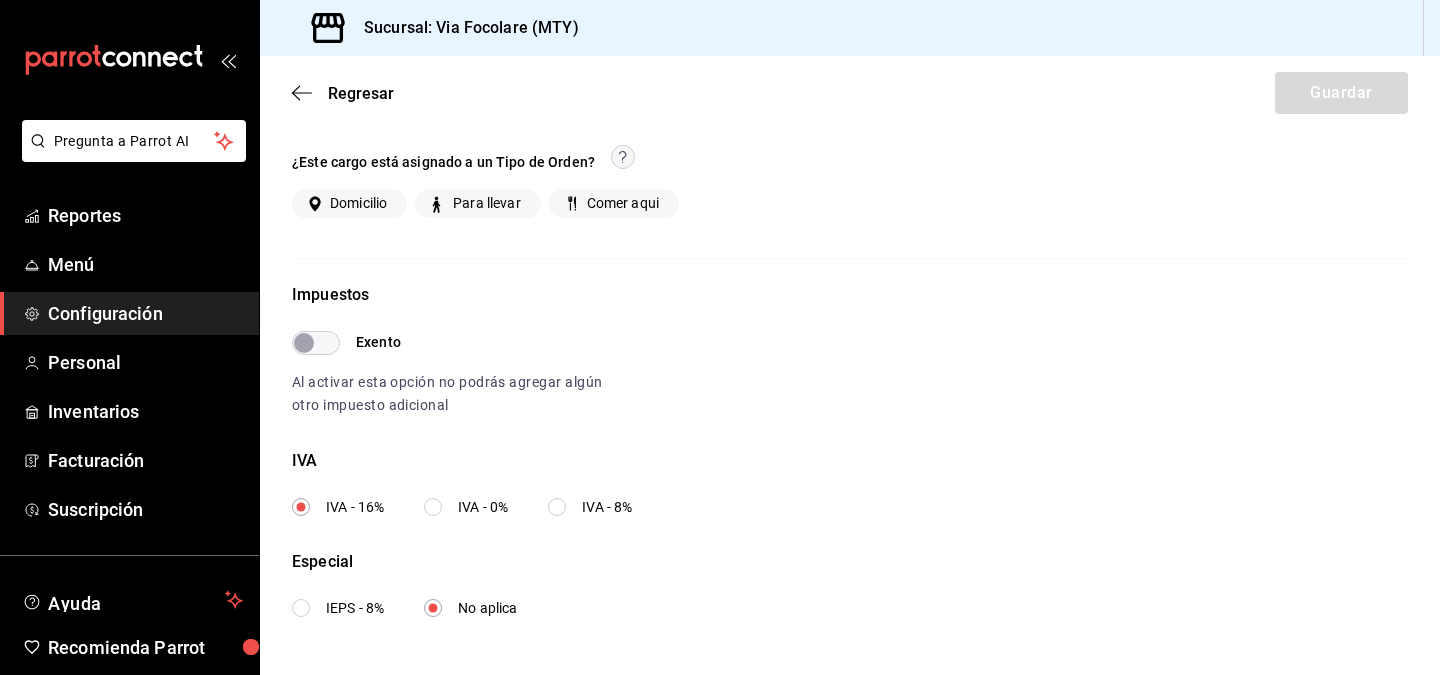 scroll, scrollTop: 0, scrollLeft: 0, axis: both 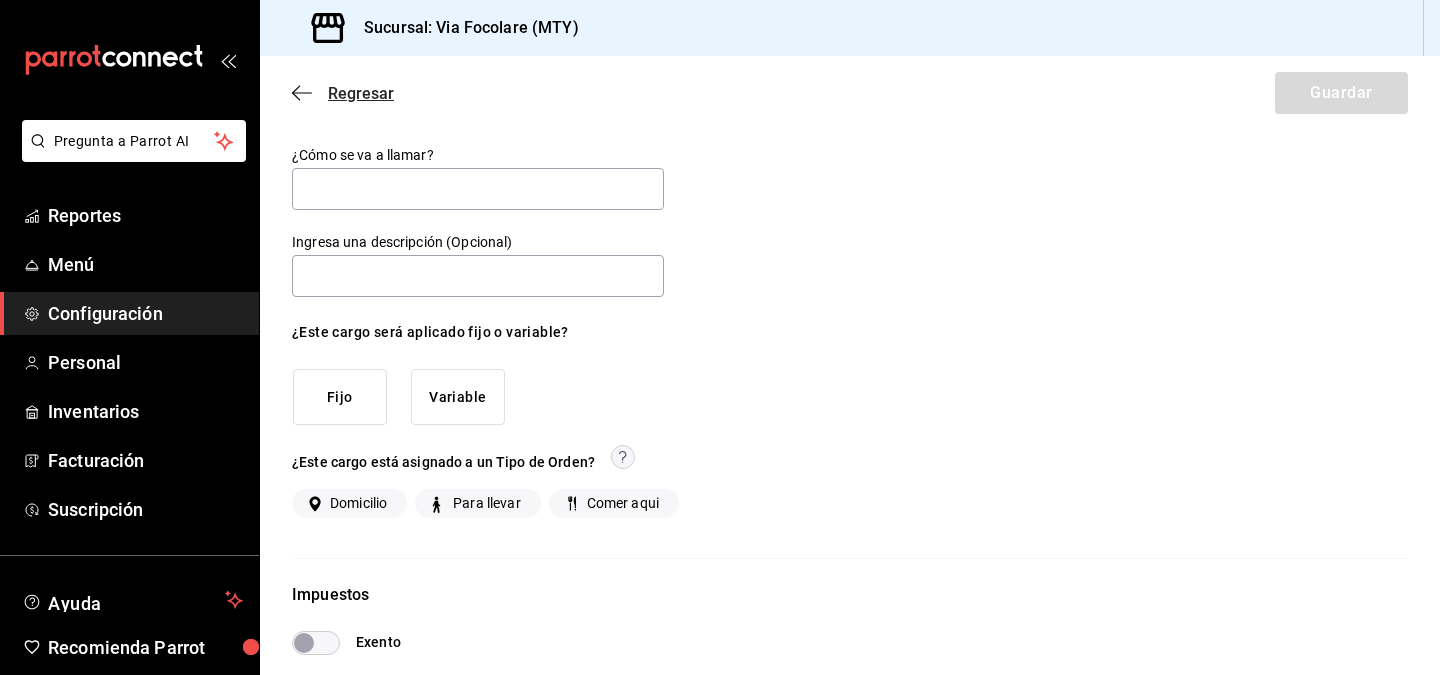 click 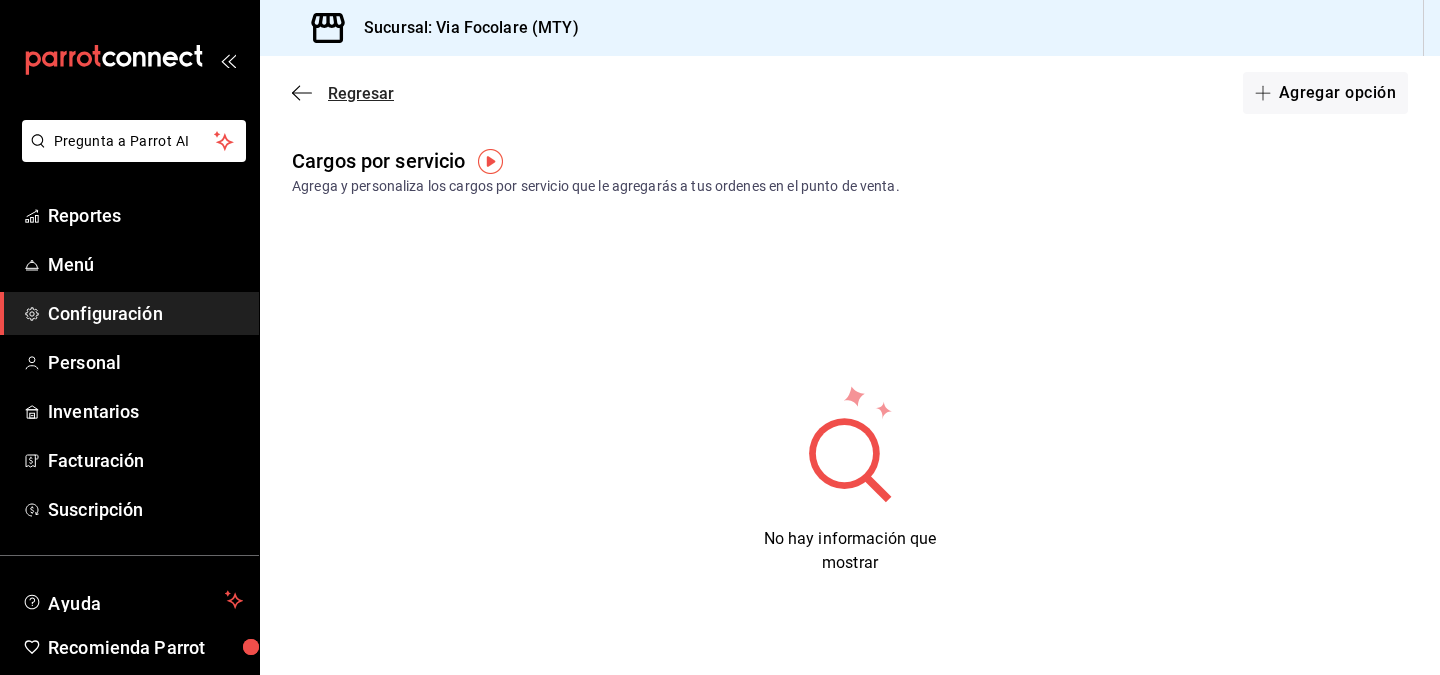 click 